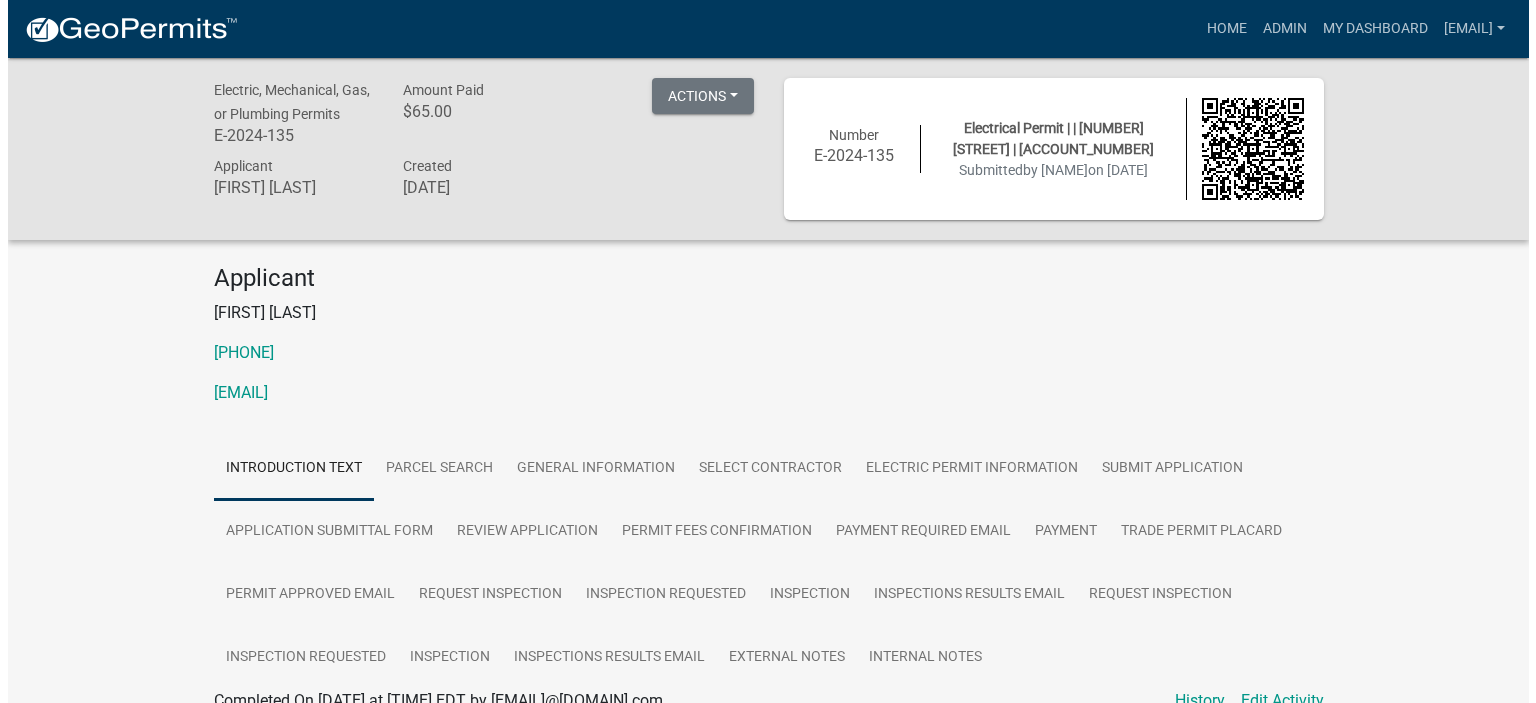 scroll, scrollTop: 0, scrollLeft: 0, axis: both 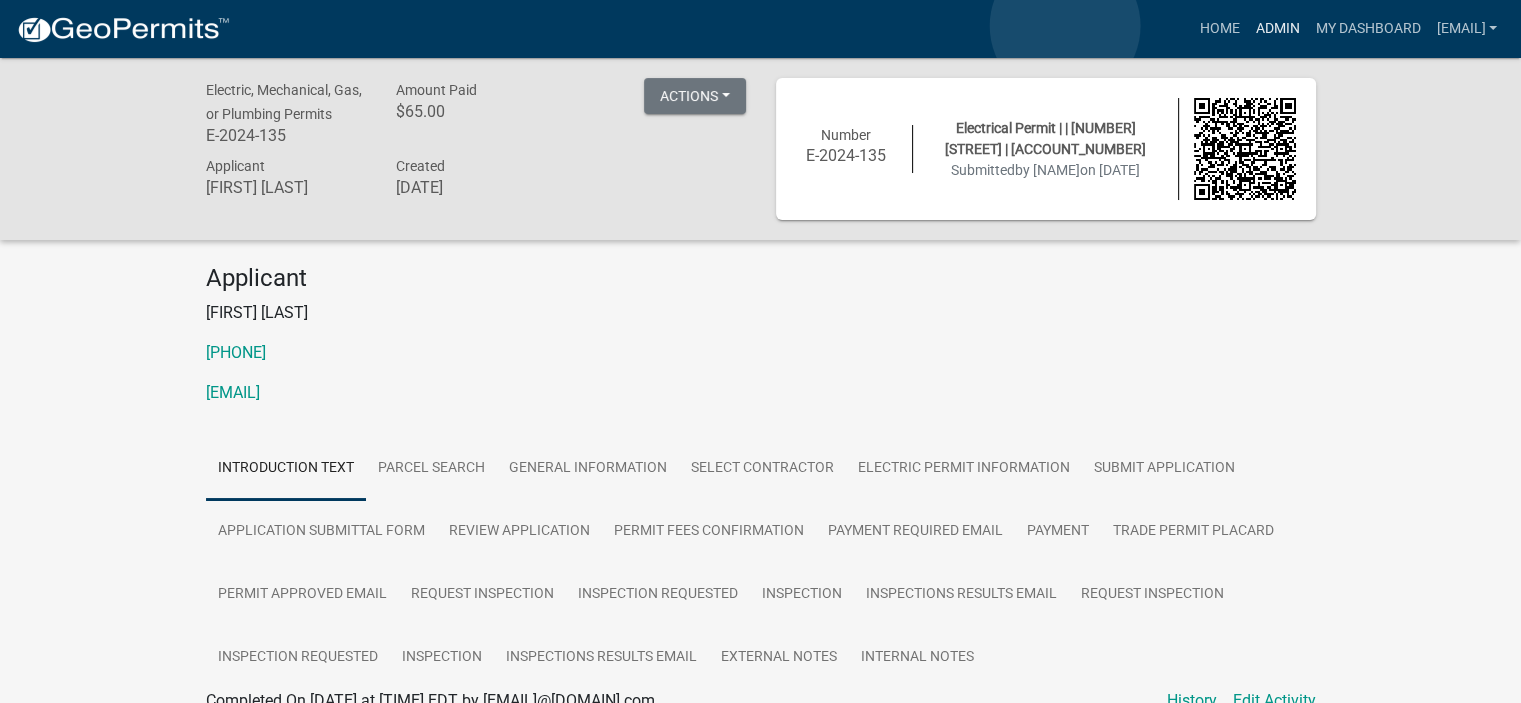 click on "Admin" at bounding box center [1277, 29] 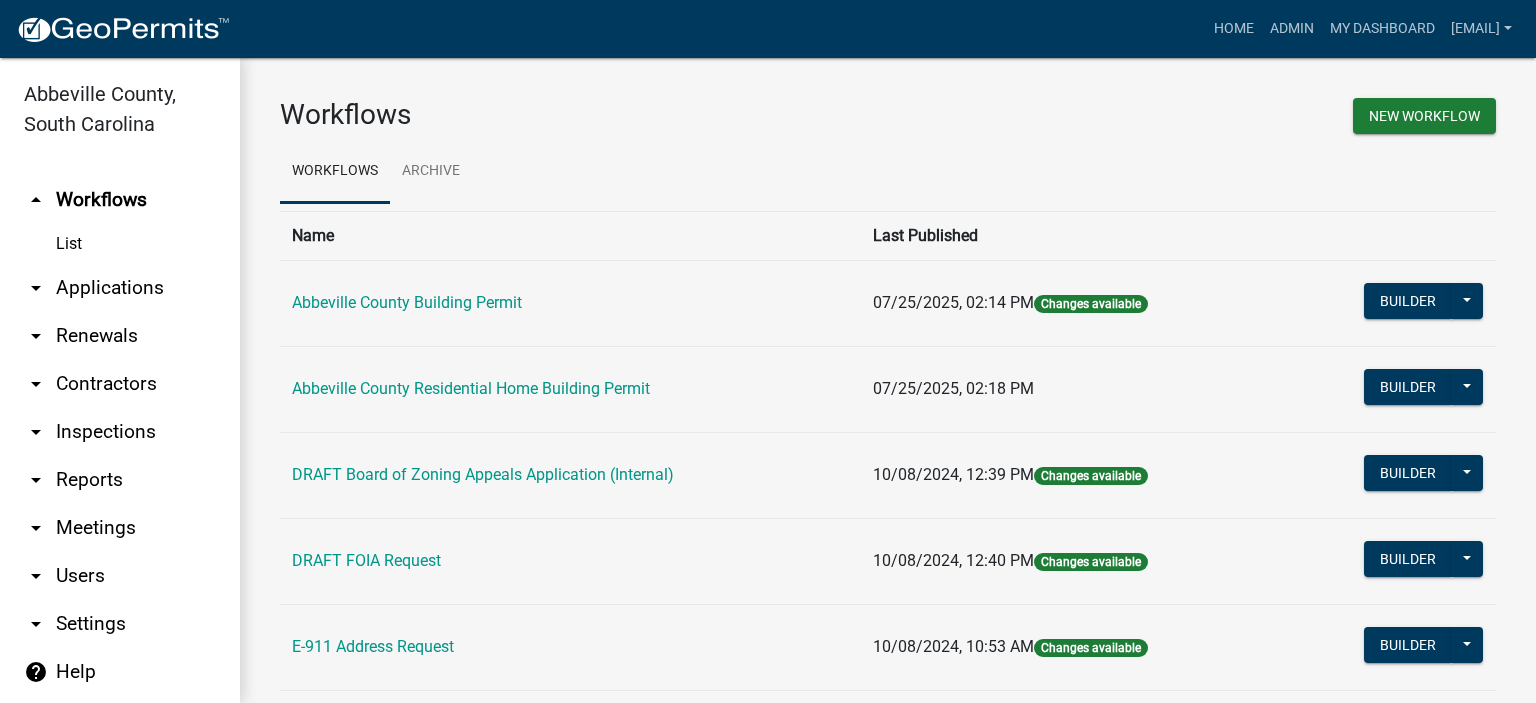 click on "List" at bounding box center [120, 244] 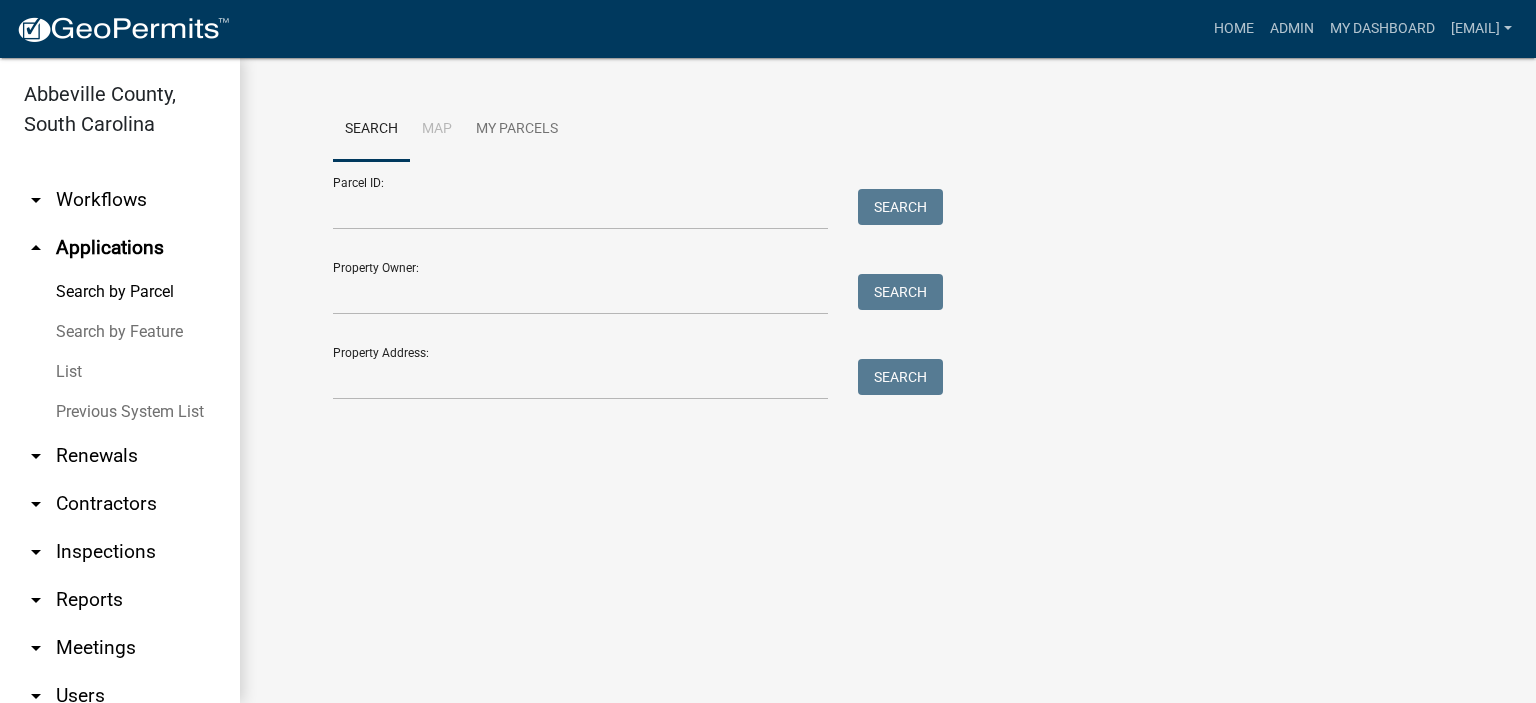 click on "List" at bounding box center [120, 372] 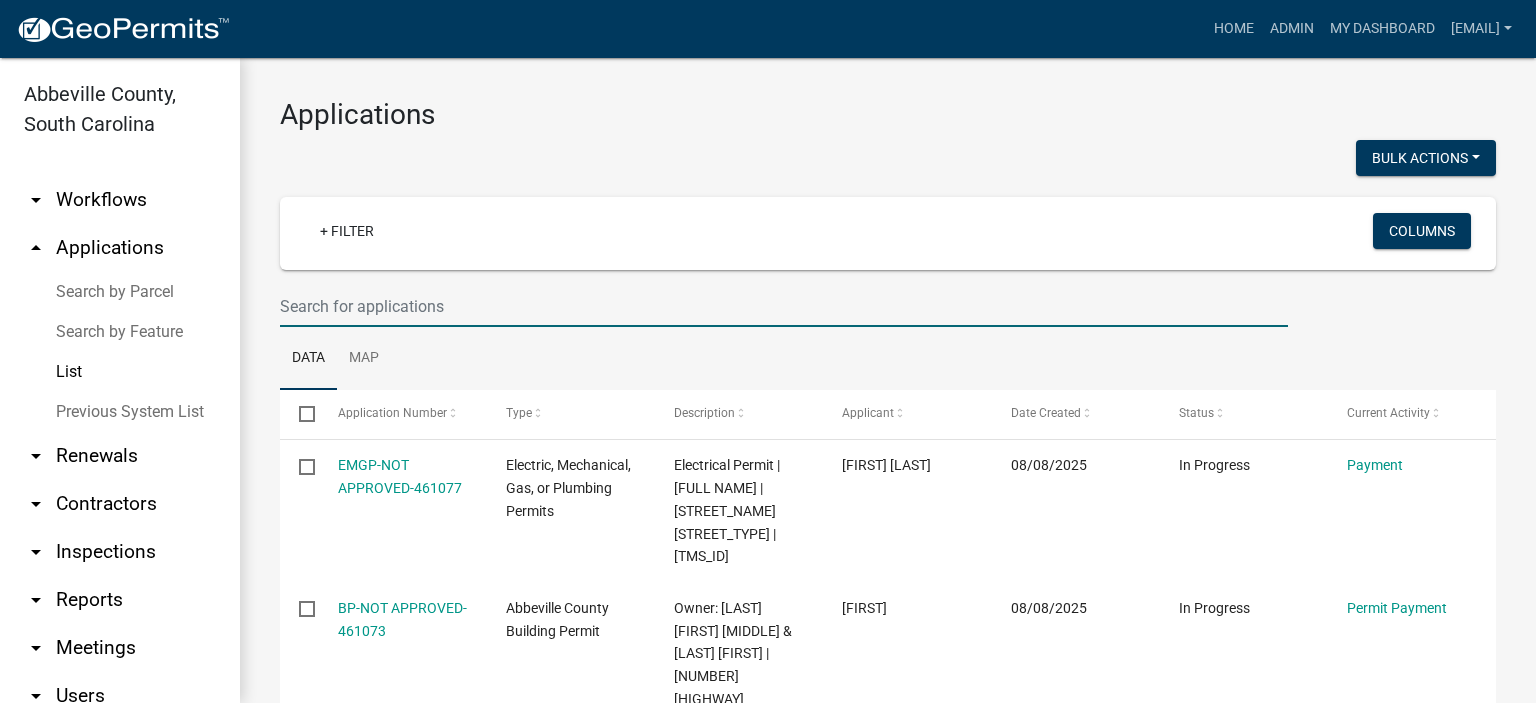 click at bounding box center (784, 306) 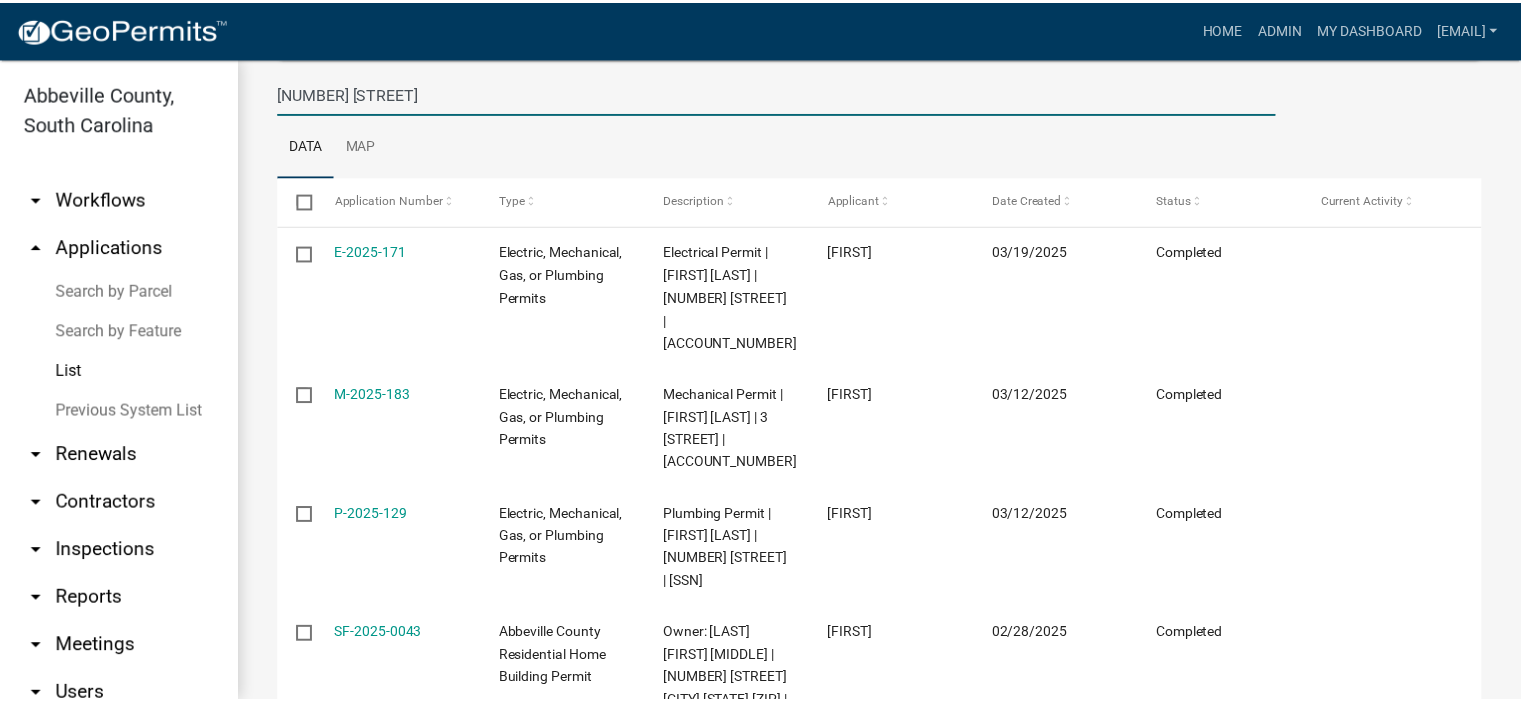 scroll, scrollTop: 306, scrollLeft: 0, axis: vertical 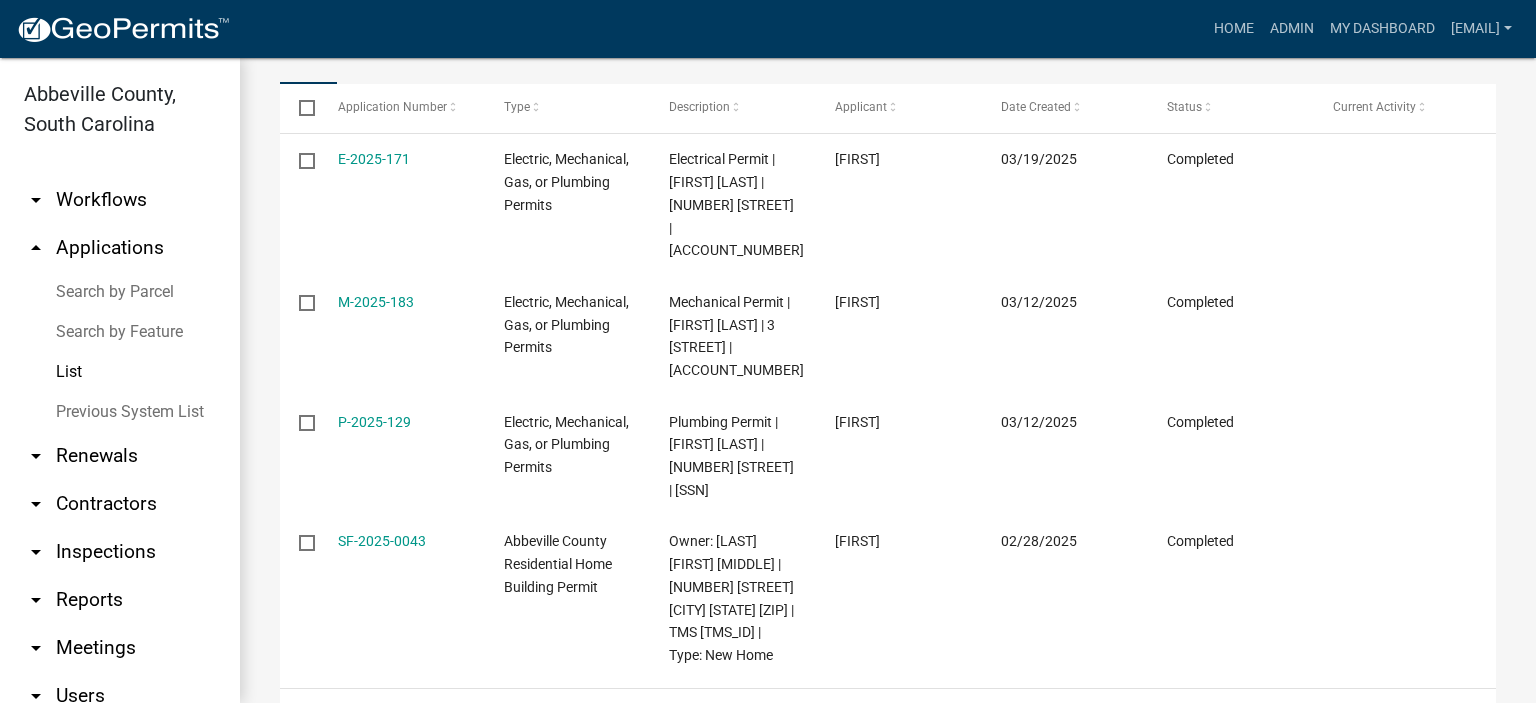 type on "[NUMBER] [STREET]" 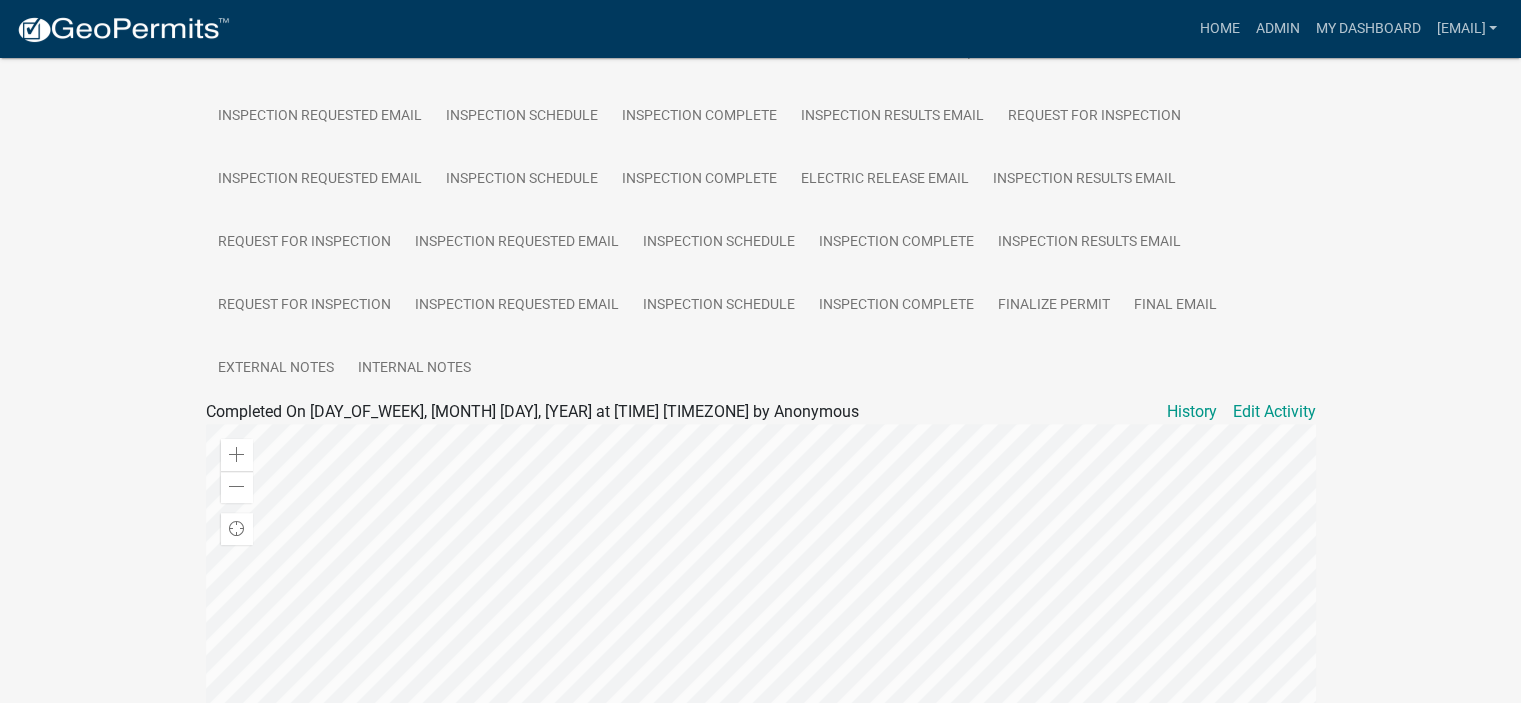 scroll, scrollTop: 666, scrollLeft: 0, axis: vertical 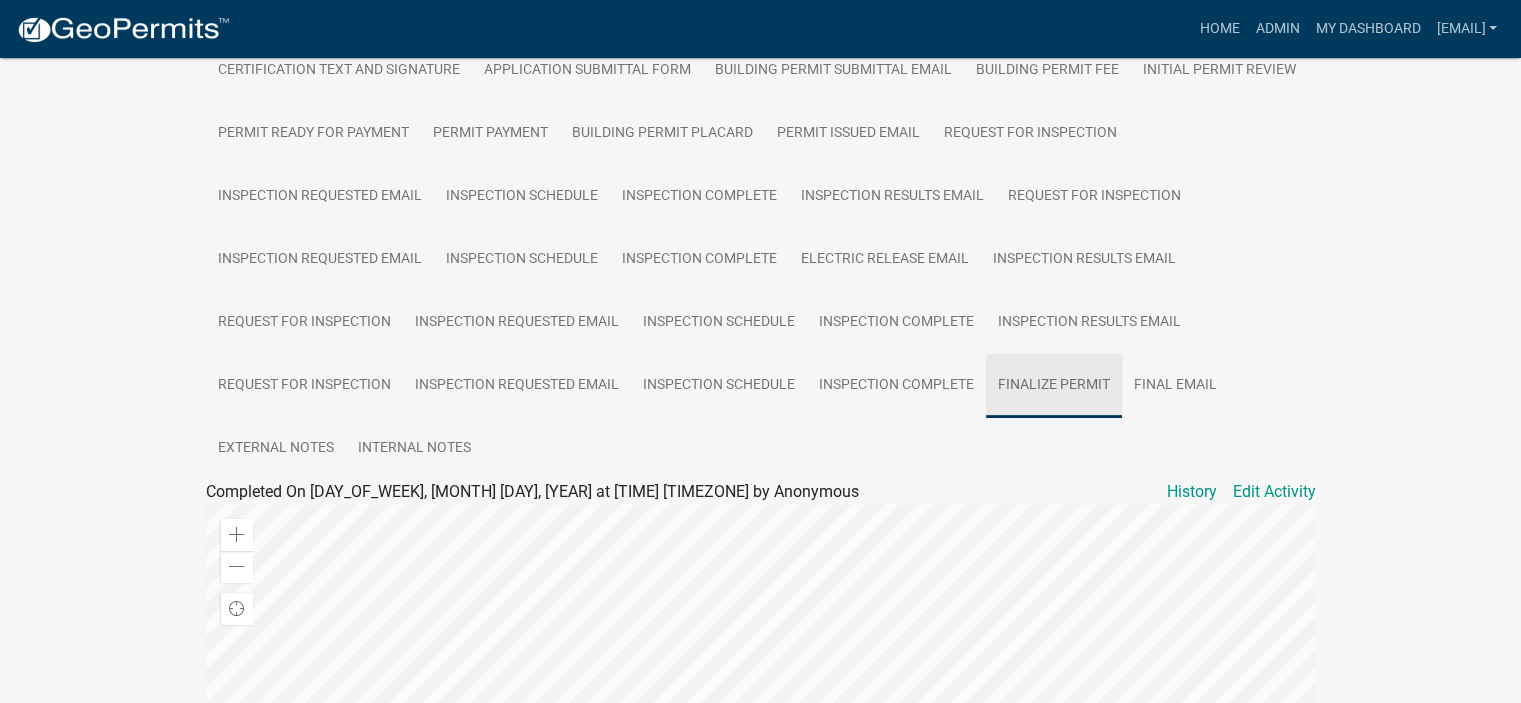 click on "Finalize Permit" at bounding box center (1054, 386) 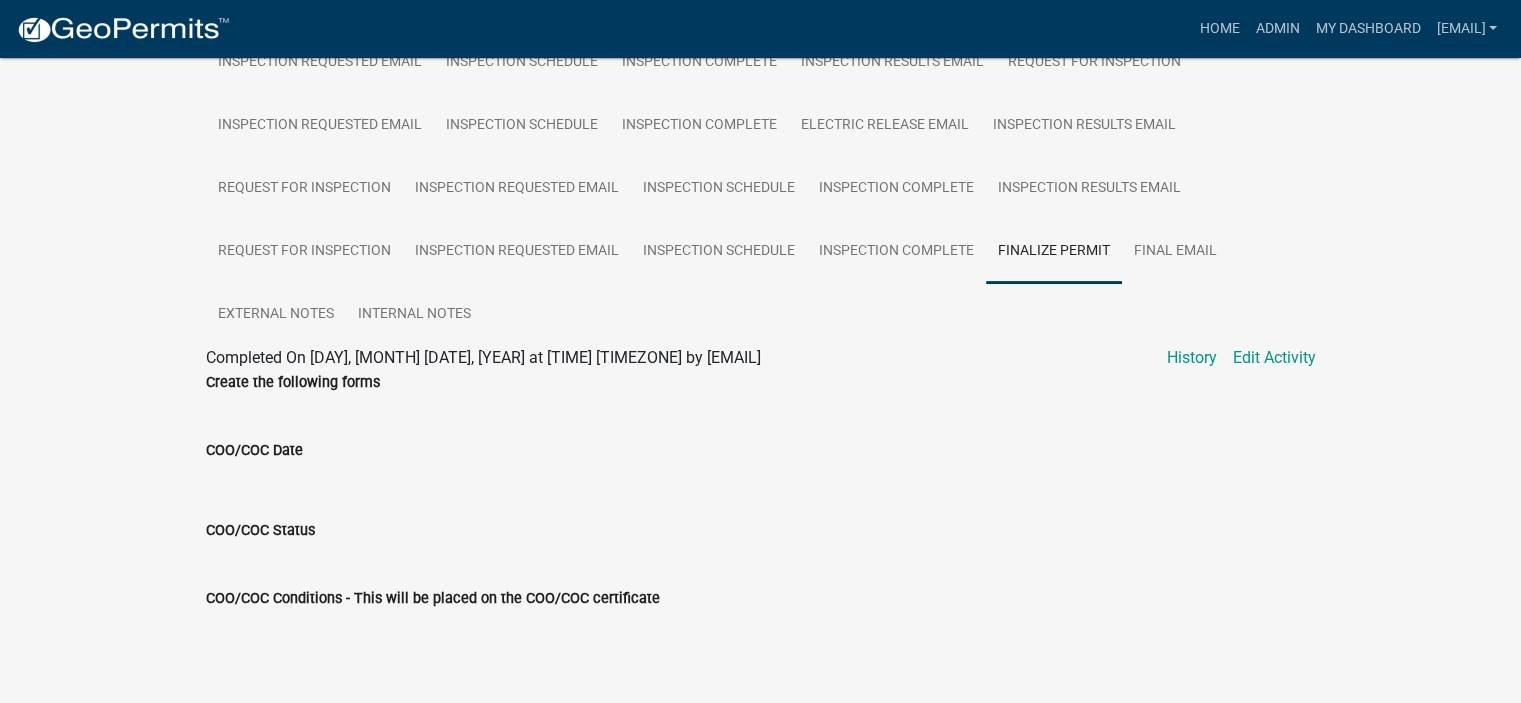 scroll, scrollTop: 773, scrollLeft: 0, axis: vertical 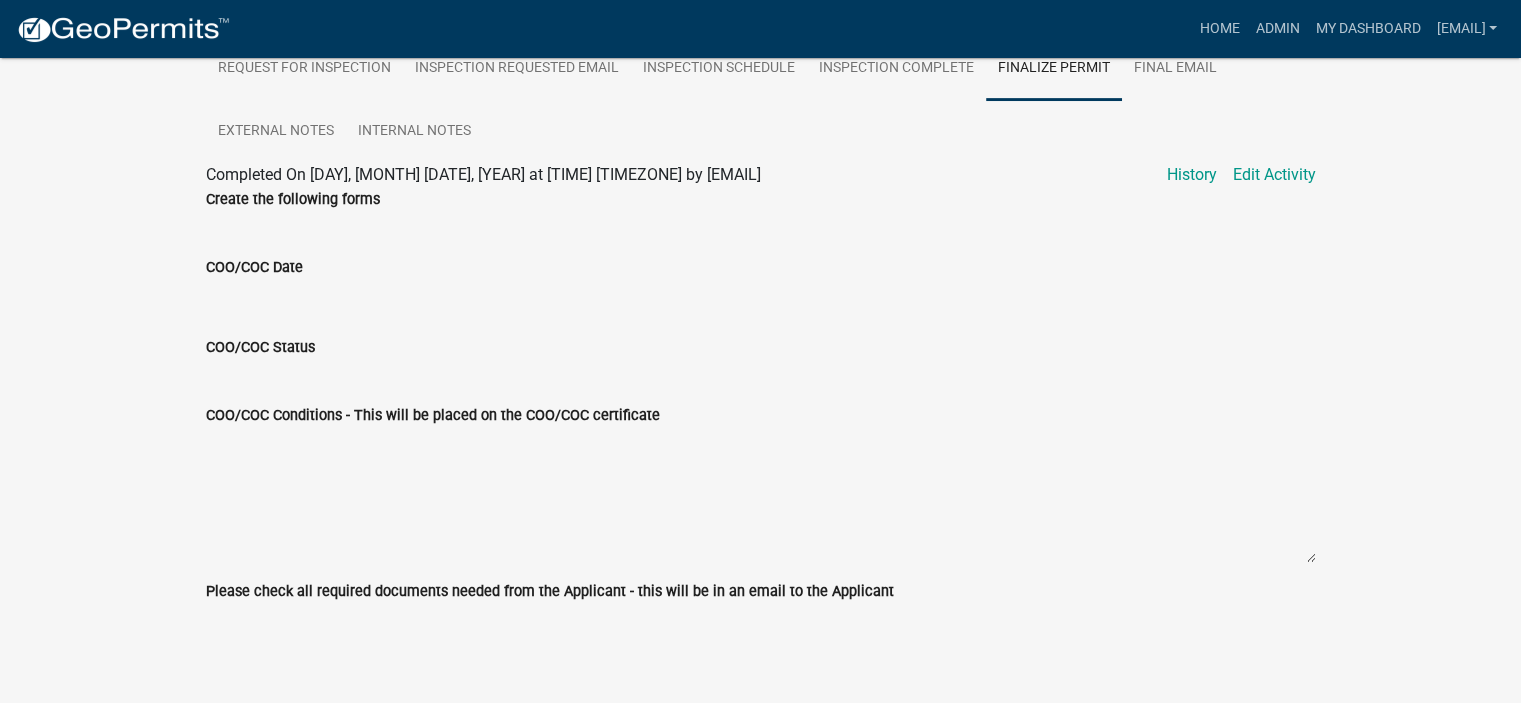click on "COO/COC Date" 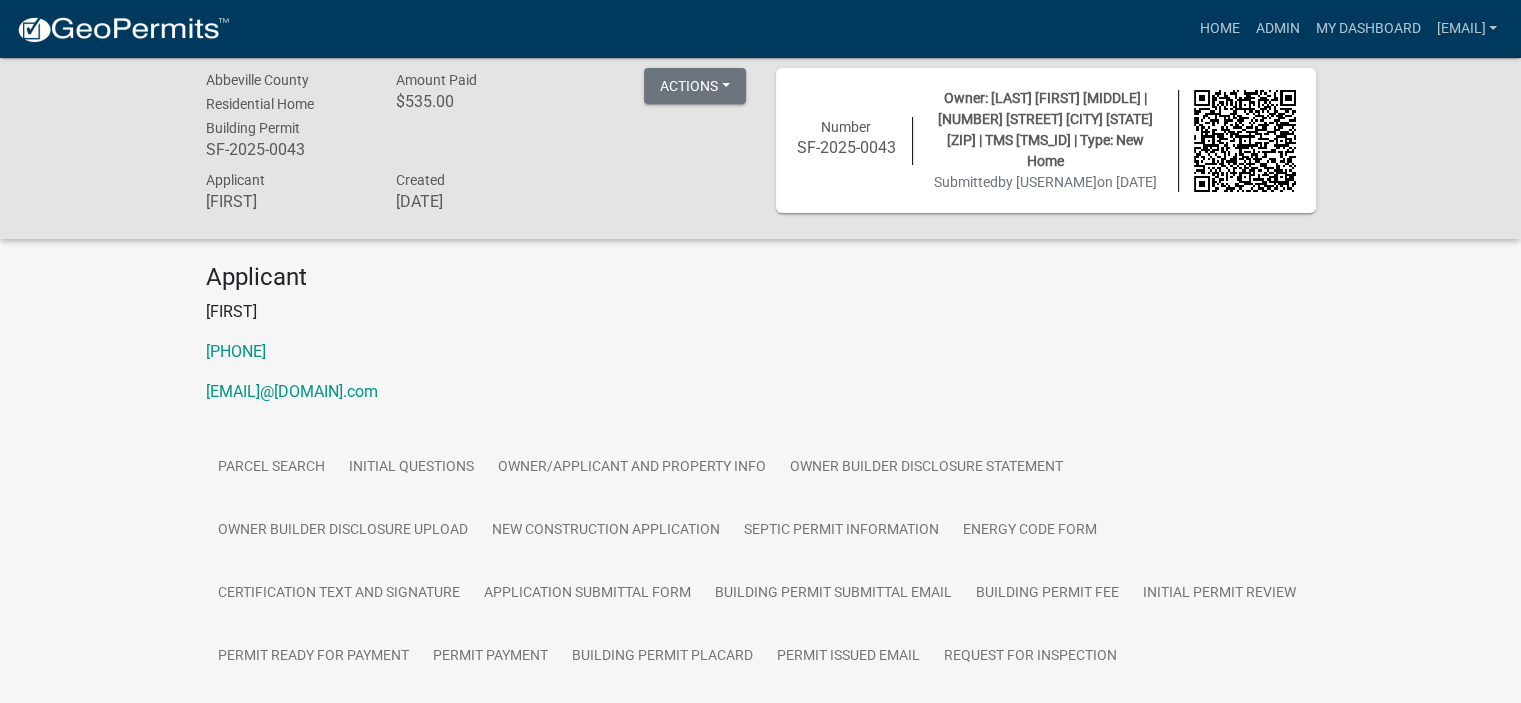 scroll, scrollTop: 0, scrollLeft: 0, axis: both 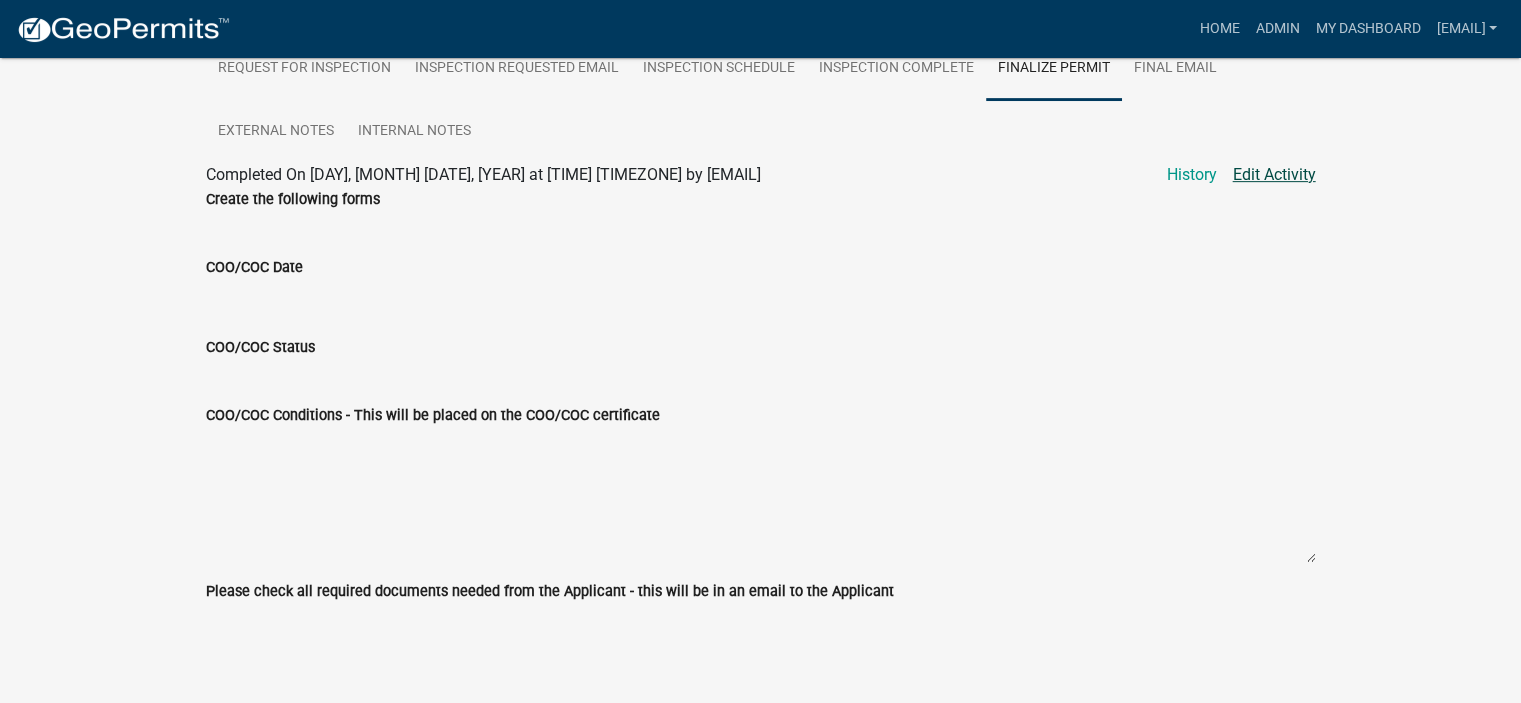 click on "Edit Activity" at bounding box center (1274, 175) 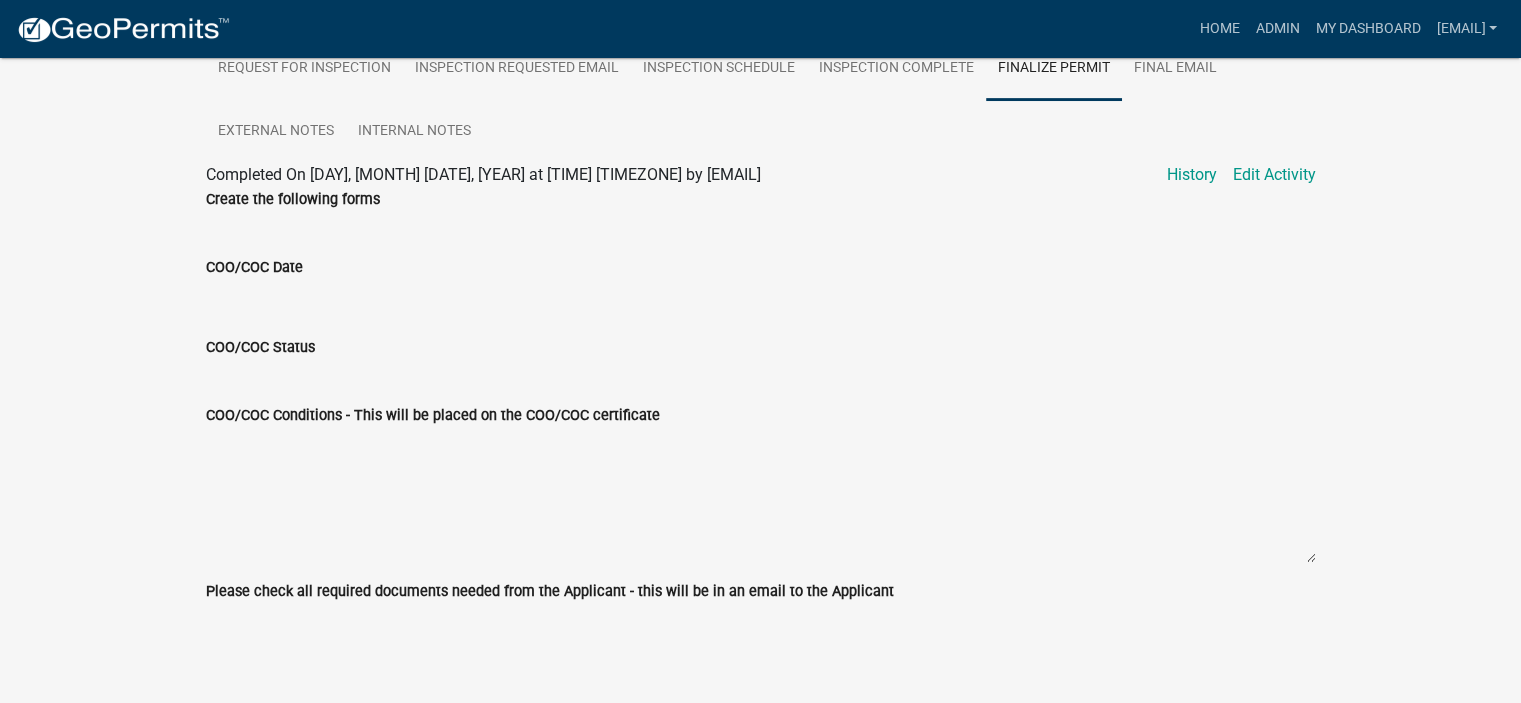 click on "COO/COC Date" 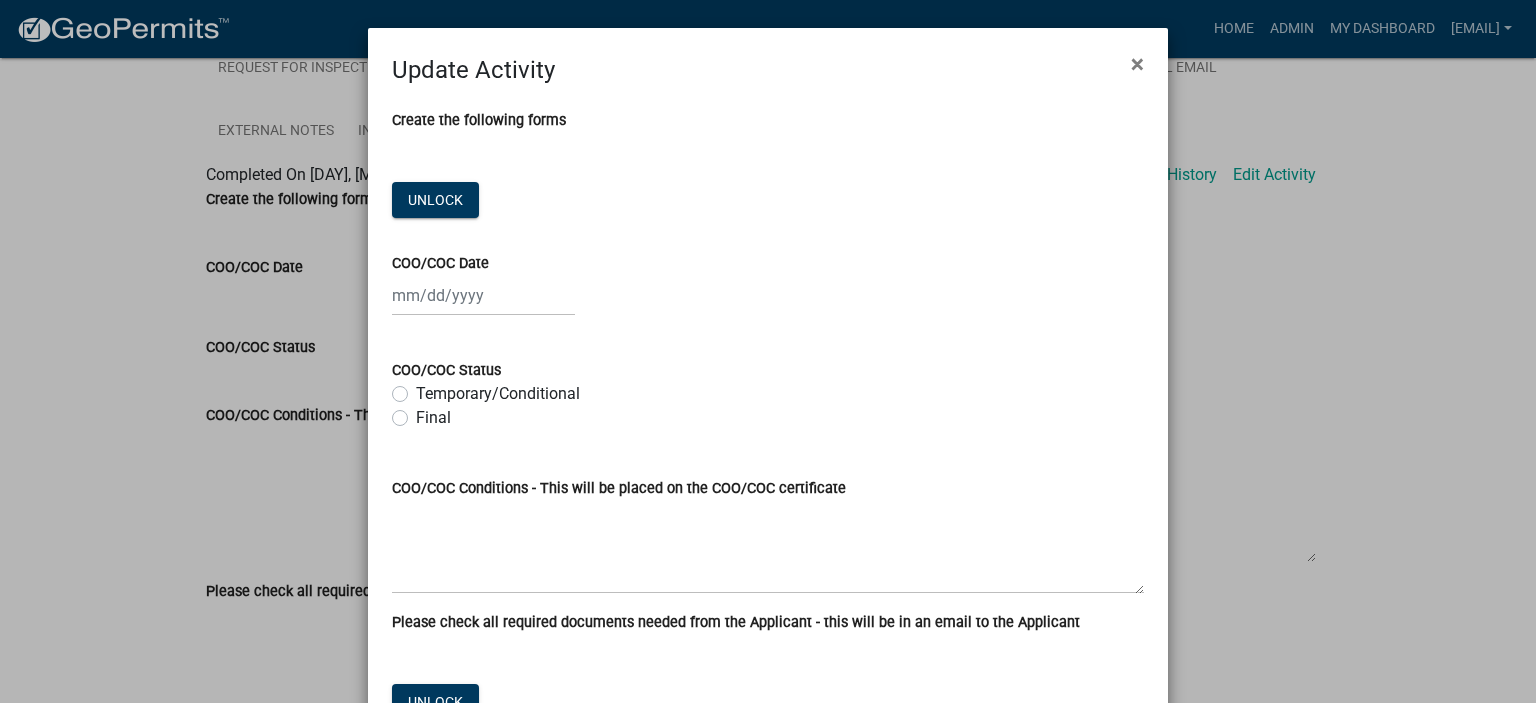 click on "Update Activity ×  Create the following forms   Unlock   COO/COC Date   COO/COC Status   Temporary/Conditional   Final   COO/COC Conditions - This will be placed on the COO/COC certificate   Please check all required documents needed from the Applicant - this will be in an email to the Applicant   Unlock   Cancel   Update" 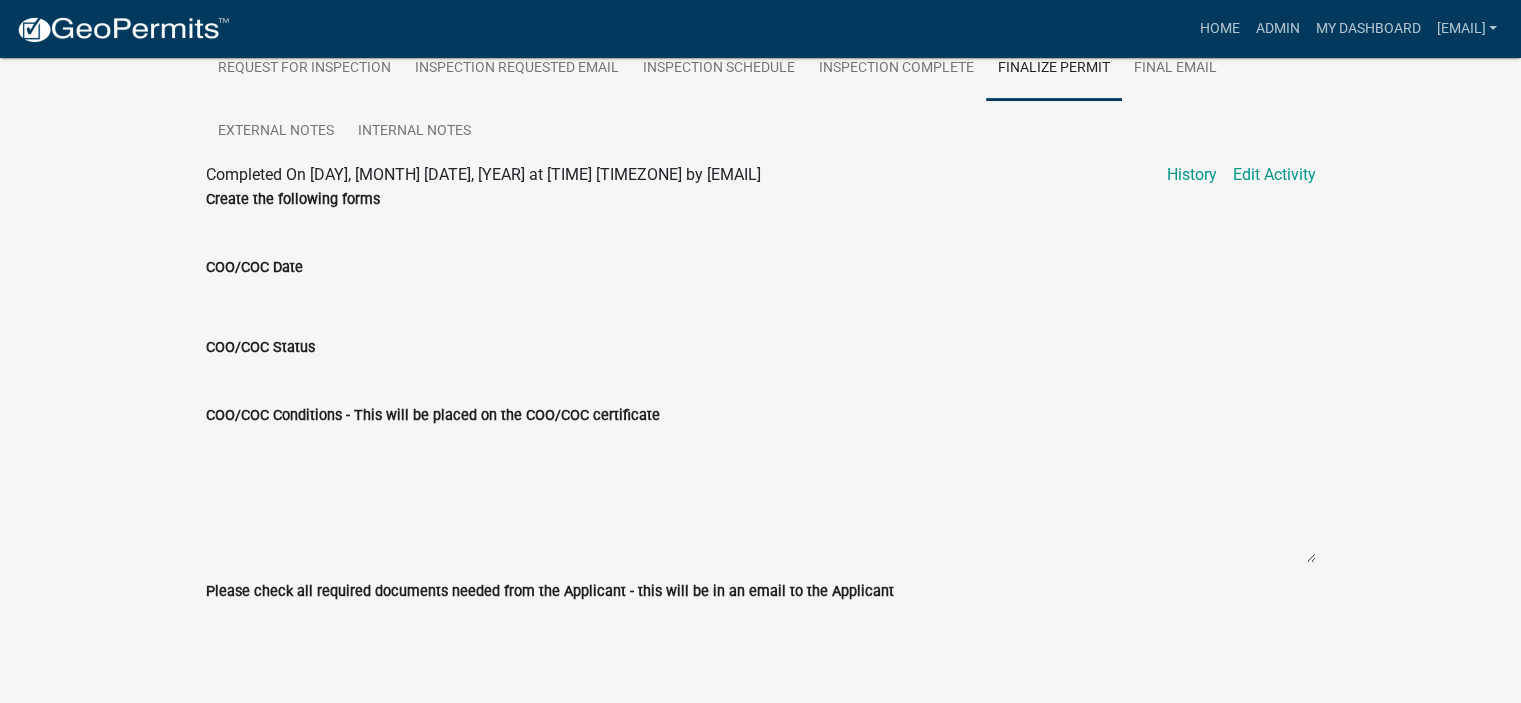 click on "COO/COC Date" at bounding box center (761, 299) 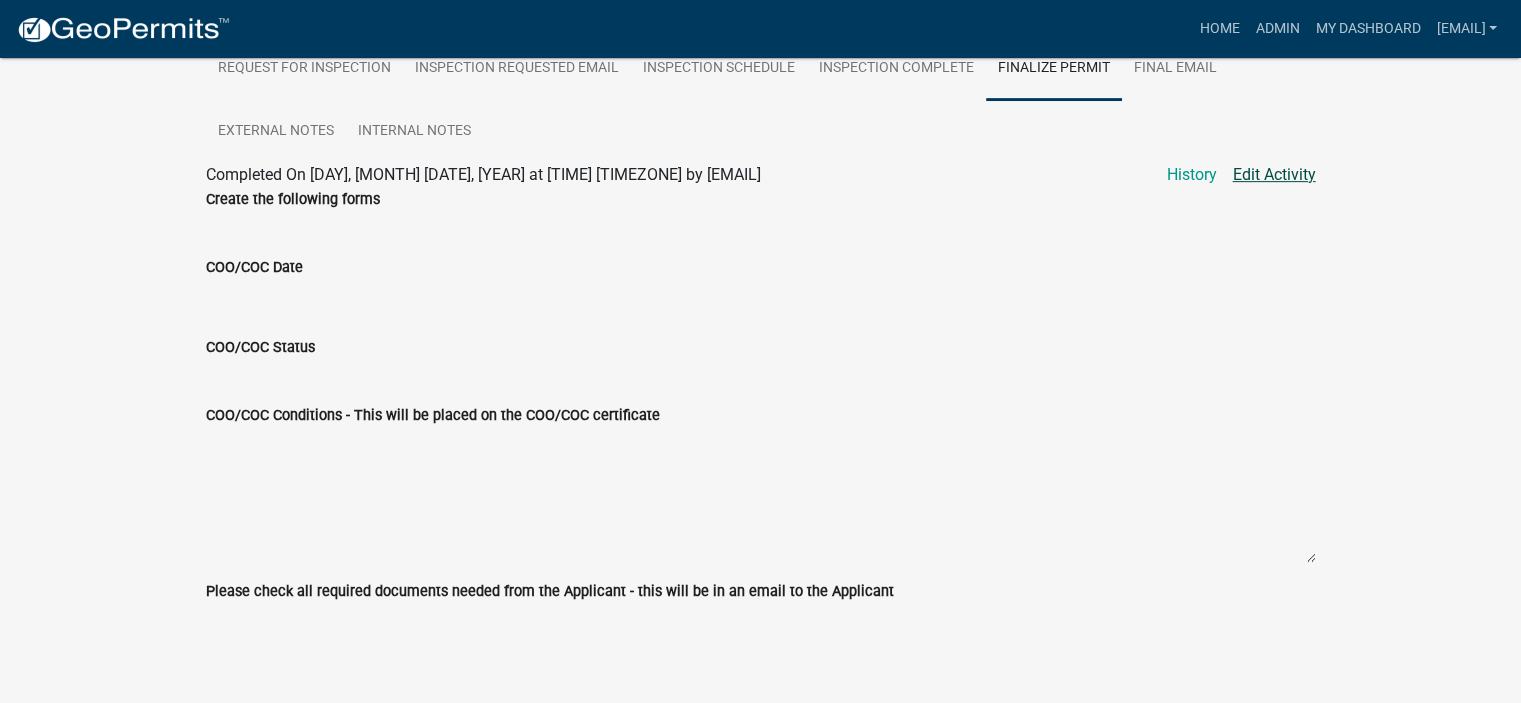 click on "Edit Activity" at bounding box center (1274, 175) 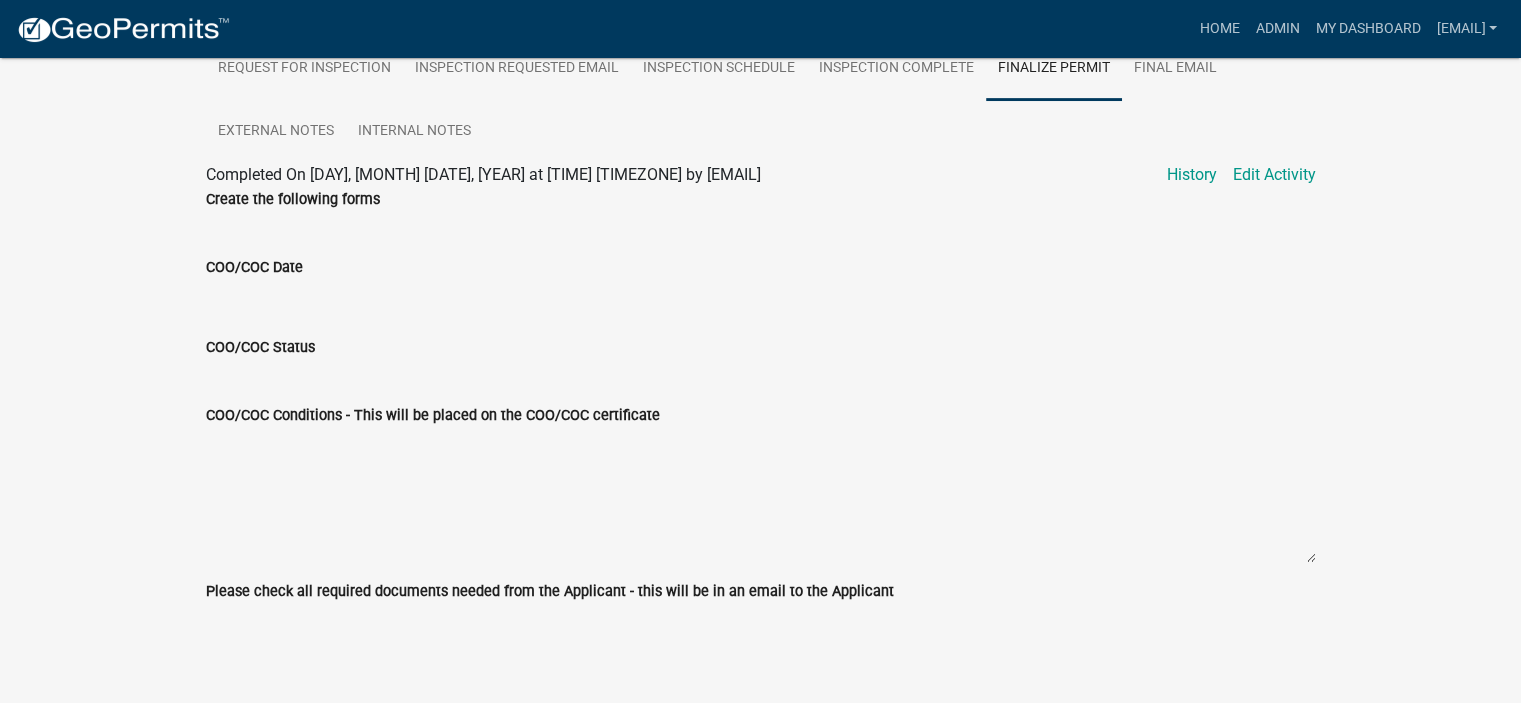 click on "COO/COC Date" at bounding box center [761, 299] 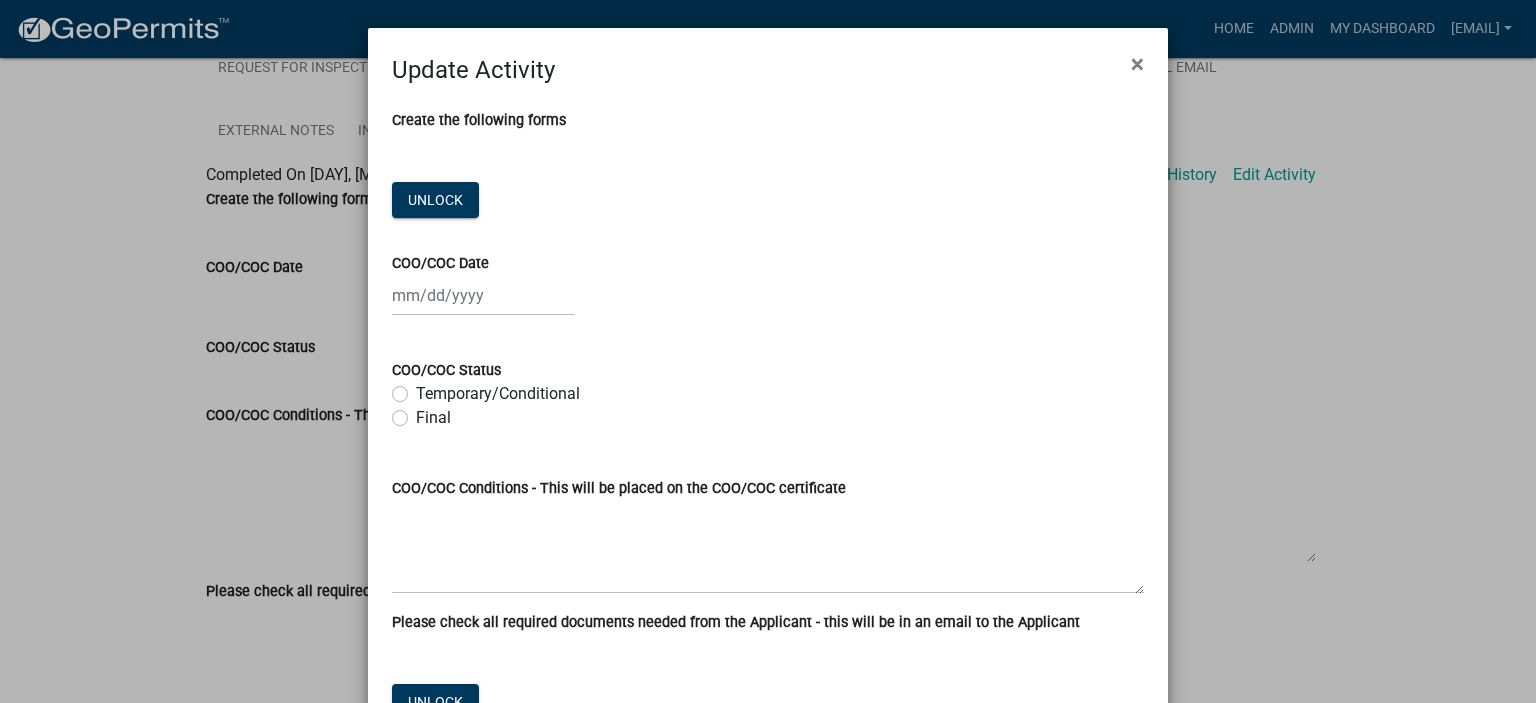 select on "8" 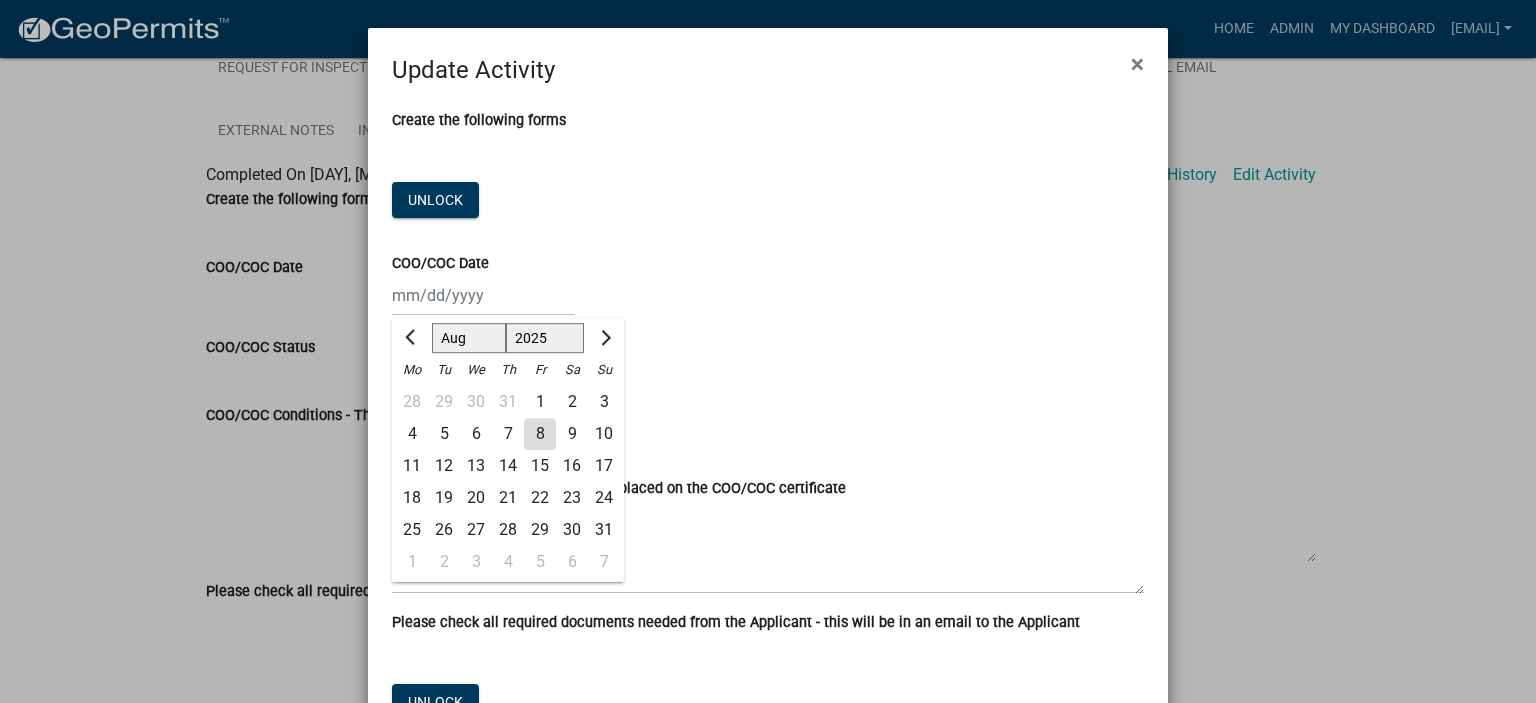 click on "Jan Feb Mar Apr May Jun Jul Aug Sep Oct Nov Dec 1525 1526 1527 1528 1529 1530 1531 1532 1533 1534 1535 1536 1537 1538 1539 1540 1541 1542 1543 1544 1545 1546 1547 1548 1549 1550 1551 1552 1553 1554 1555 1556 1557 1558 1559 1560 1561 1562 1563 1564 1565 1566 1567 1568 1569 1570 1571 1572 1573 1574 1575 1576 1577 1578 1579 1580 1581 1582 1583 1584 1585 1586 1587 1588 1589 1590 1591 1592 1593 1594 1595 1596 1597 1598 1599 1600 1601 1602 1603 1604 1605 1606 1607 1608 1609 1610 1611 1612 1613 1614 1615 1616 1617 1618 1619 1620 1621 1622 1623 1624 1625 1626 1627 1628 1629 1630 1631 1632 1633 1634 1635 1636 1637 1638 1639 1640 1641 1642 1643 1644 1645 1646 1647 1648 1649 1650 1651 1652 1653 1654 1655 1656 1657 1658 1659 1660 1661 1662 1663 1664 1665 1666 1667 1668 1669 1670 1671 1672 1673 1674 1675 1676 1677 1678 1679 1680 1681 1682 1683 1684 1685 1686 1687 1688 1689 1690 1691 1692 1693 1694 1695 1696 1697 1698 1699 1700 1701 1702 1703 1704 1705 1706 1707 1708 1709 1710 1711 1712 1713 1714 1715 1716 1717 1718 1719 1" 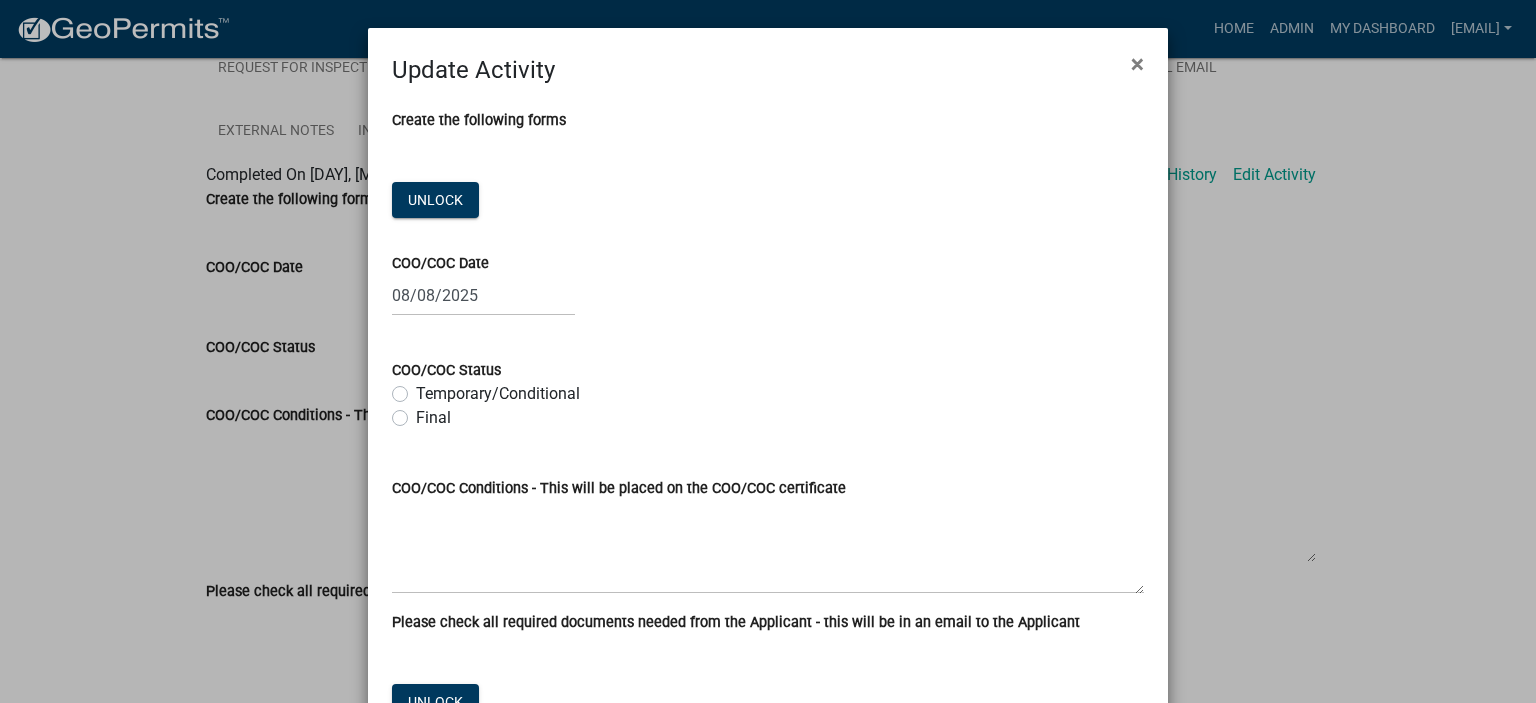 click on "Final" 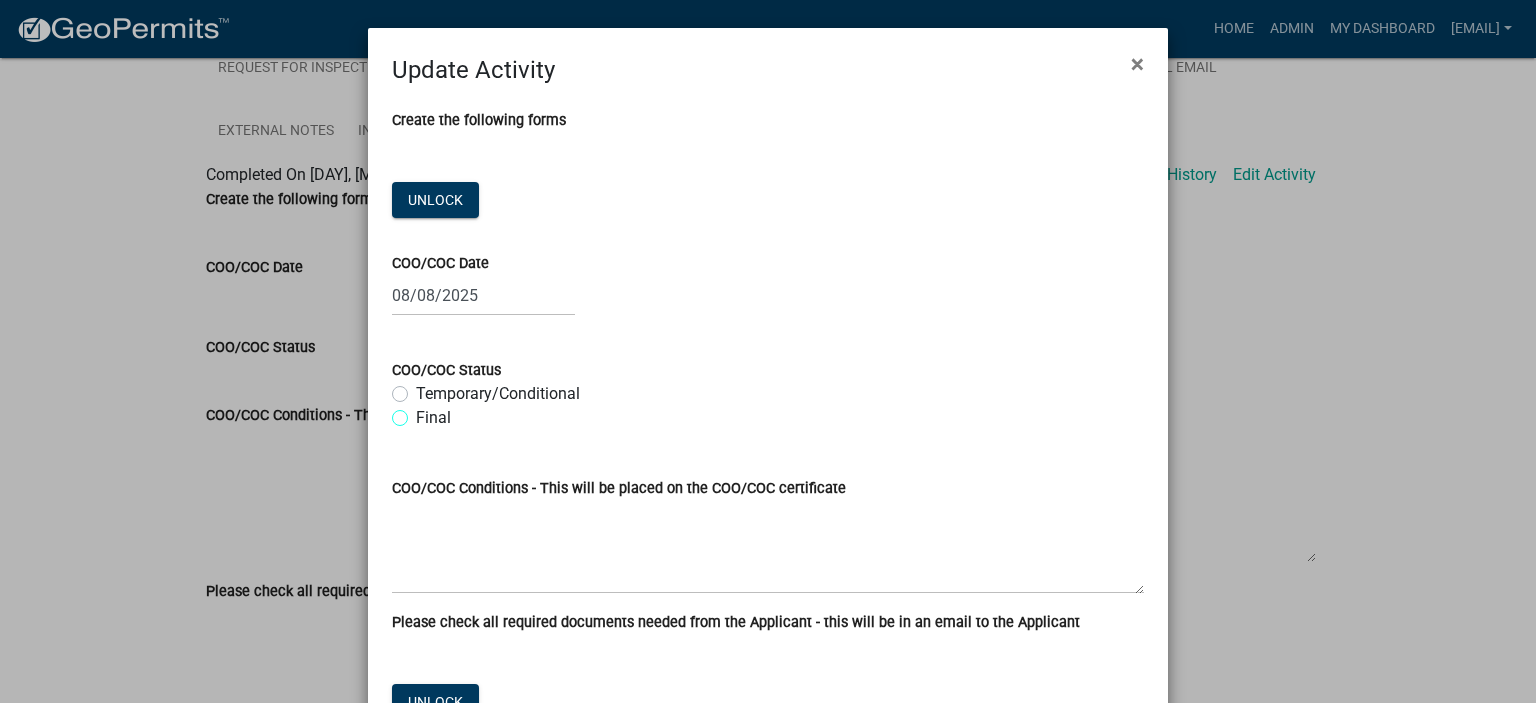 click on "Final" at bounding box center [422, 412] 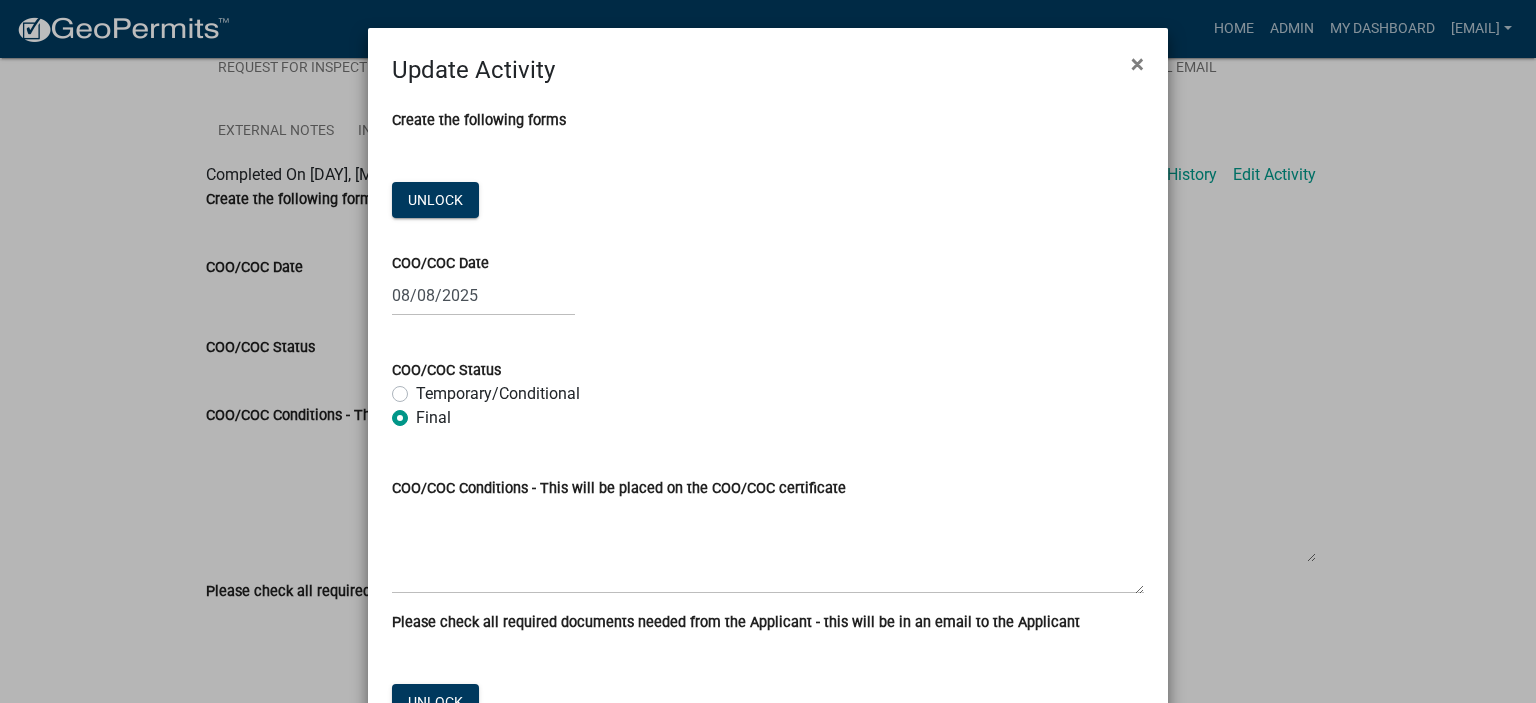 radio on "true" 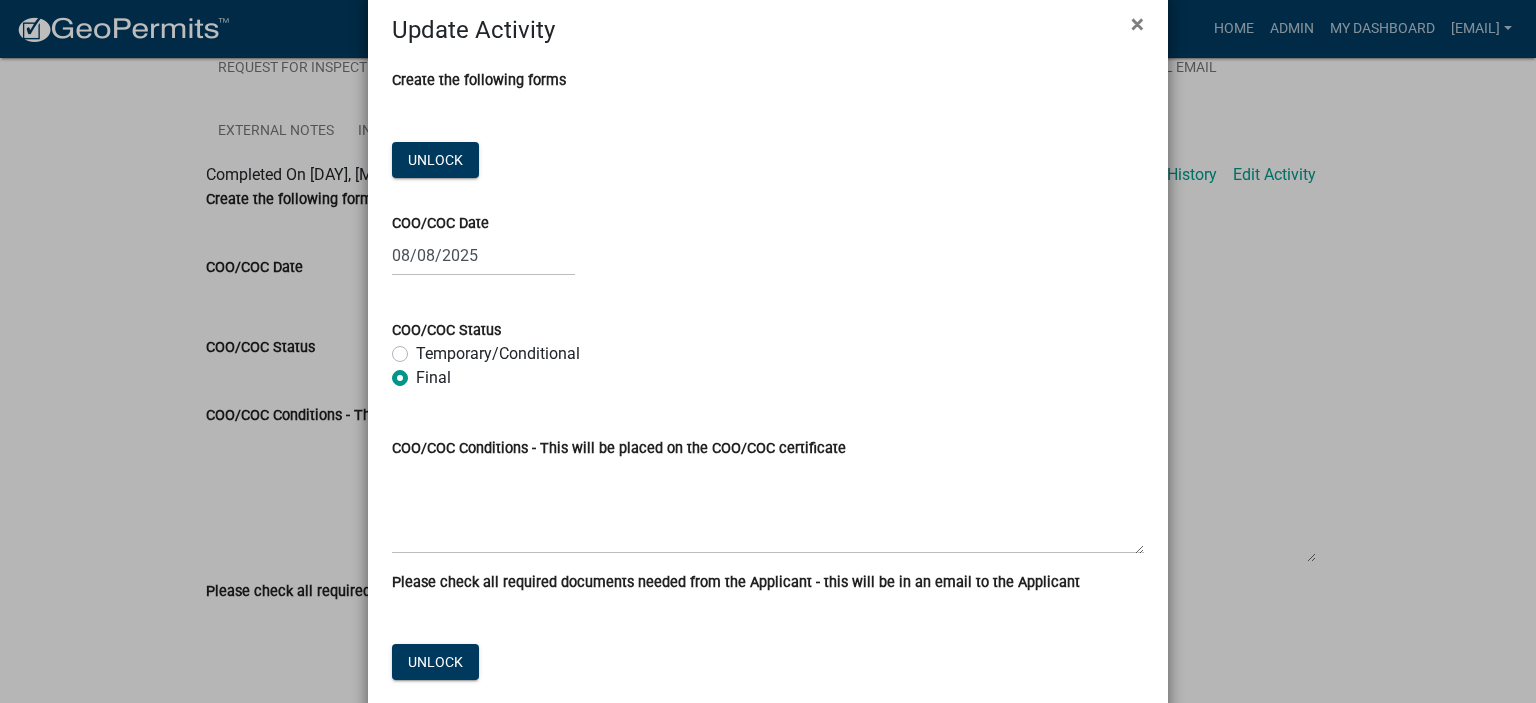 scroll, scrollTop: 148, scrollLeft: 0, axis: vertical 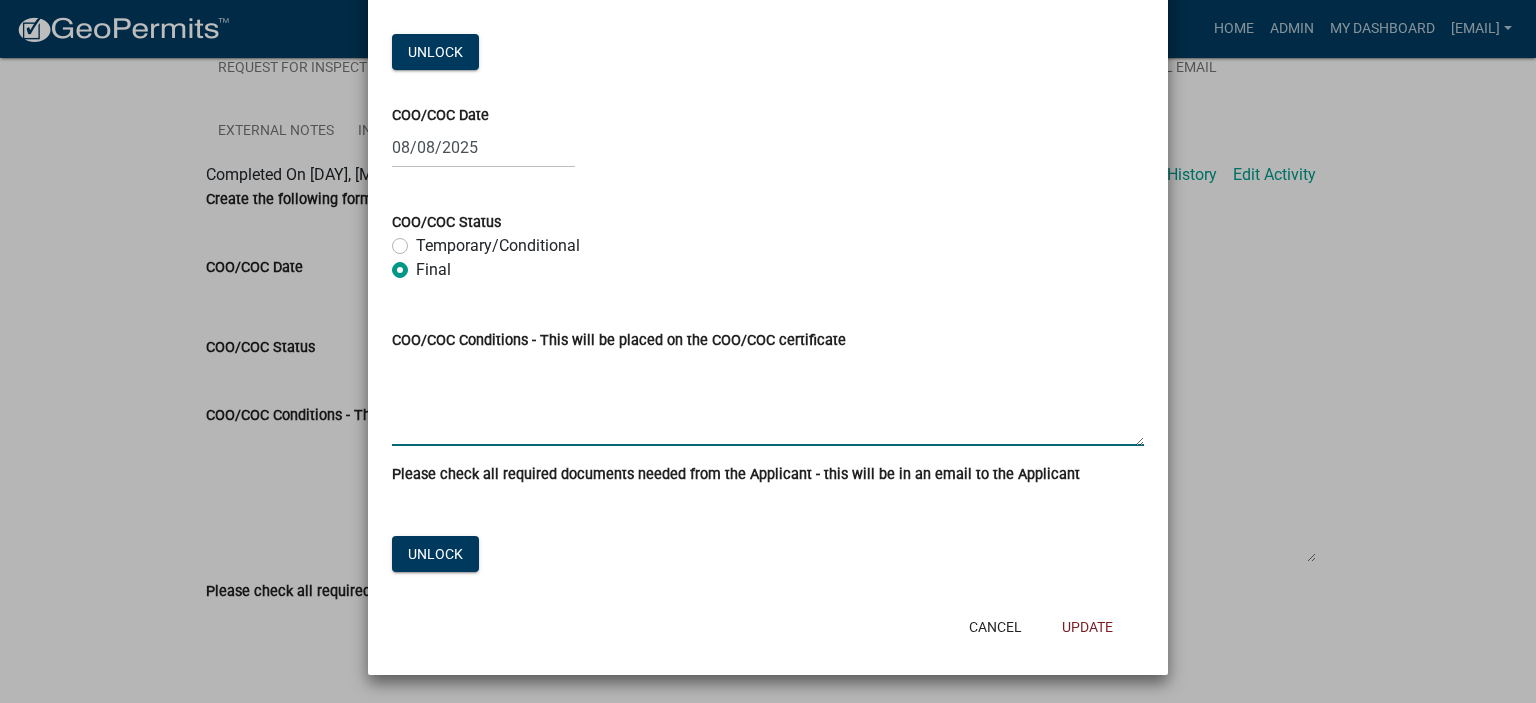 click on "COO/COC Conditions - This will be placed on the COO/COC certificate" at bounding box center (768, 399) 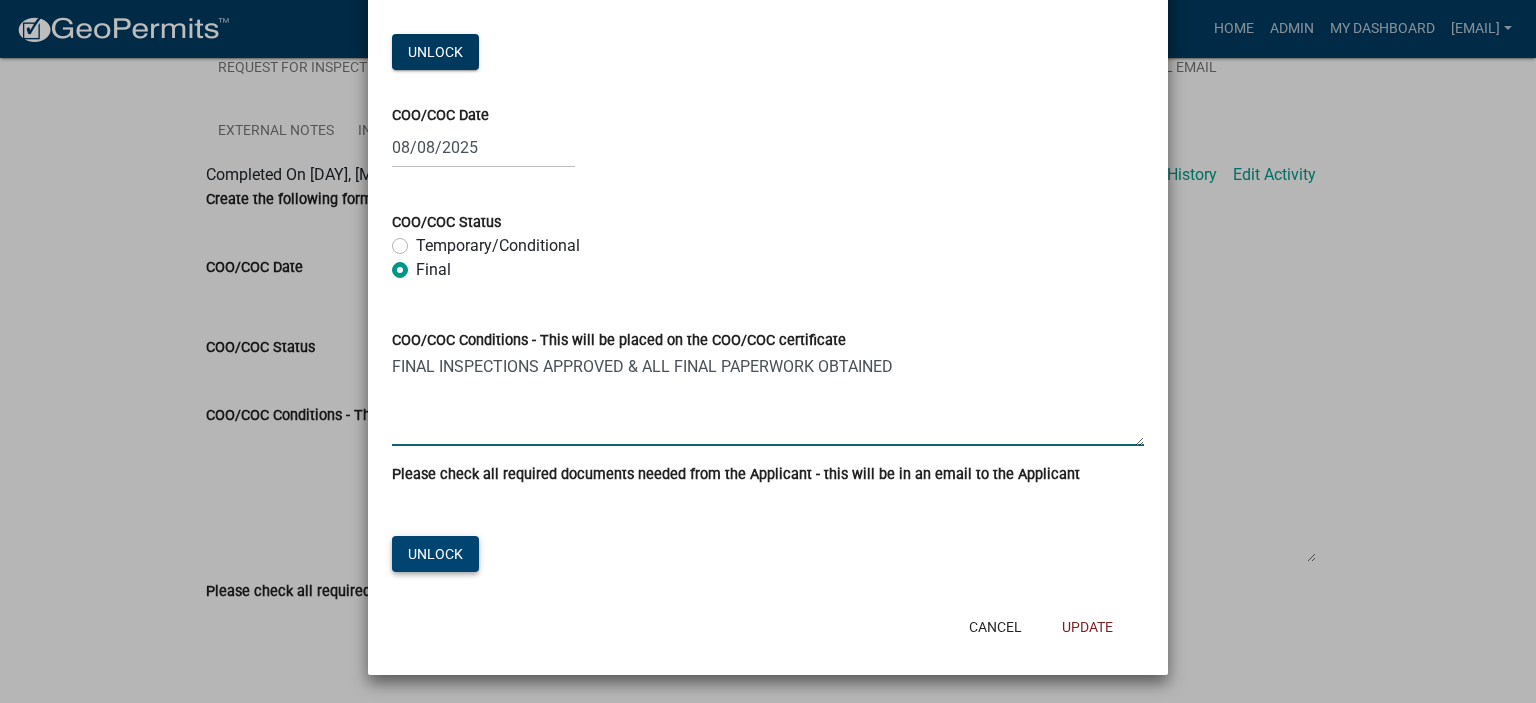 type on "FINAL INSPECTIONS APPROVED & ALL FINAL PAPERWORK OBTAINED" 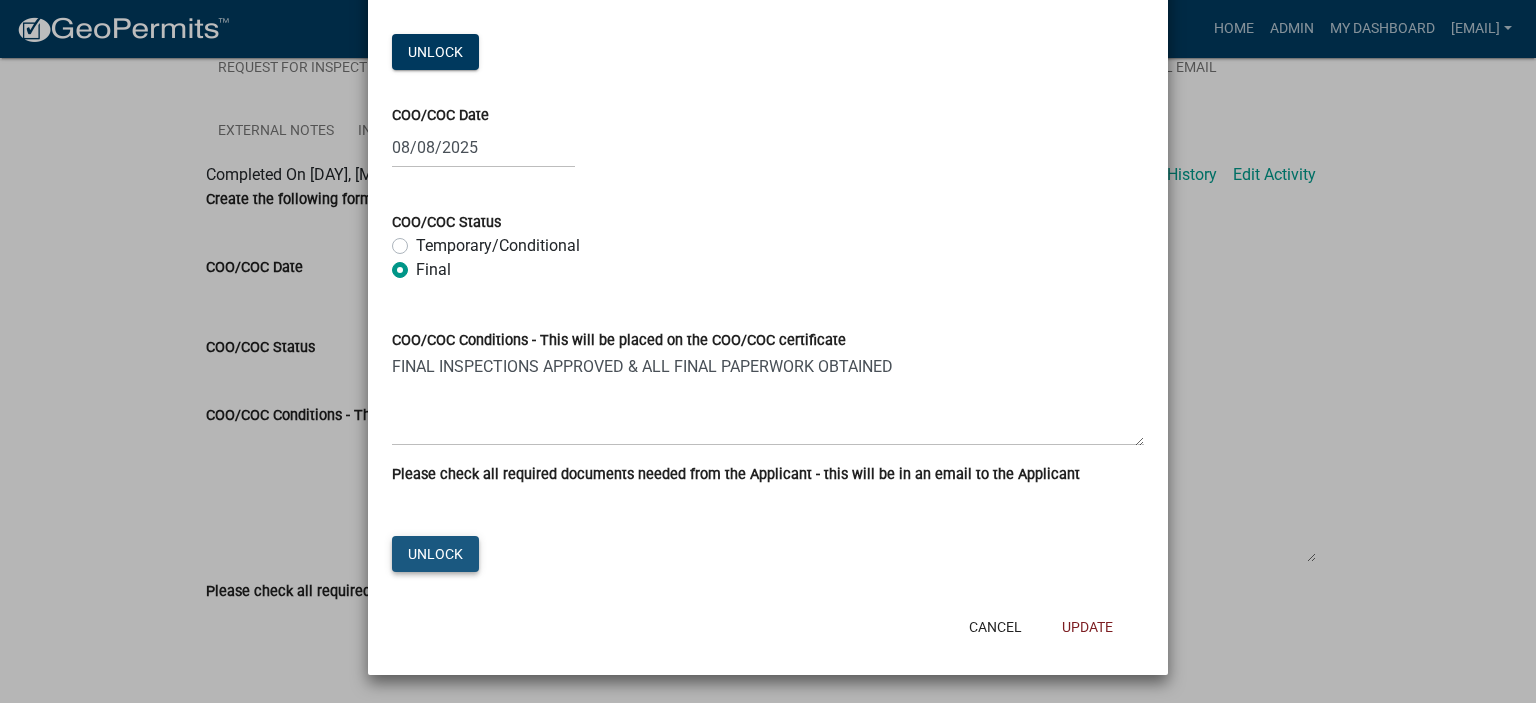 click on "Unlock" at bounding box center (435, 52) 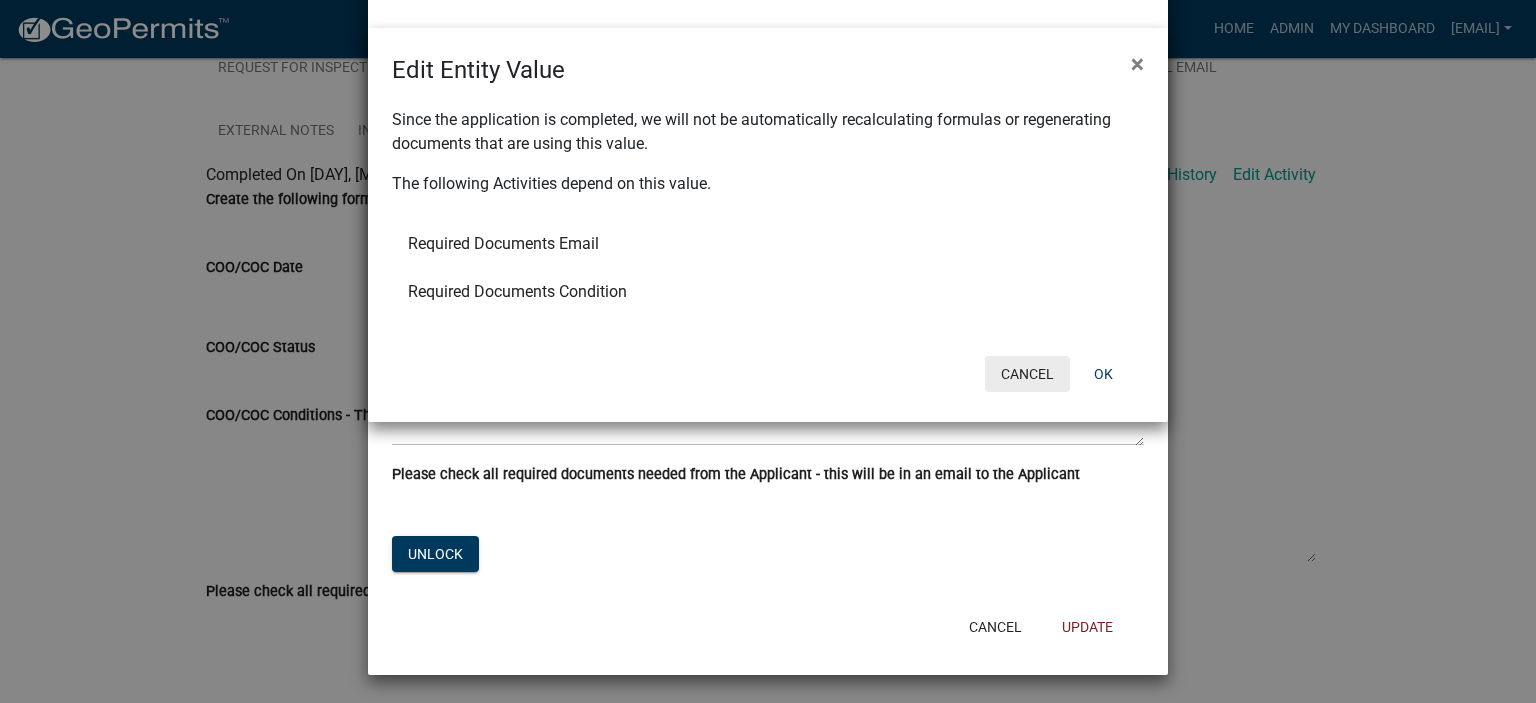 click on "Cancel" 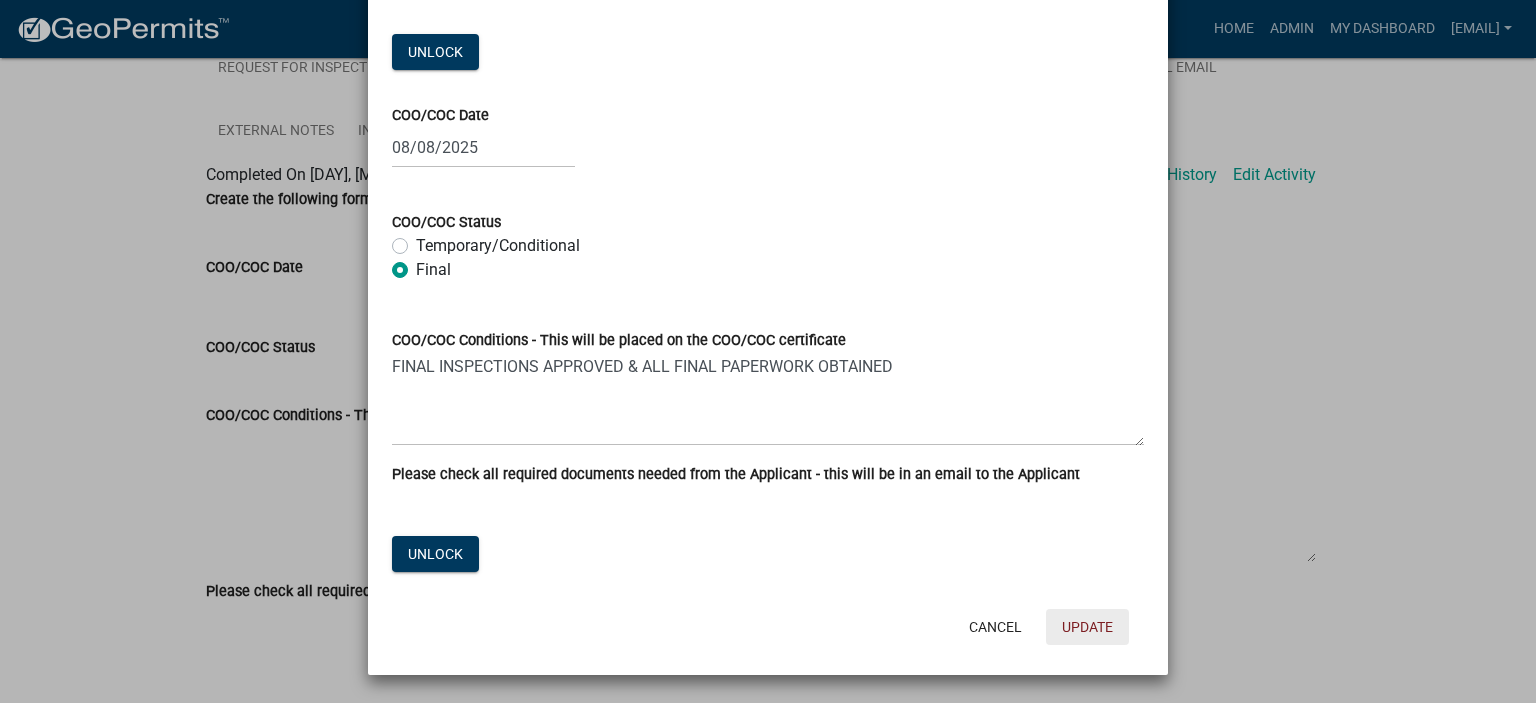 click on "Update" 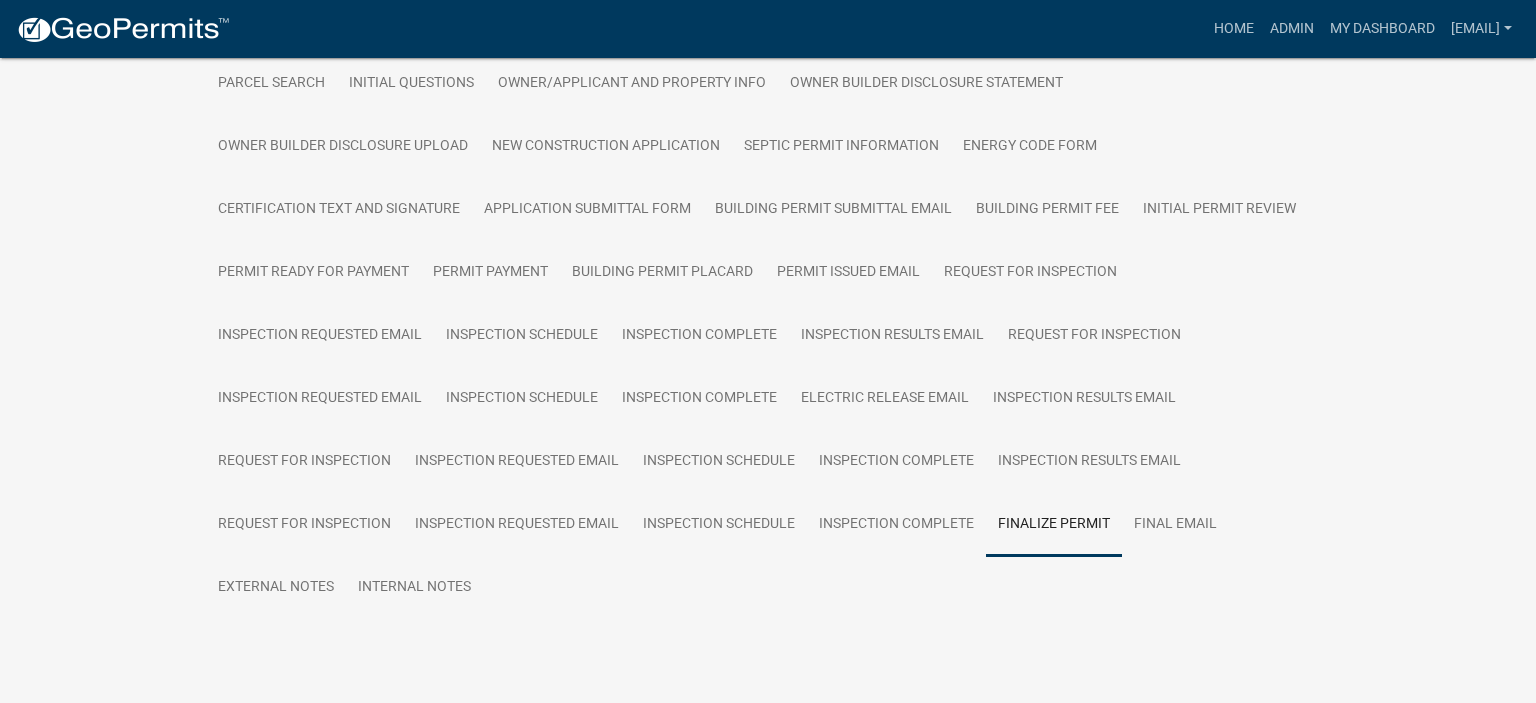 scroll, scrollTop: 0, scrollLeft: 0, axis: both 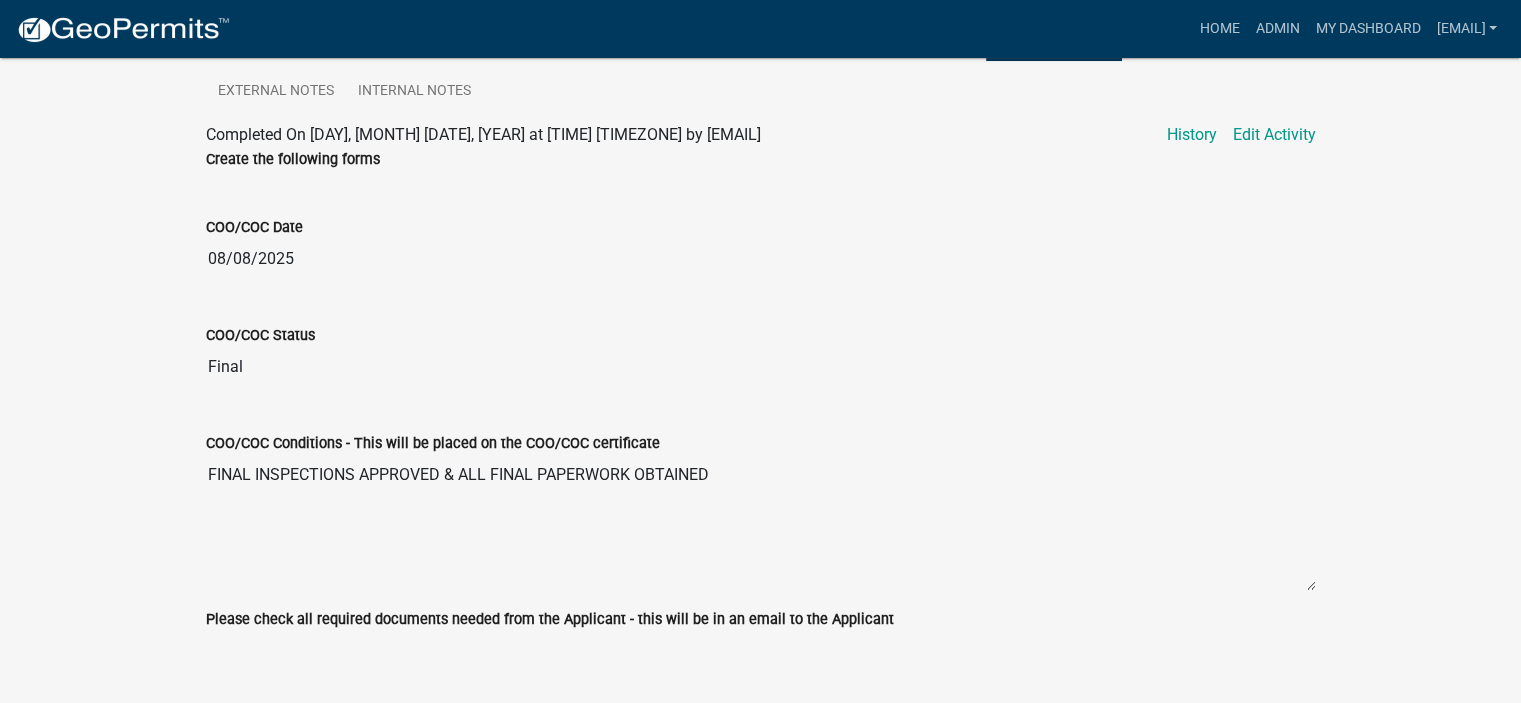 click on "Create the following forms" 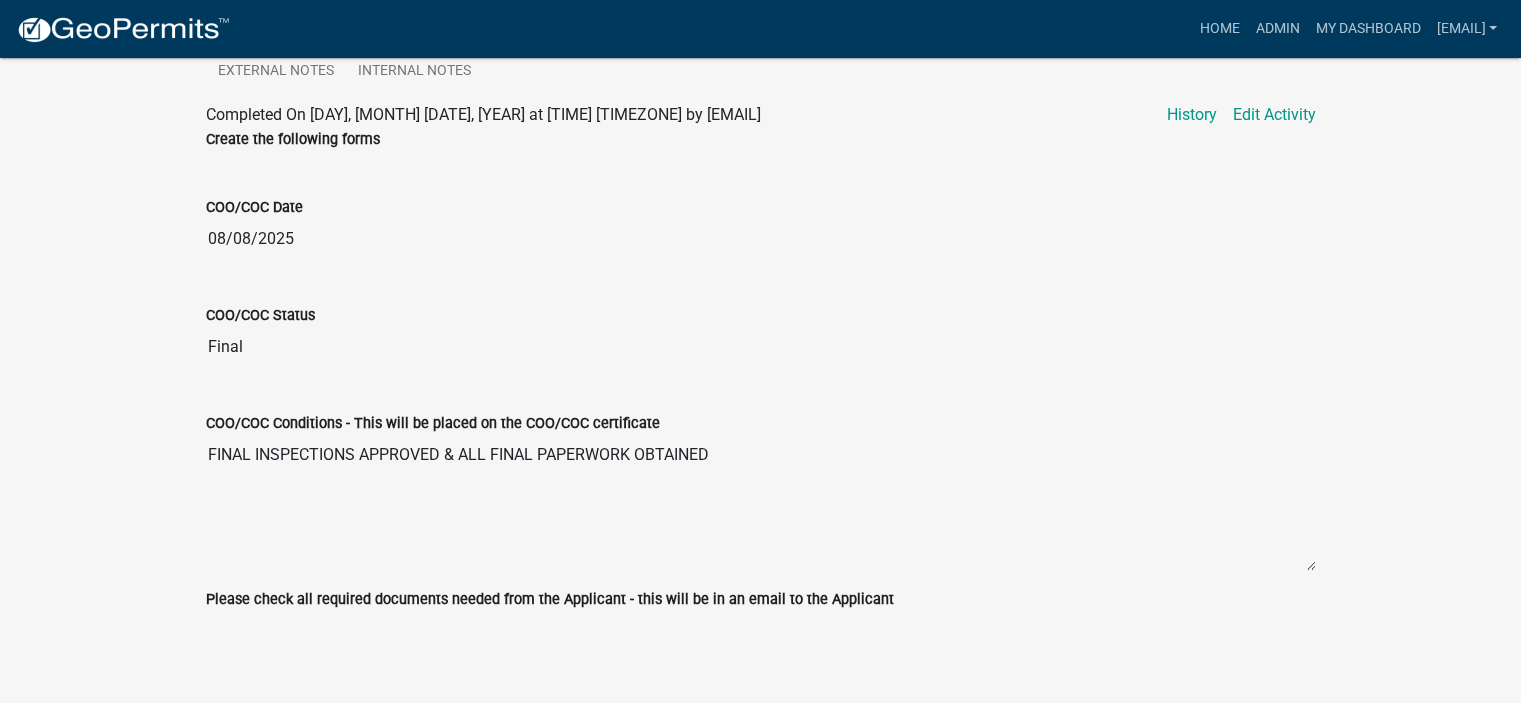 scroll, scrollTop: 917, scrollLeft: 0, axis: vertical 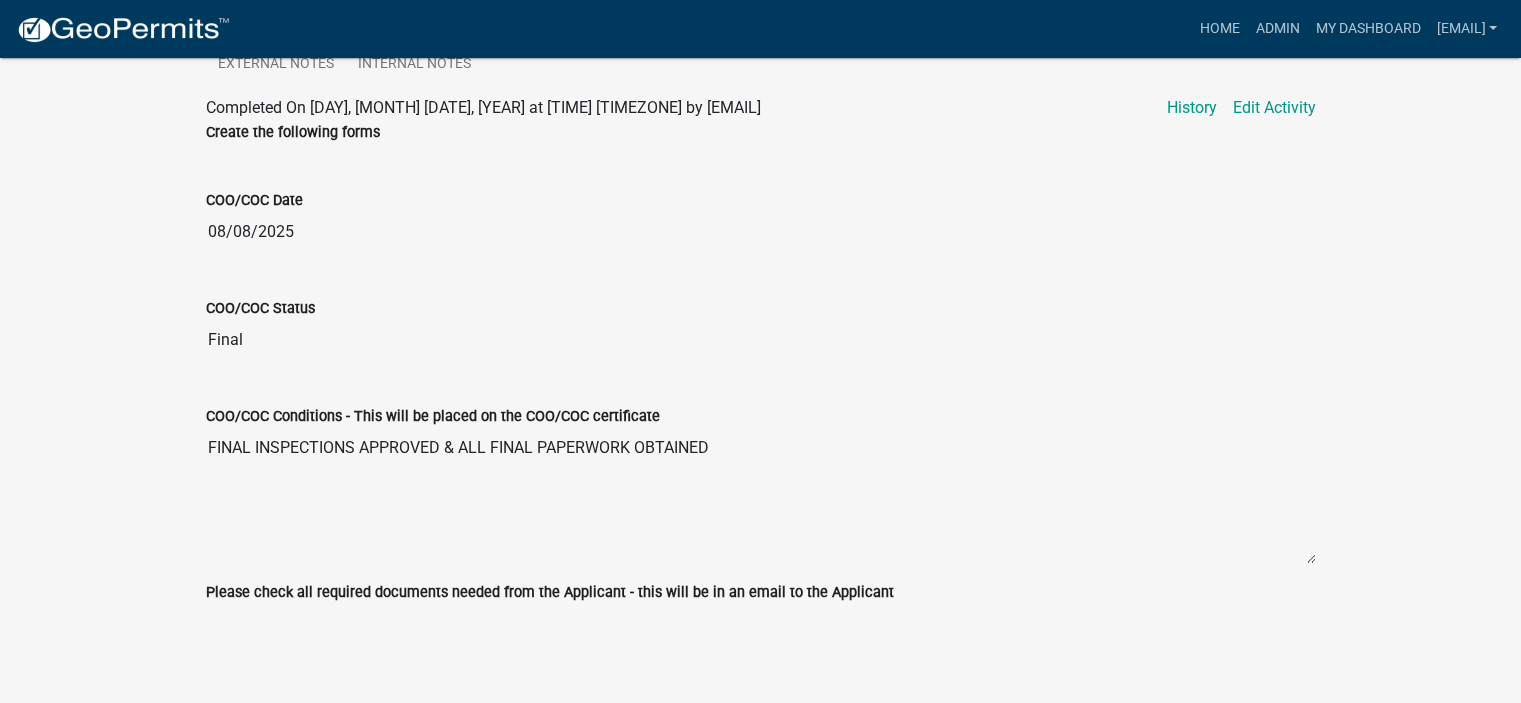 click on "Please check all required documents needed from the Applicant - this will be in an email to the Applicant" 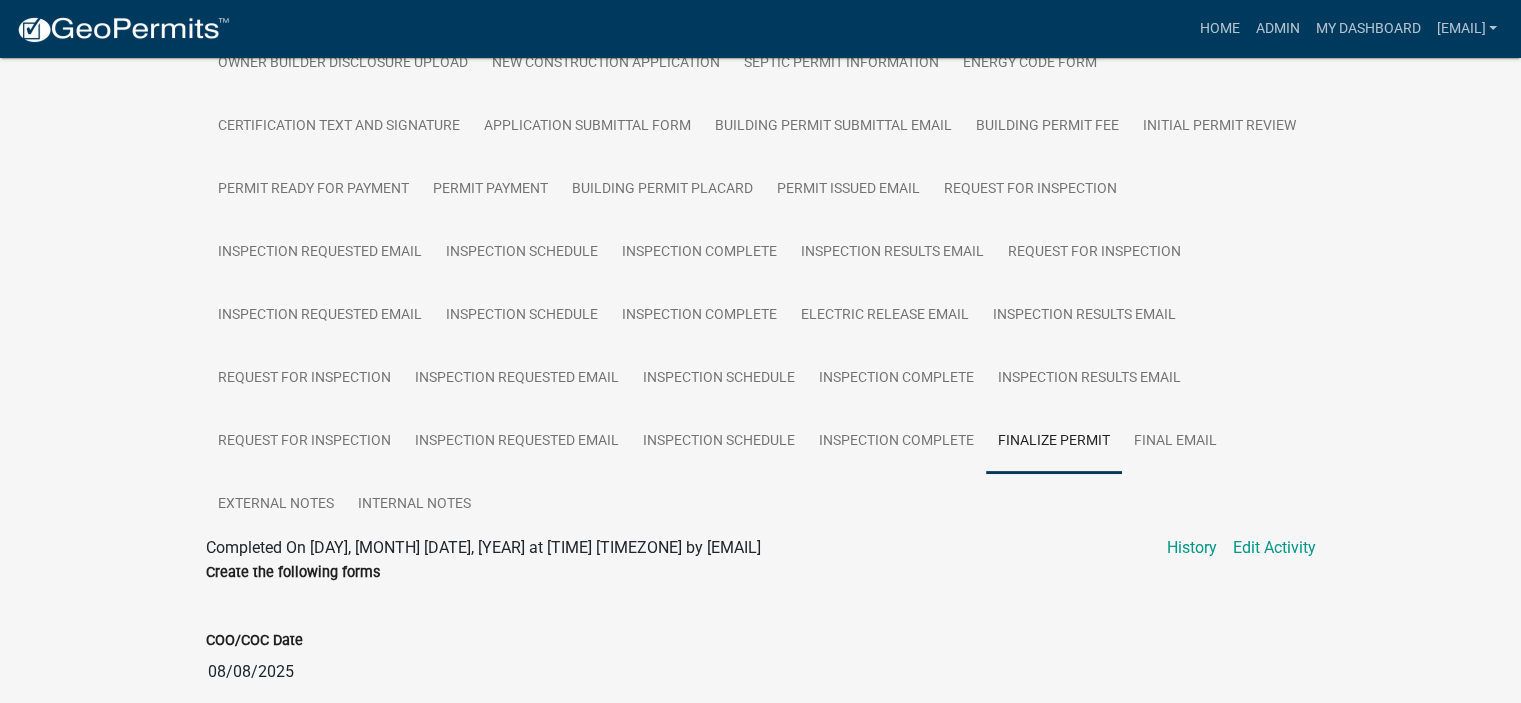scroll, scrollTop: 451, scrollLeft: 0, axis: vertical 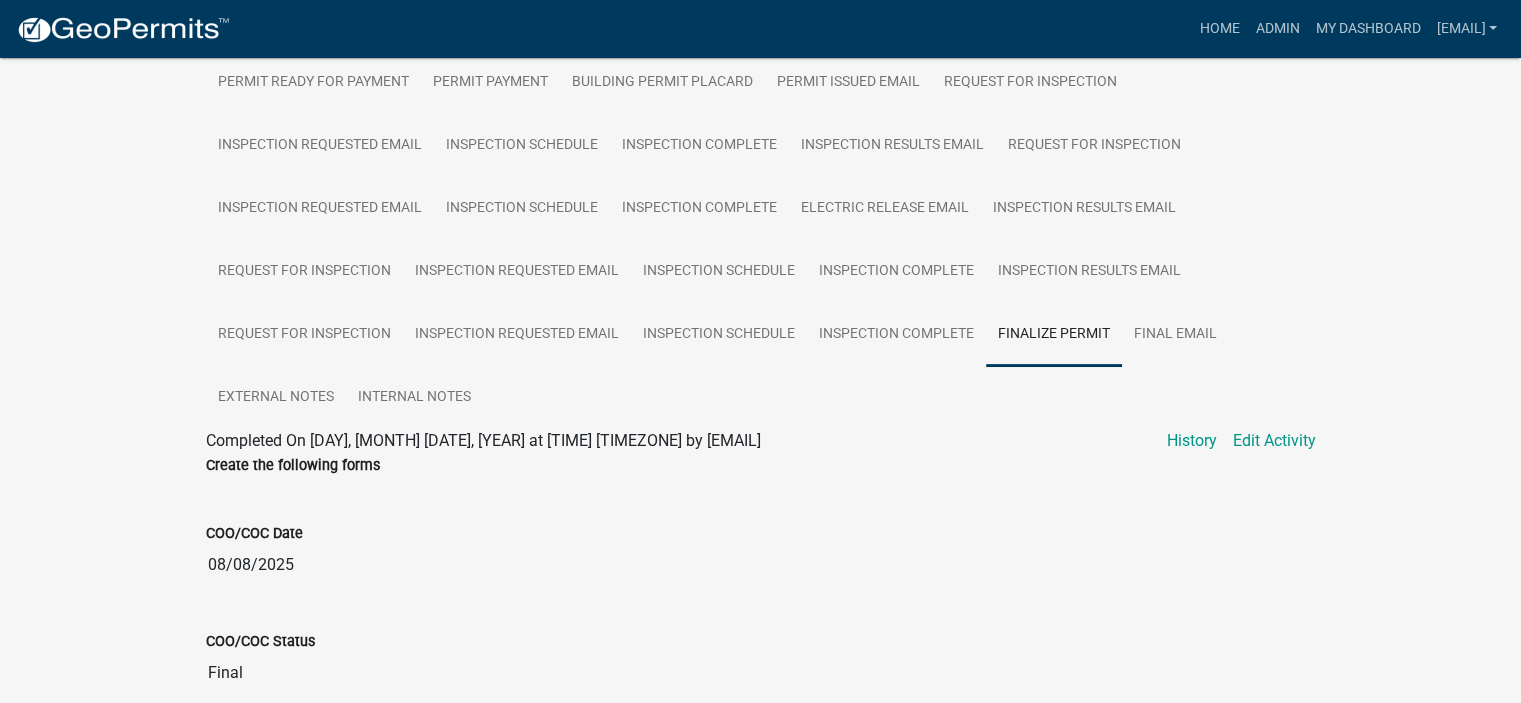 click on "08/08/2025" at bounding box center [761, 565] 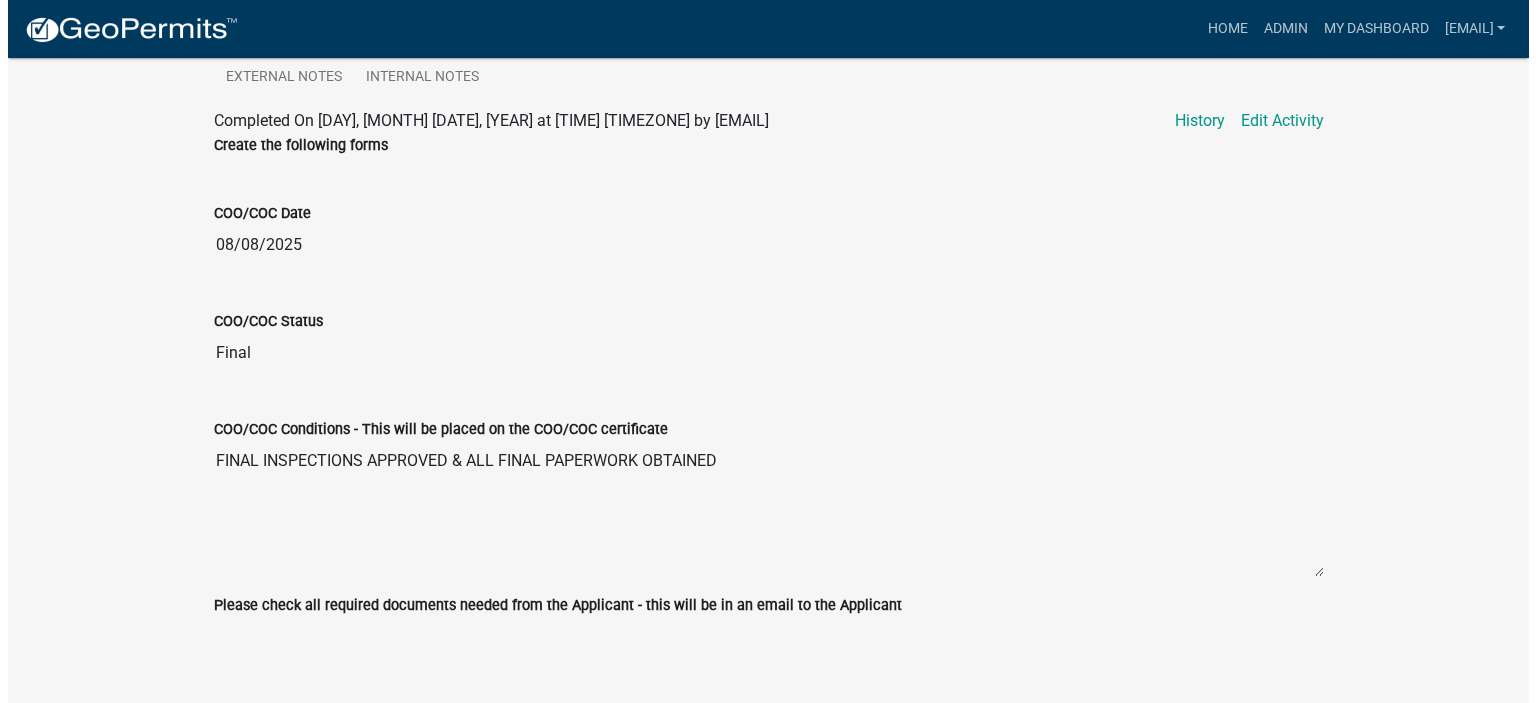 scroll, scrollTop: 917, scrollLeft: 0, axis: vertical 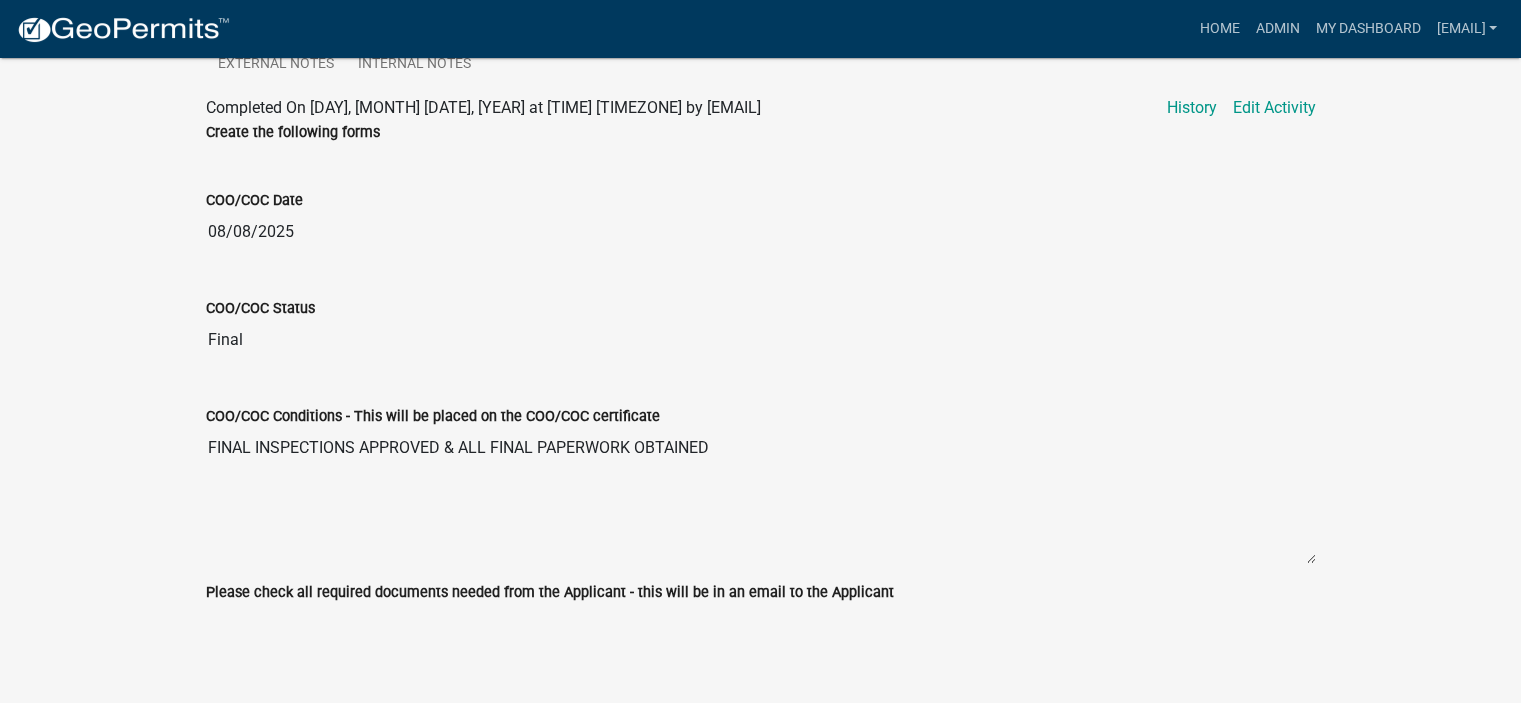 click on "Please check all required documents needed from the Applicant - this will be in an email to the Applicant" 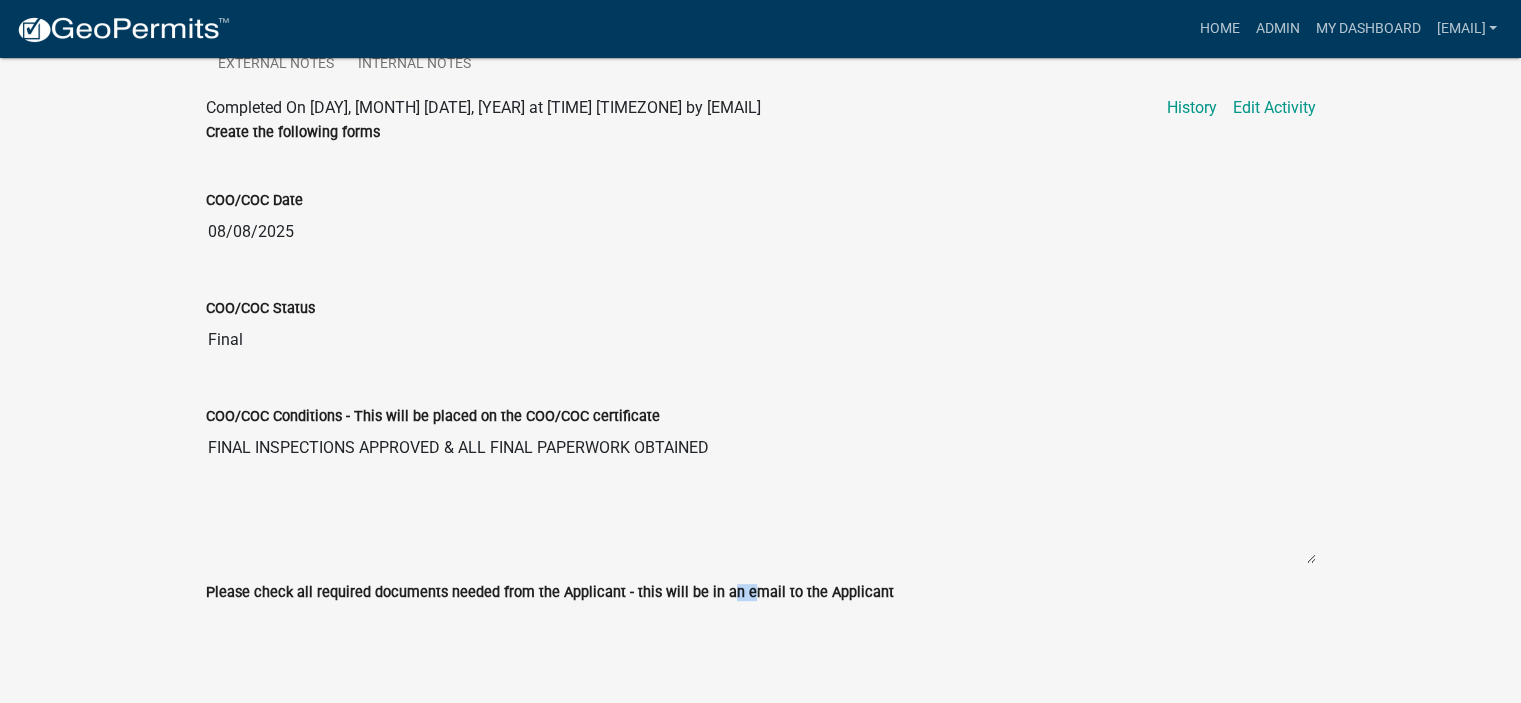 click on "Please check all required documents needed from the Applicant - this will be in an email to the Applicant" 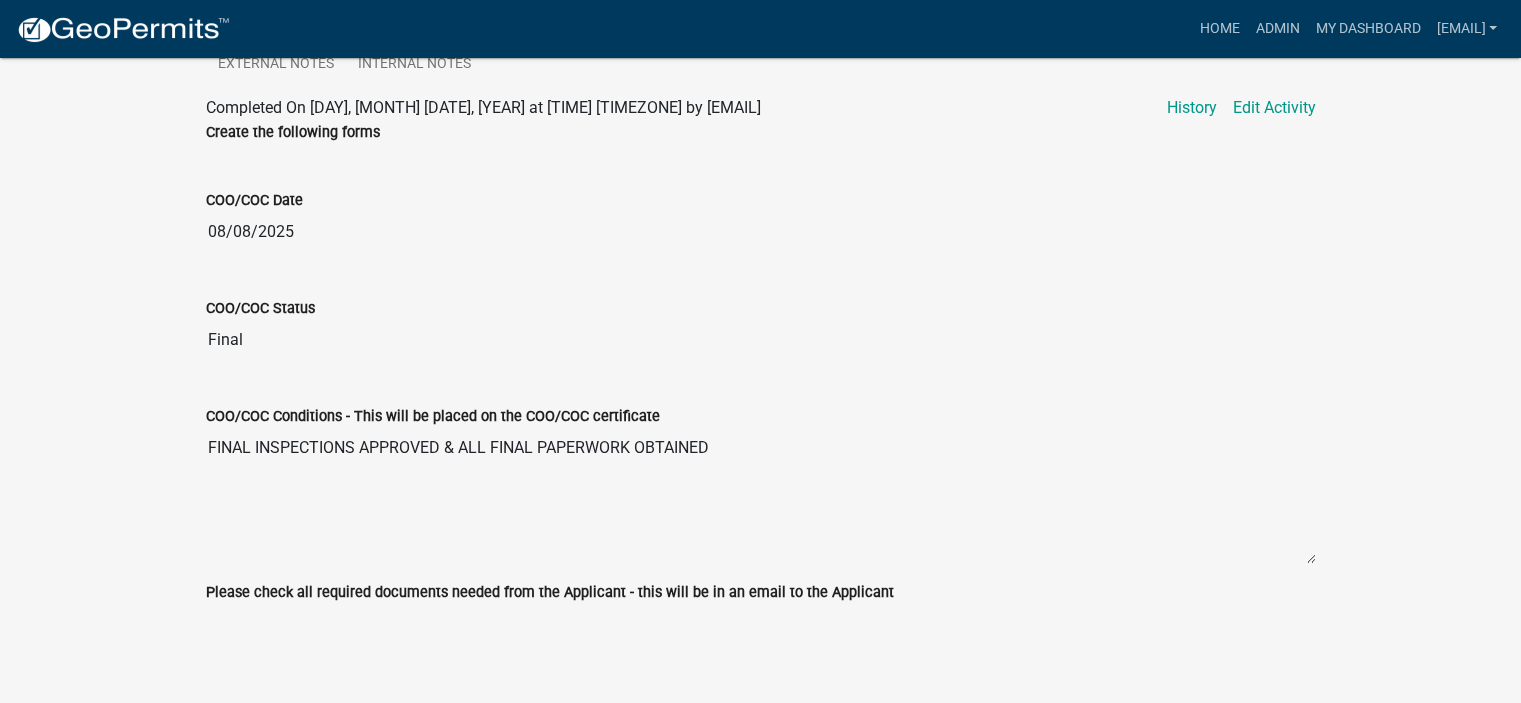 click on "Please check all required documents needed from the Applicant - this will be in an email to the Applicant" 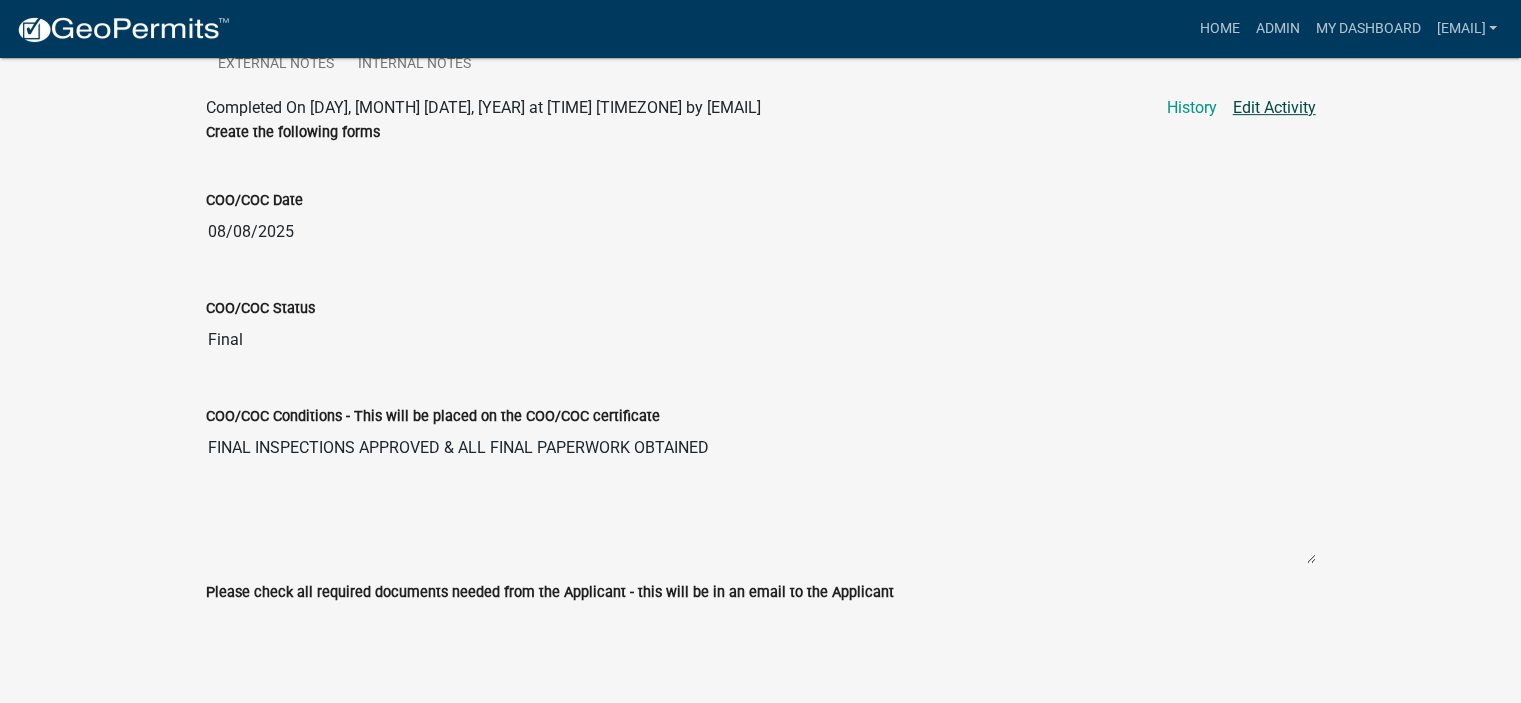 click on "Edit Activity" at bounding box center [1274, 108] 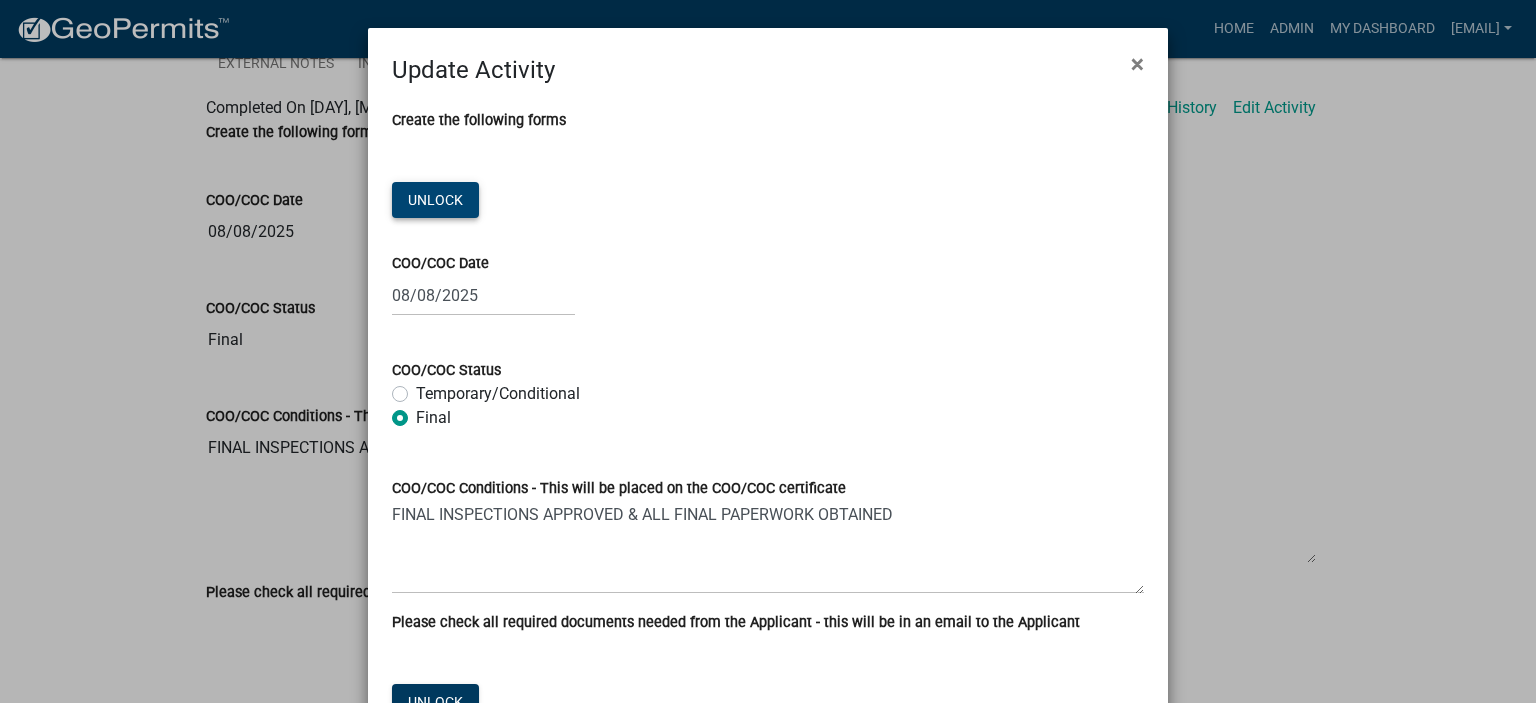 click on "Unlock" at bounding box center [435, 200] 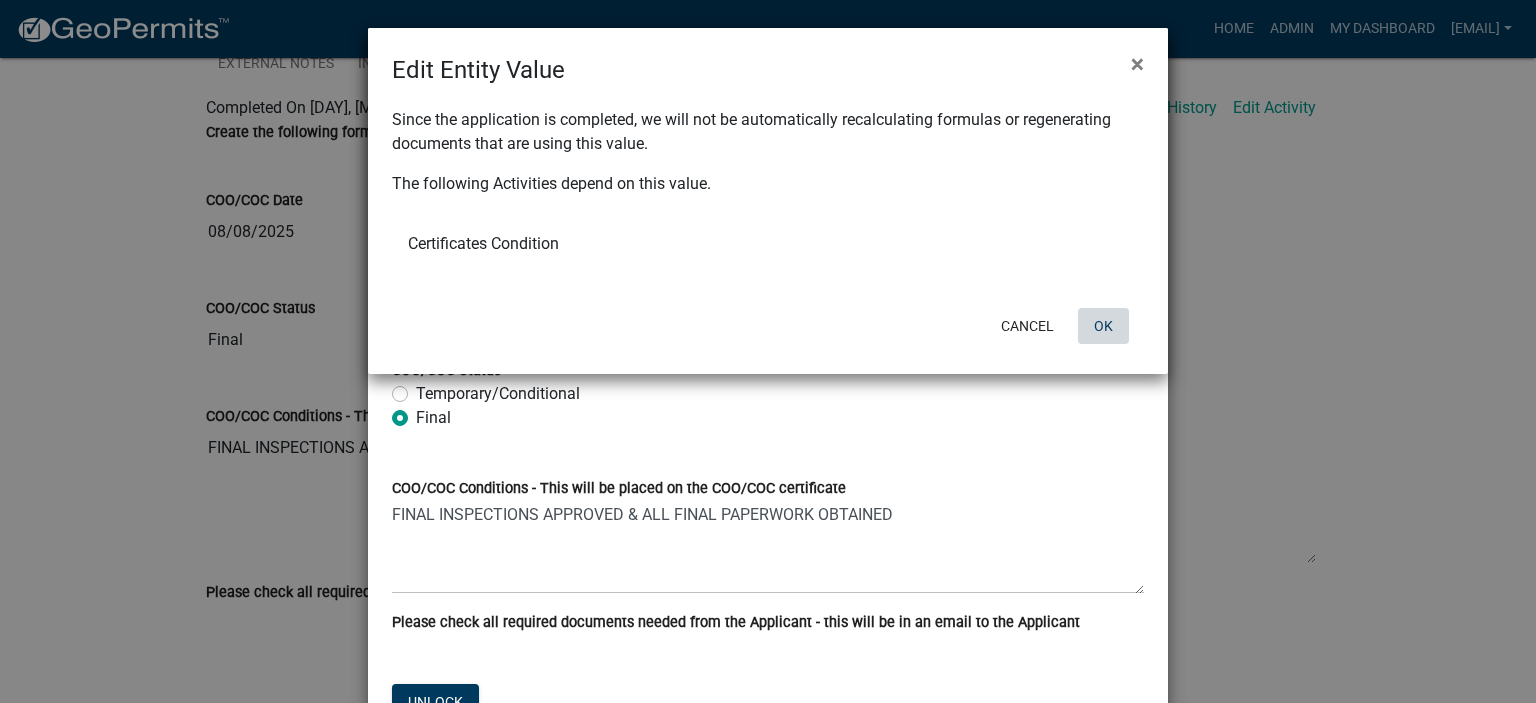 click on "OK" 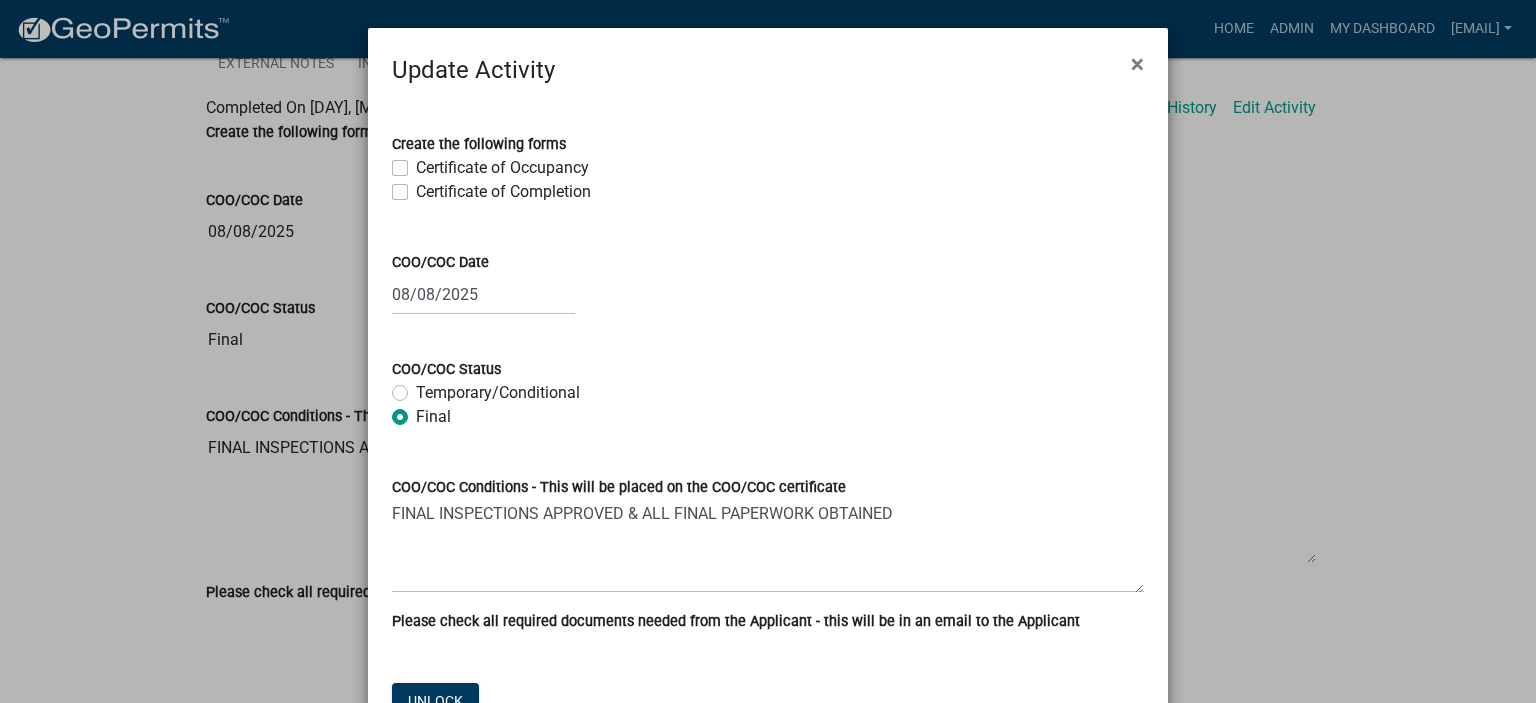 click on "Certificate of Occupancy" 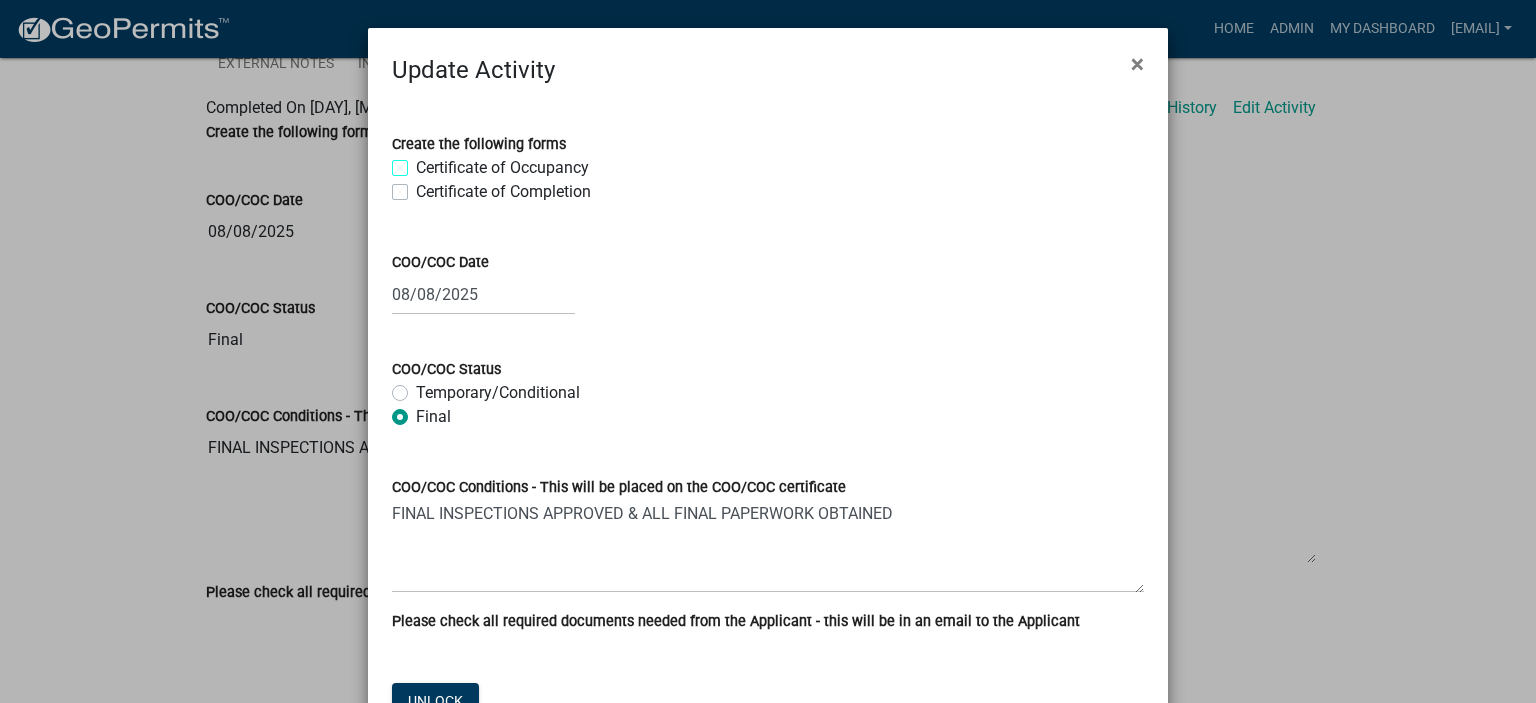 click on "Certificate of Occupancy" at bounding box center [422, 162] 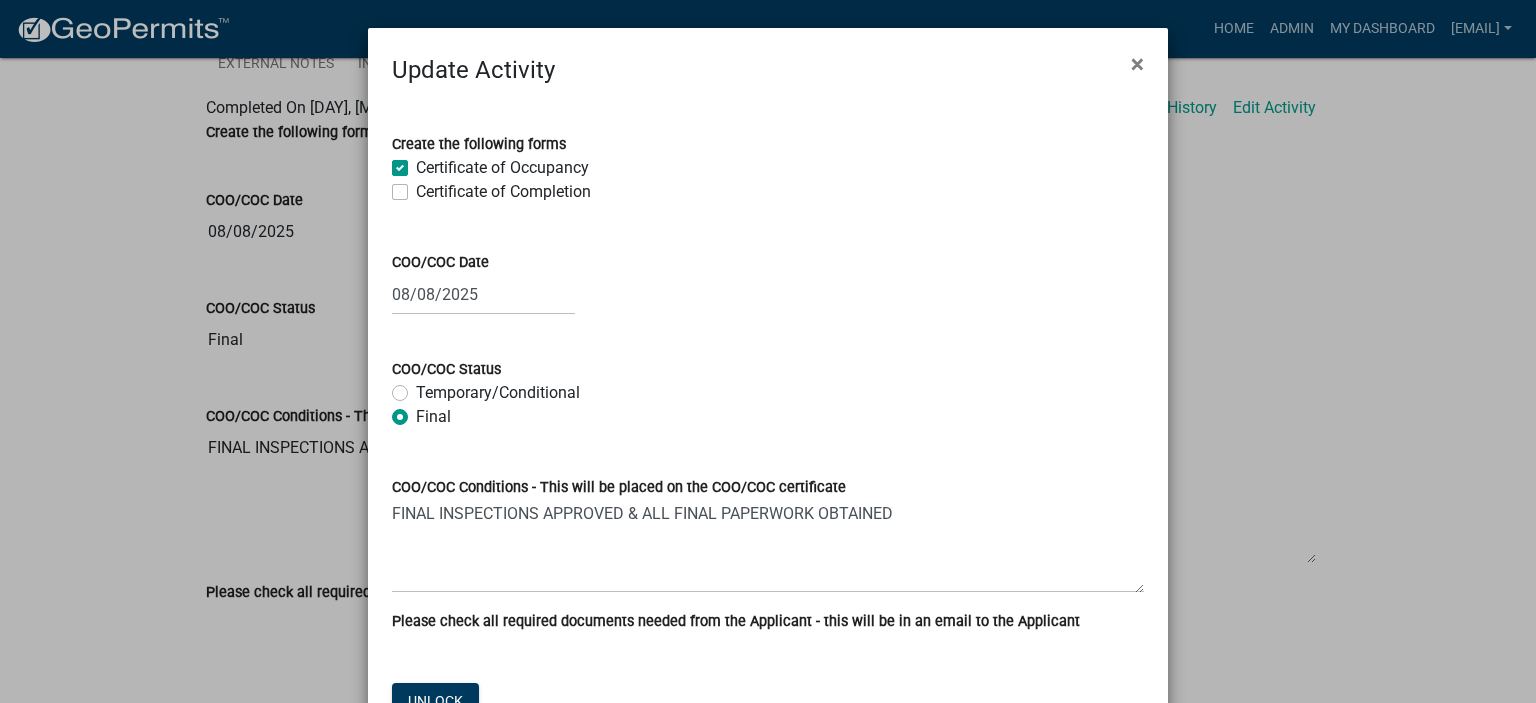 checkbox on "true" 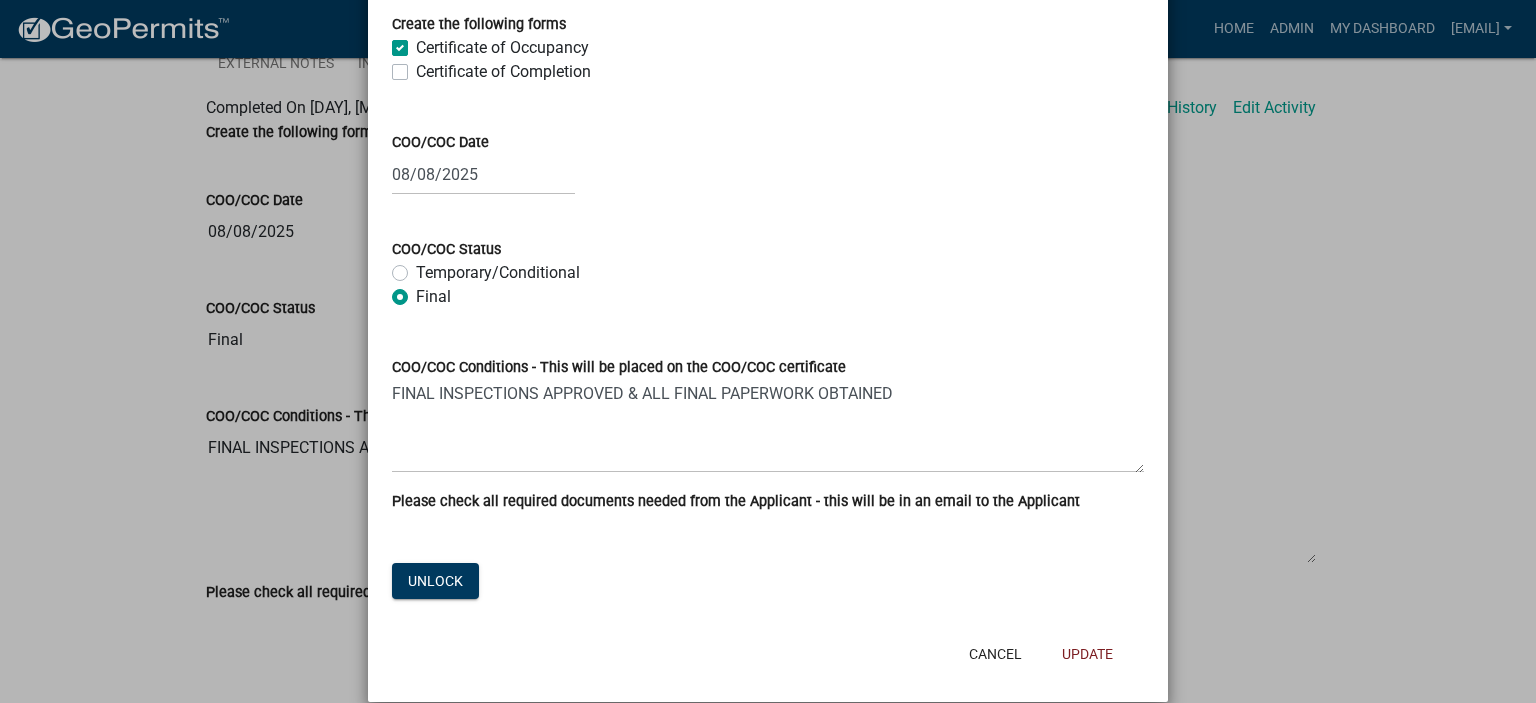 scroll, scrollTop: 147, scrollLeft: 0, axis: vertical 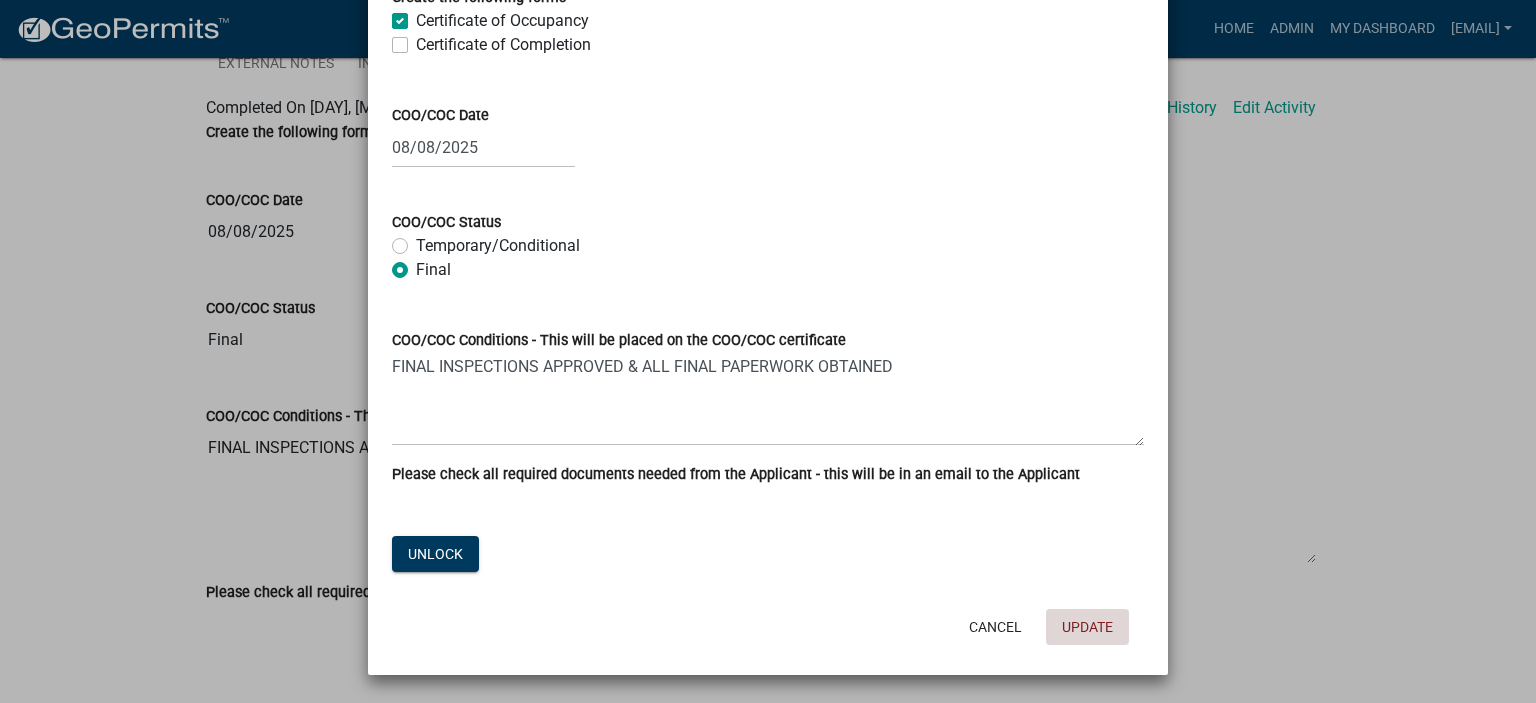 click on "Update" 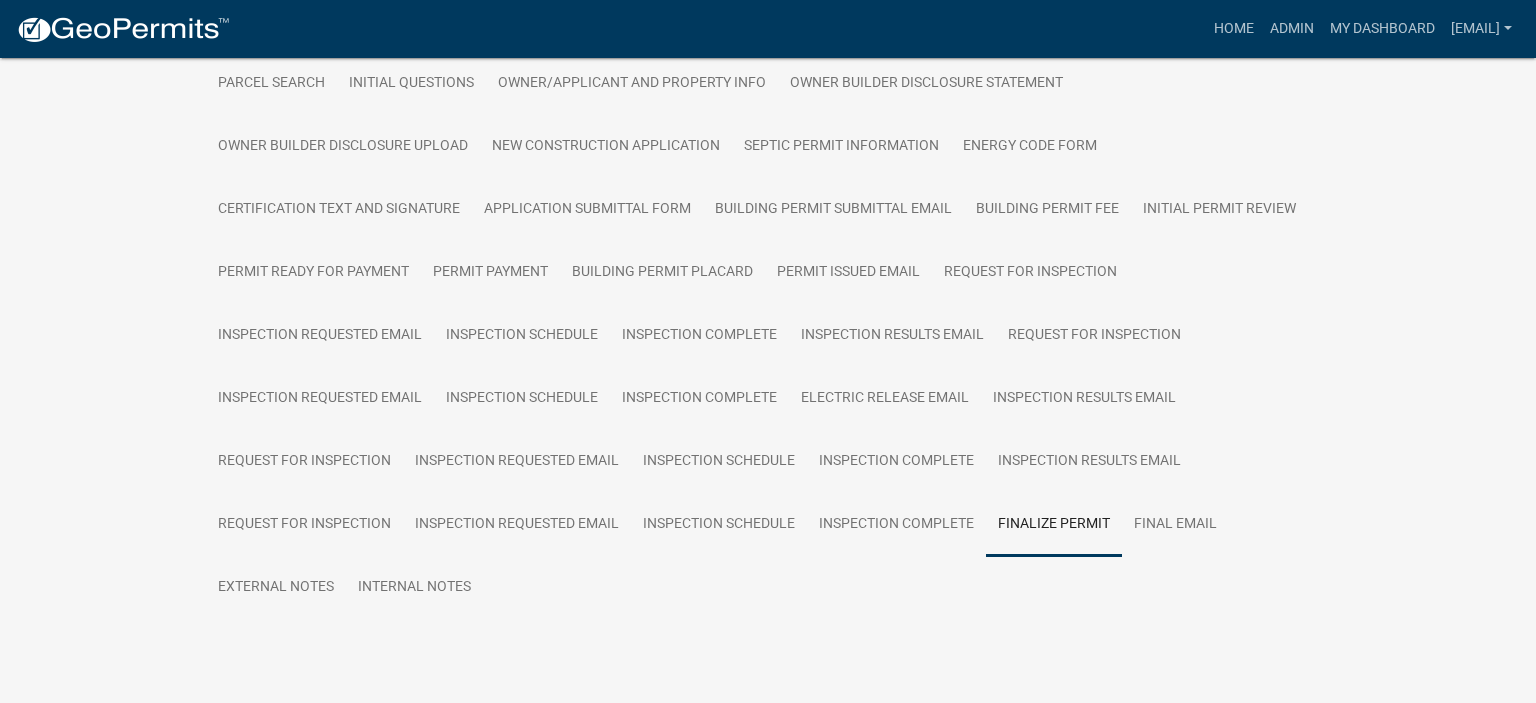 scroll, scrollTop: 395, scrollLeft: 0, axis: vertical 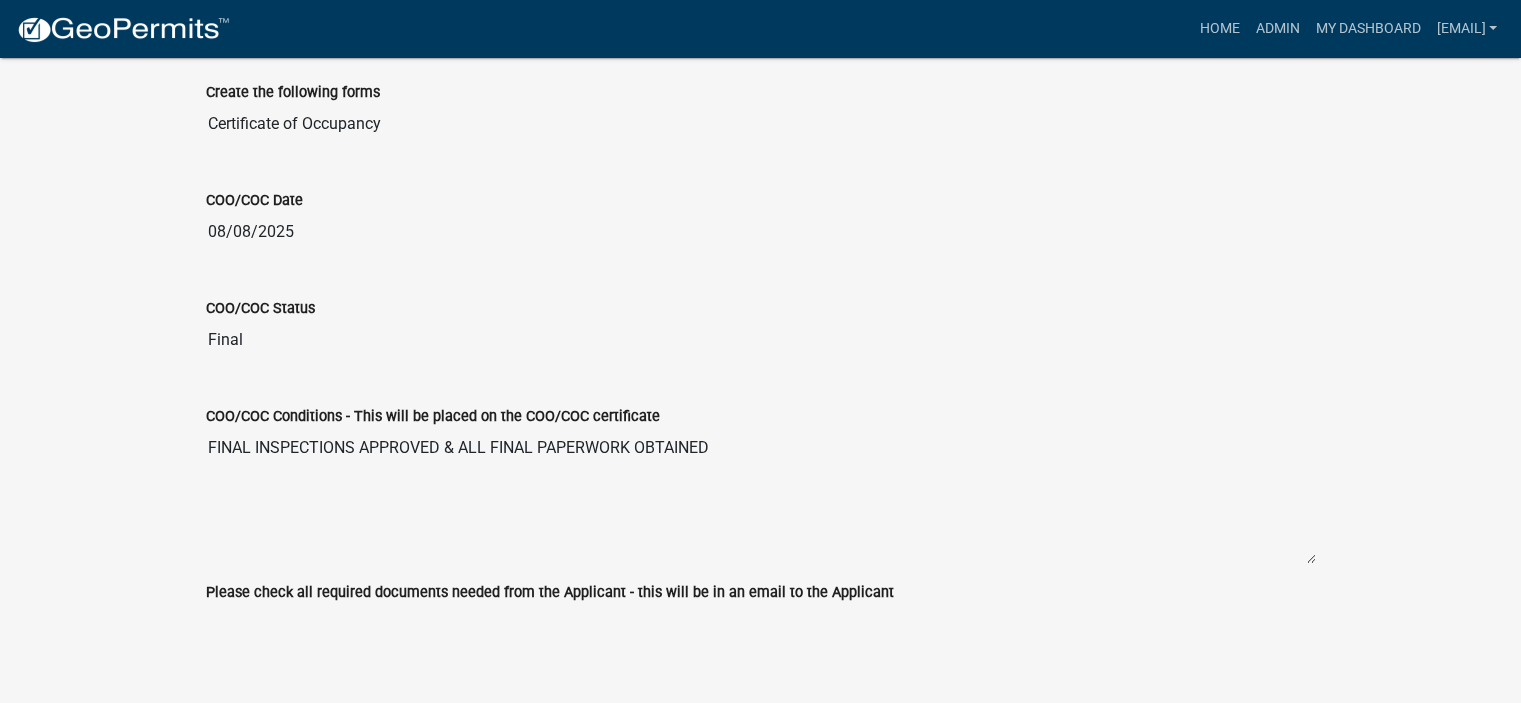 click on "Please check all required documents needed from the Applicant - this will be in an email to the Applicant" 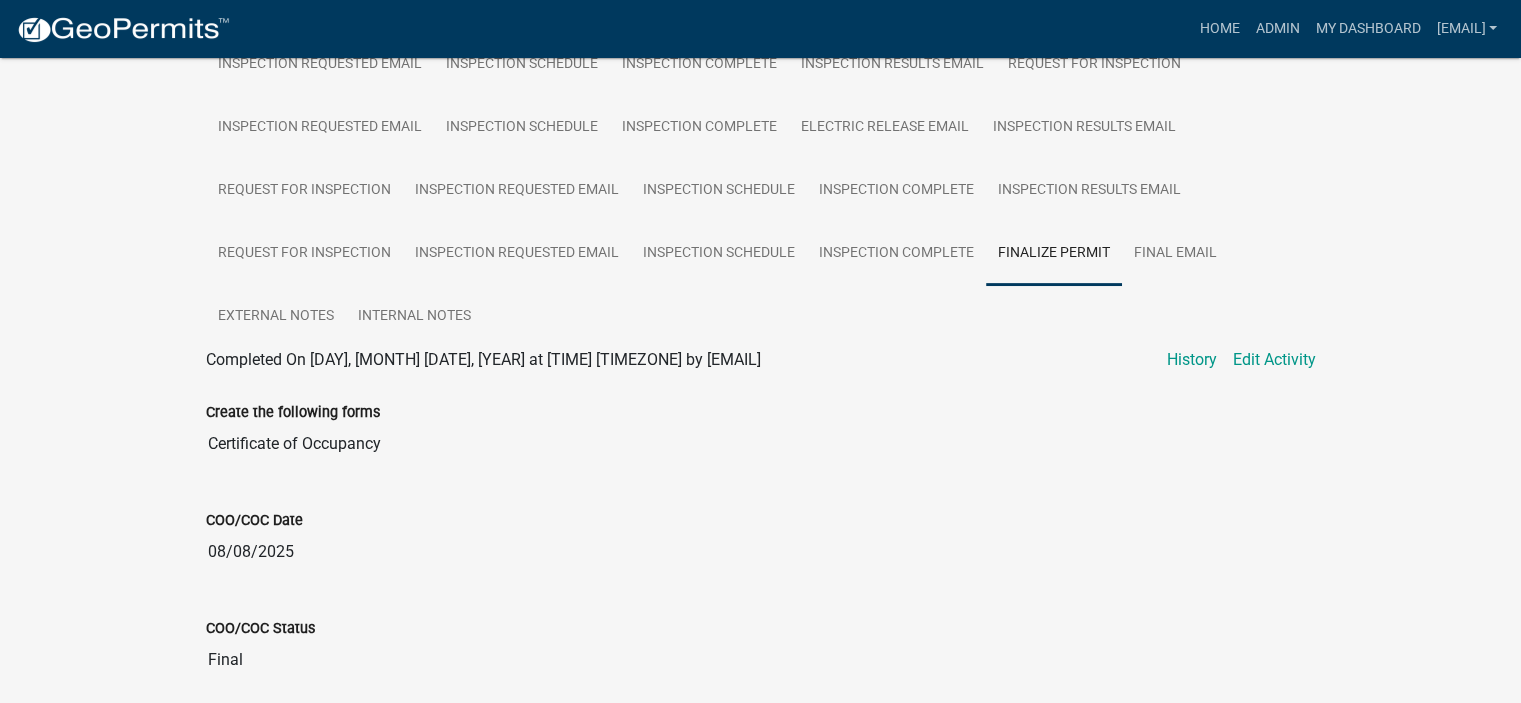 scroll, scrollTop: 599, scrollLeft: 0, axis: vertical 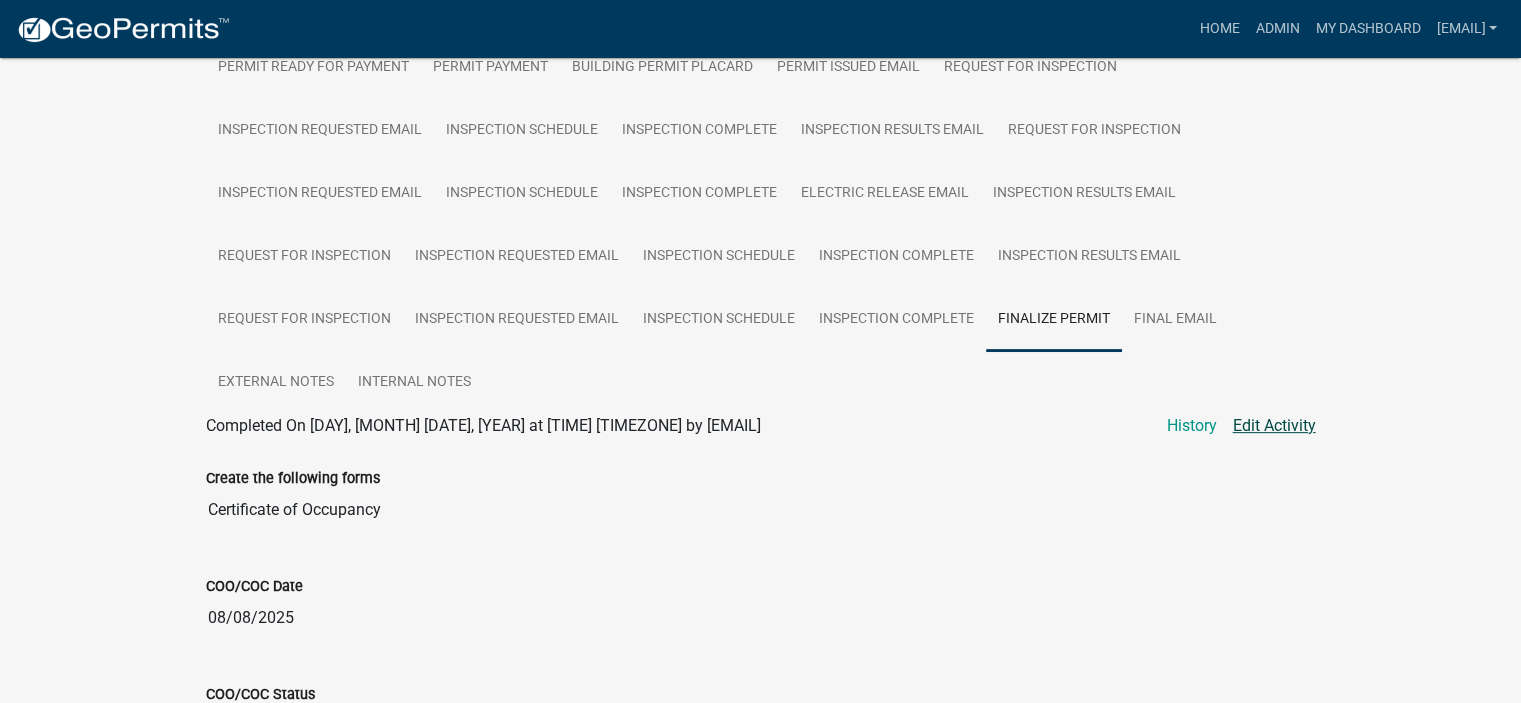 click on "Edit Activity" at bounding box center [1274, 426] 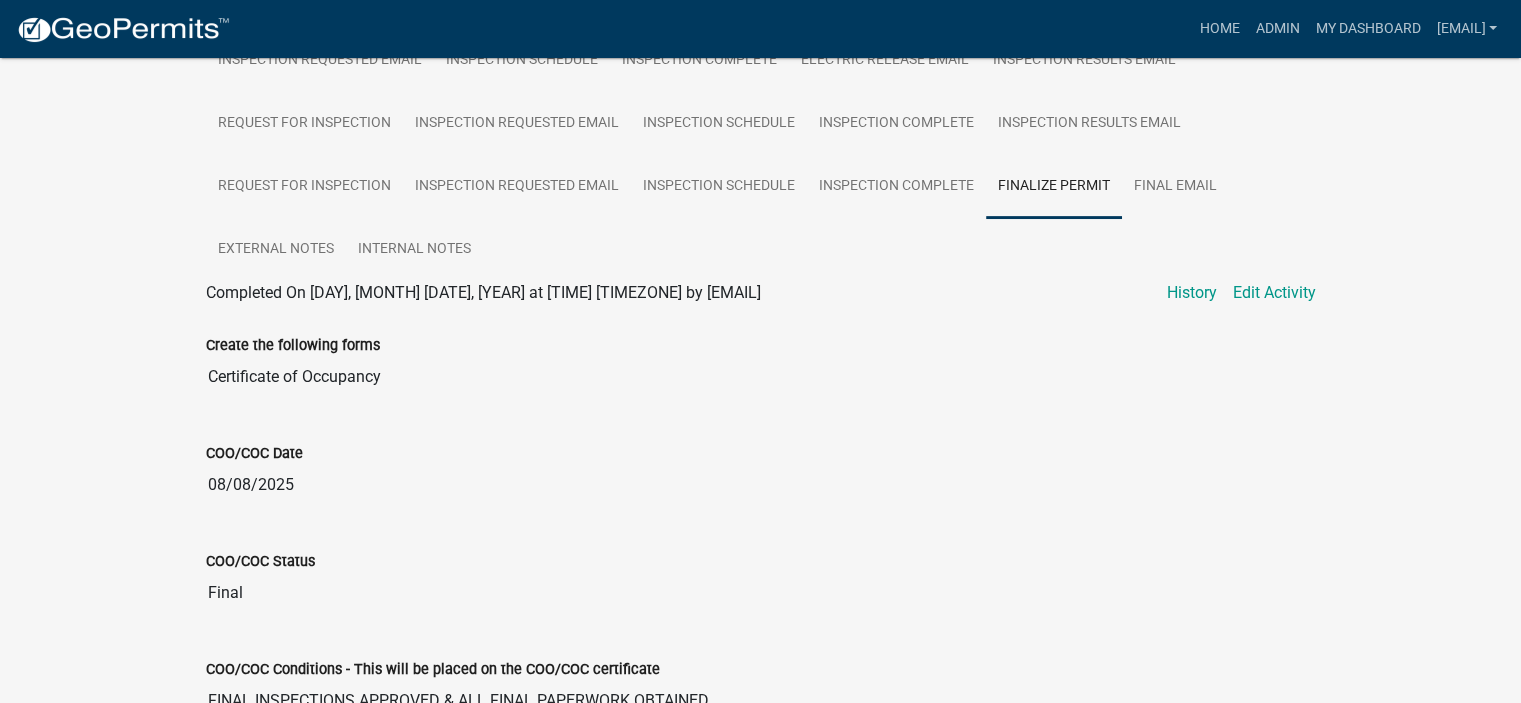 scroll, scrollTop: 772, scrollLeft: 0, axis: vertical 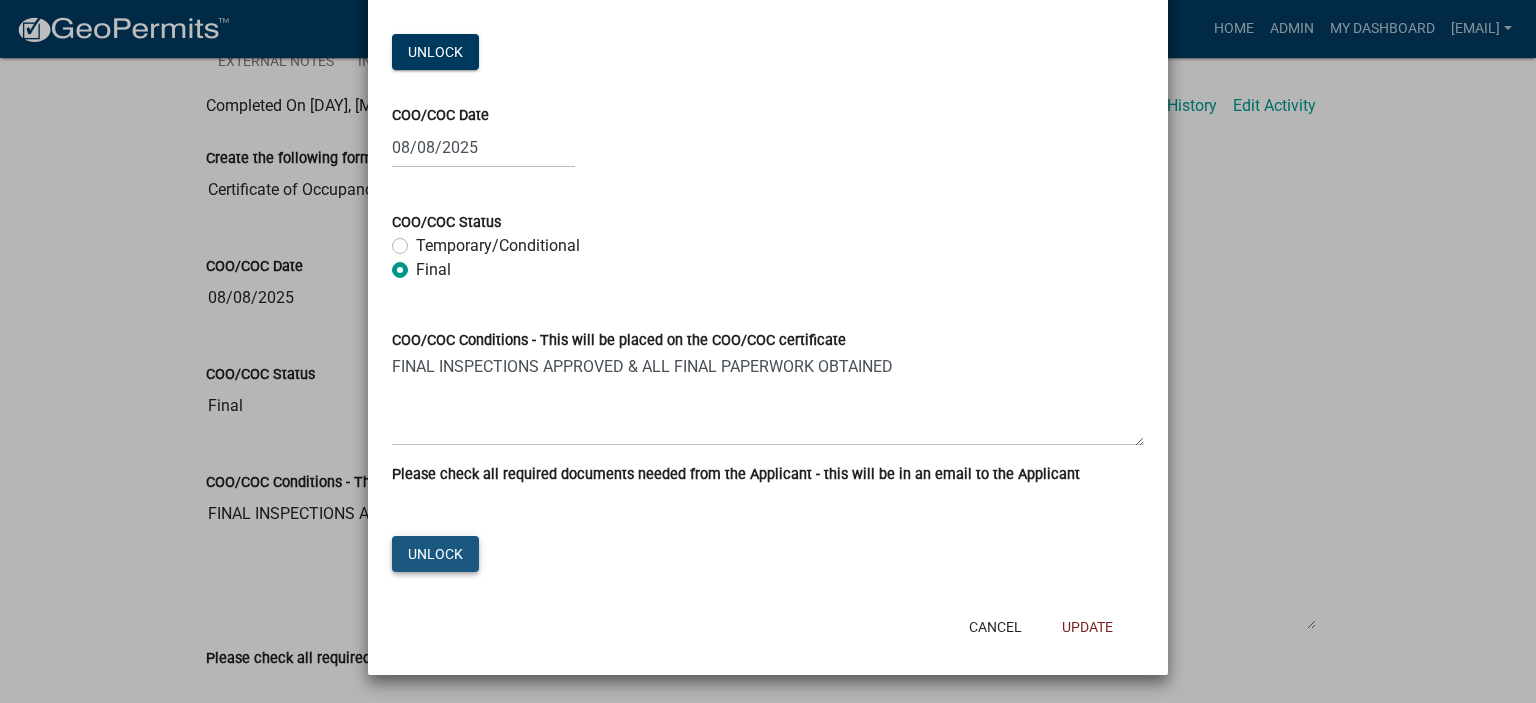 click on "Unlock" at bounding box center [435, 52] 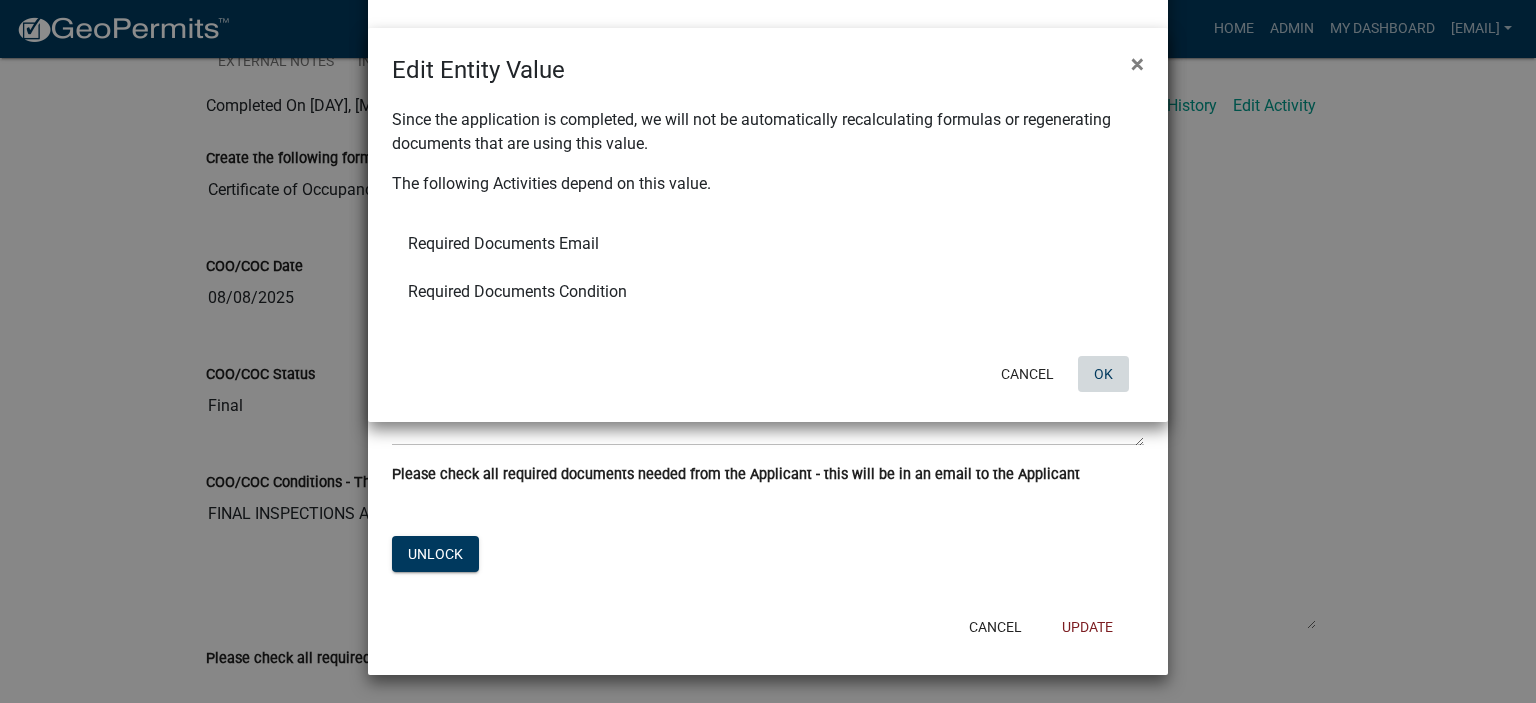 click on "OK" 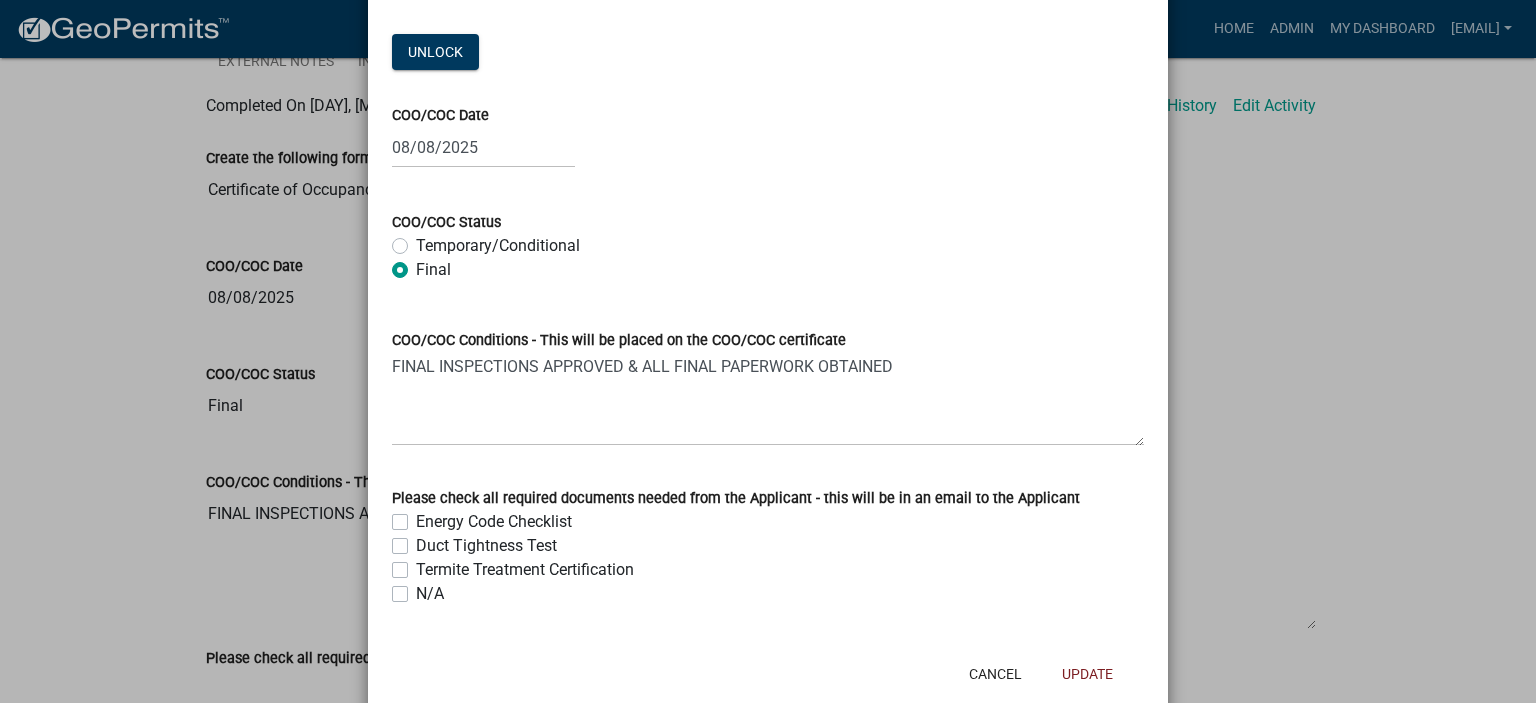 click on "N/A" 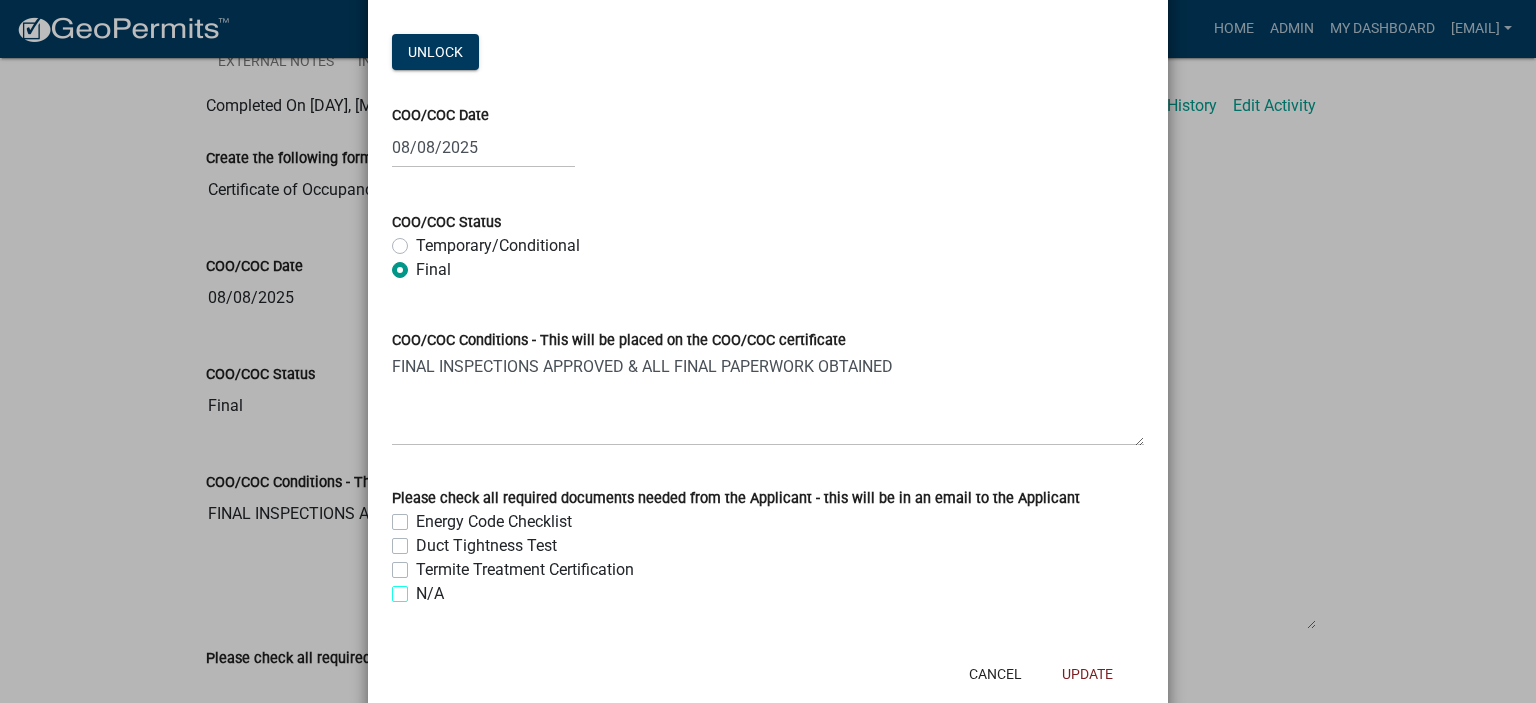 click on "N/A" at bounding box center (422, 588) 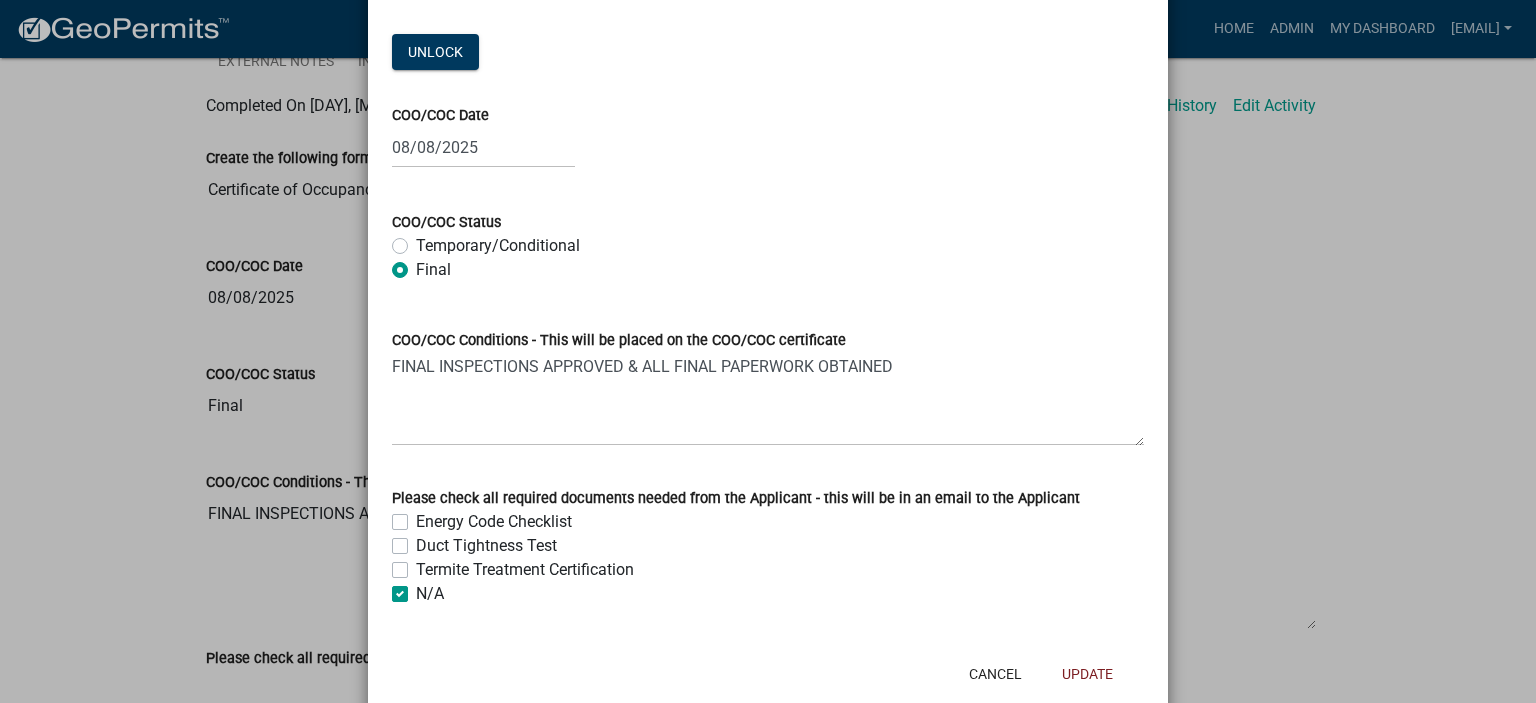checkbox on "false" 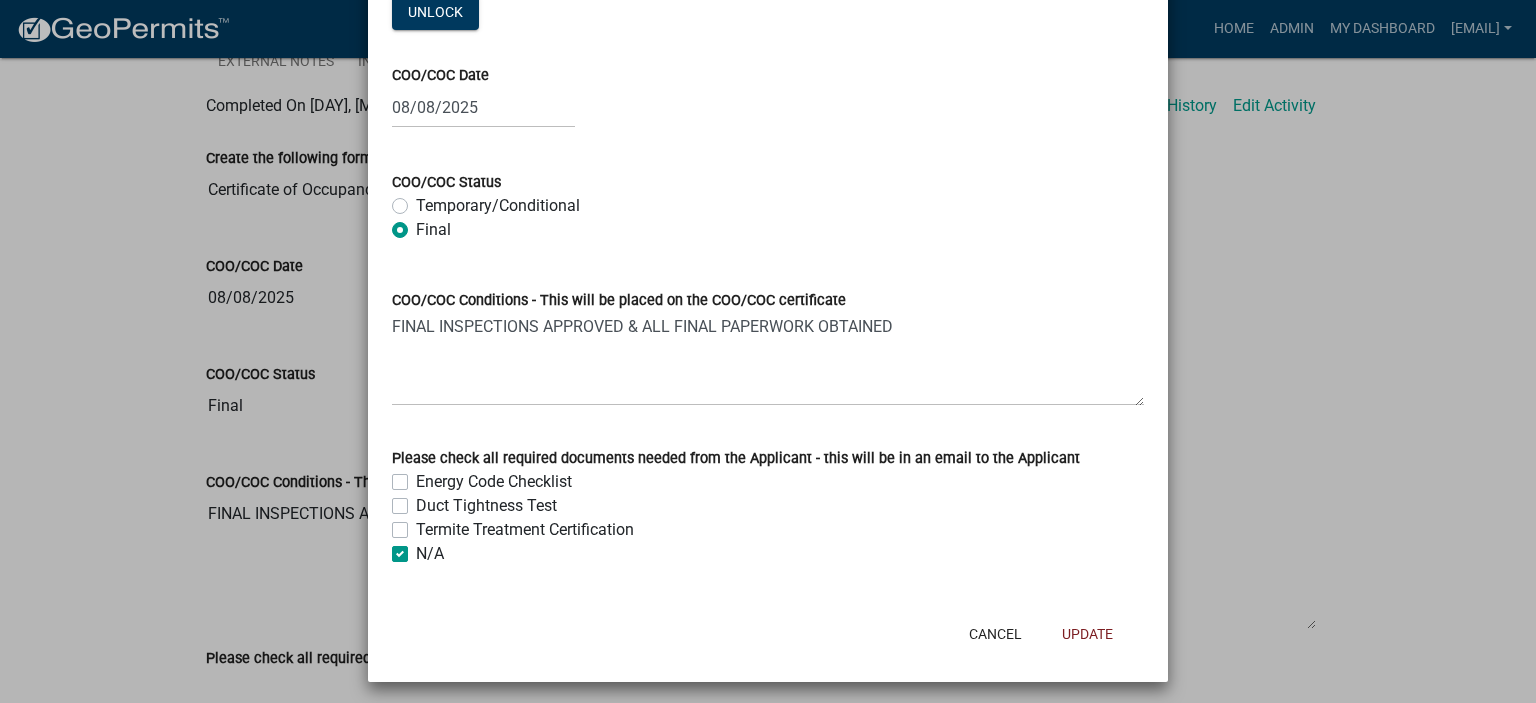 scroll, scrollTop: 262, scrollLeft: 0, axis: vertical 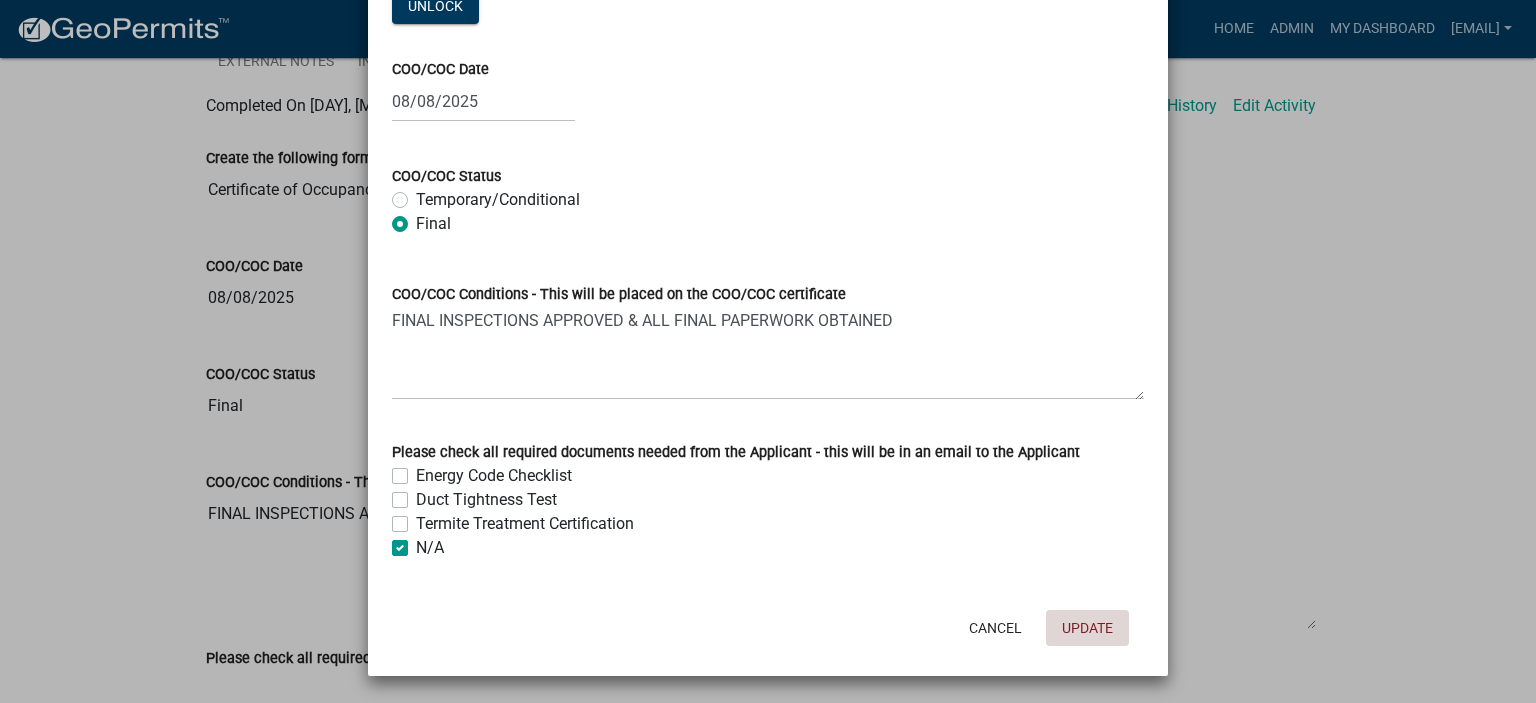click on "Update" 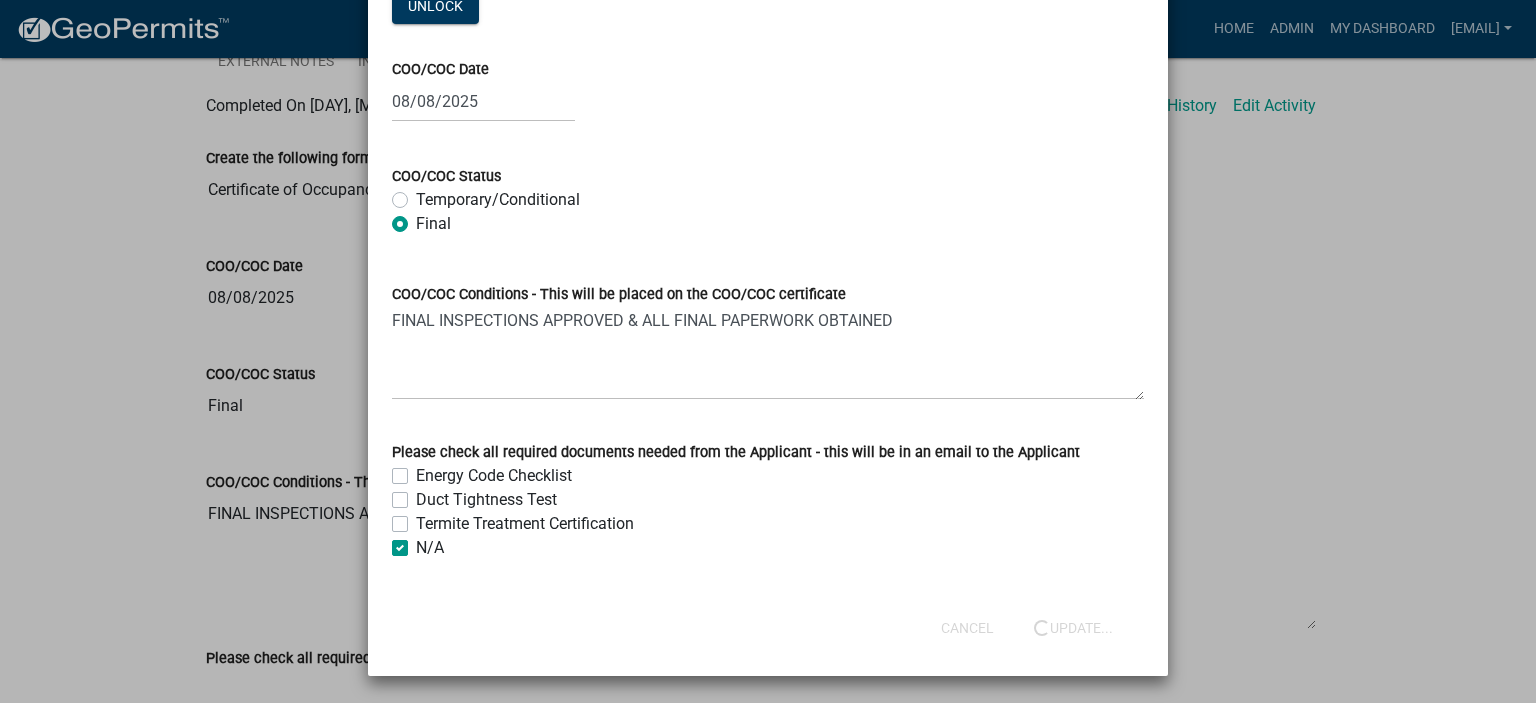 scroll, scrollTop: 395, scrollLeft: 0, axis: vertical 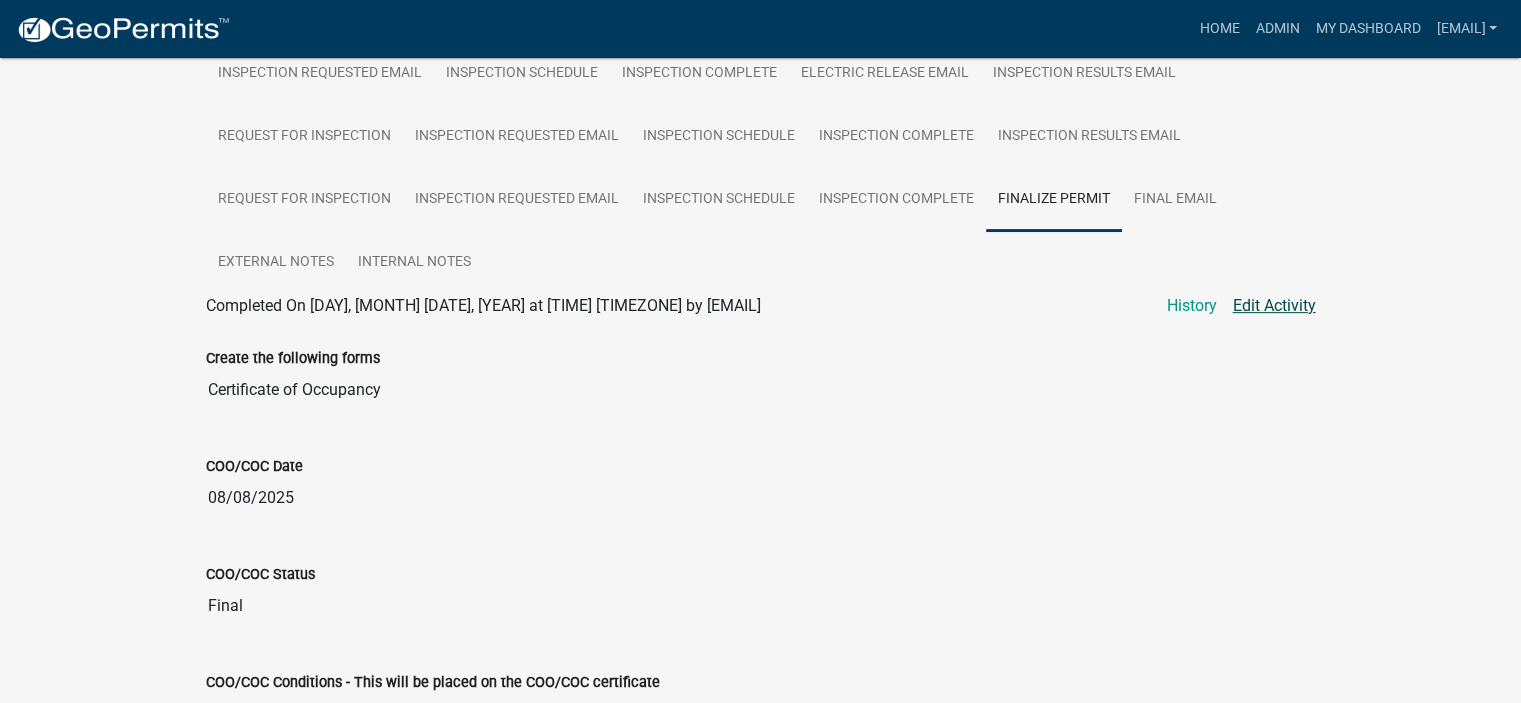 click on "Edit Activity" at bounding box center (1274, 306) 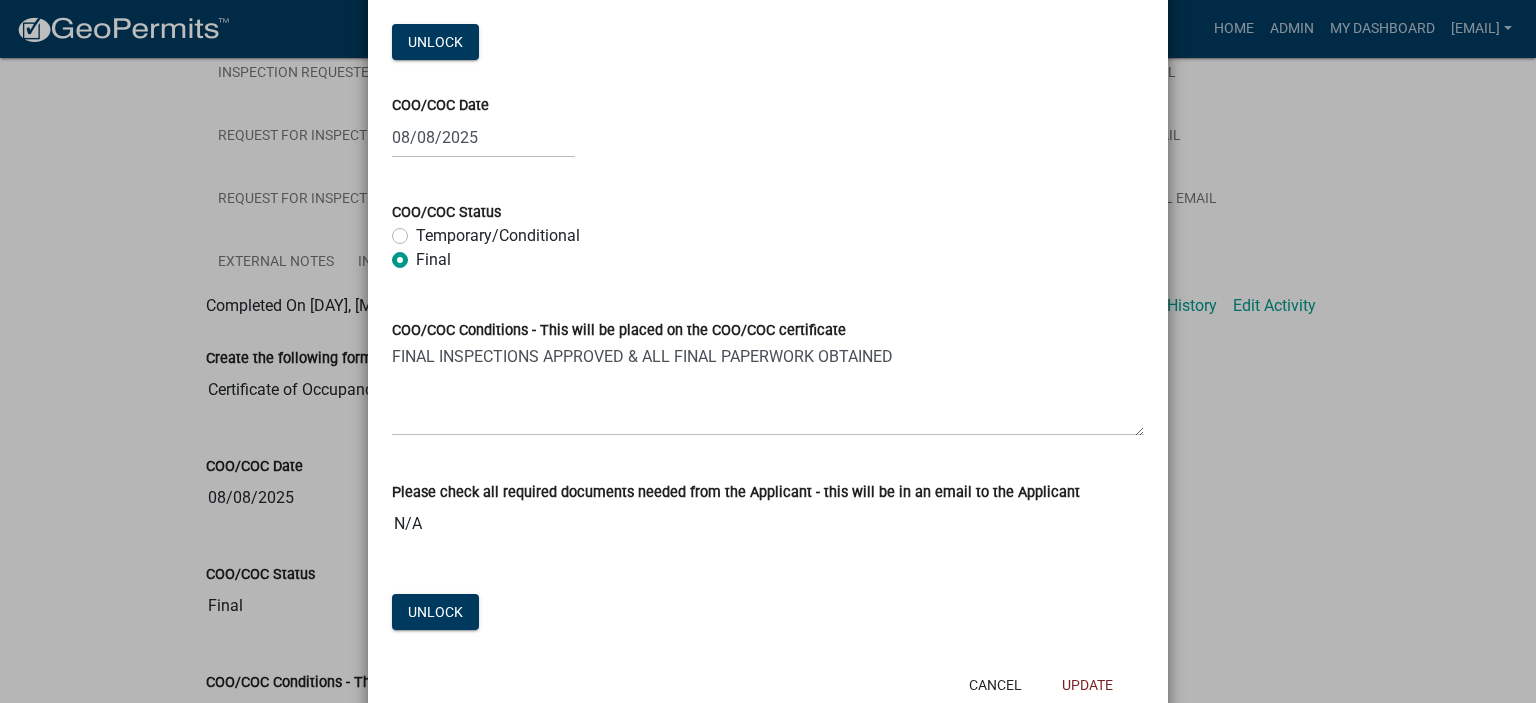 scroll, scrollTop: 283, scrollLeft: 0, axis: vertical 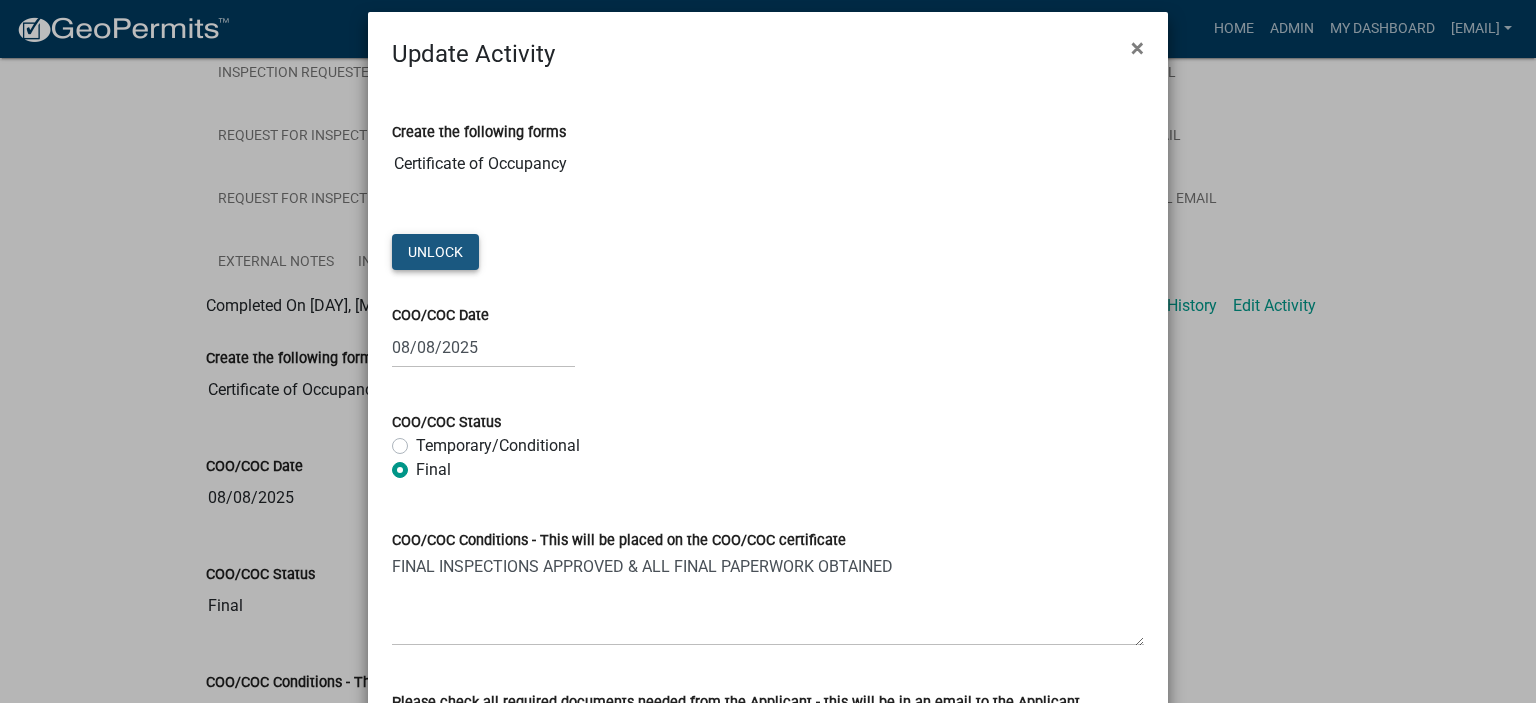 click on "Unlock" at bounding box center (435, 252) 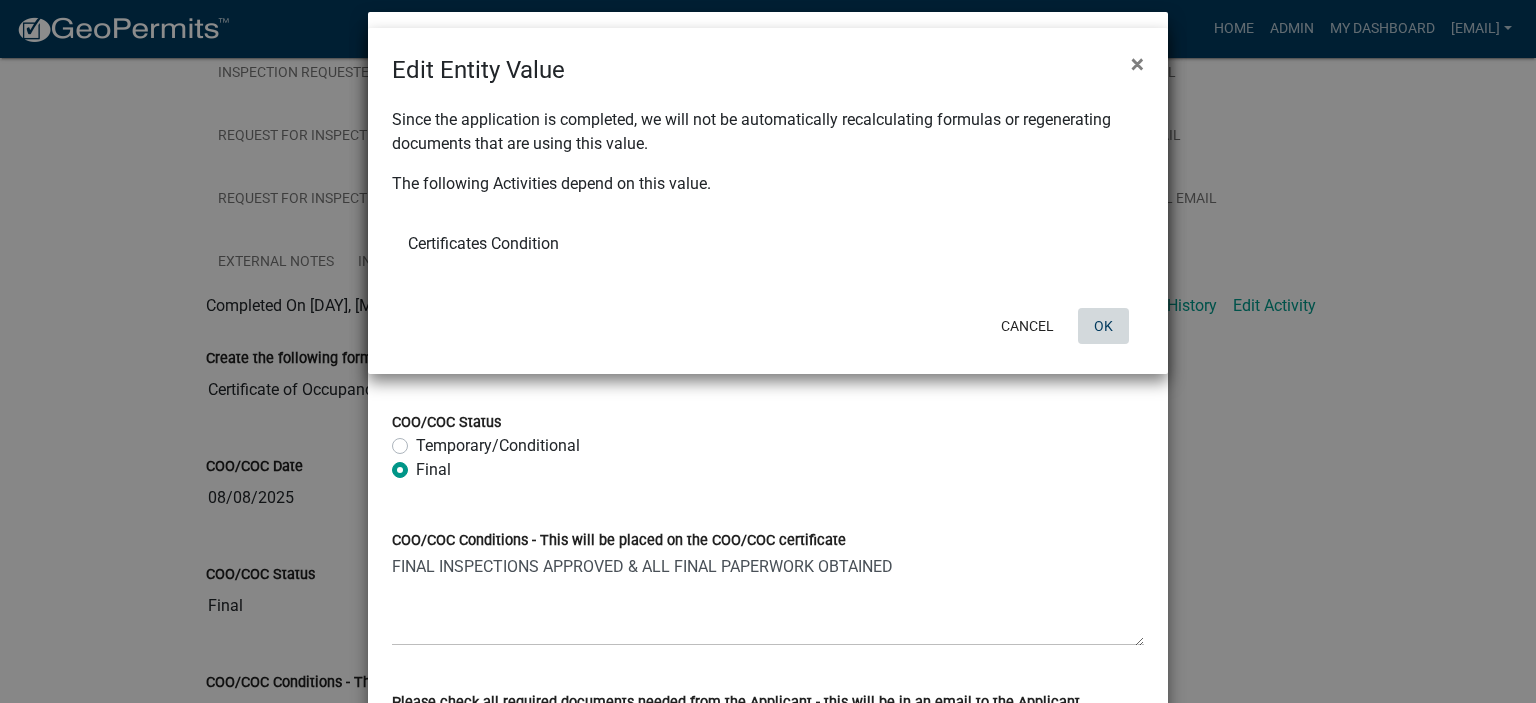 click on "OK" 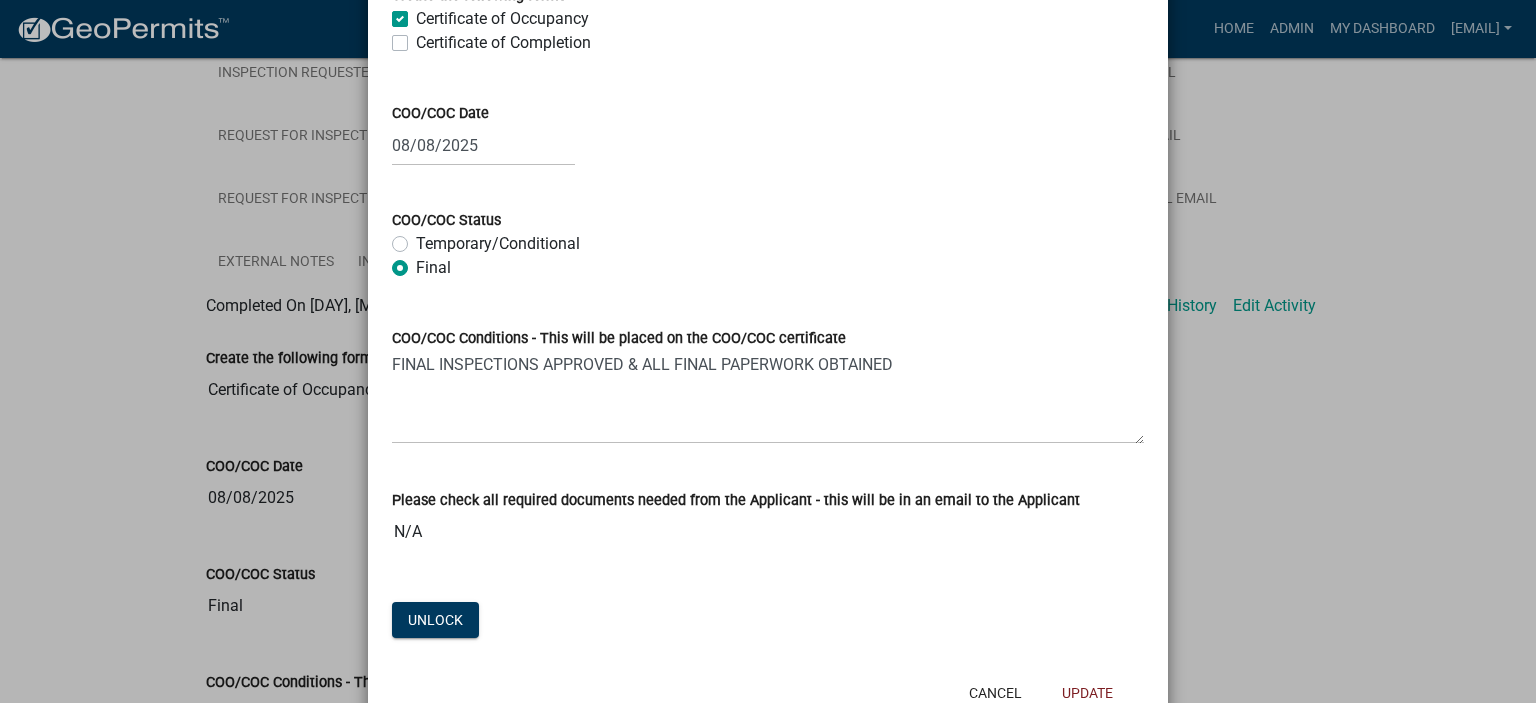 scroll, scrollTop: 214, scrollLeft: 0, axis: vertical 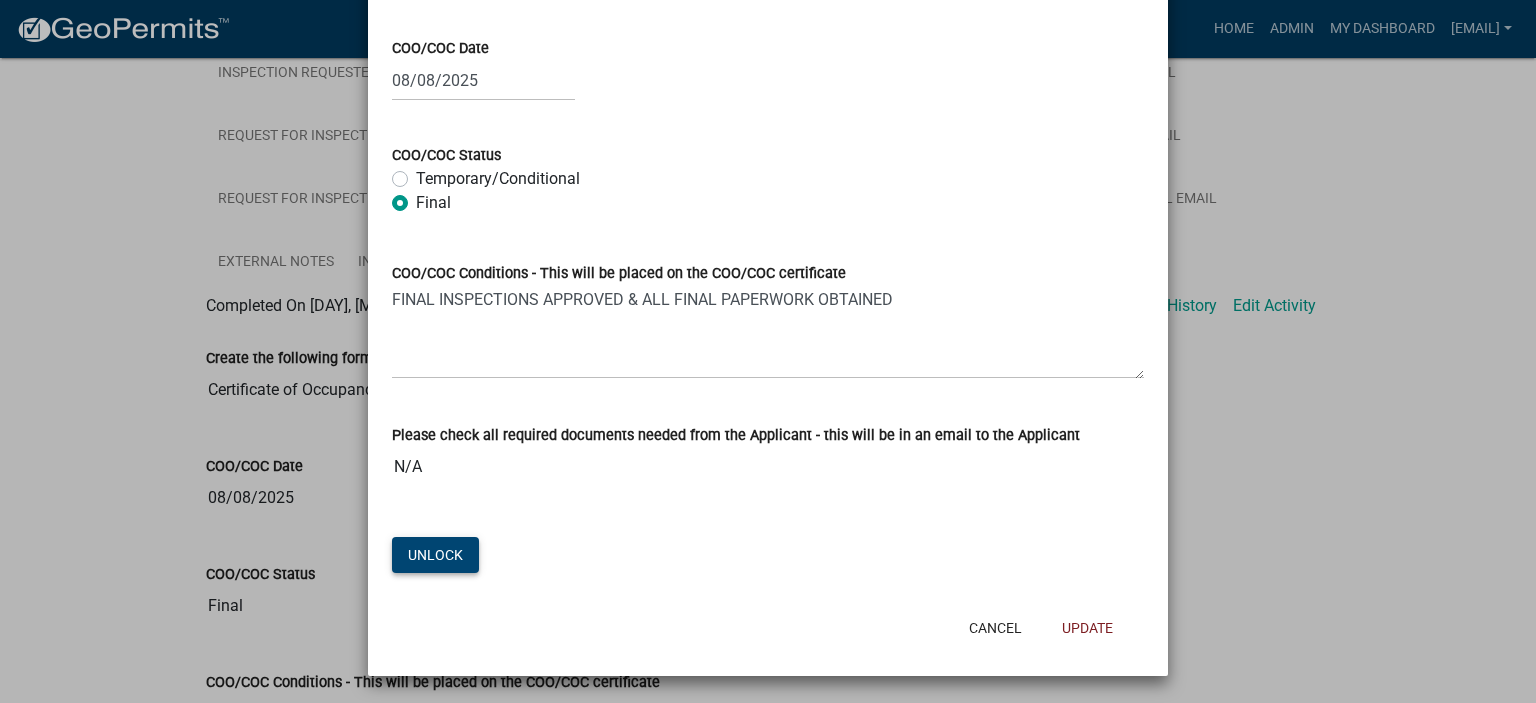 click on "Unlock" at bounding box center (435, 555) 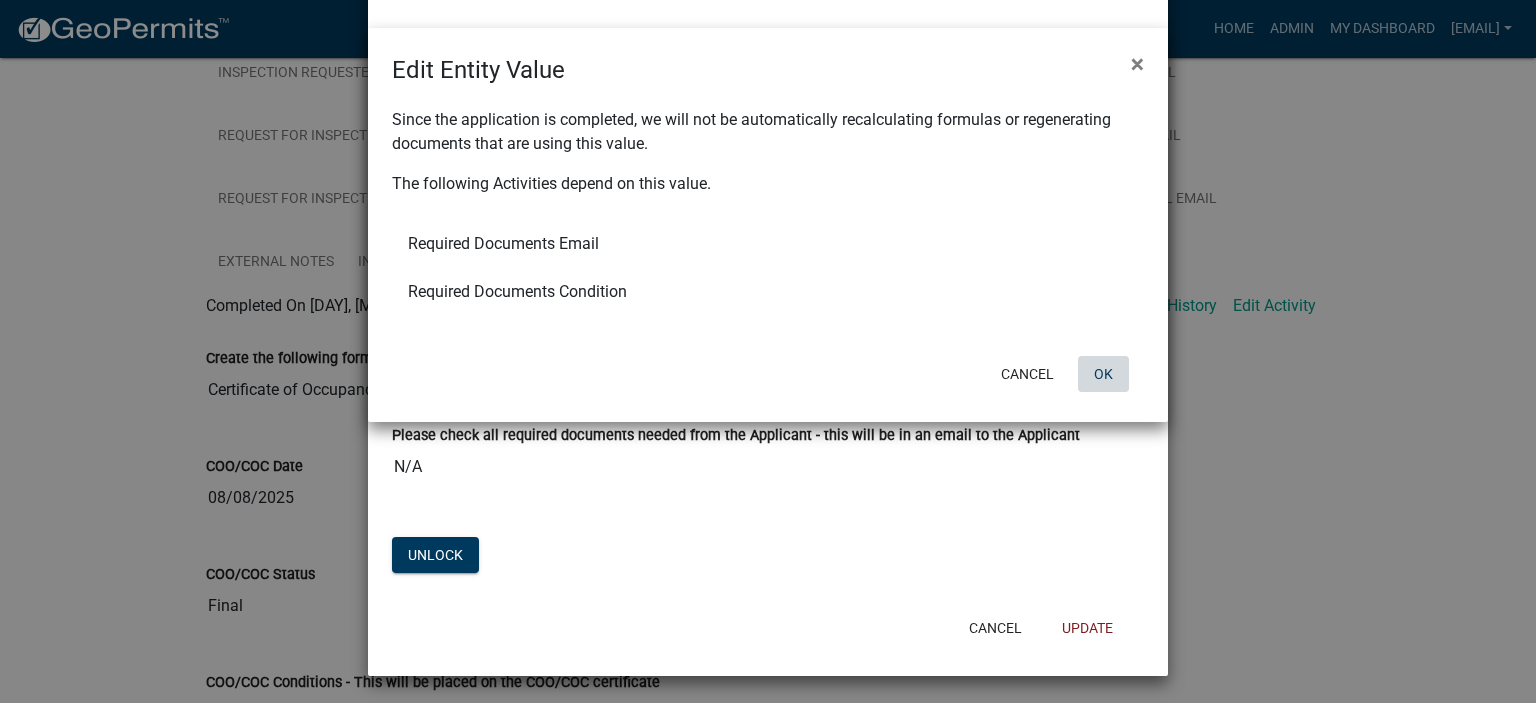 click on "OK" 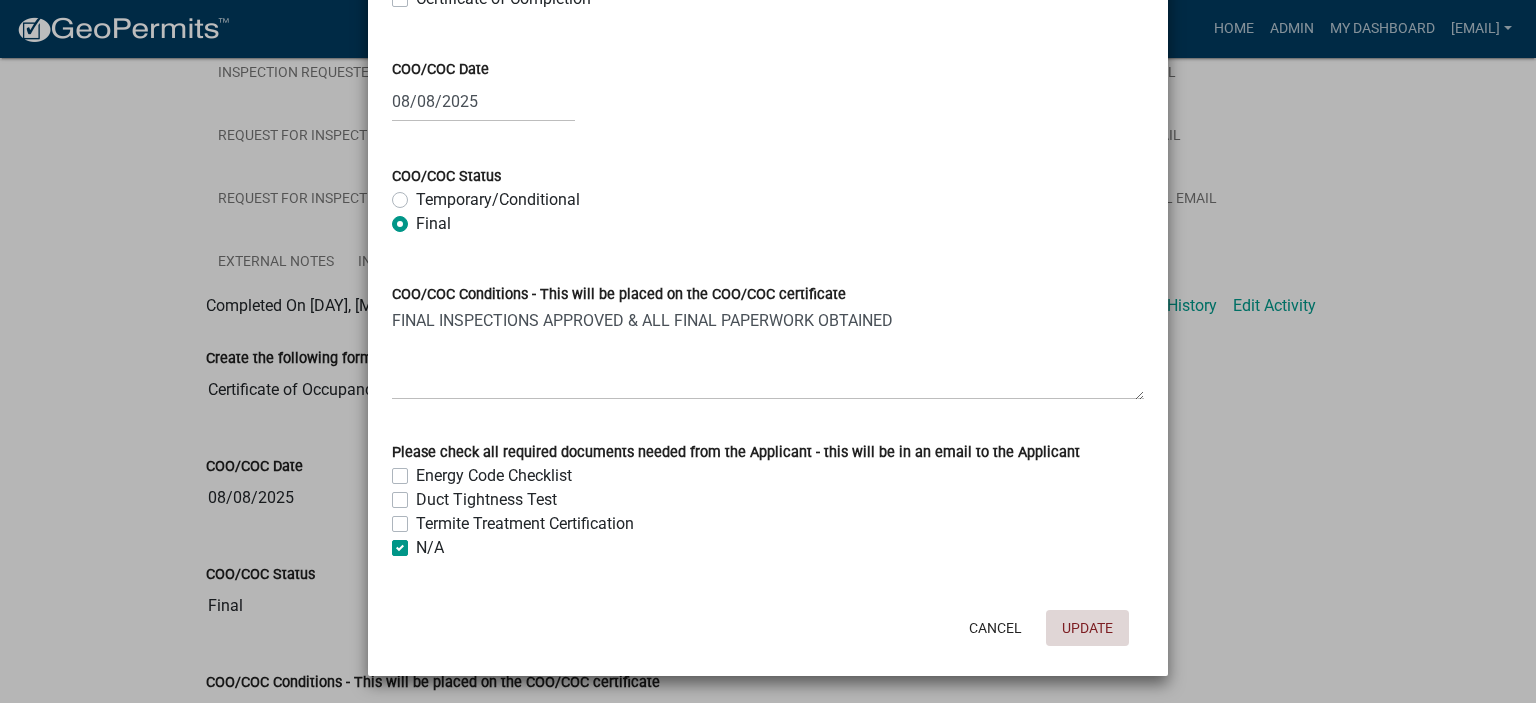 click on "Update" 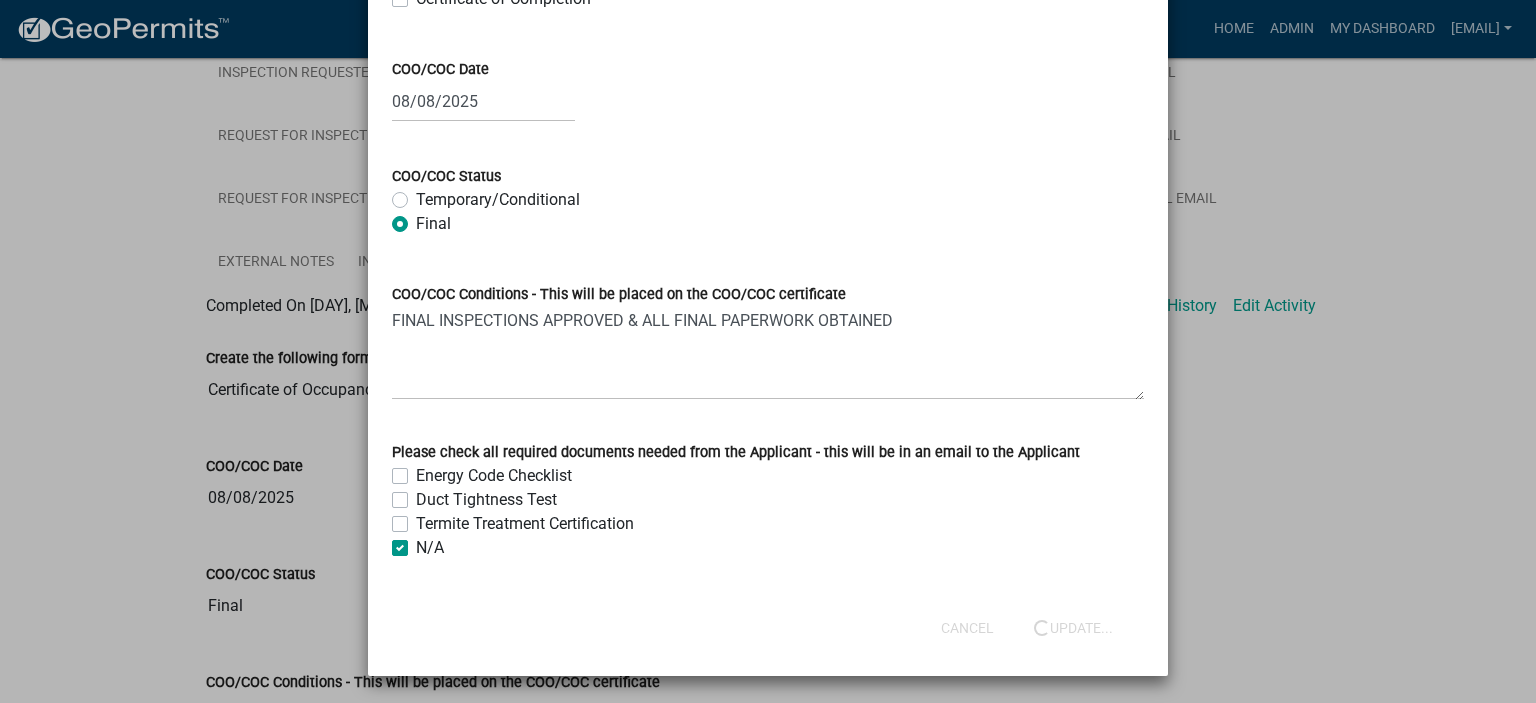 scroll, scrollTop: 395, scrollLeft: 0, axis: vertical 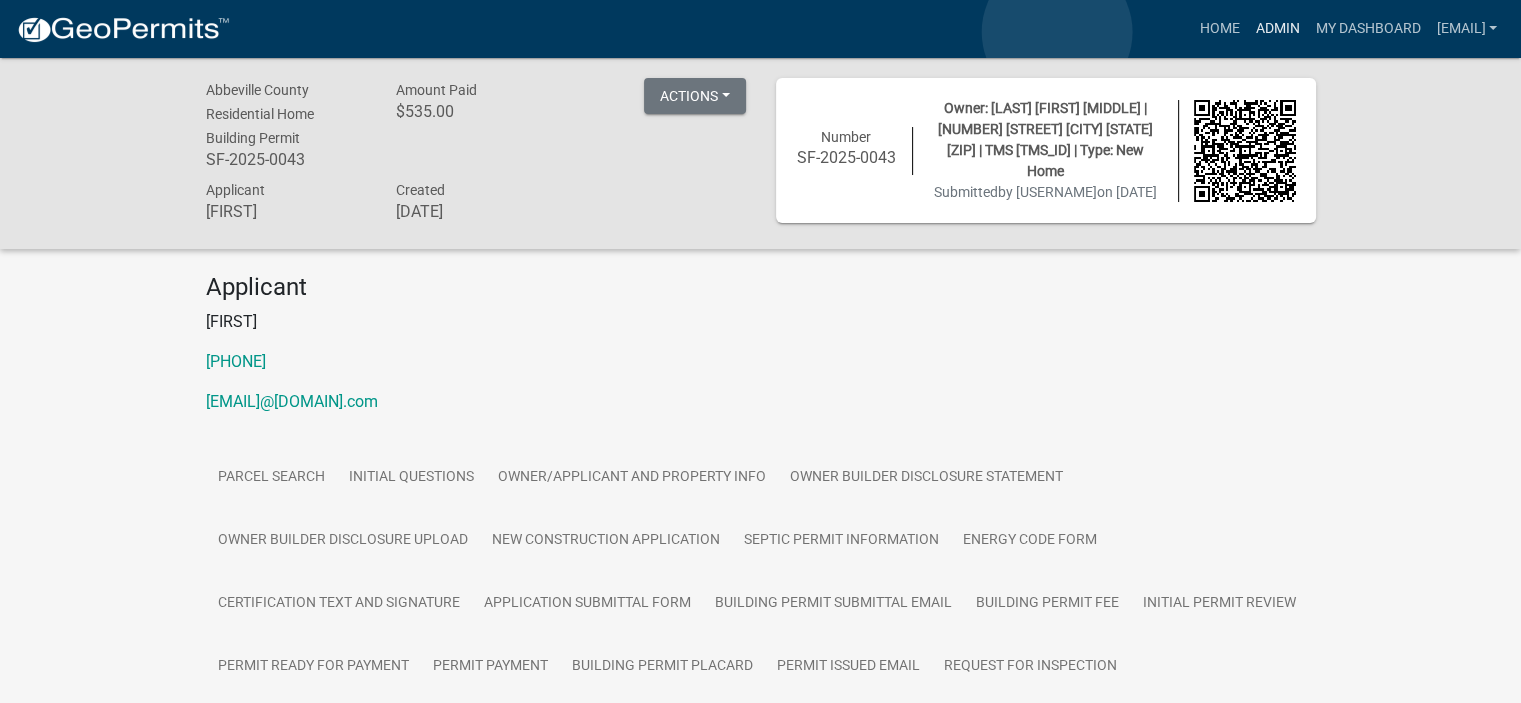 click on "Admin" at bounding box center (1277, 29) 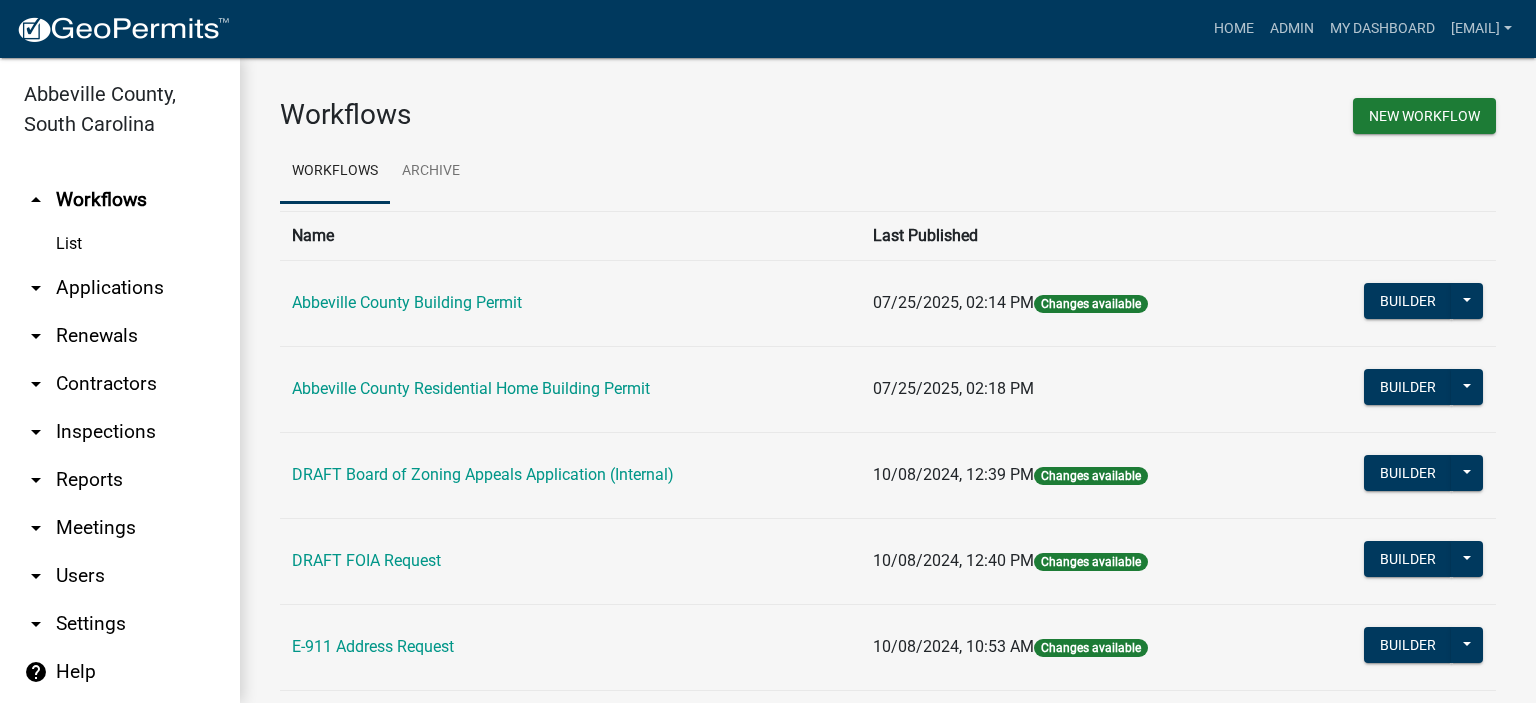 click on "arrow_drop_down   Applications" at bounding box center (120, 288) 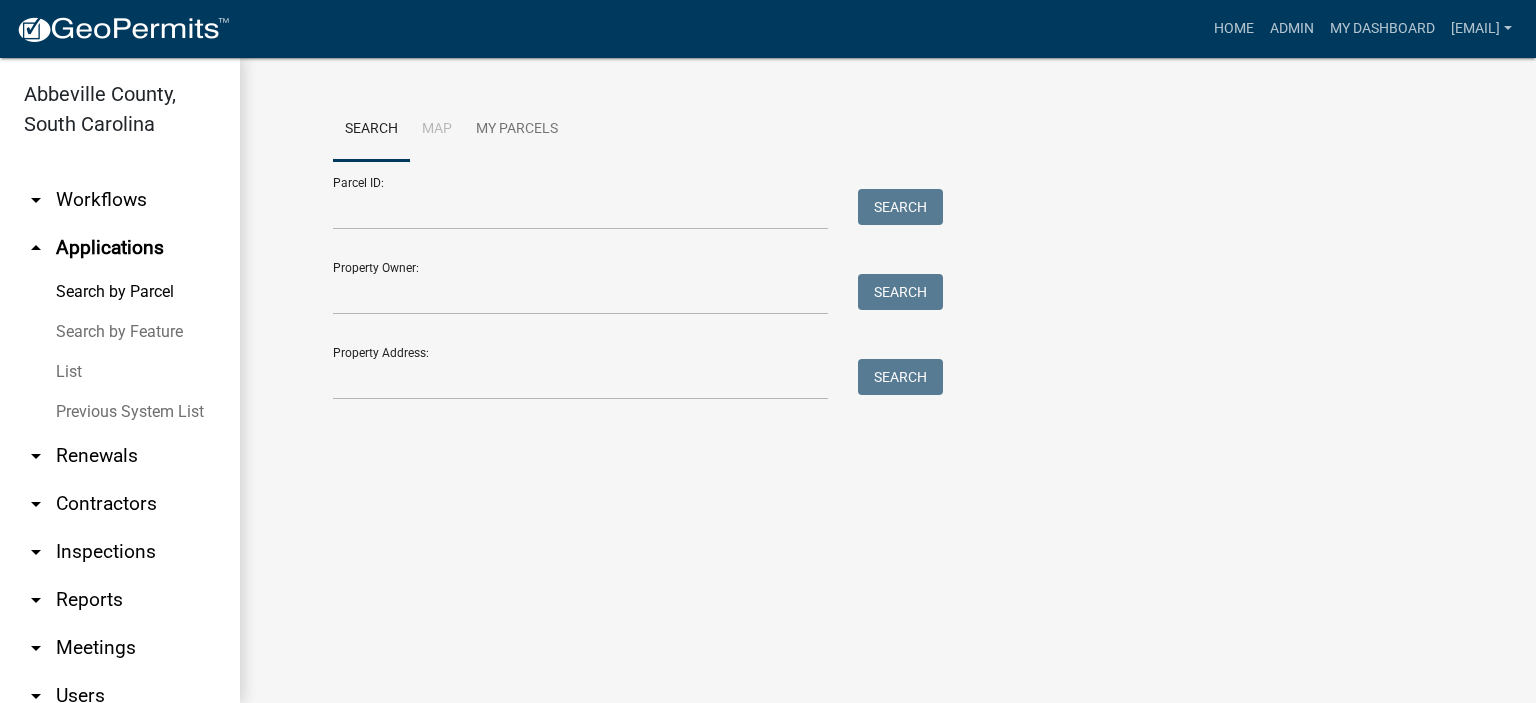 click on "List" at bounding box center [120, 372] 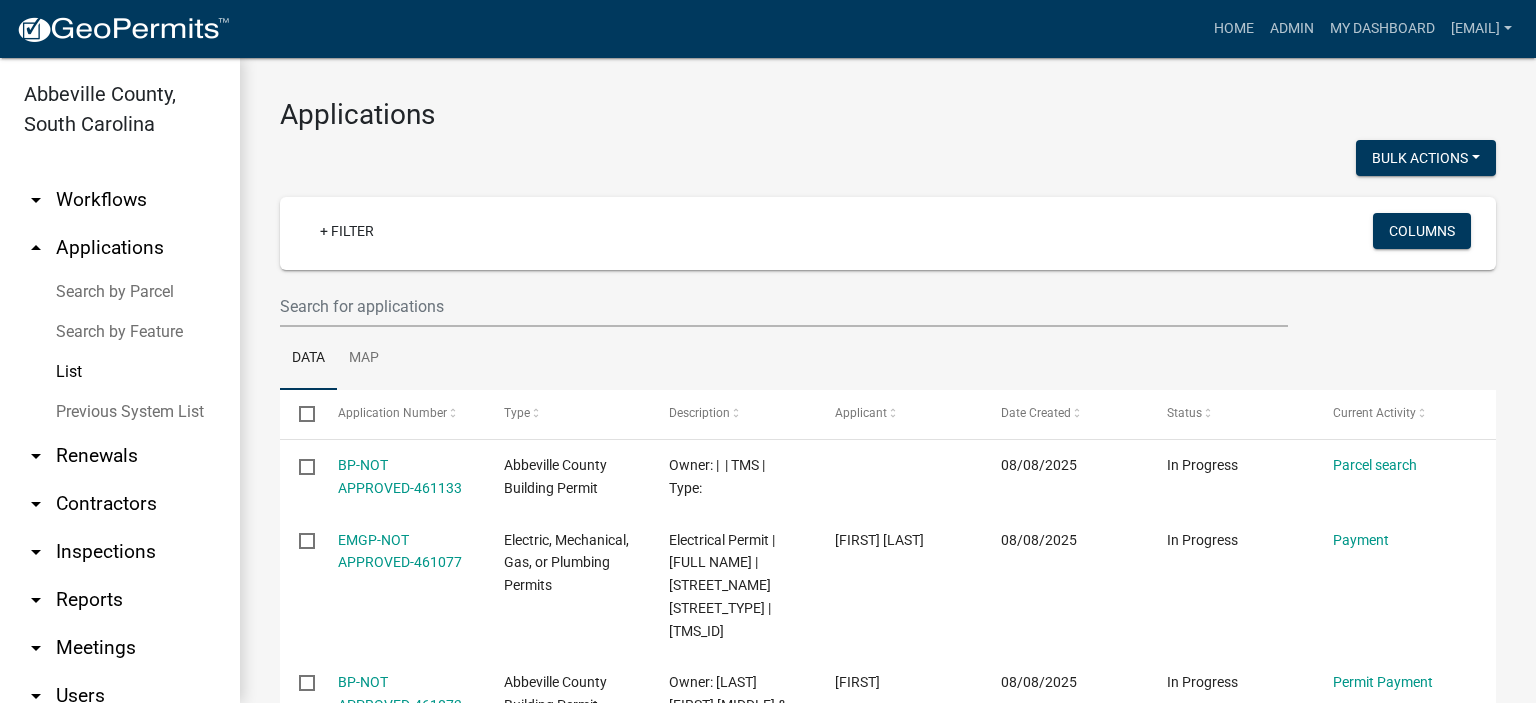 click on "List" at bounding box center (120, 372) 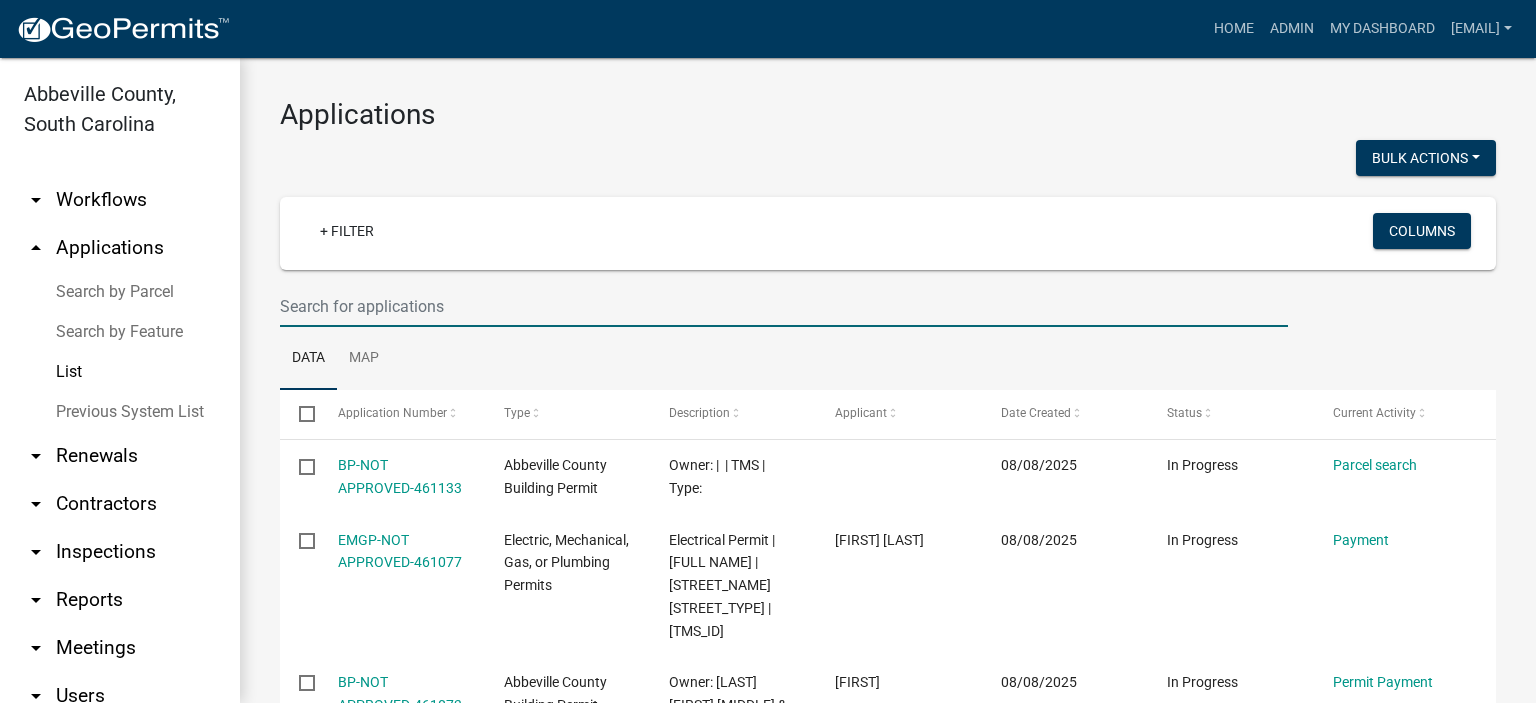 click at bounding box center [784, 306] 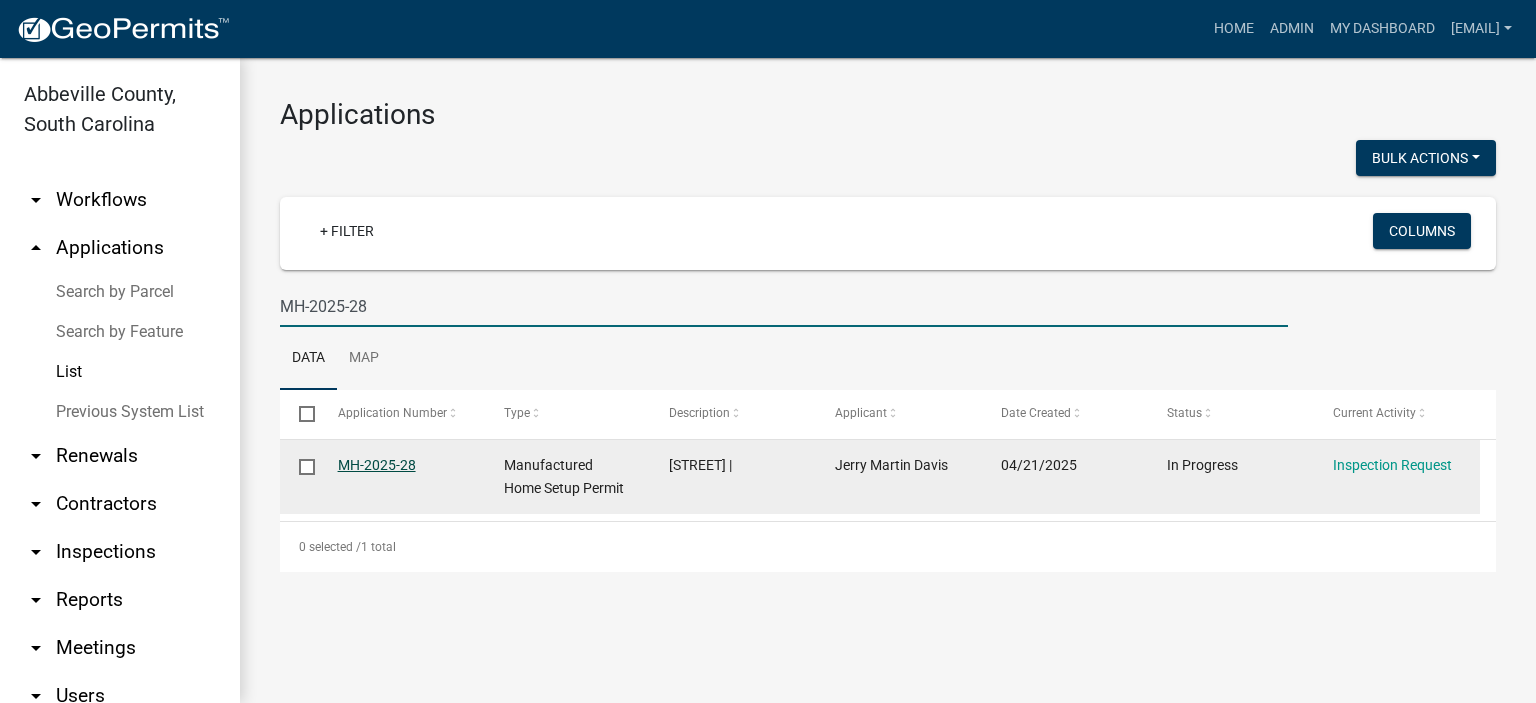 type on "MH-2025-28" 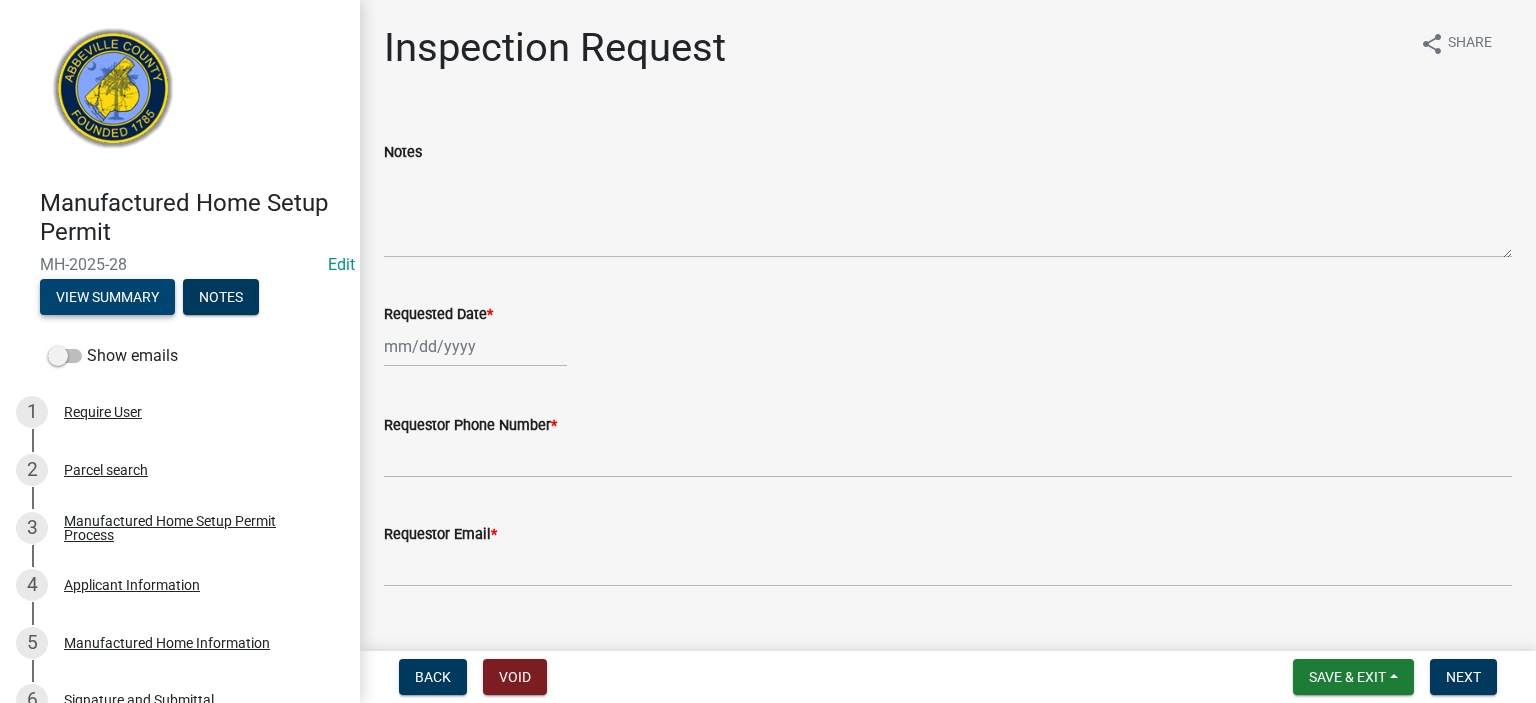 click on "View Summary" at bounding box center (107, 297) 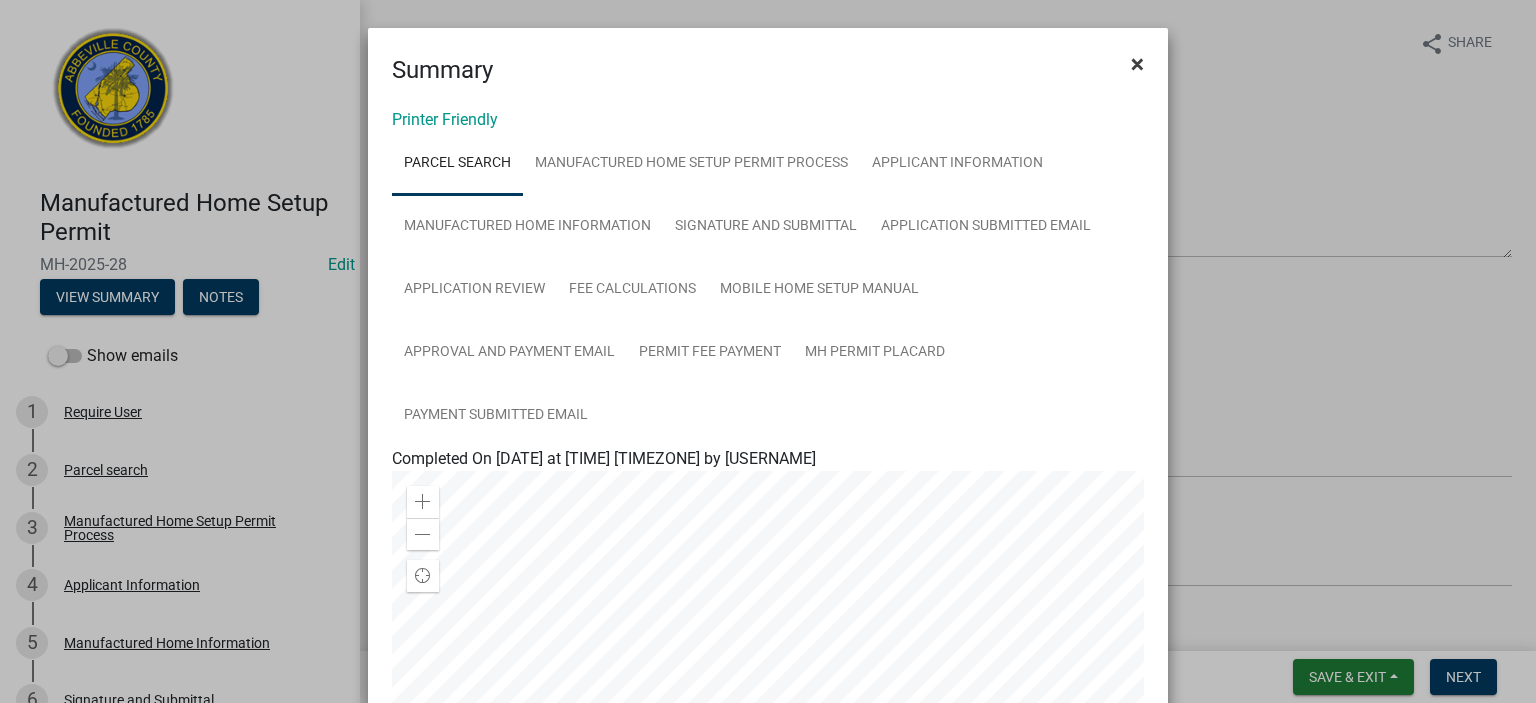 click on "×" 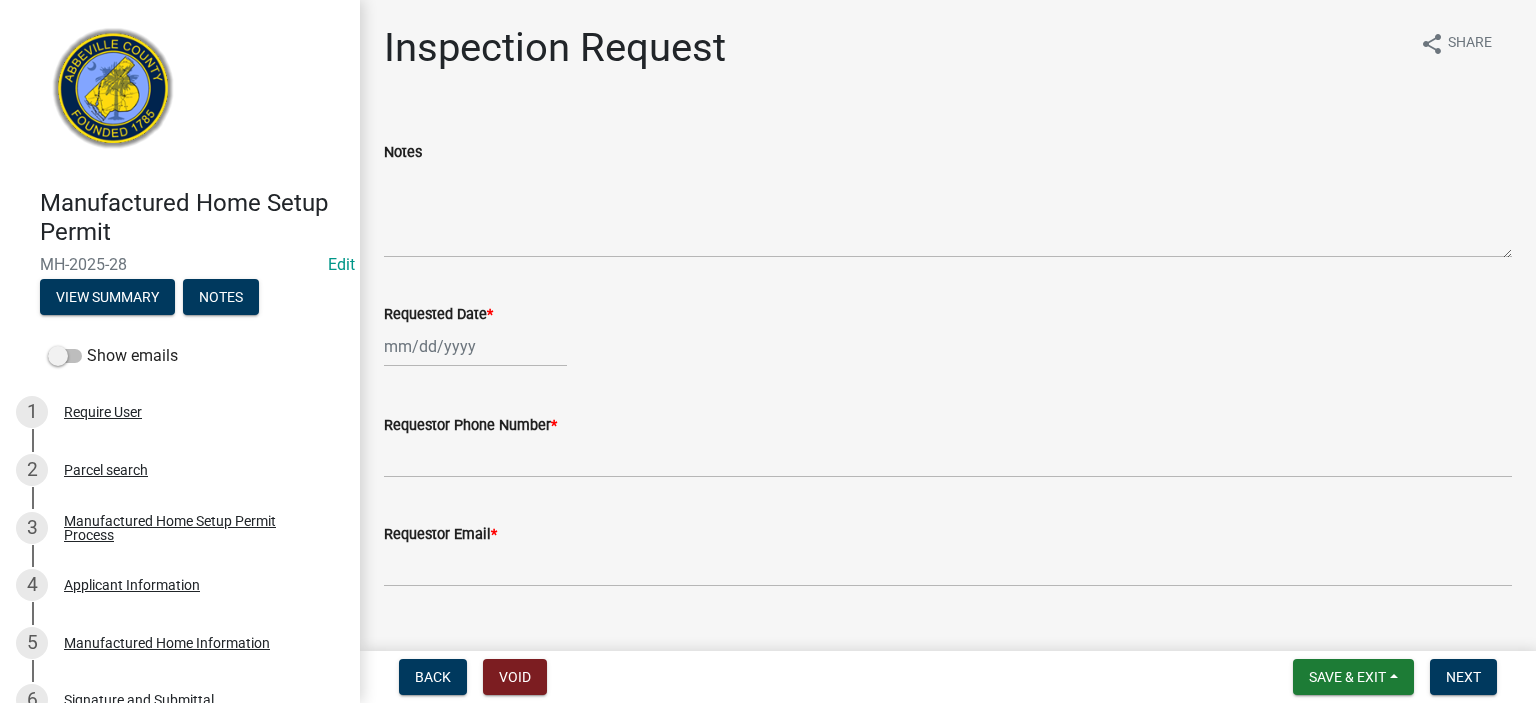 select on "8" 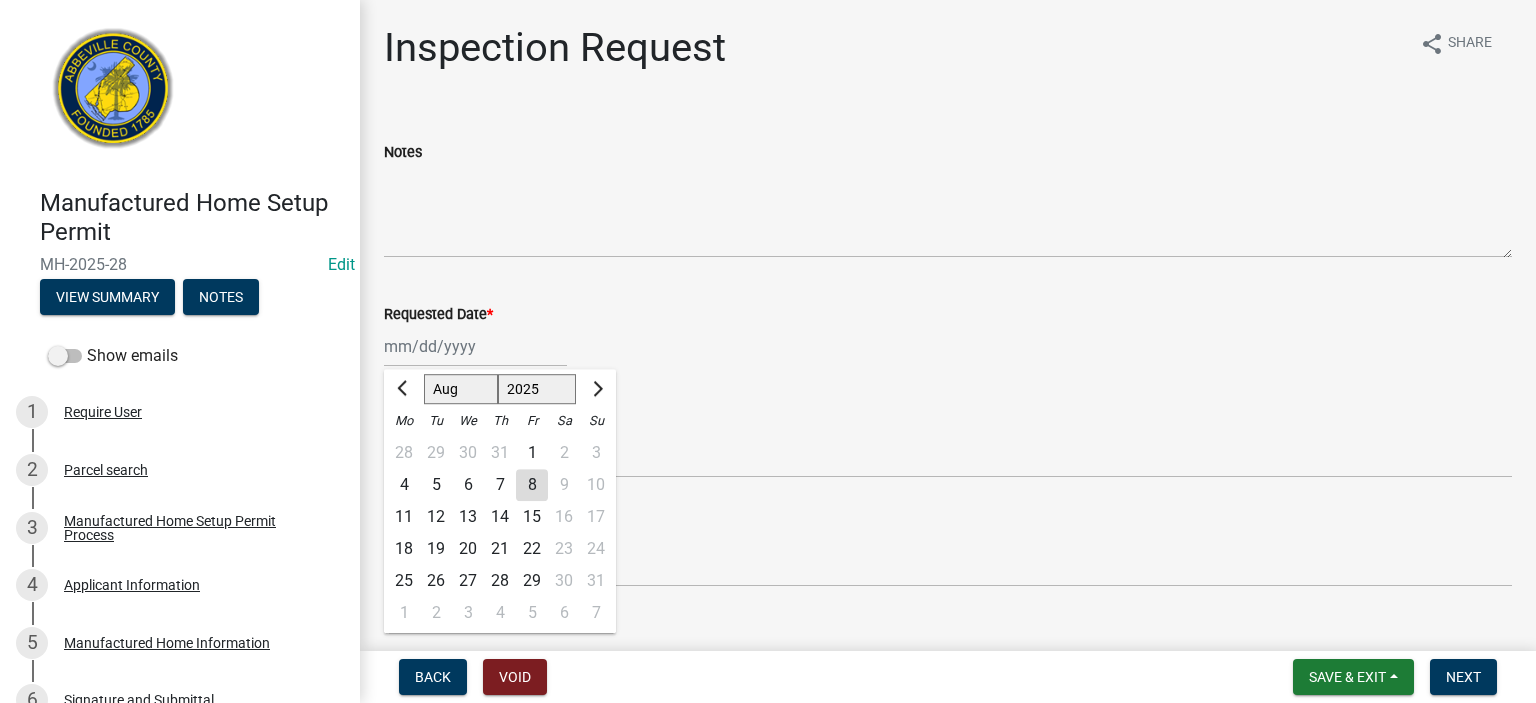 click on "Jan Feb Mar Apr May Jun Jul Aug Sep Oct Nov Dec 1525 1526 1527 1528 1529 1530 1531 1532 1533 1534 1535 1536 1537 1538 1539 1540 1541 1542 1543 1544 1545 1546 1547 1548 1549 1550 1551 1552 1553 1554 1555 1556 1557 1558 1559 1560 1561 1562 1563 1564 1565 1566 1567 1568 1569 1570 1571 1572 1573 1574 1575 1576 1577 1578 1579 1580 1581 1582 1583 1584 1585 1586 1587 1588 1589 1590 1591 1592 1593 1594 1595 1596 1597 1598 1599 1600 1601 1602 1603 1604 1605 1606 1607 1608 1609 1610 1611 1612 1613 1614 1615 1616 1617 1618 1619 1620 1621 1622 1623 1624 1625 1626 1627 1628 1629 1630 1631 1632 1633 1634 1635 1636 1637 1638 1639 1640 1641 1642 1643 1644 1645 1646 1647 1648 1649 1650 1651 1652 1653 1654 1655 1656 1657 1658 1659 1660 1661 1662 1663 1664 1665 1666 1667 1668 1669 1670 1671 1672 1673 1674 1675 1676 1677 1678 1679 1680 1681 1682 1683 1684 1685 1686 1687 1688 1689 1690 1691 1692 1693 1694 1695 1696 1697 1698 1699 1700 1701 1702 1703 1704 1705 1706 1707 1708 1709 1710 1711 1712 1713 1714 1715 1716 1717 1718 1719 1" 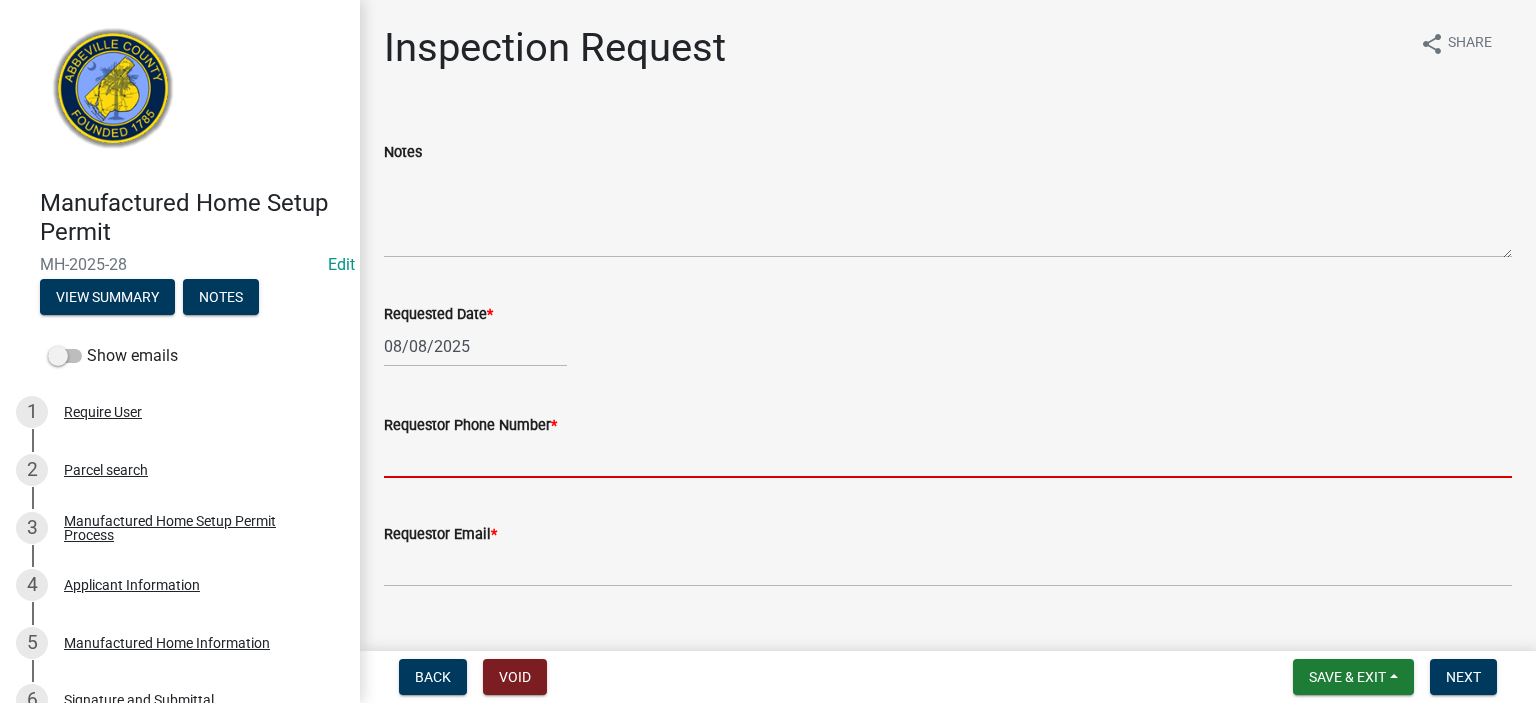 click on "Requestor Phone Number  *" at bounding box center [948, 457] 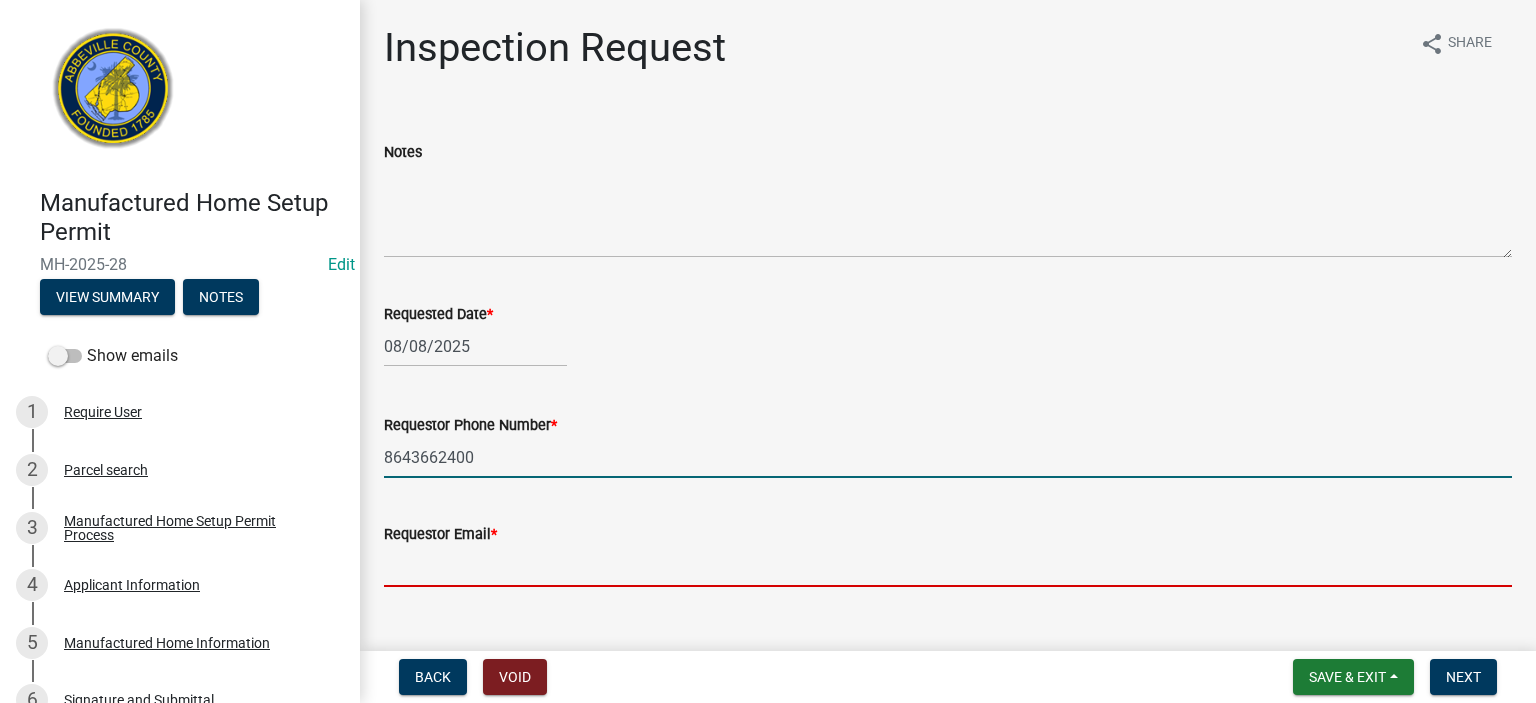 type on "[EMAIL]" 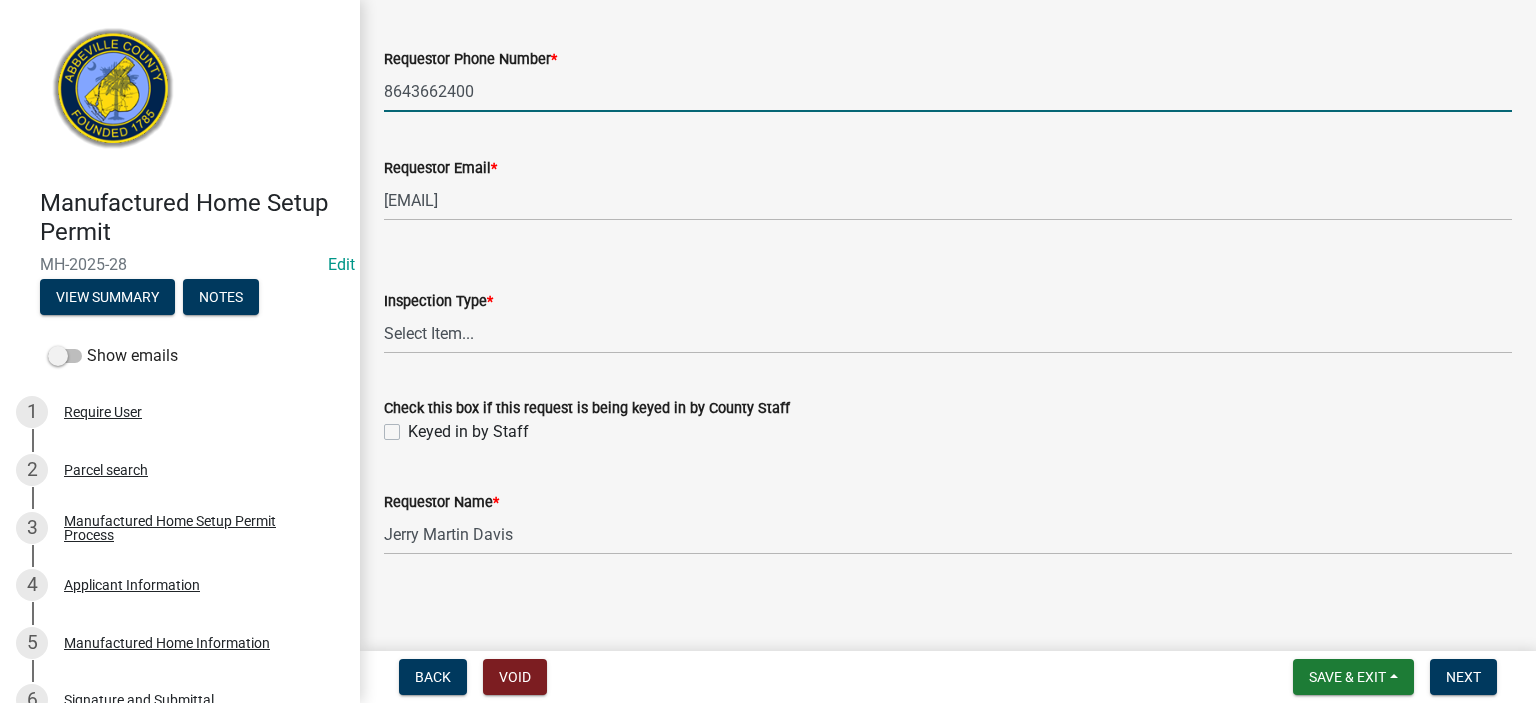scroll, scrollTop: 372, scrollLeft: 0, axis: vertical 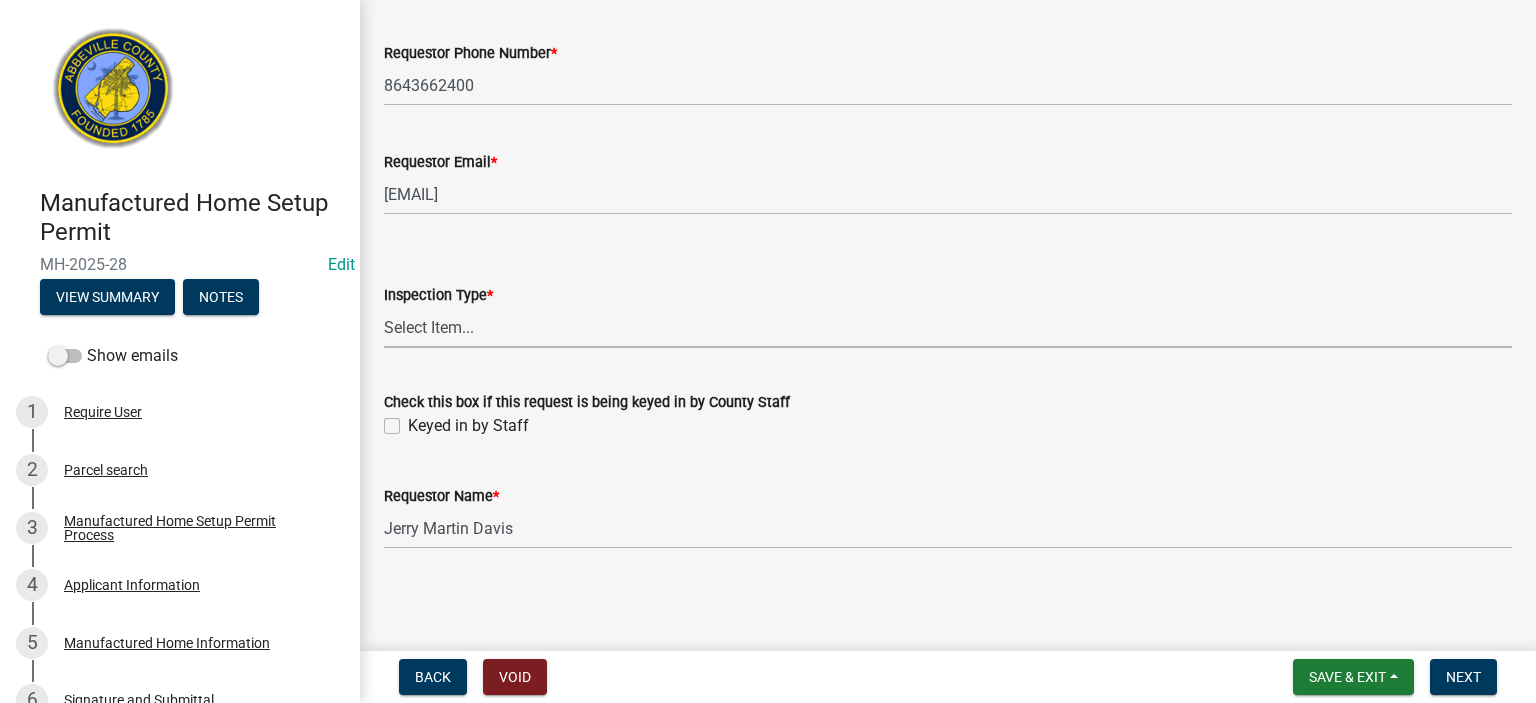 click on "Select Item...   Inspection 1: Piers, tie-downs, electric, and plumbing   Inspection 2 (Final) - Decks, stairs, underpinning" at bounding box center [948, 327] 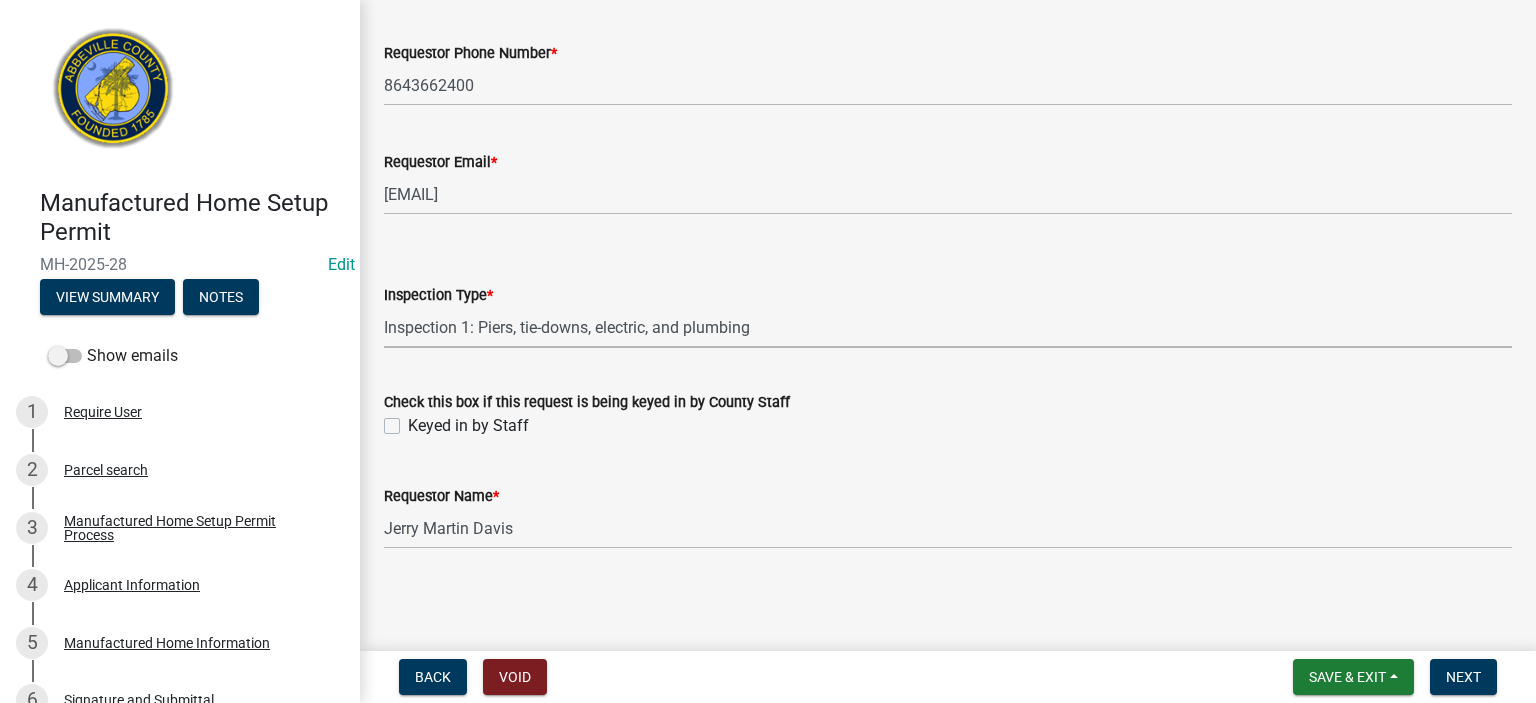 click on "Select Item...   Inspection 1: Piers, tie-downs, electric, and plumbing   Inspection 2 (Final) - Decks, stairs, underpinning" at bounding box center (948, 327) 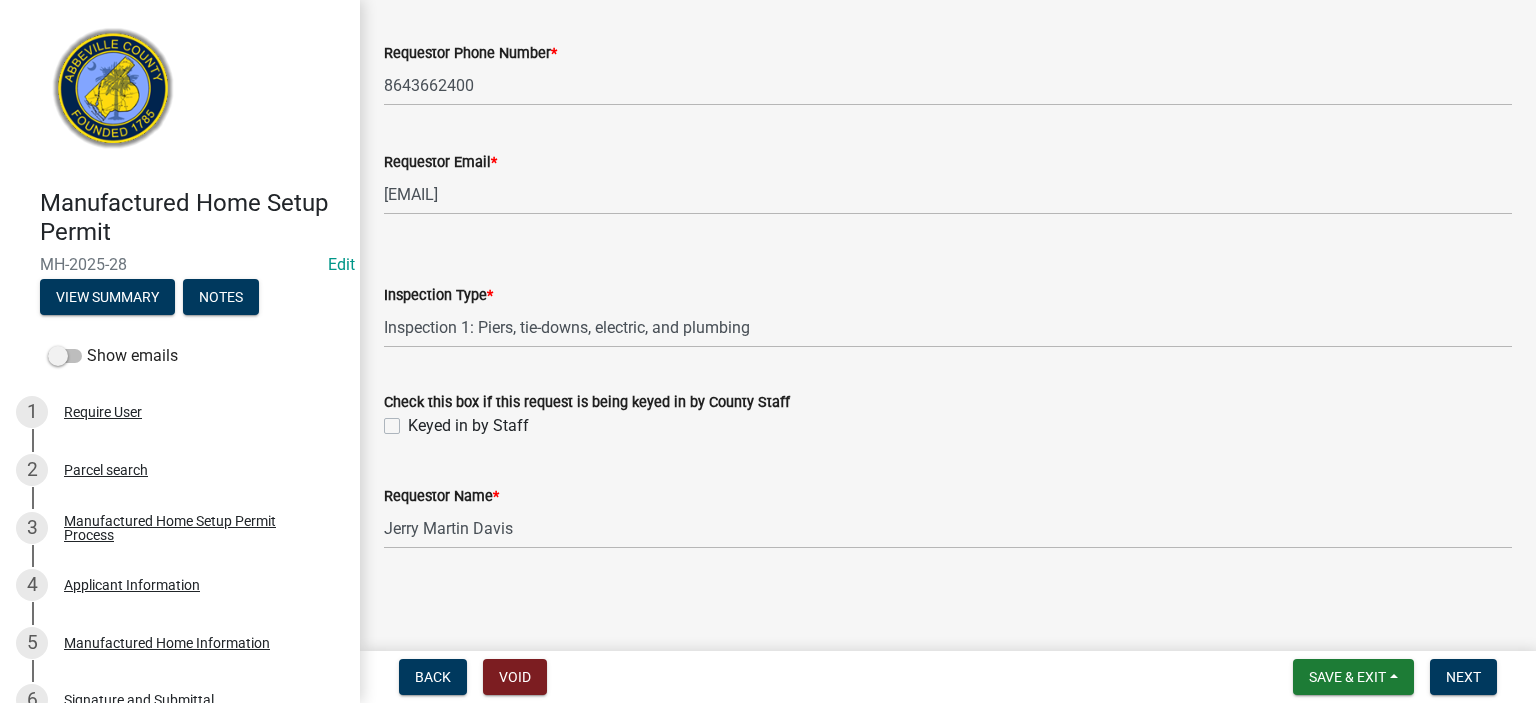 click on "Keyed in by Staff" 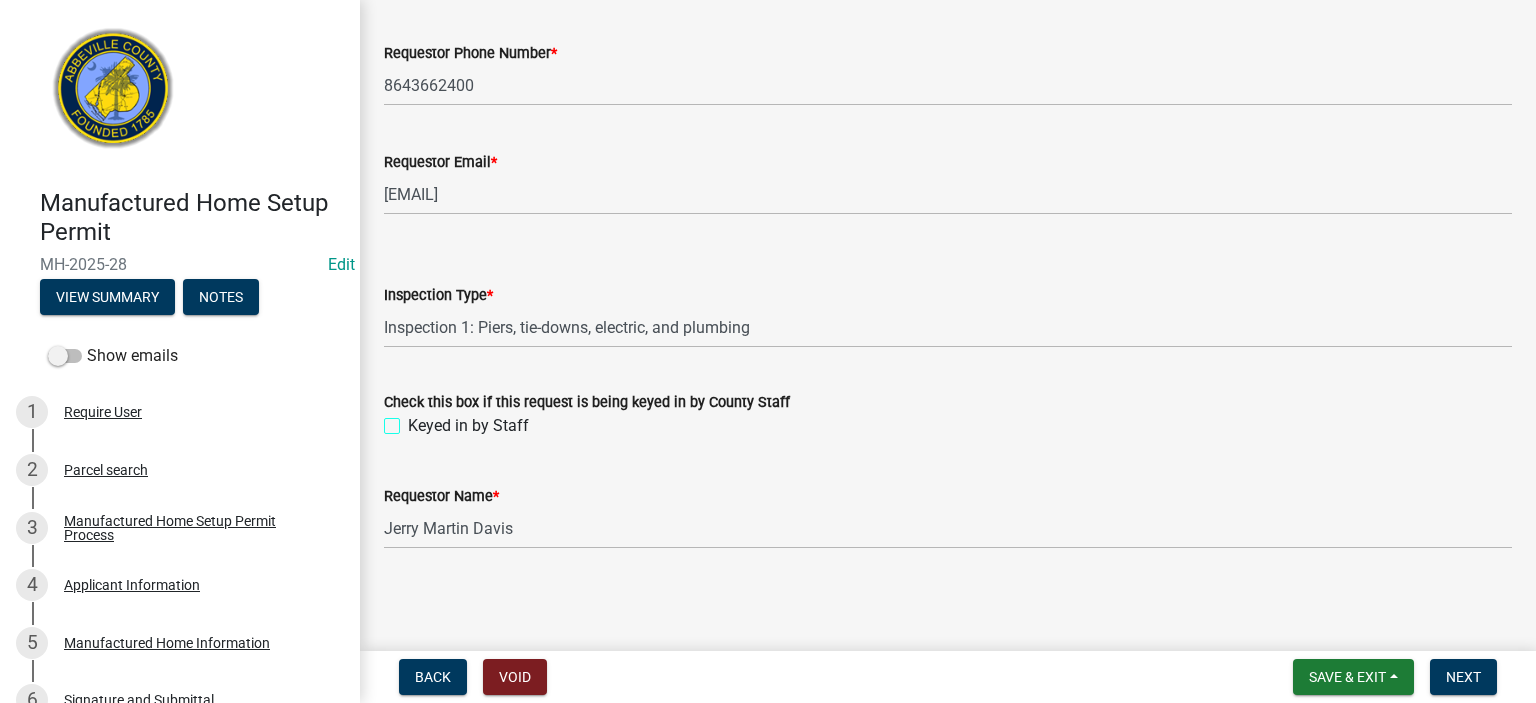 click on "Keyed in by Staff" at bounding box center (414, 420) 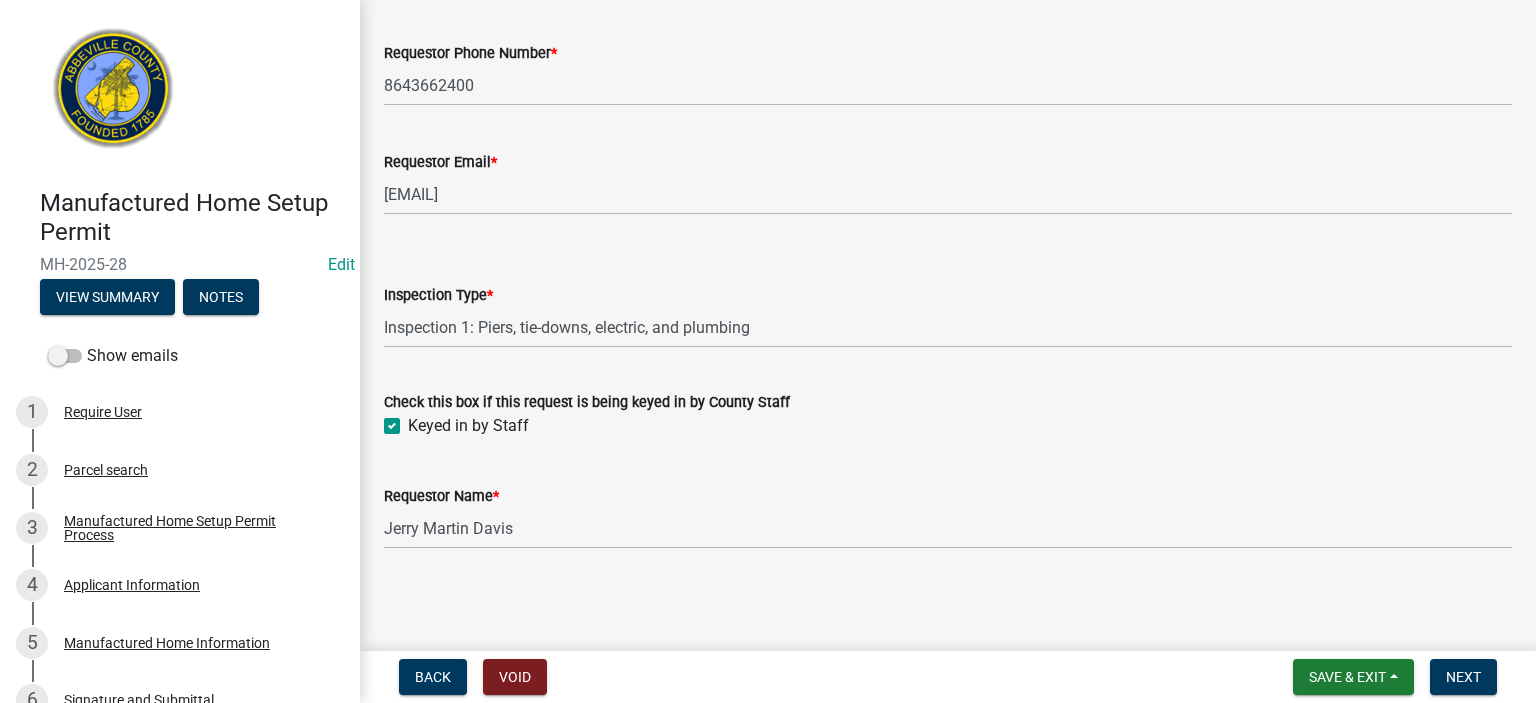 checkbox on "true" 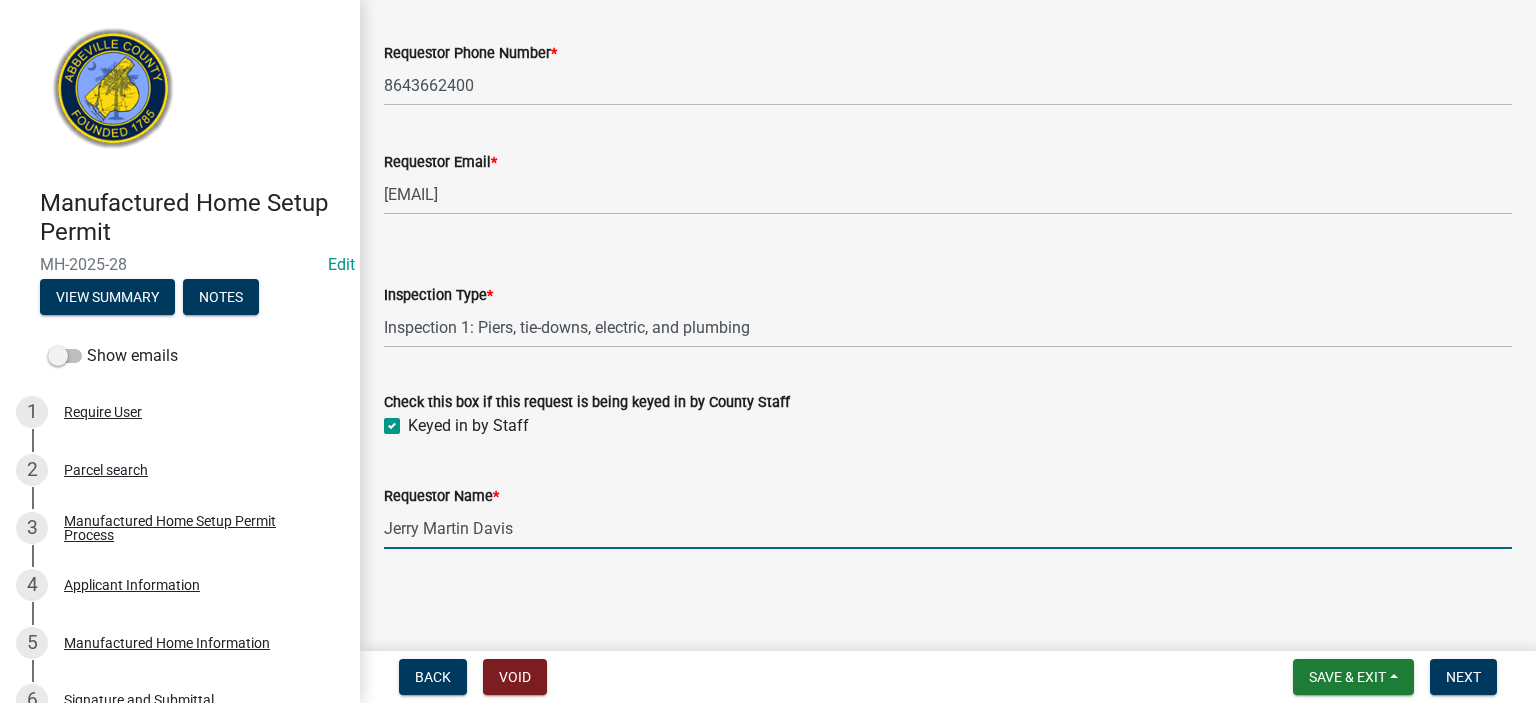 click on "Jerry Martin Davis" at bounding box center (948, 528) 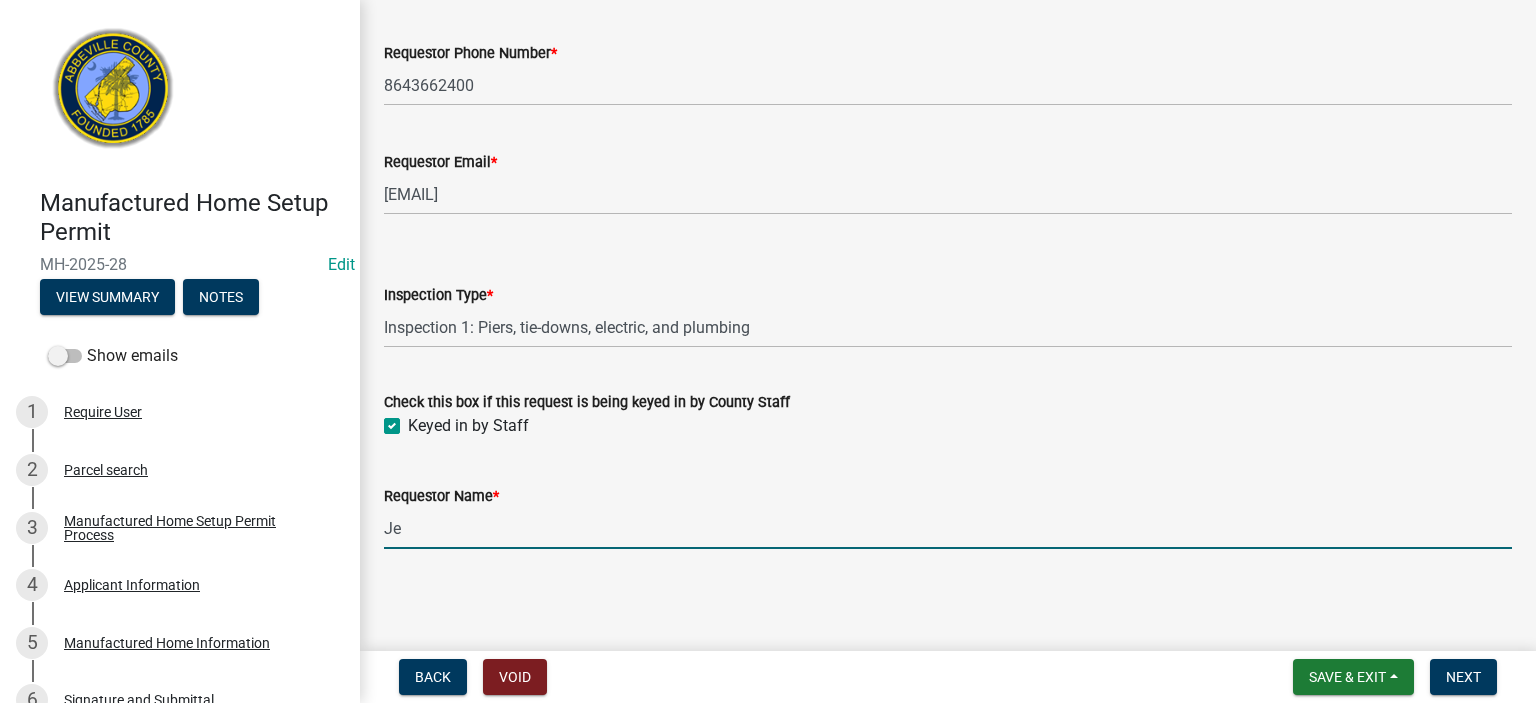 type on "J" 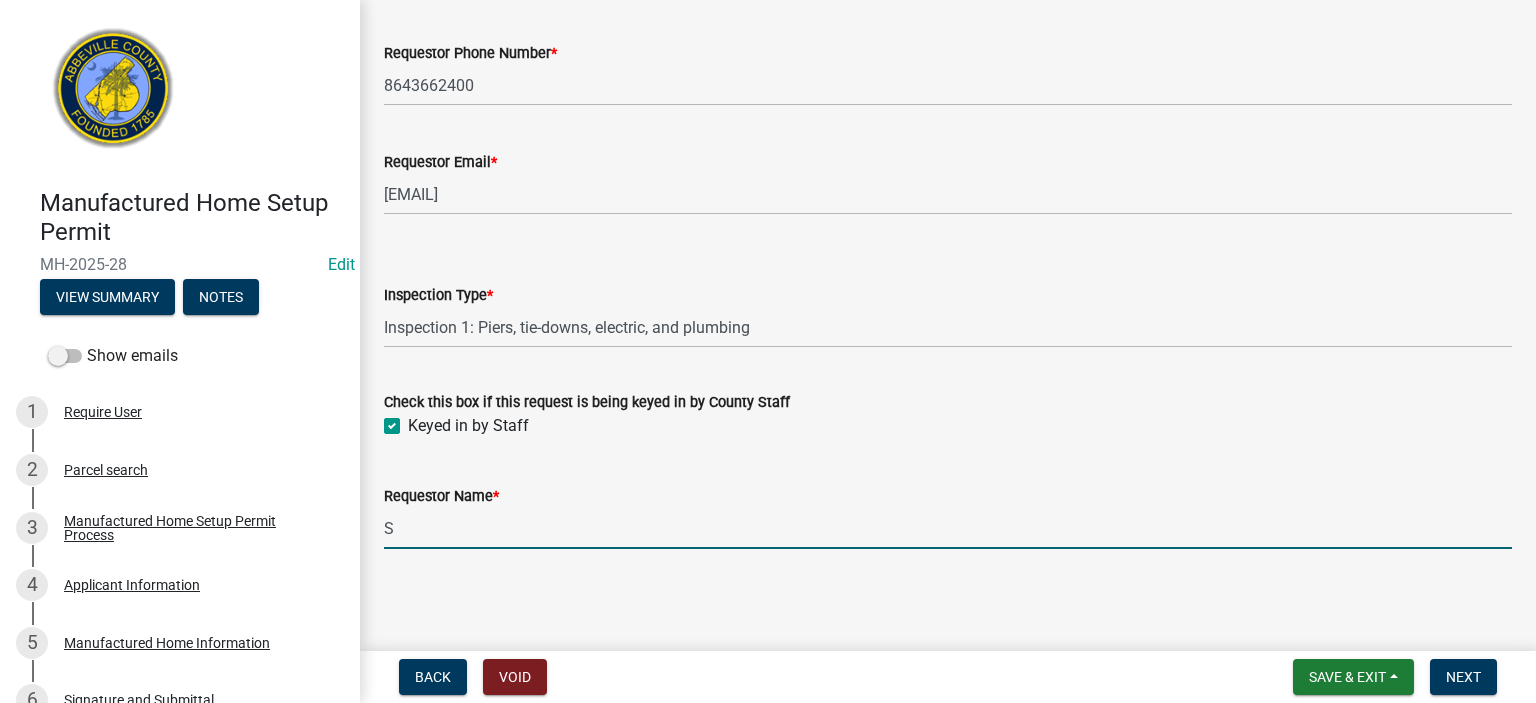 type on "[FIRST] [LAST]" 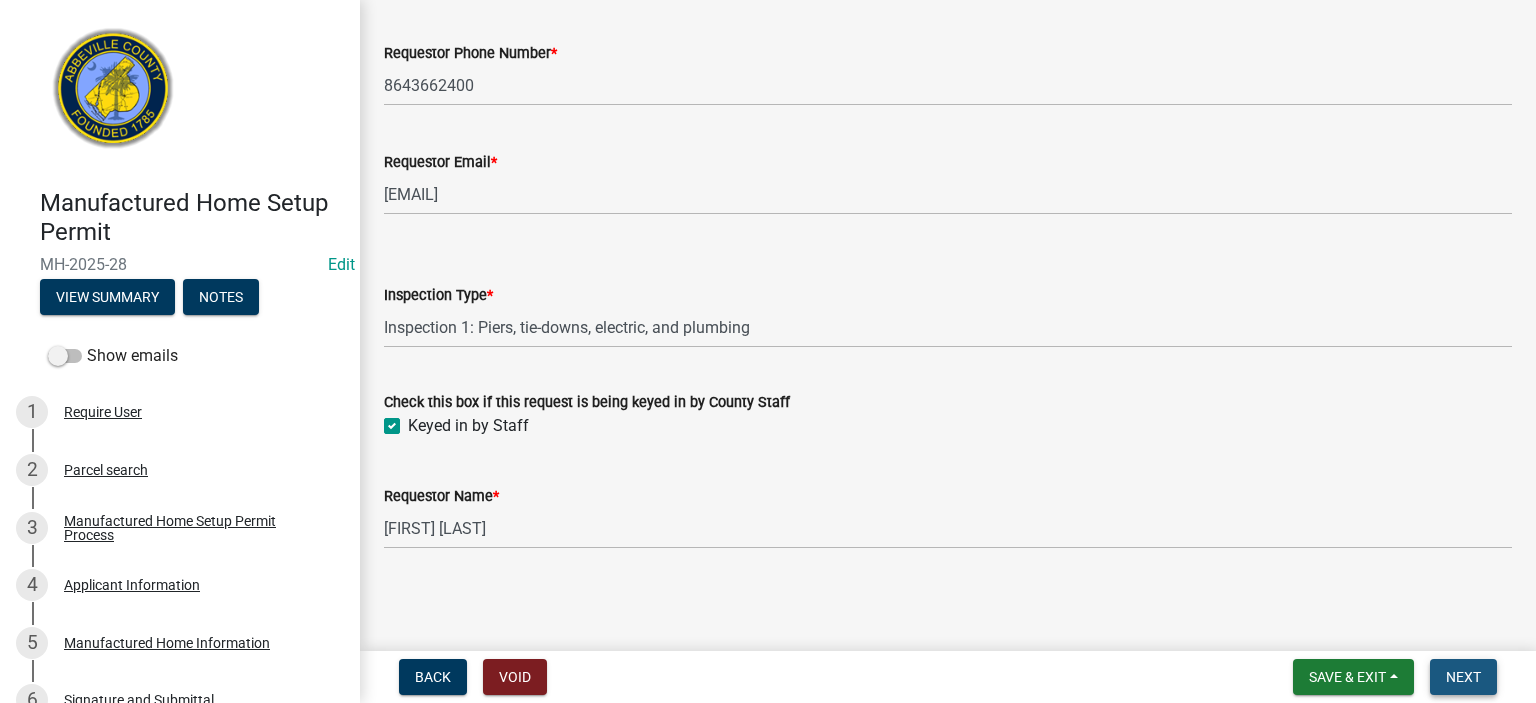 click on "Next" at bounding box center [1463, 677] 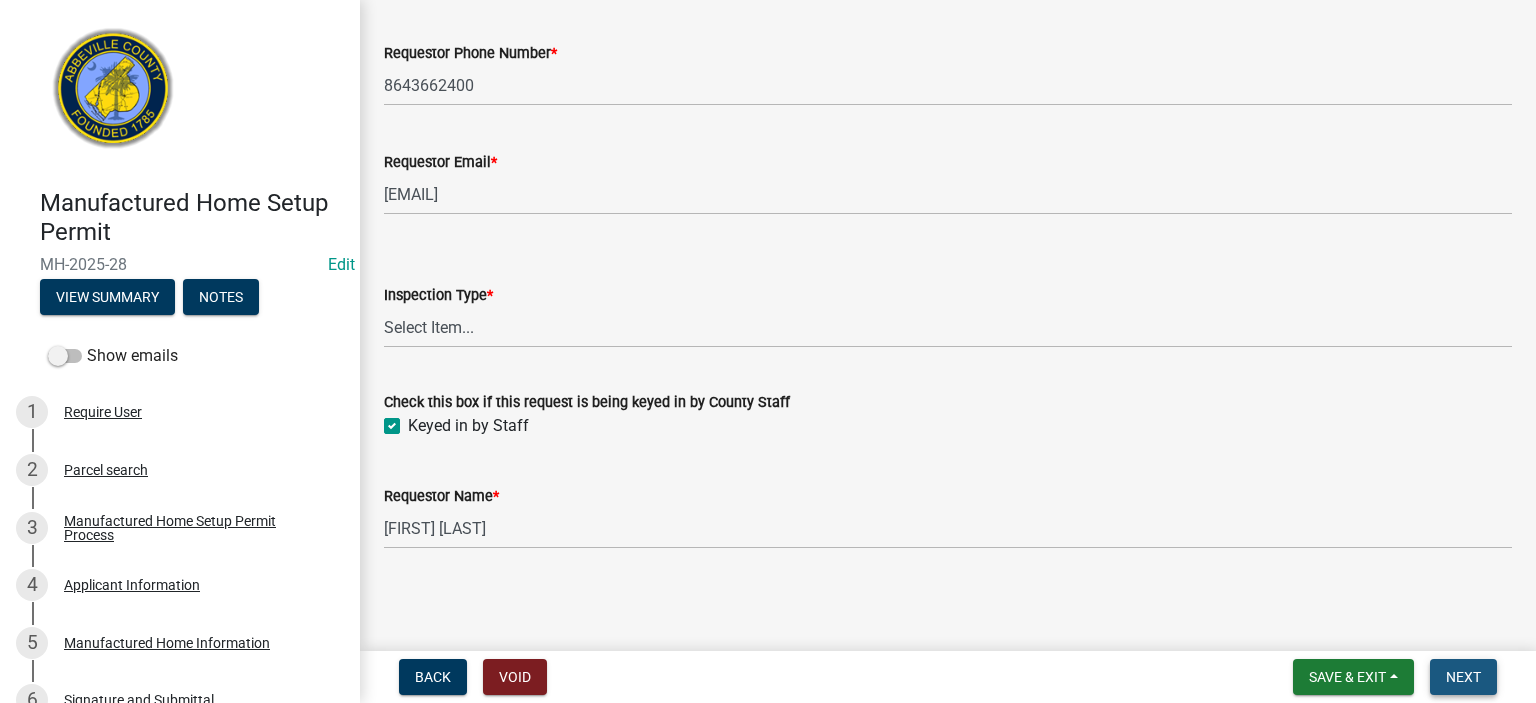scroll, scrollTop: 0, scrollLeft: 0, axis: both 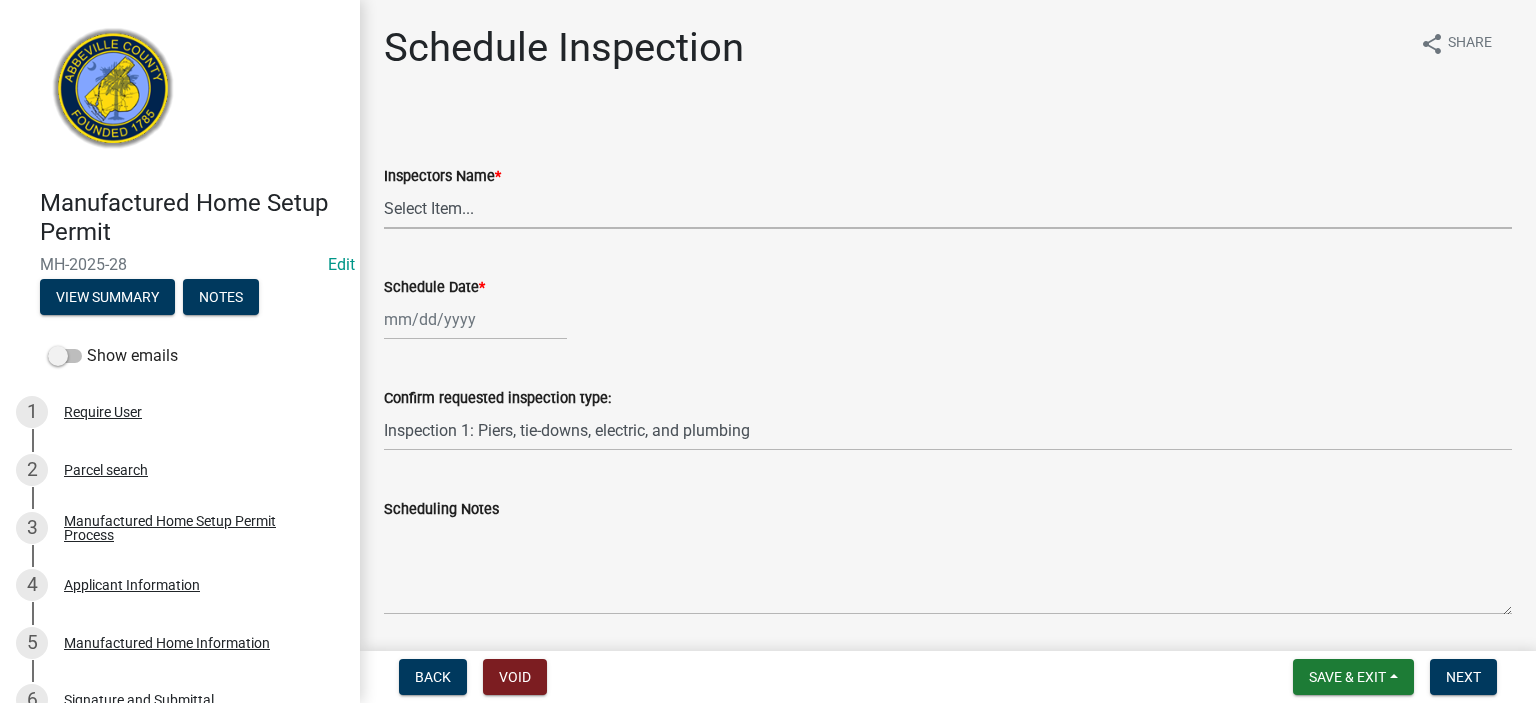 click on "Select Item... [EMAIL] ([NAME]) [EMAIL] ([NAME]) [EMAIL] ([NAME]) [EMAIL] ([NAME])" at bounding box center (948, 208) 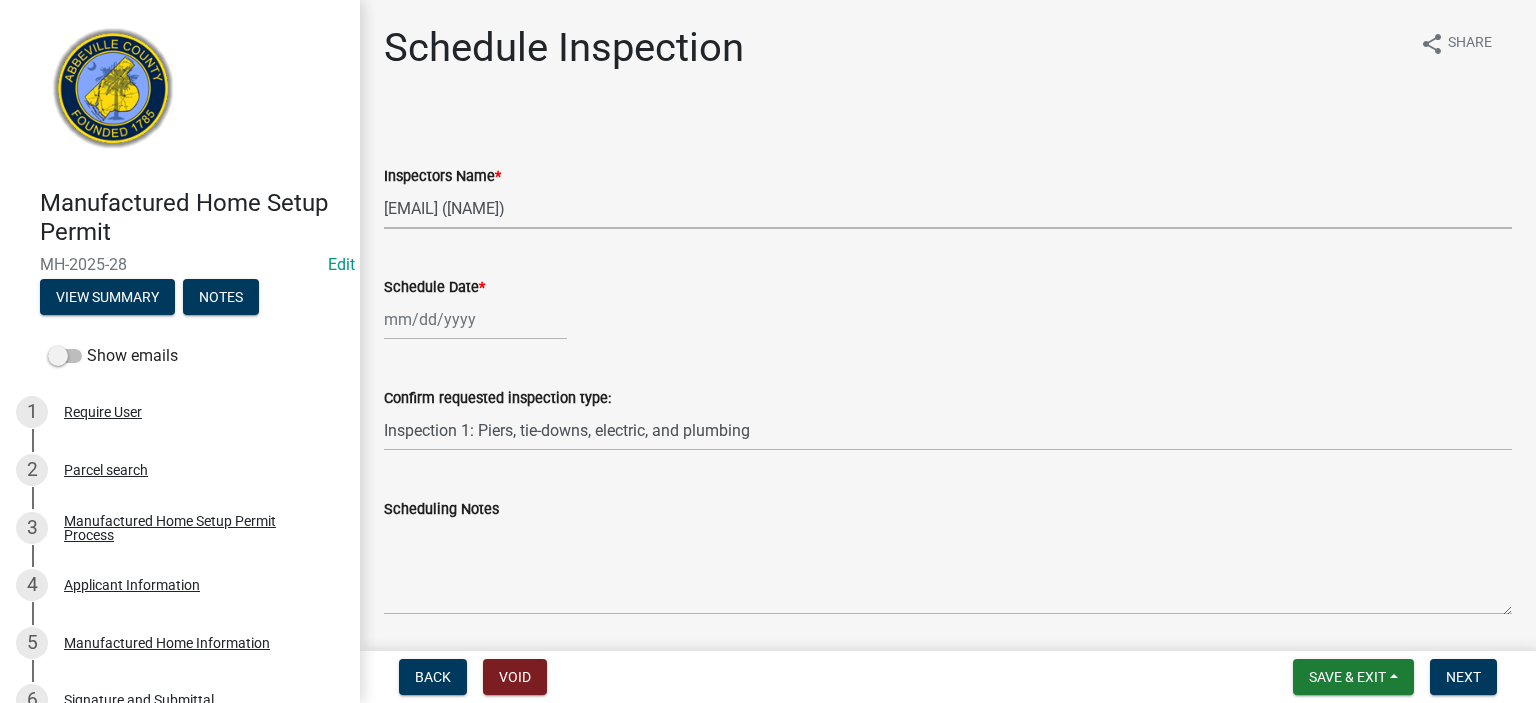 click on "Select Item... [EMAIL] ([NAME]) [EMAIL] ([NAME]) [EMAIL] ([NAME]) [EMAIL] ([NAME])" at bounding box center (948, 208) 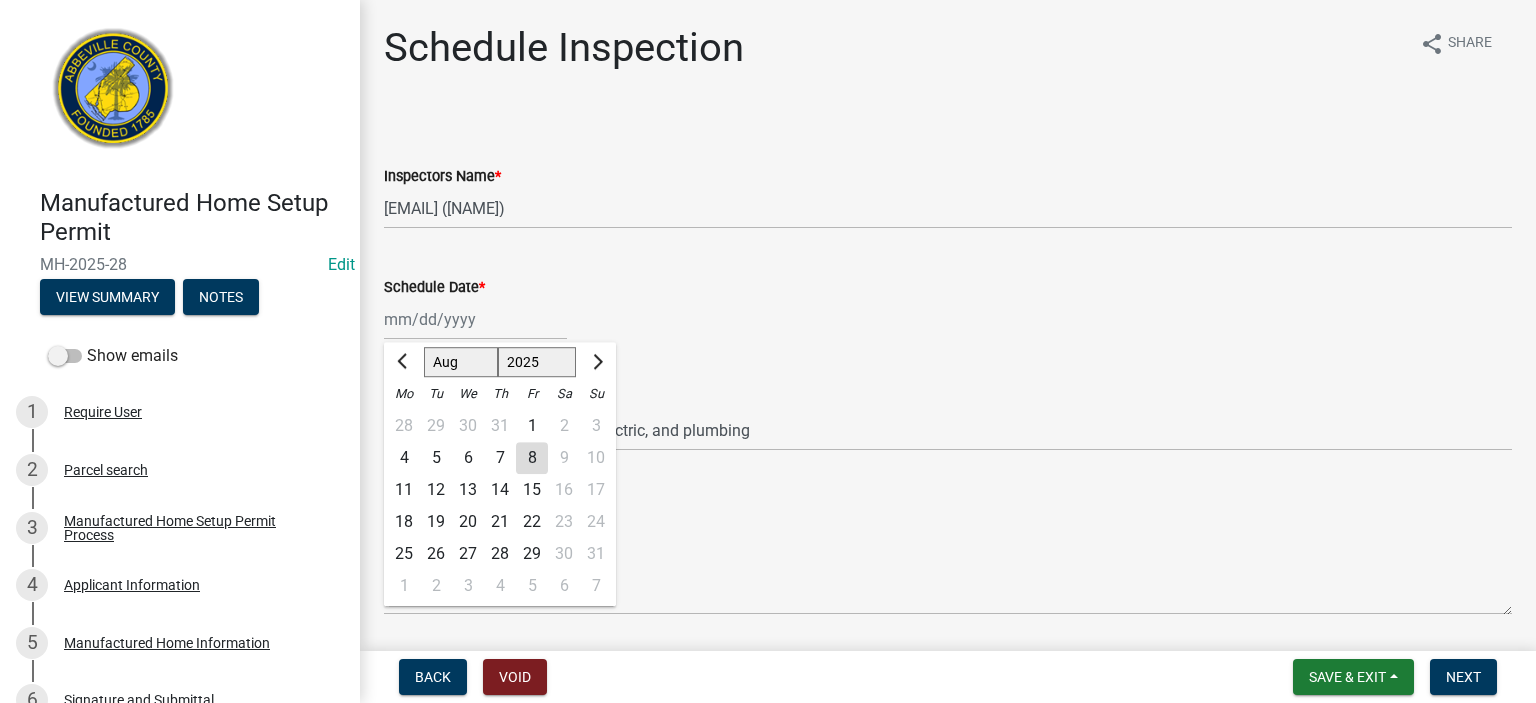 click on "Jan Feb Mar Apr May Jun Jul Aug Sep Oct Nov Dec 1525 1526 1527 1528 1529 1530 1531 1532 1533 1534 1535 1536 1537 1538 1539 1540 1541 1542 1543 1544 1545 1546 1547 1548 1549 1550 1551 1552 1553 1554 1555 1556 1557 1558 1559 1560 1561 1562 1563 1564 1565 1566 1567 1568 1569 1570 1571 1572 1573 1574 1575 1576 1577 1578 1579 1580 1581 1582 1583 1584 1585 1586 1587 1588 1589 1590 1591 1592 1593 1594 1595 1596 1597 1598 1599 1600 1601 1602 1603 1604 1605 1606 1607 1608 1609 1610 1611 1612 1613 1614 1615 1616 1617 1618 1619 1620 1621 1622 1623 1624 1625 1626 1627 1628 1629 1630 1631 1632 1633 1634 1635 1636 1637 1638 1639 1640 1641 1642 1643 1644 1645 1646 1647 1648 1649 1650 1651 1652 1653 1654 1655 1656 1657 1658 1659 1660 1661 1662 1663 1664 1665 1666 1667 1668 1669 1670 1671 1672 1673 1674 1675 1676 1677 1678 1679 1680 1681 1682 1683 1684 1685 1686 1687 1688 1689 1690 1691 1692 1693 1694 1695 1696 1697 1698 1699 1700 1701 1702 1703 1704 1705 1706 1707 1708 1709 1710 1711 1712 1713 1714 1715 1716 1717 1718 1719 1" 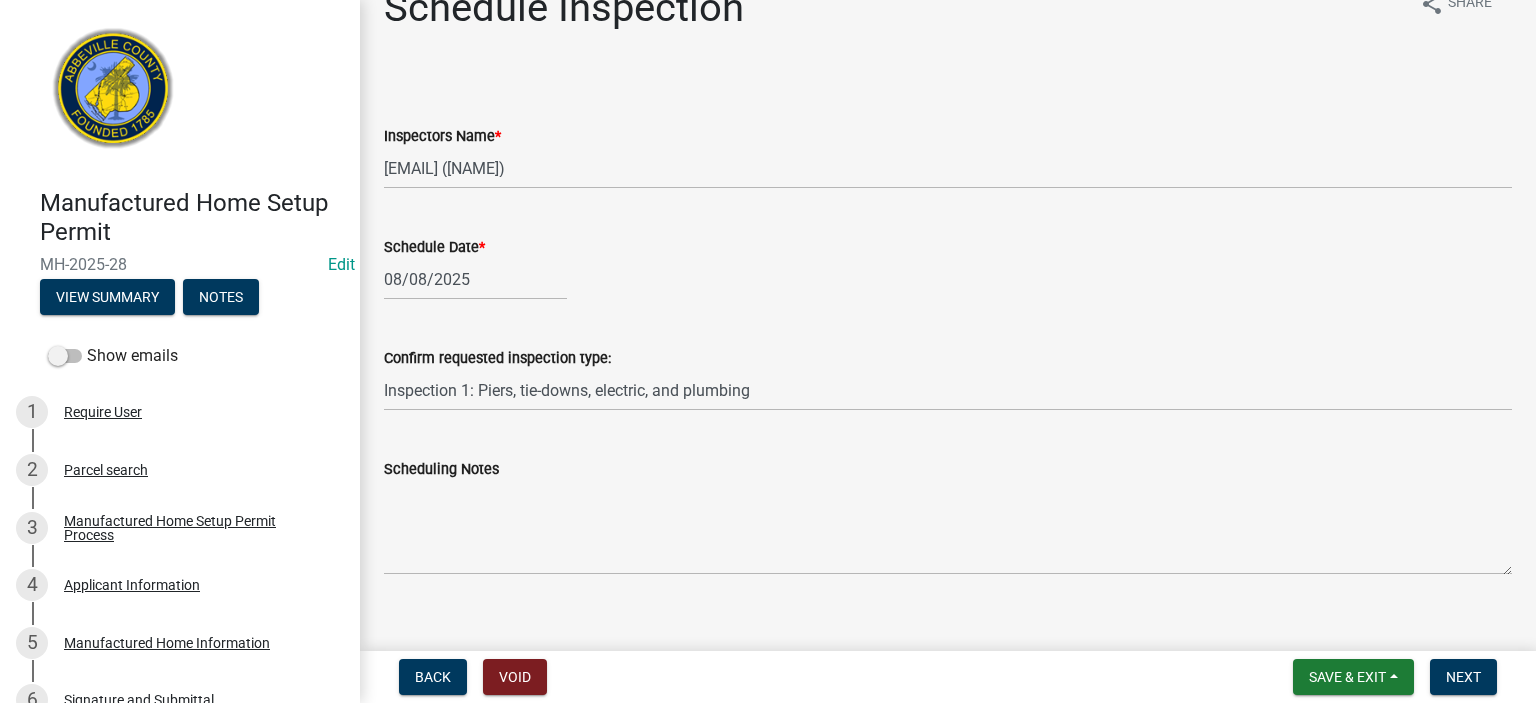 scroll, scrollTop: 65, scrollLeft: 0, axis: vertical 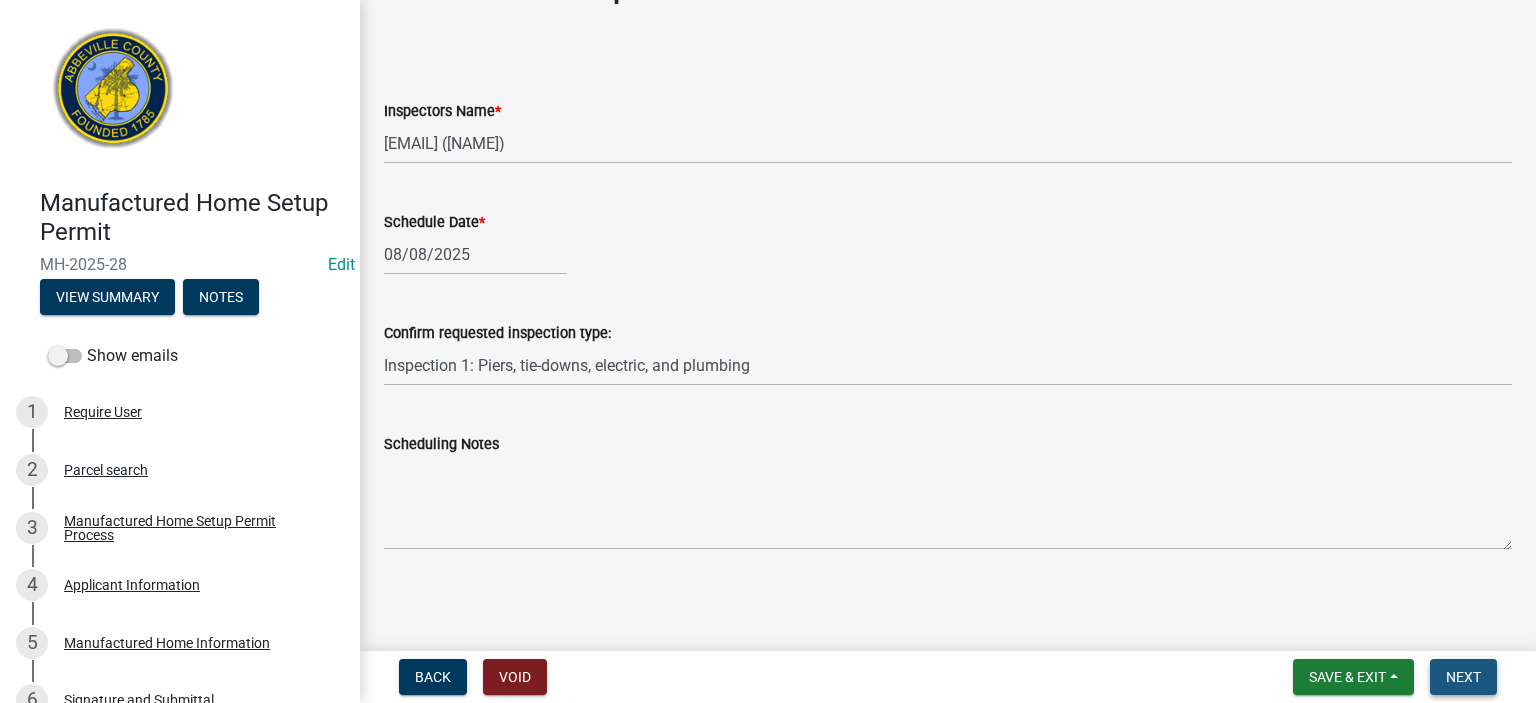 click on "Next" at bounding box center (1463, 677) 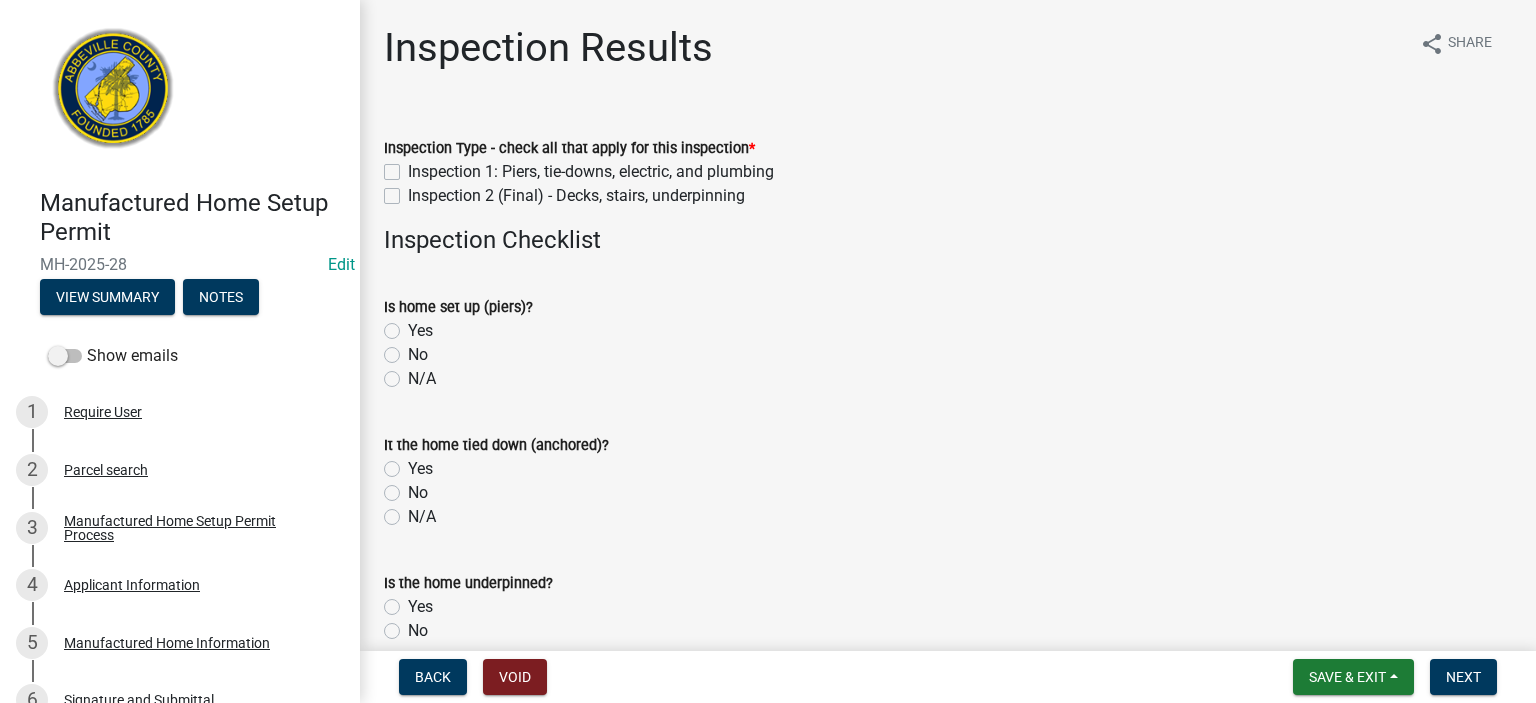 click on "Inspection 1: Piers, tie-downs, electric, and plumbing" 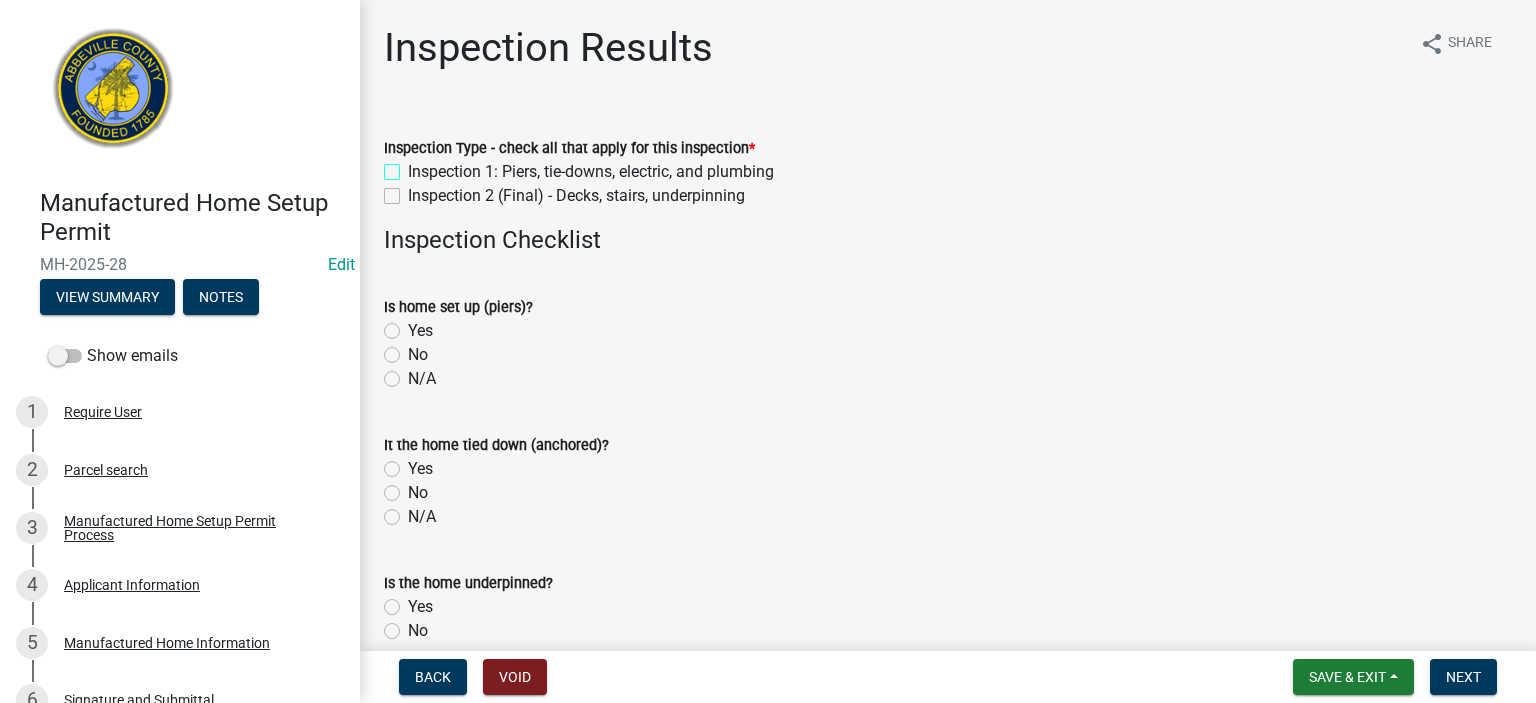 click on "Inspection 1: Piers, tie-downs, electric, and plumbing" at bounding box center (414, 166) 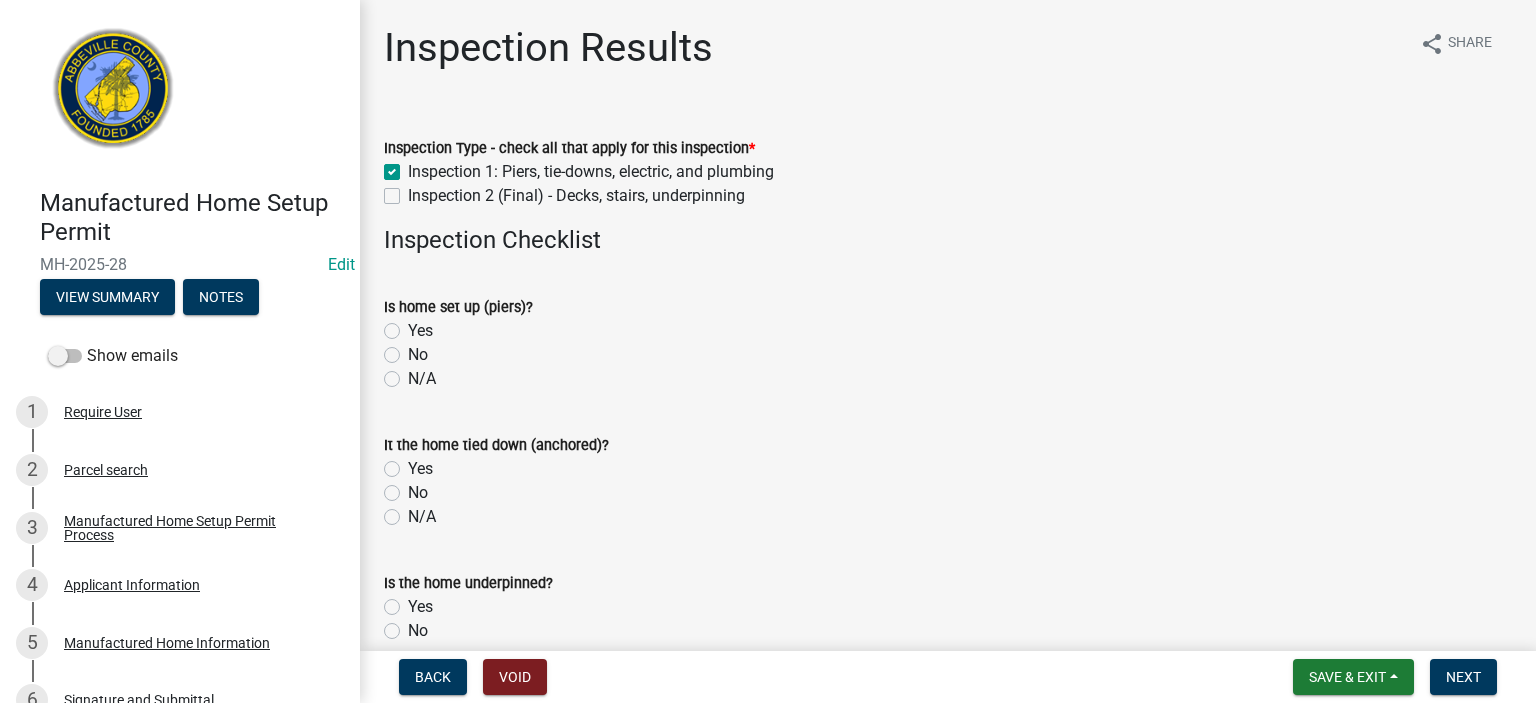 checkbox on "true" 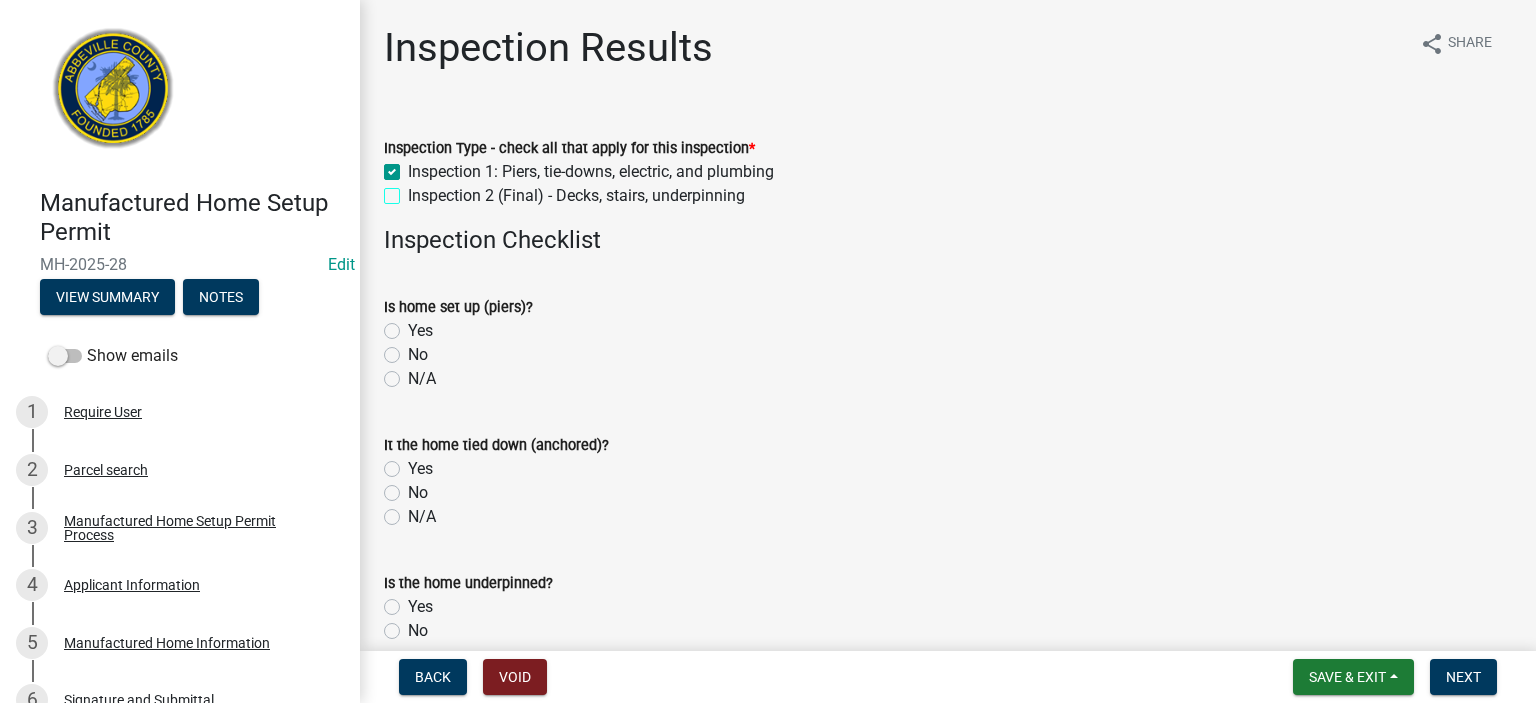 click on "Inspection 2 (Final) - Decks, stairs, underpinning" at bounding box center (414, 190) 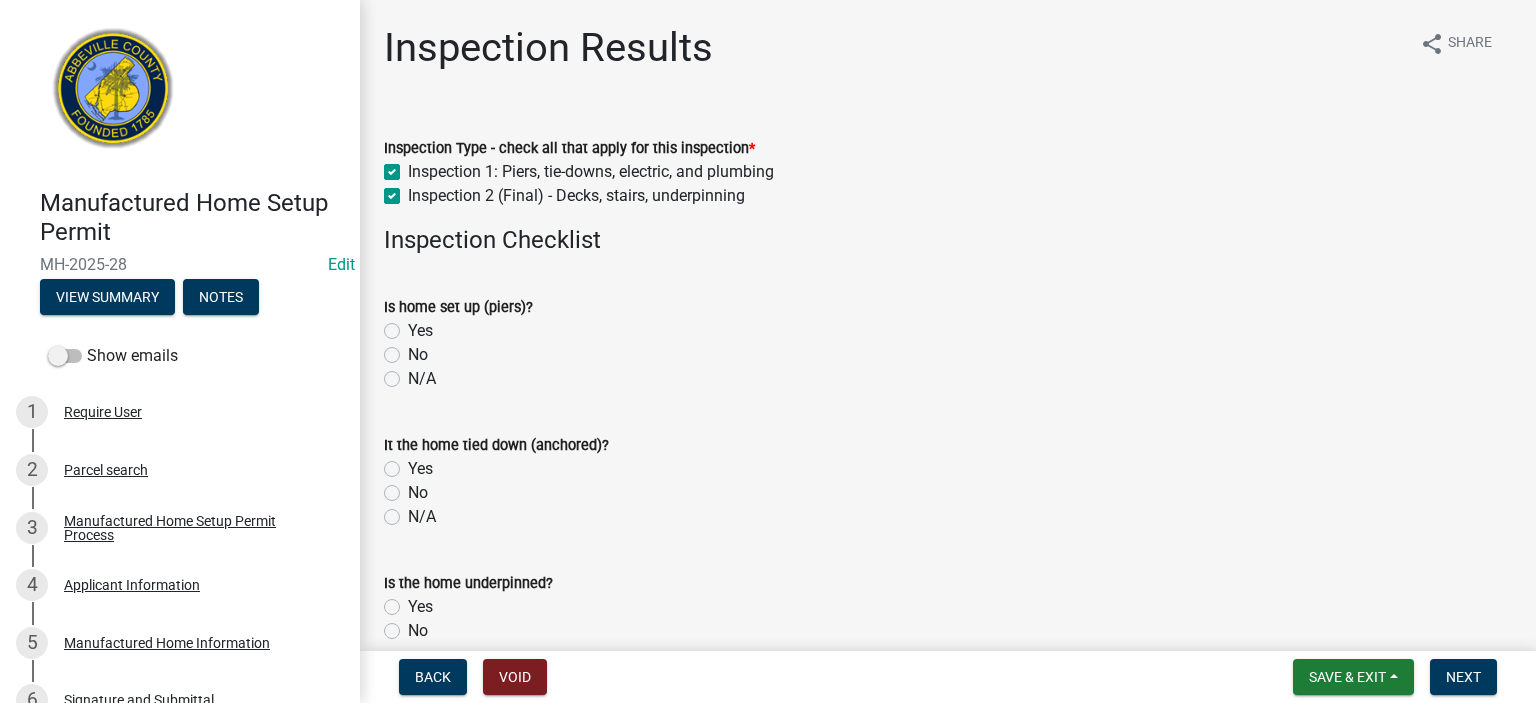 checkbox on "true" 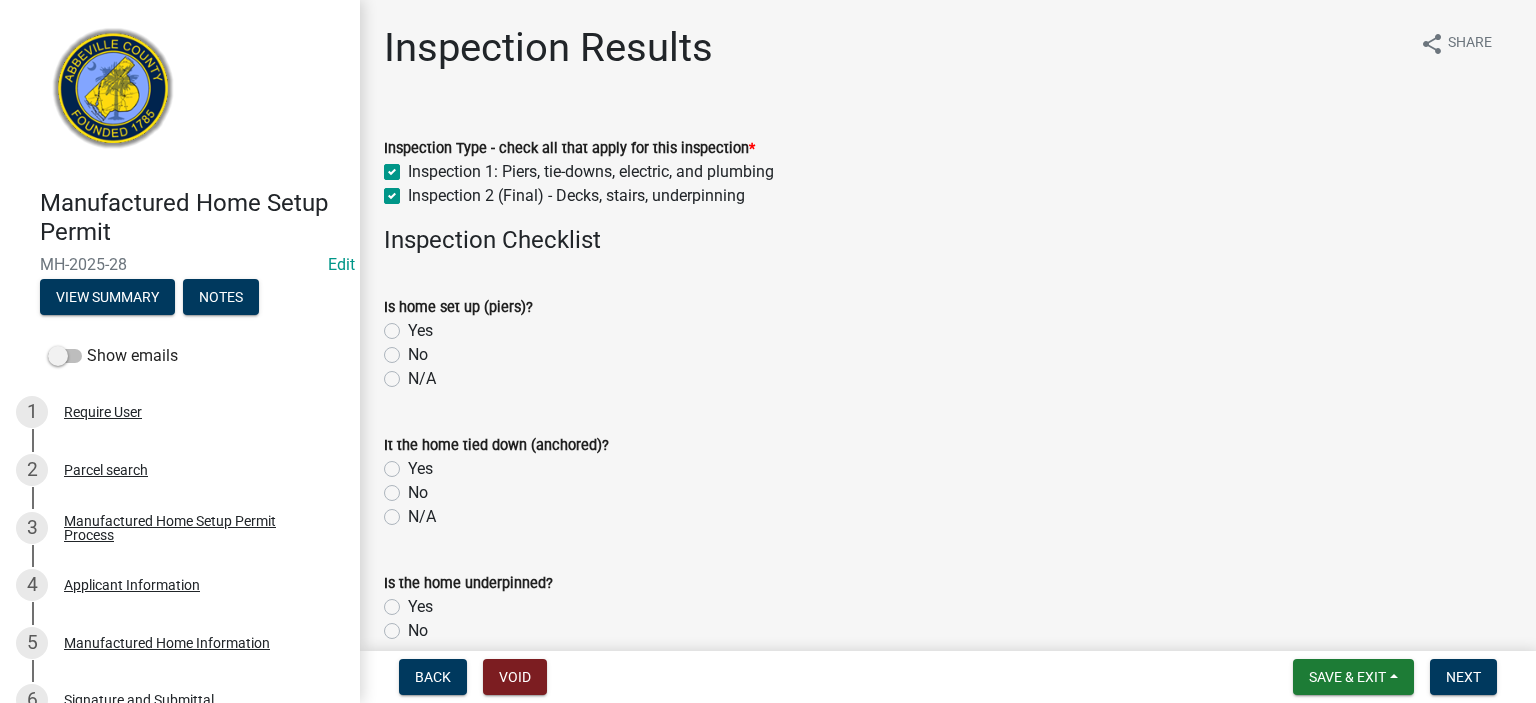 click on "Yes" 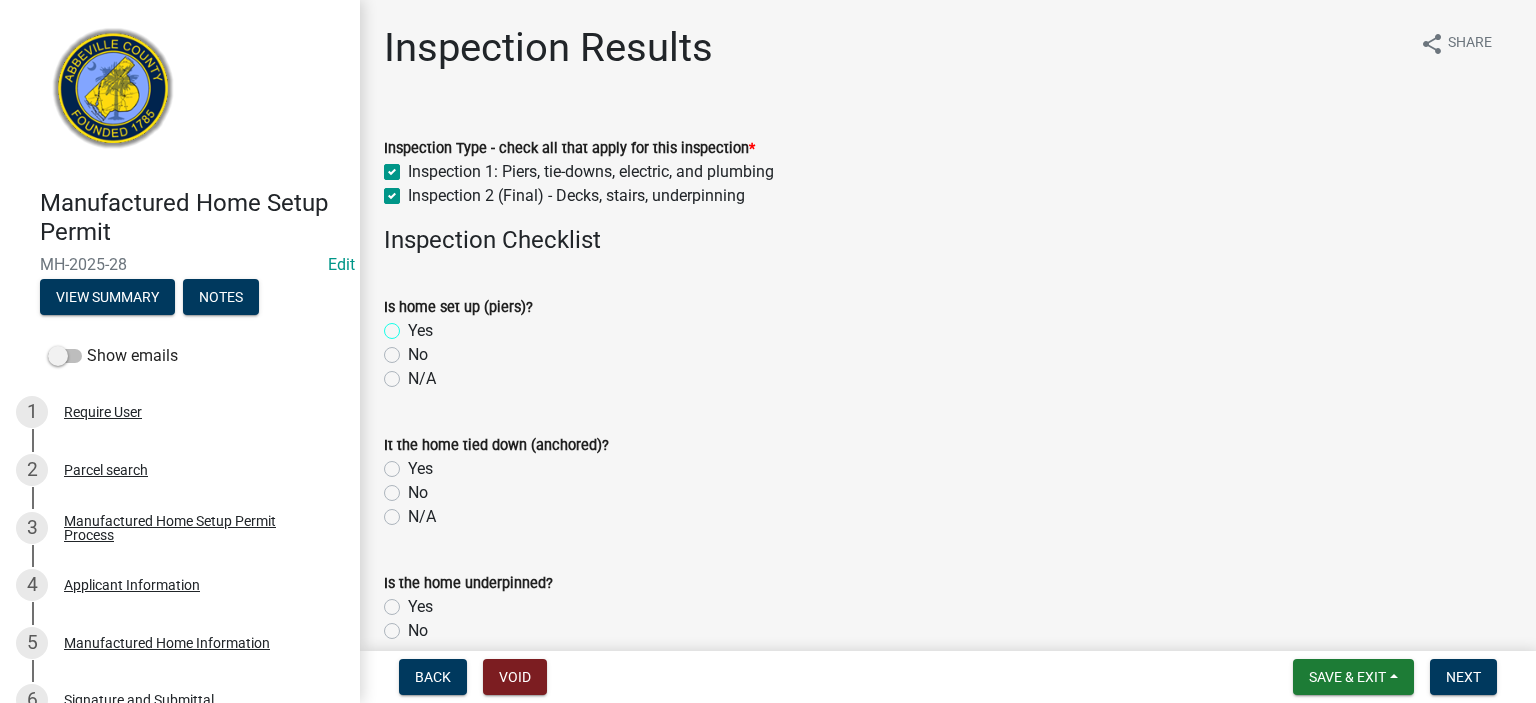 click on "Yes" at bounding box center (414, 325) 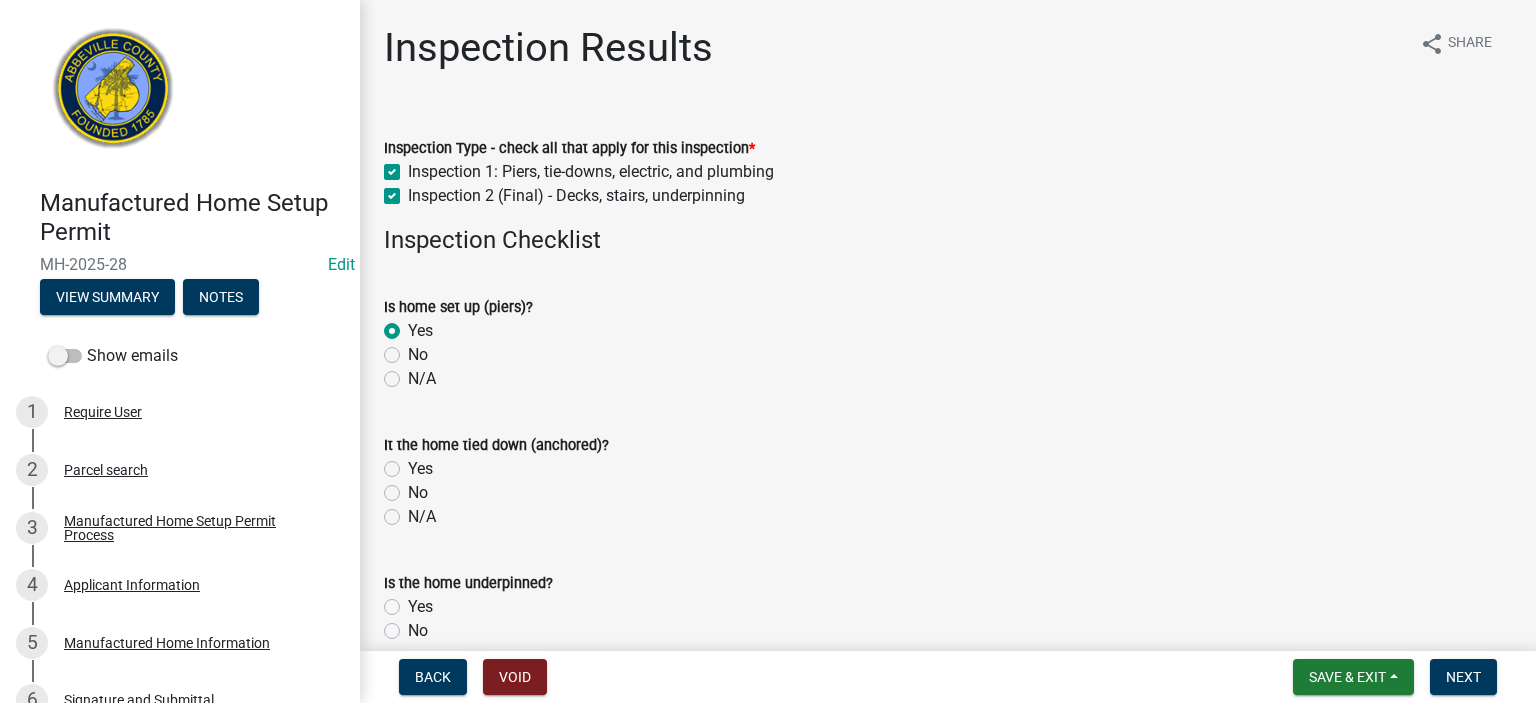radio on "true" 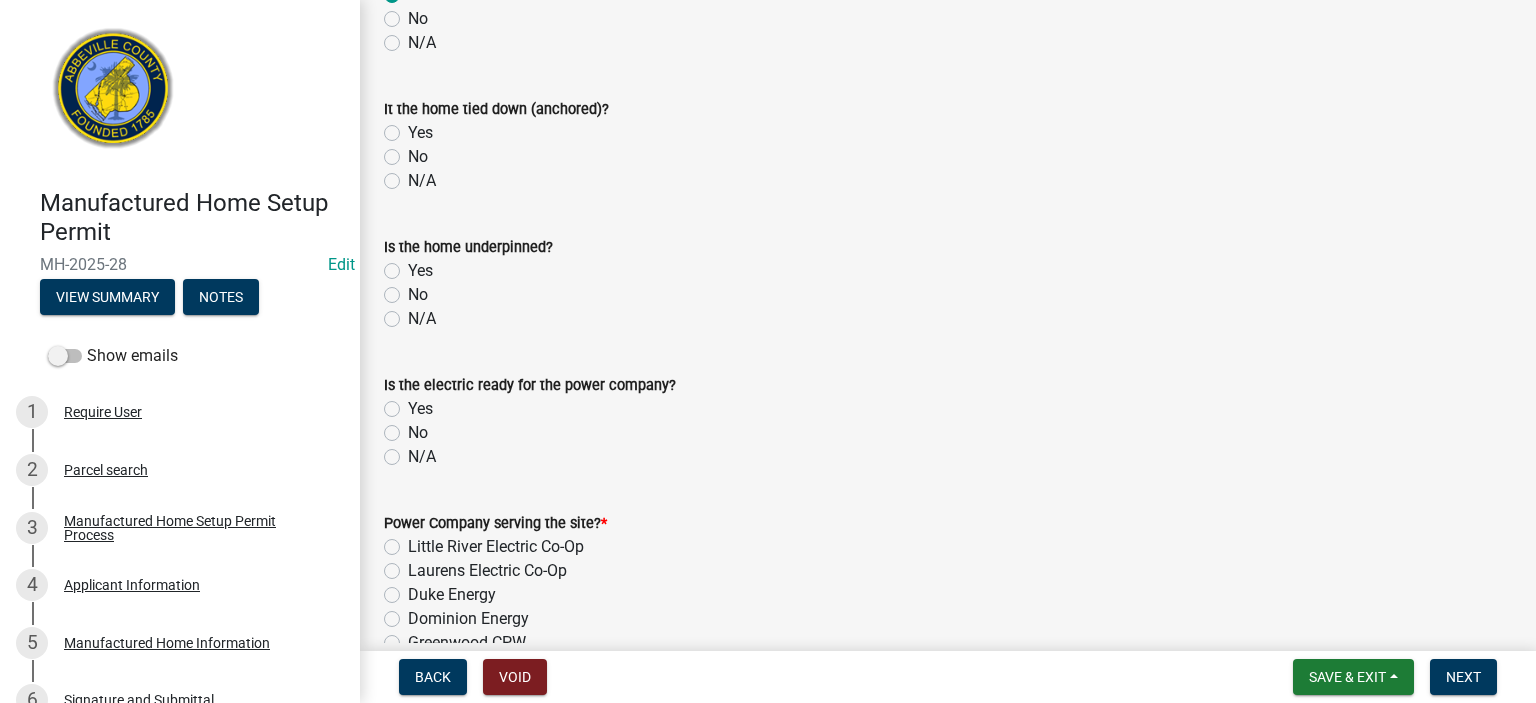 scroll, scrollTop: 360, scrollLeft: 0, axis: vertical 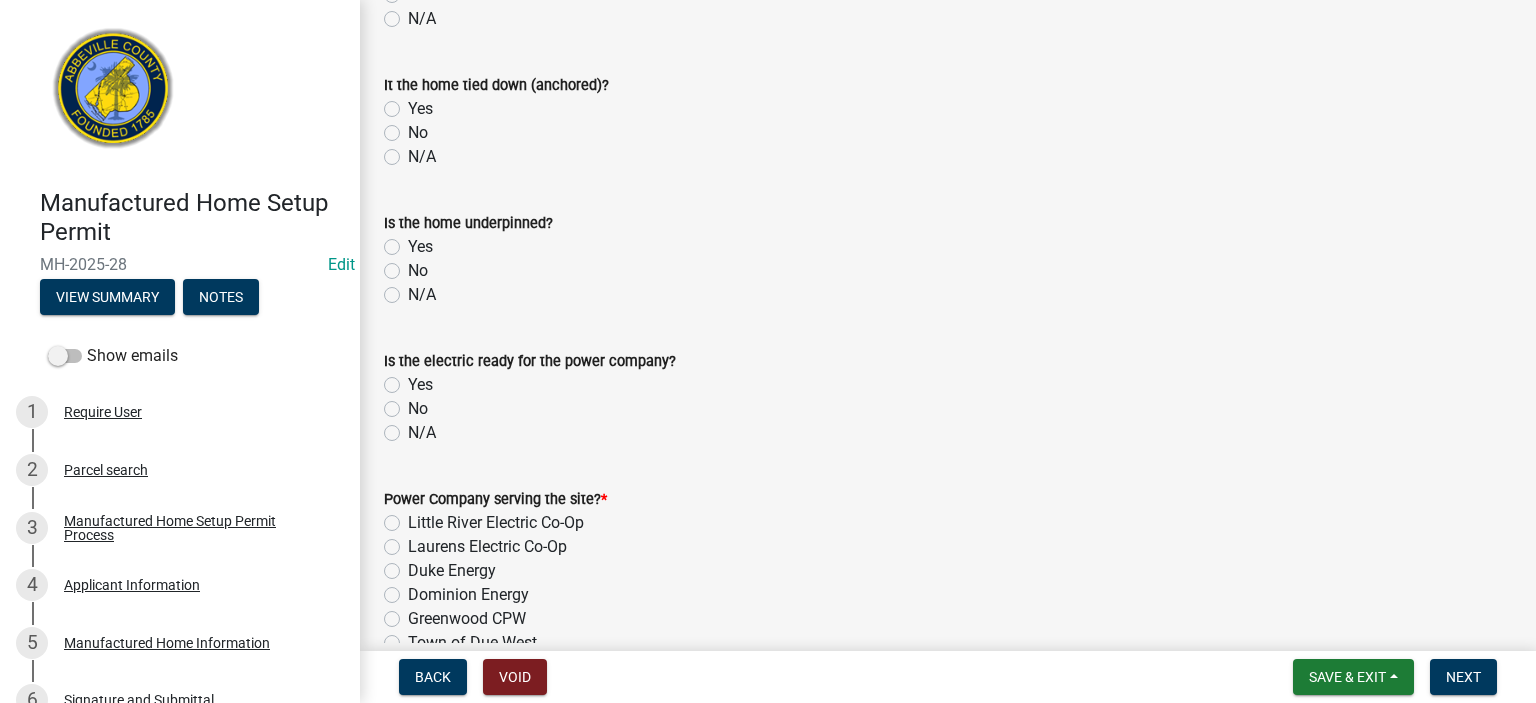 click on "Yes" 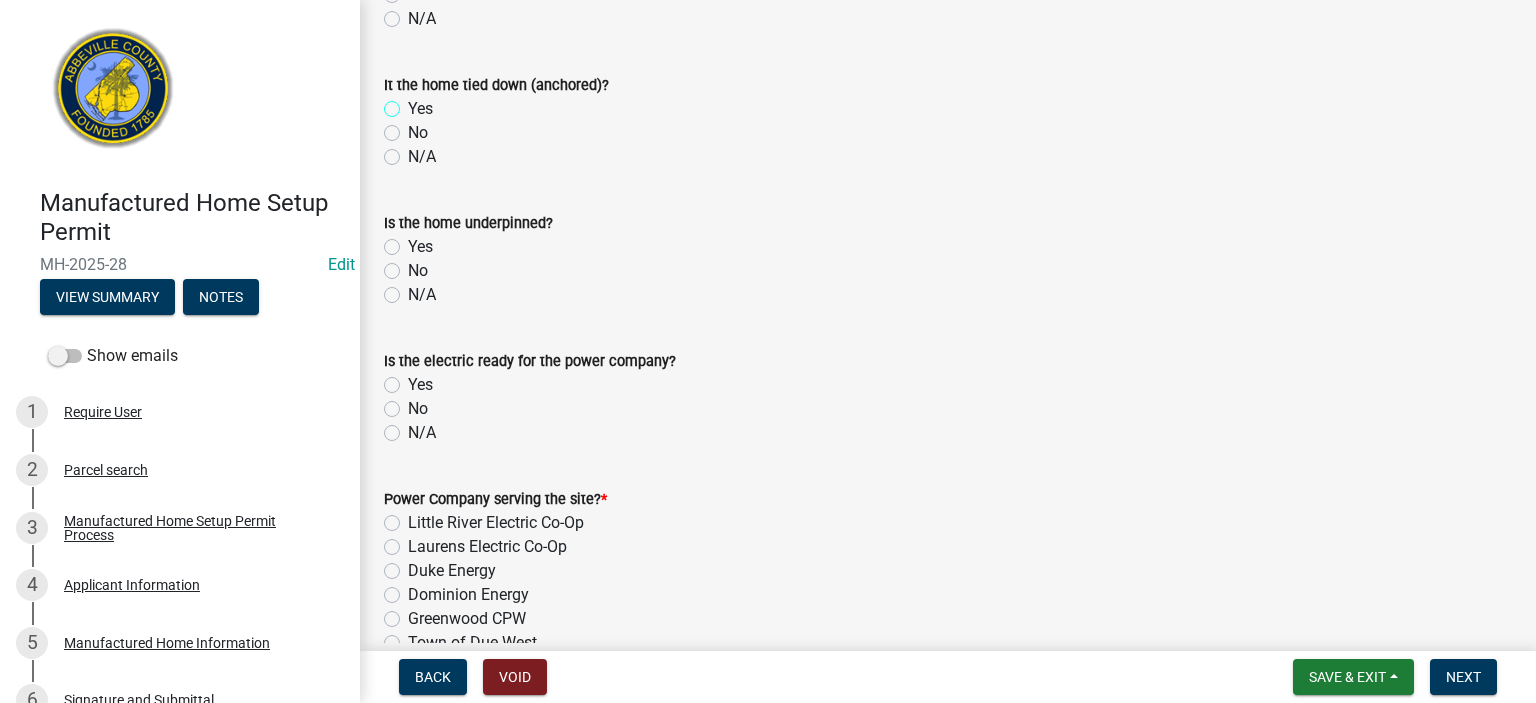click on "Yes" at bounding box center (414, 103) 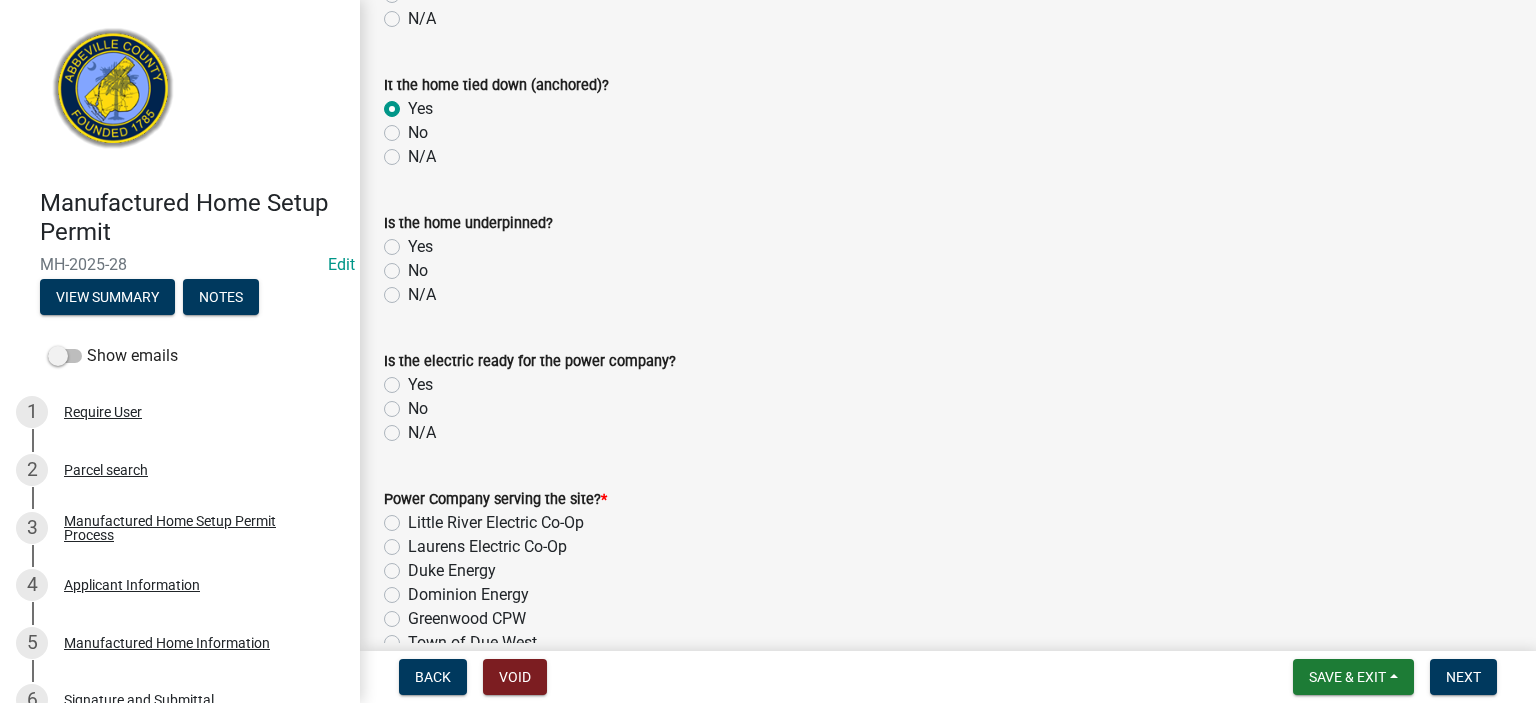 radio on "true" 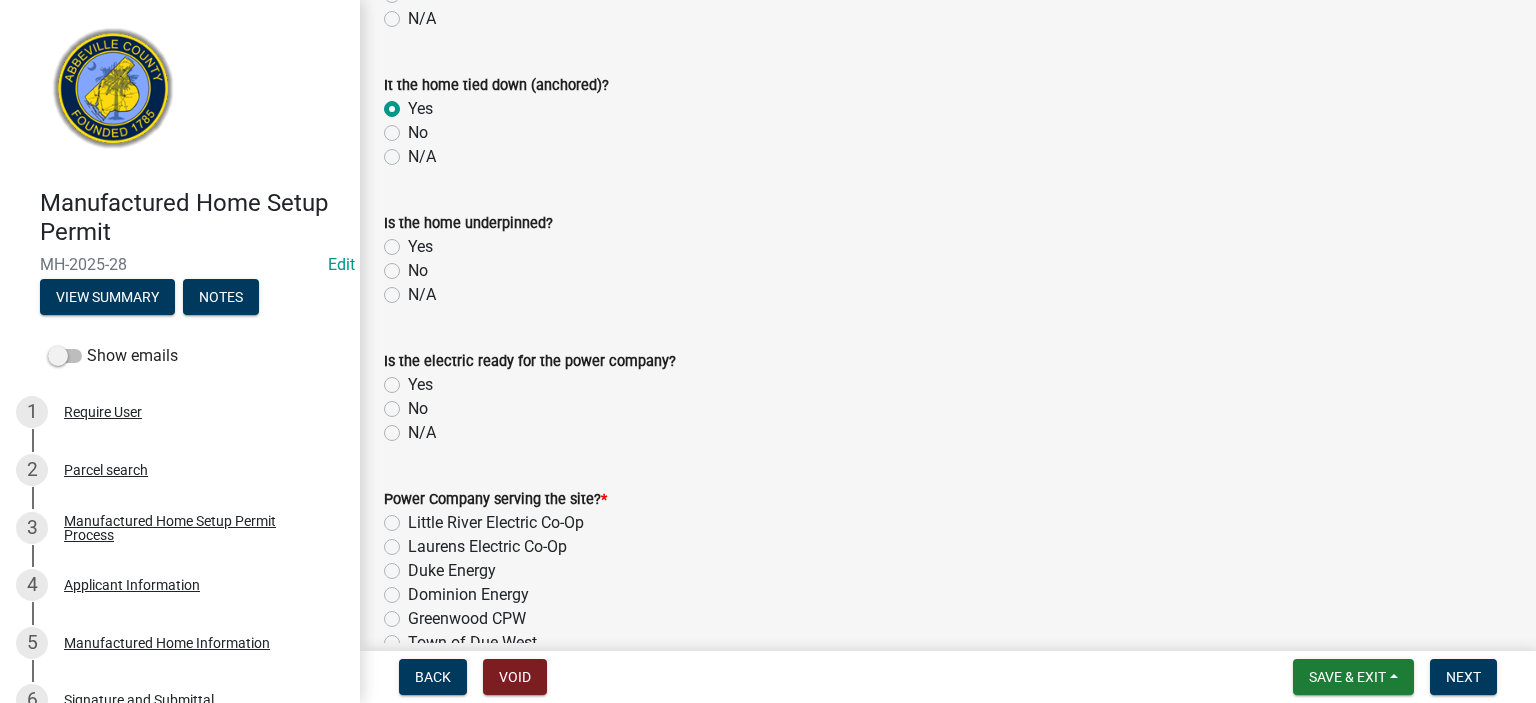click on "Yes" 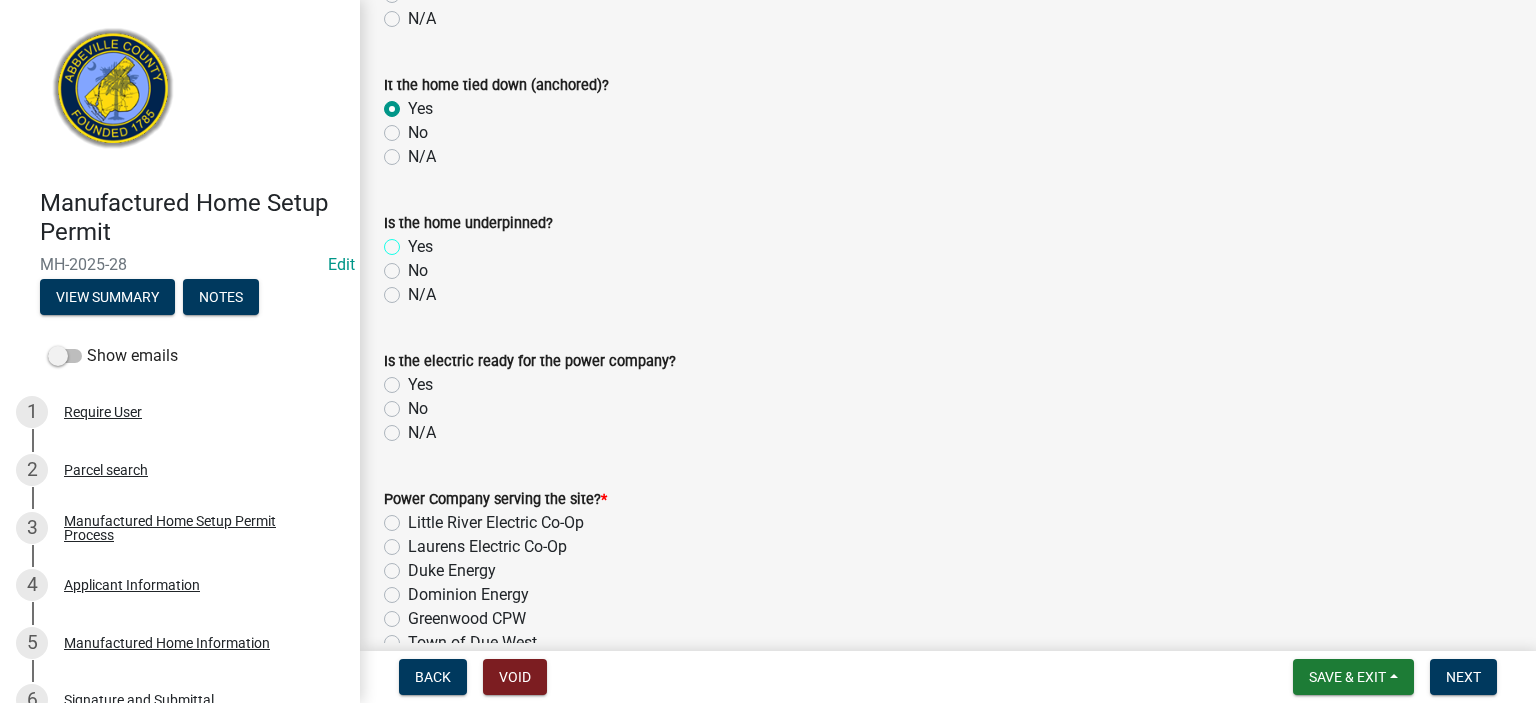 click on "Yes" at bounding box center (414, 241) 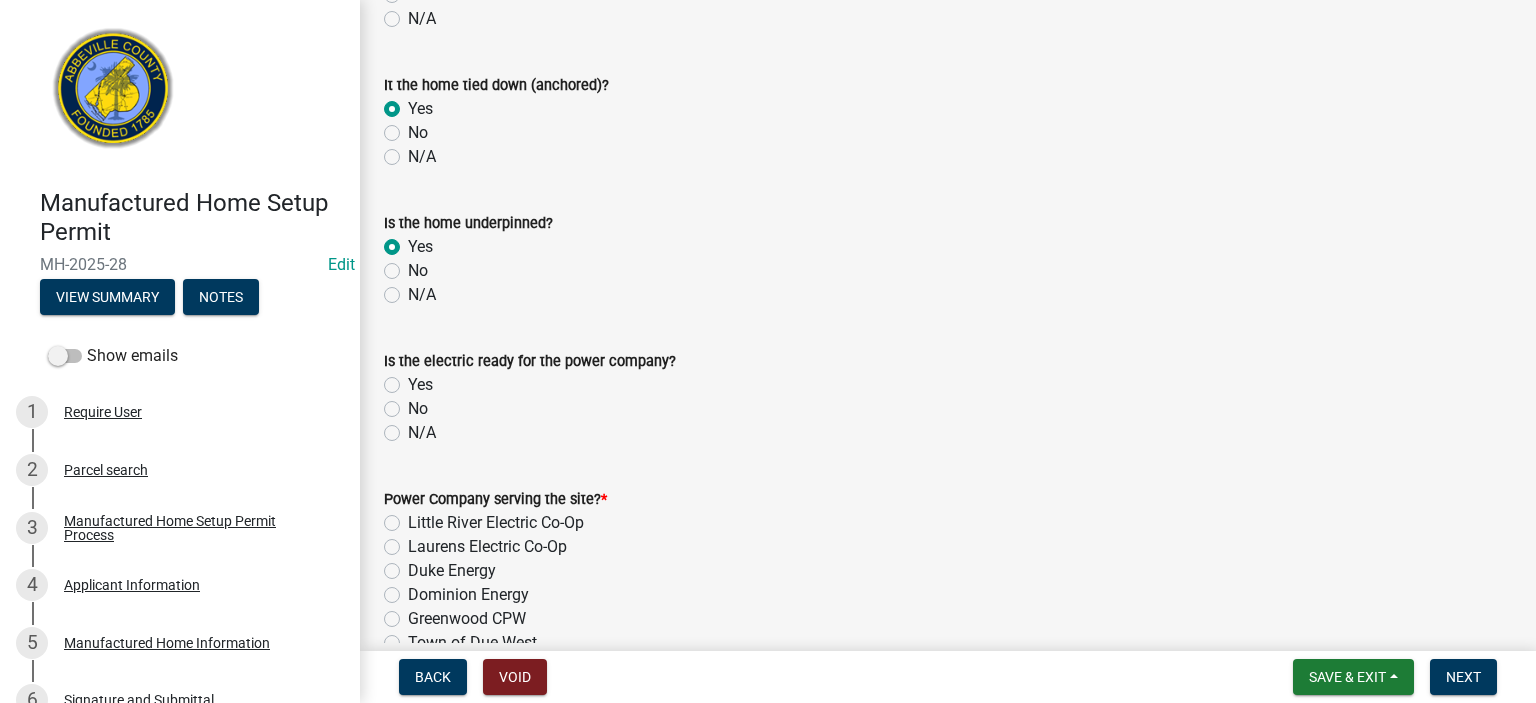 radio on "true" 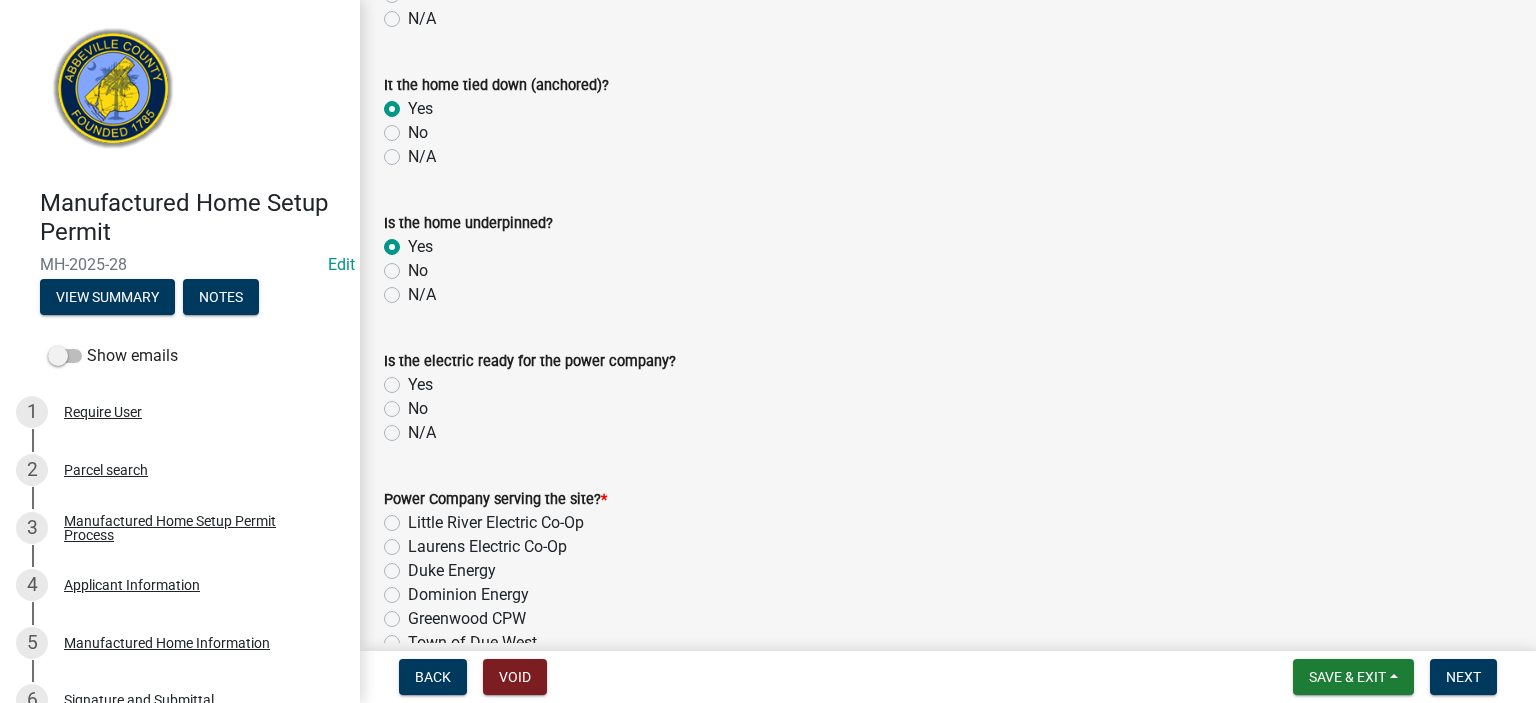 click on "Yes" 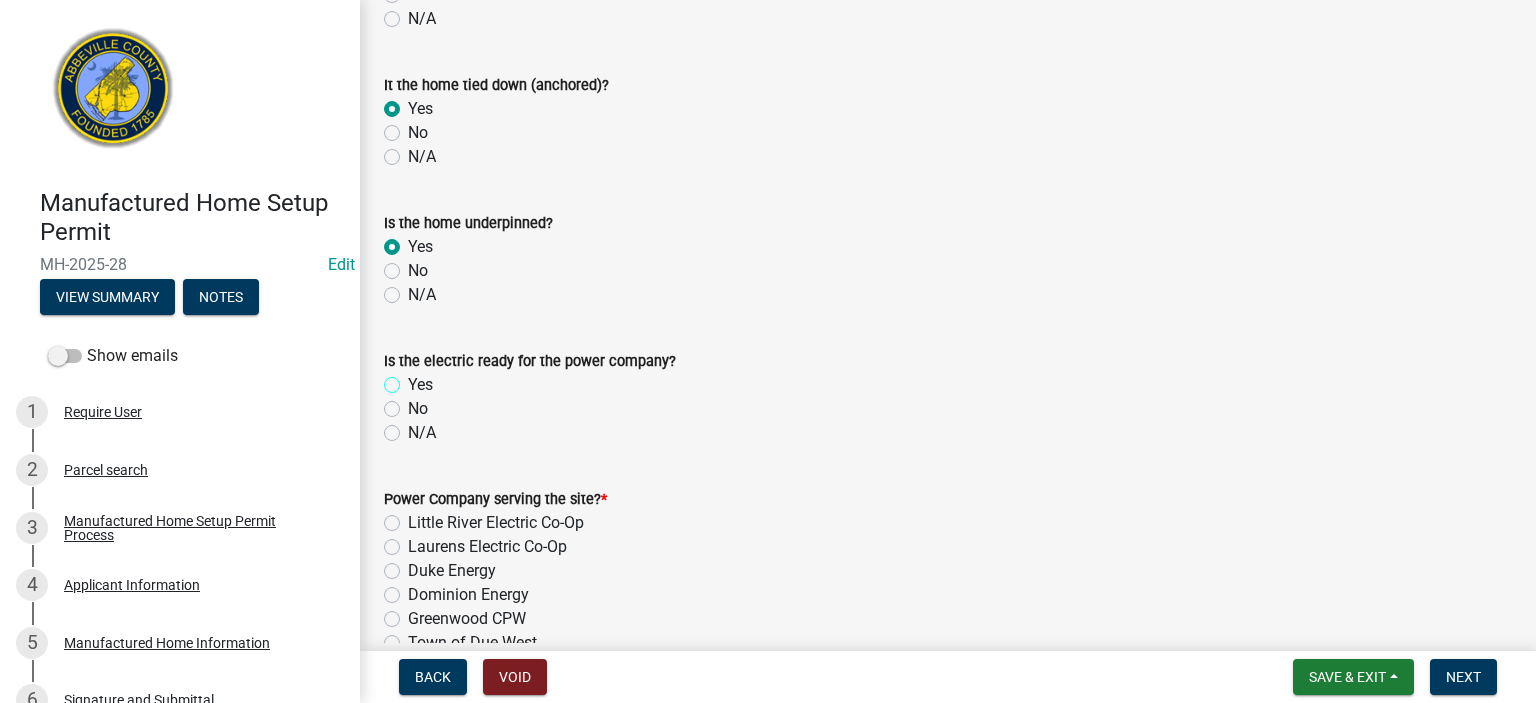 click on "Yes" at bounding box center (414, 379) 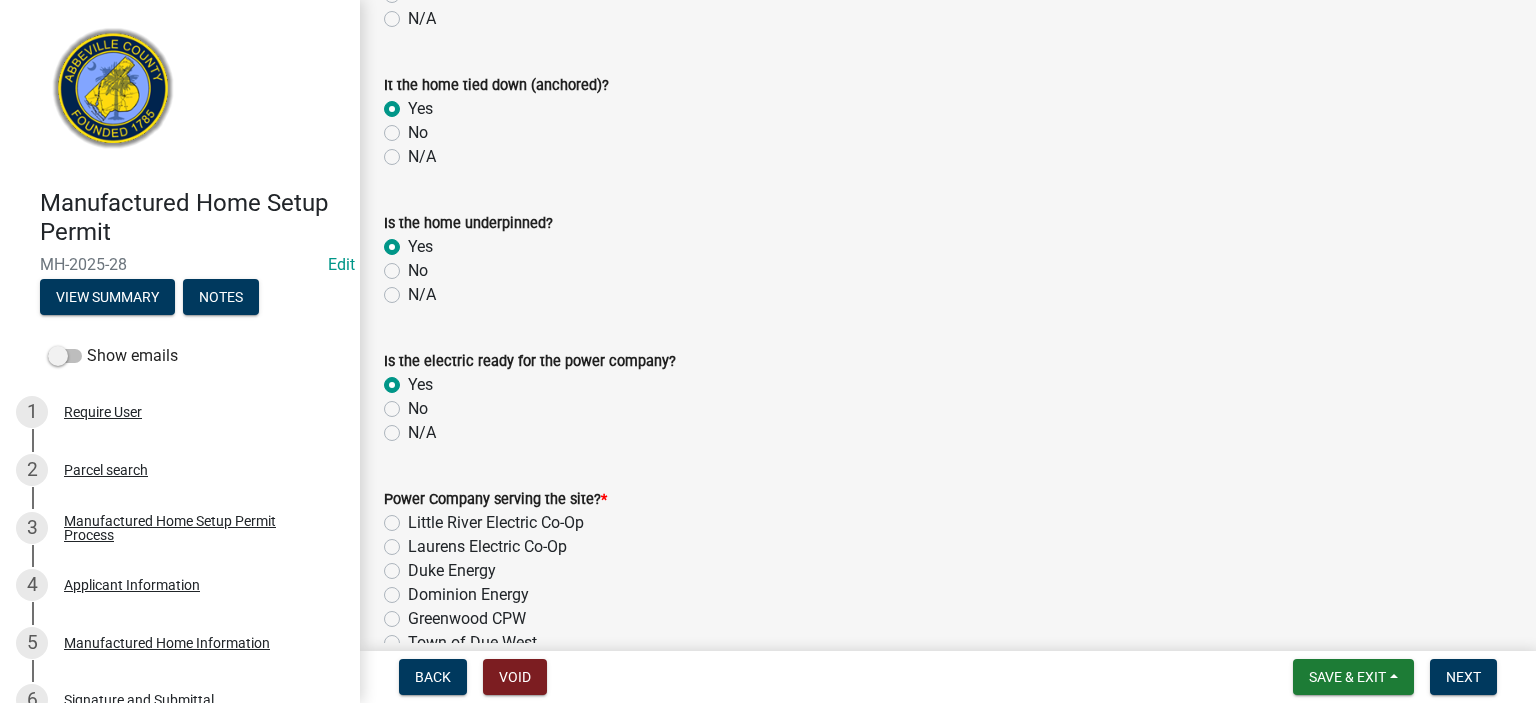 radio on "true" 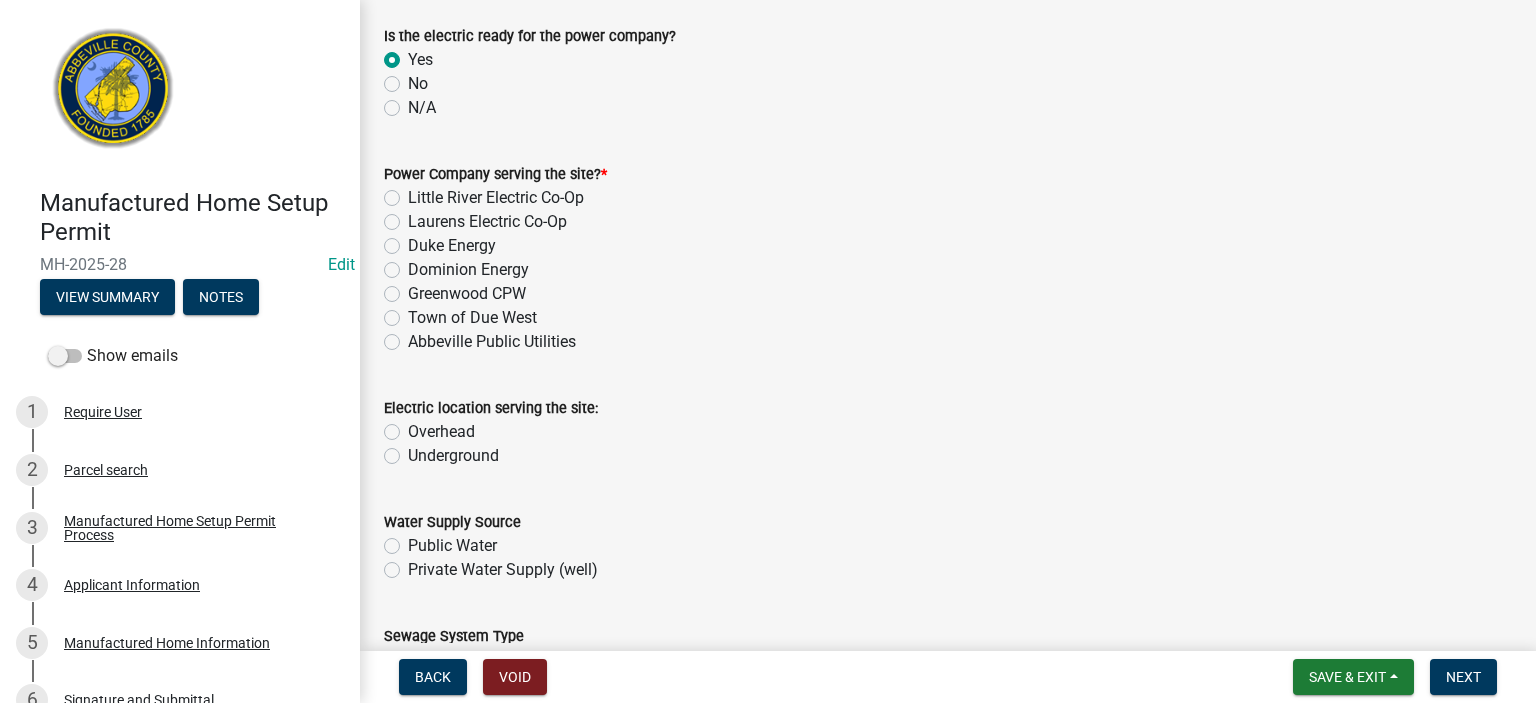 scroll, scrollTop: 720, scrollLeft: 0, axis: vertical 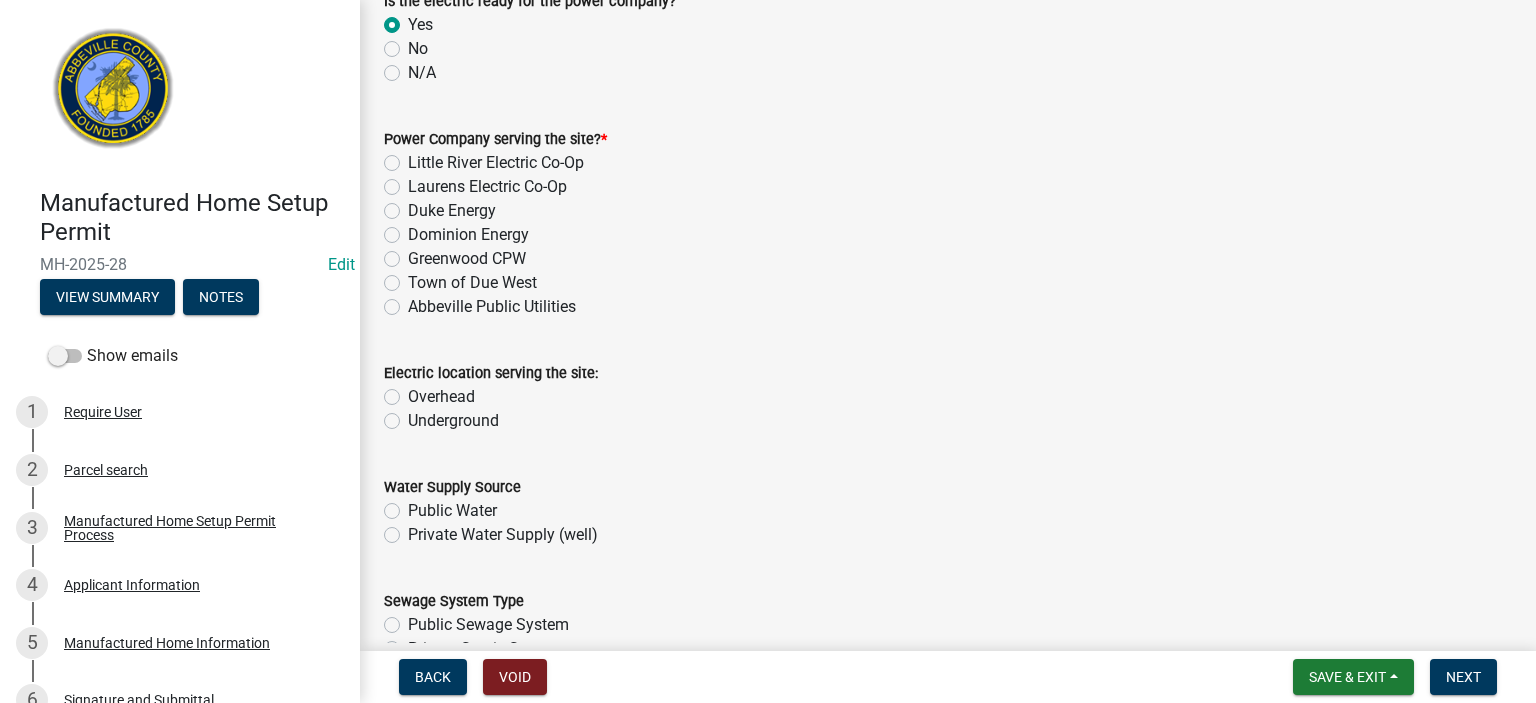 click on "Town of Due West" 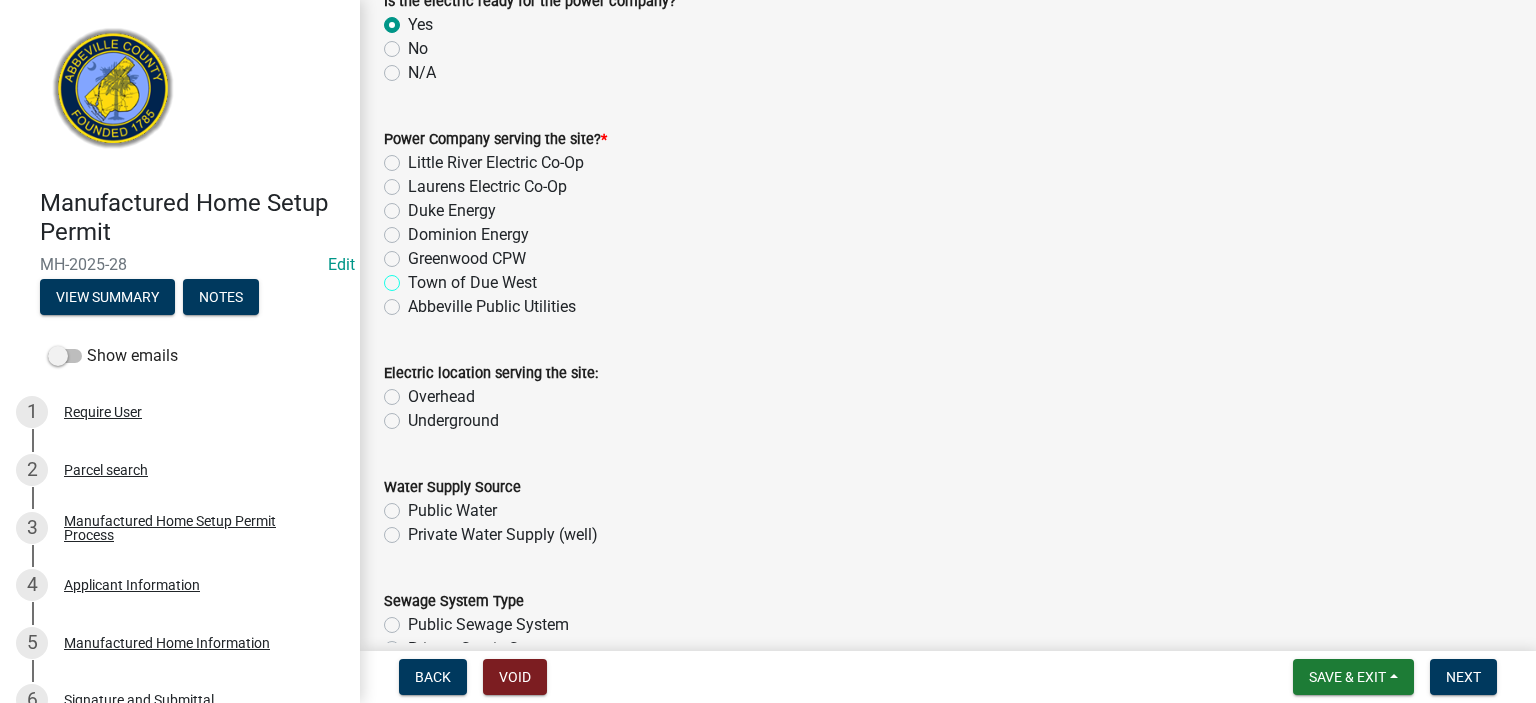 click on "Town of Due West" at bounding box center (414, 277) 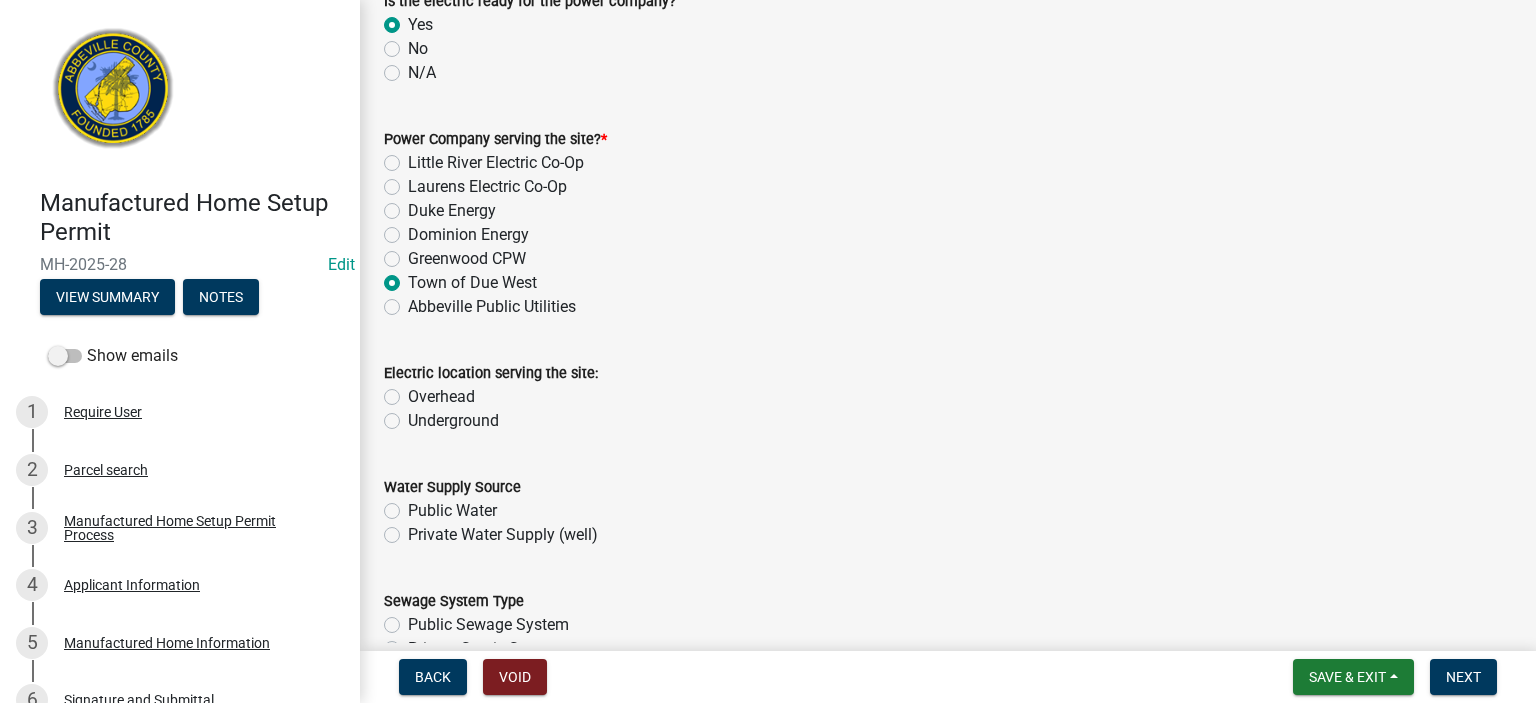 radio on "true" 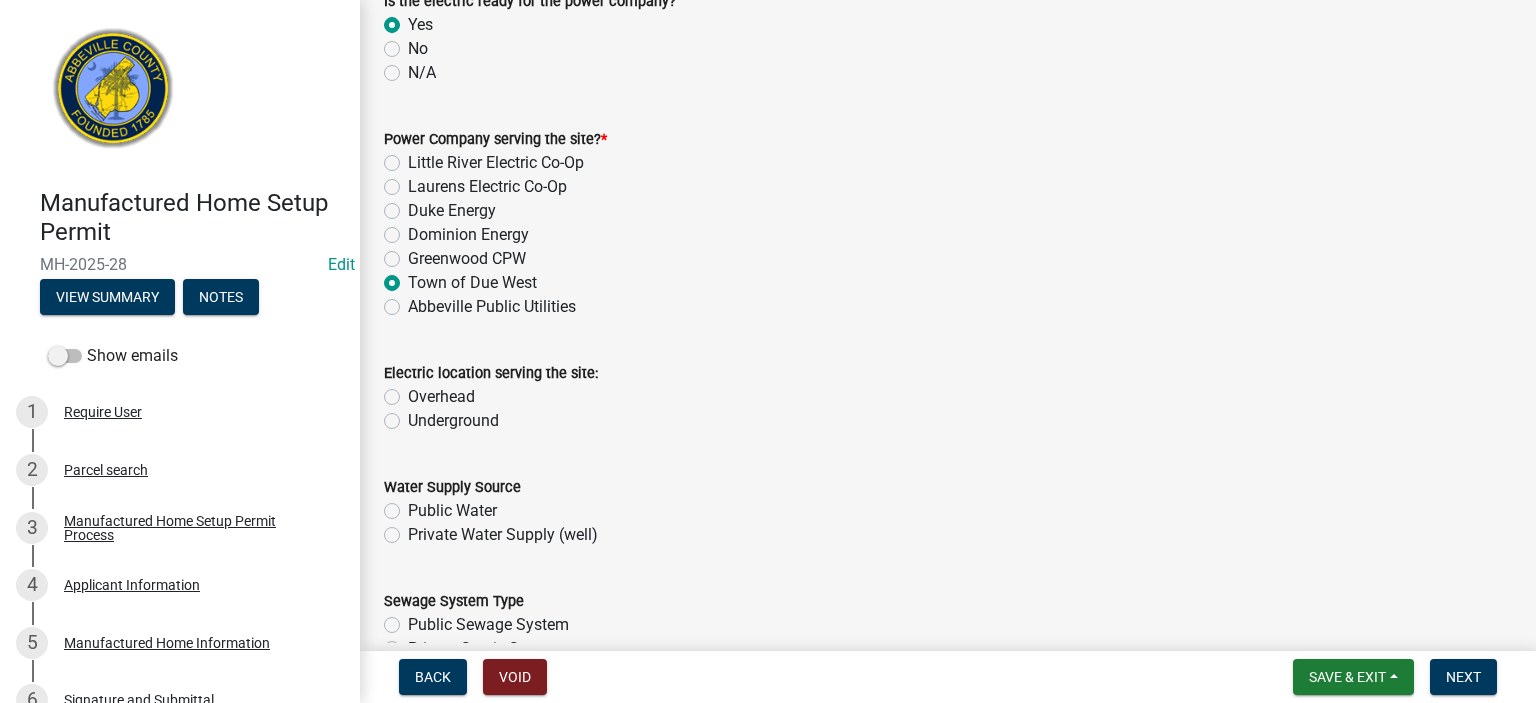 click on "Underground" 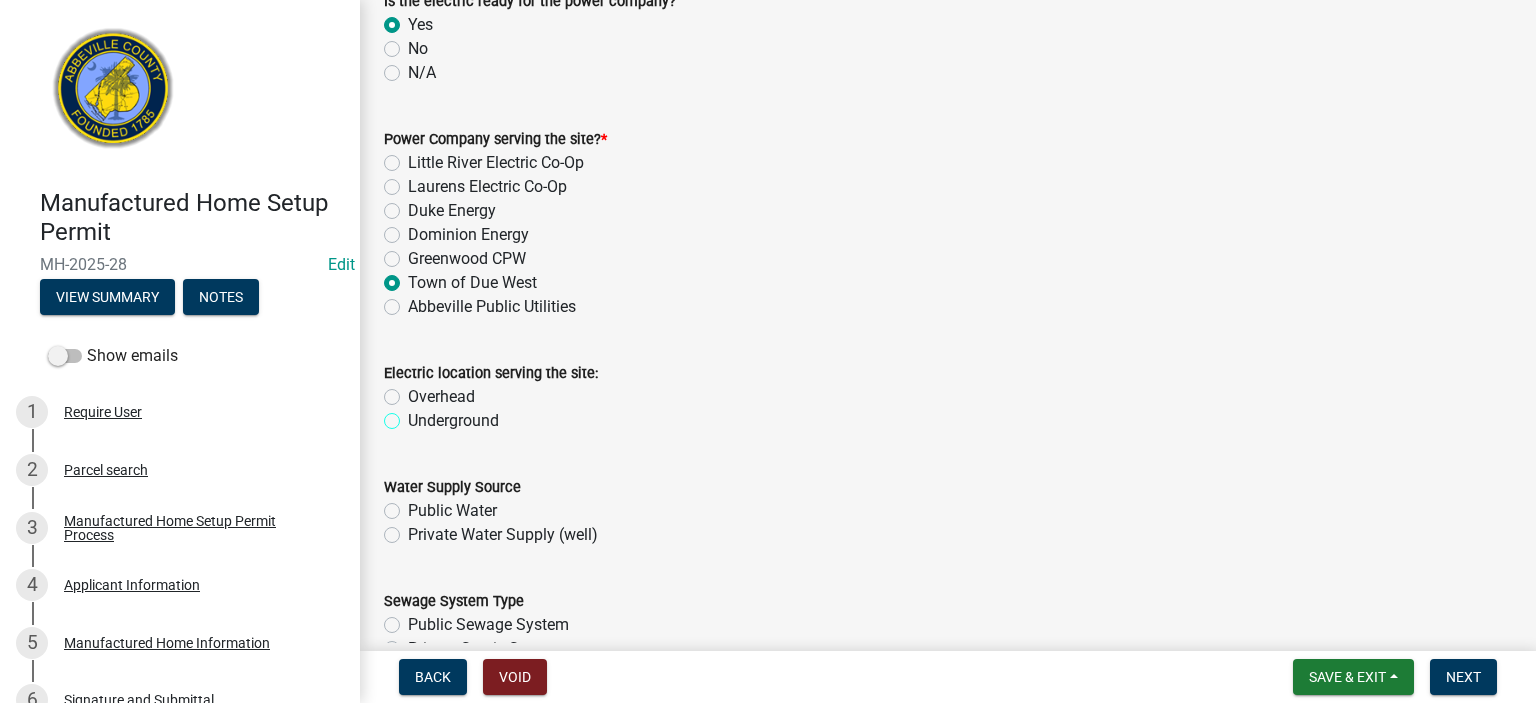 click on "Underground" at bounding box center [414, 415] 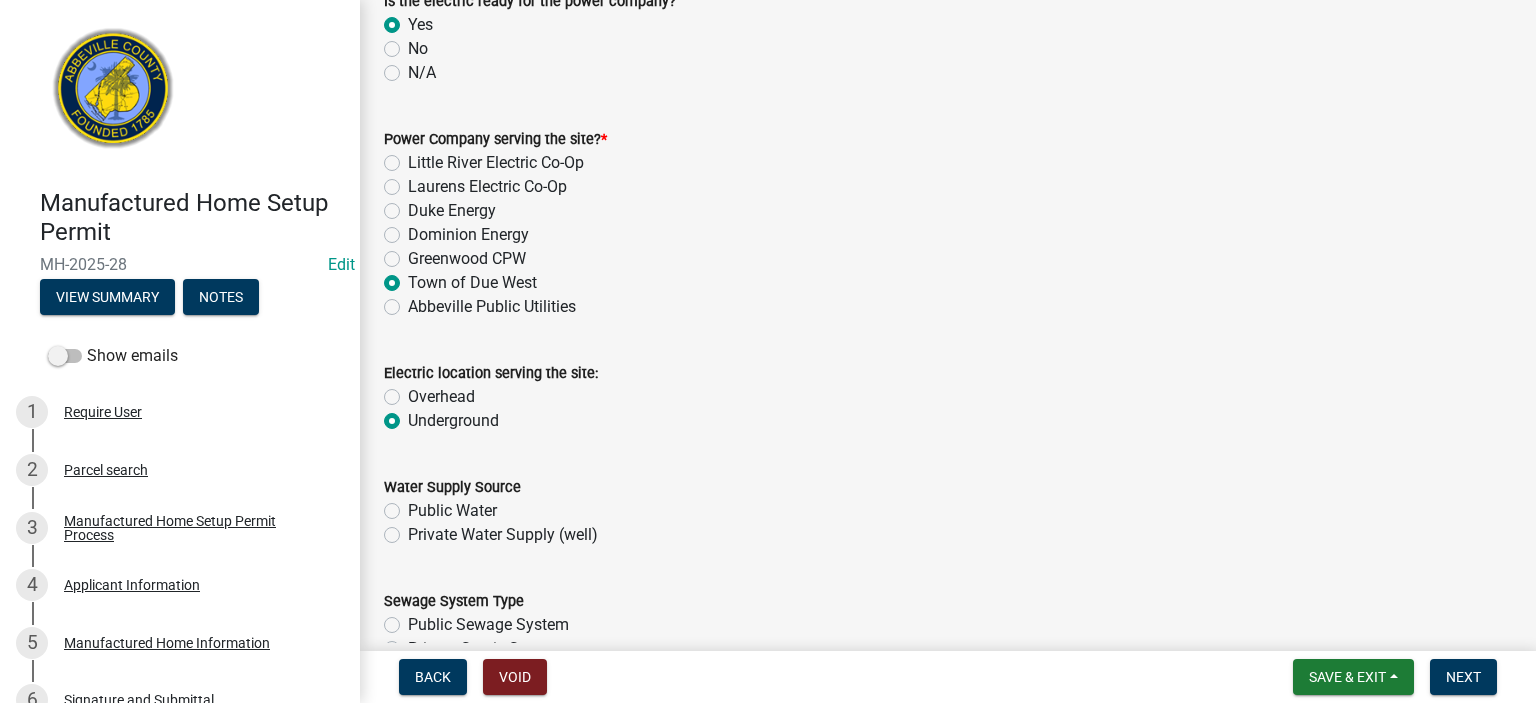 radio on "true" 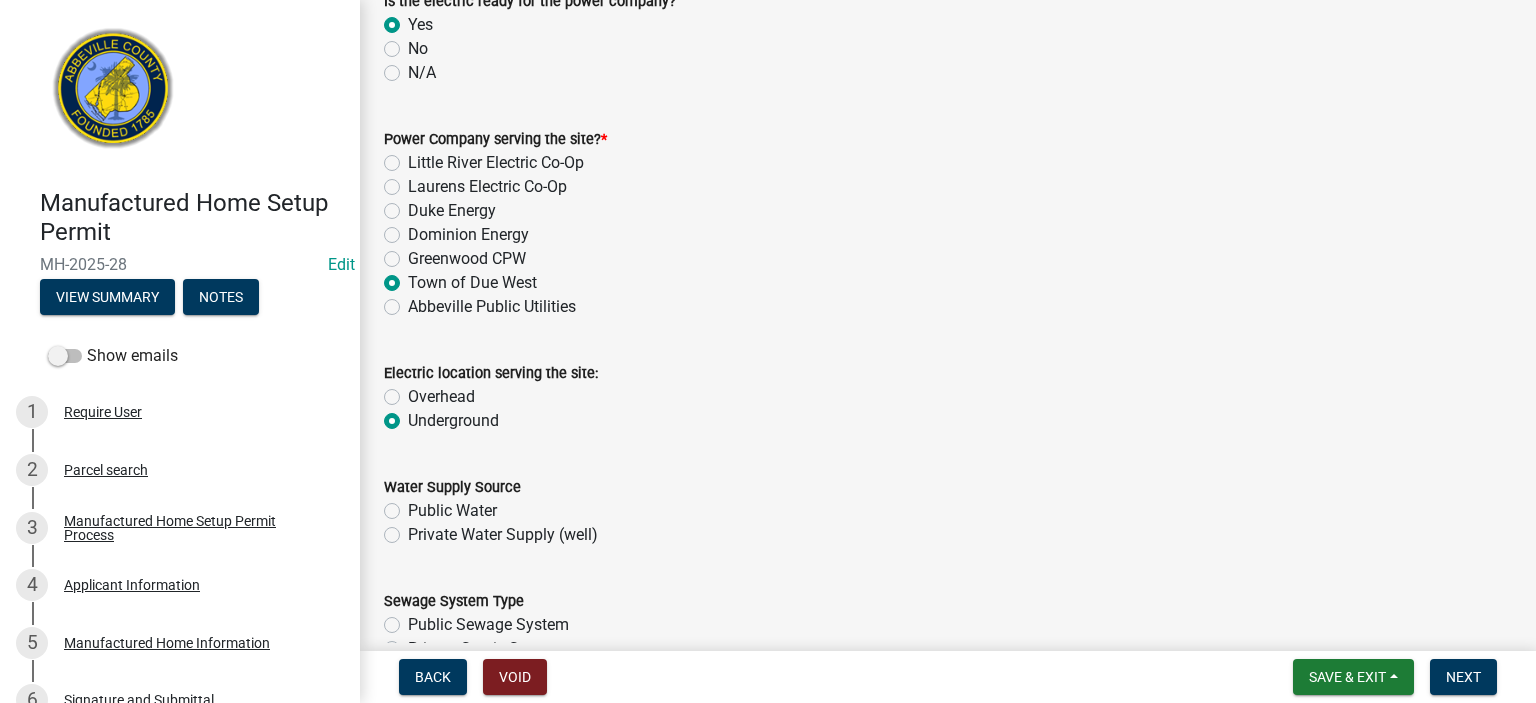 click on "Public Water" 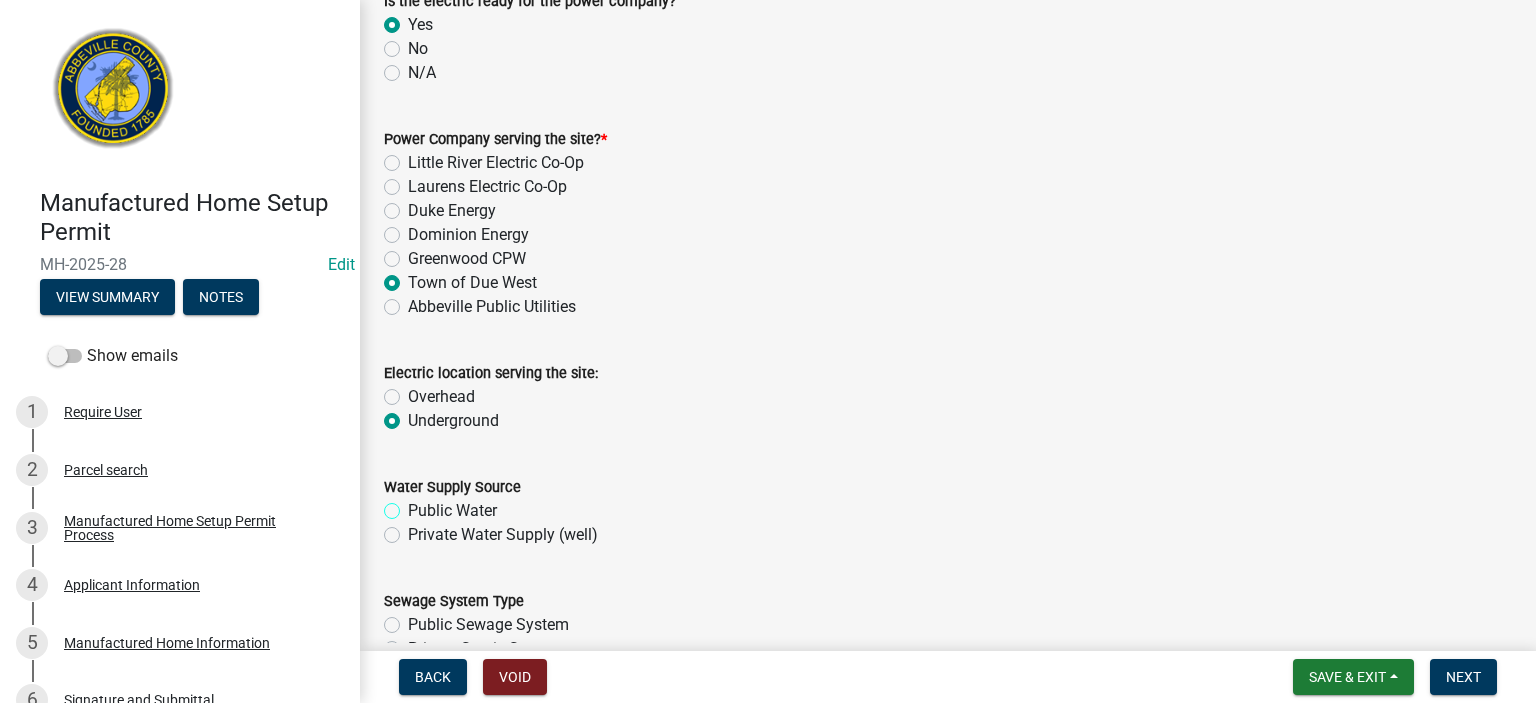 click on "Public Water" at bounding box center [414, 505] 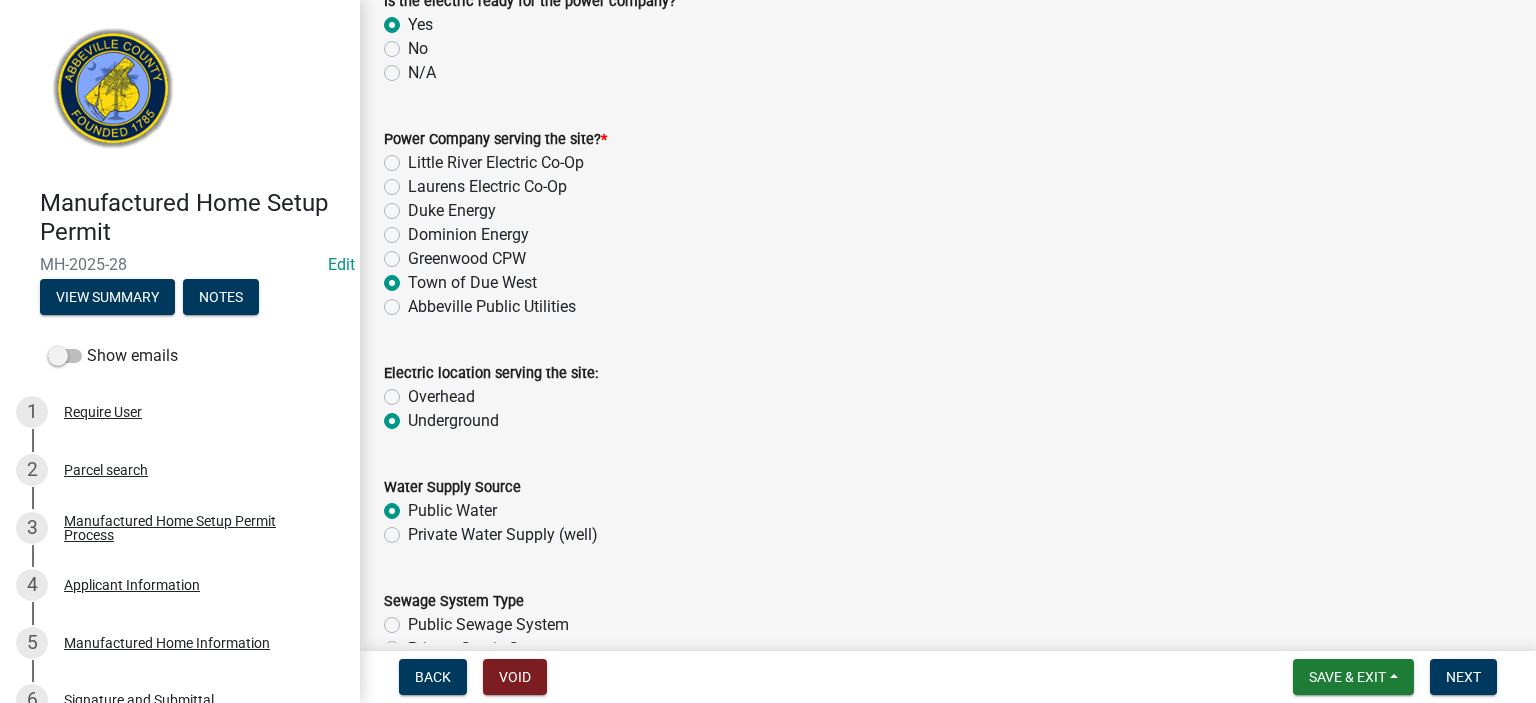 radio on "true" 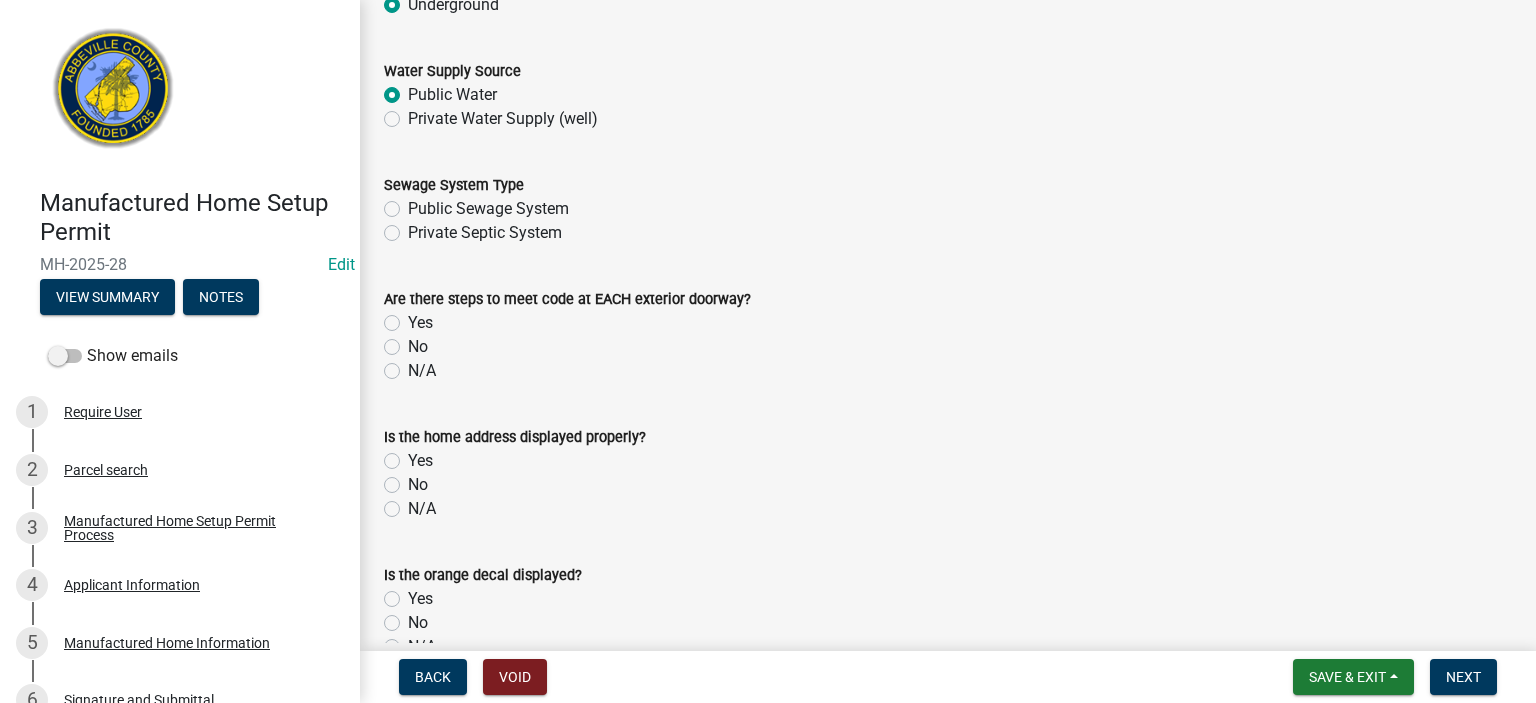scroll, scrollTop: 1160, scrollLeft: 0, axis: vertical 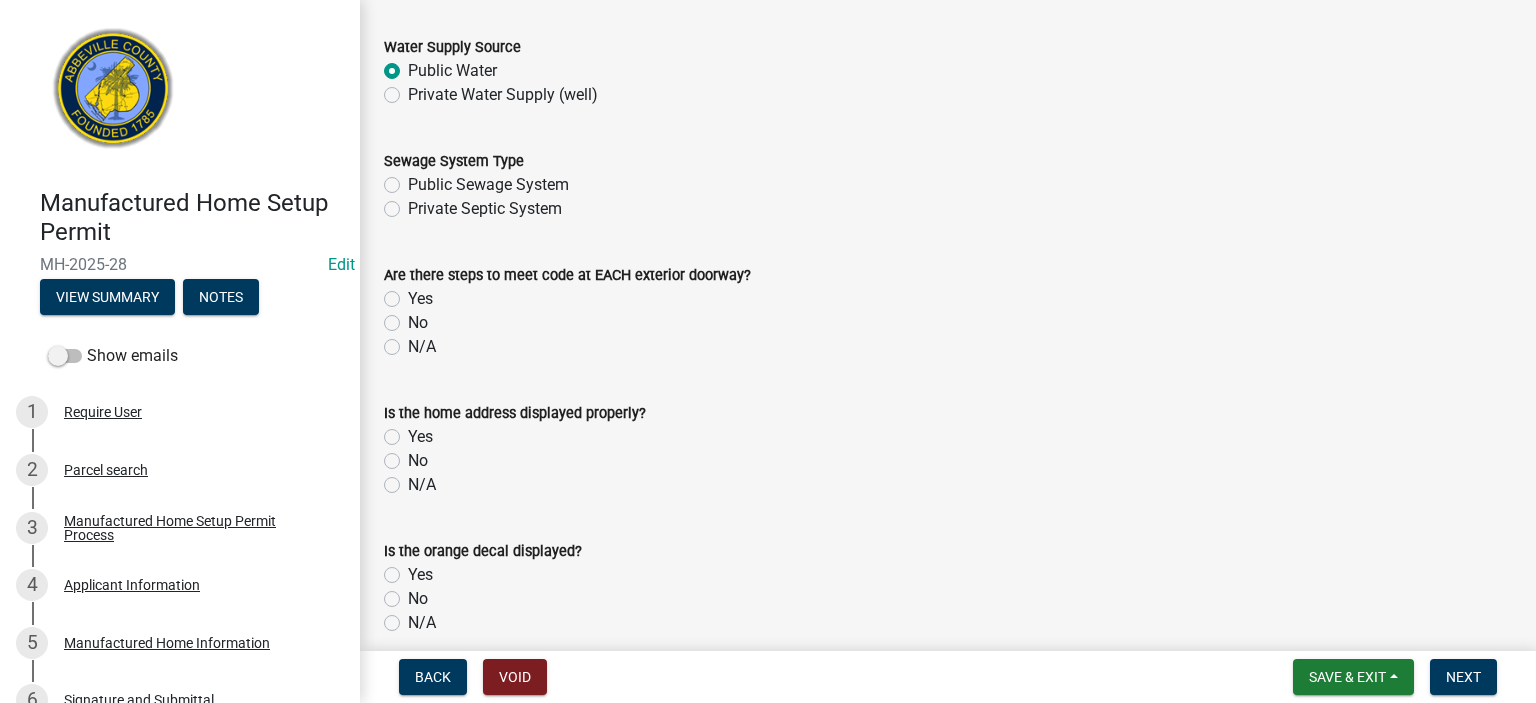 click on "Public Sewage System" 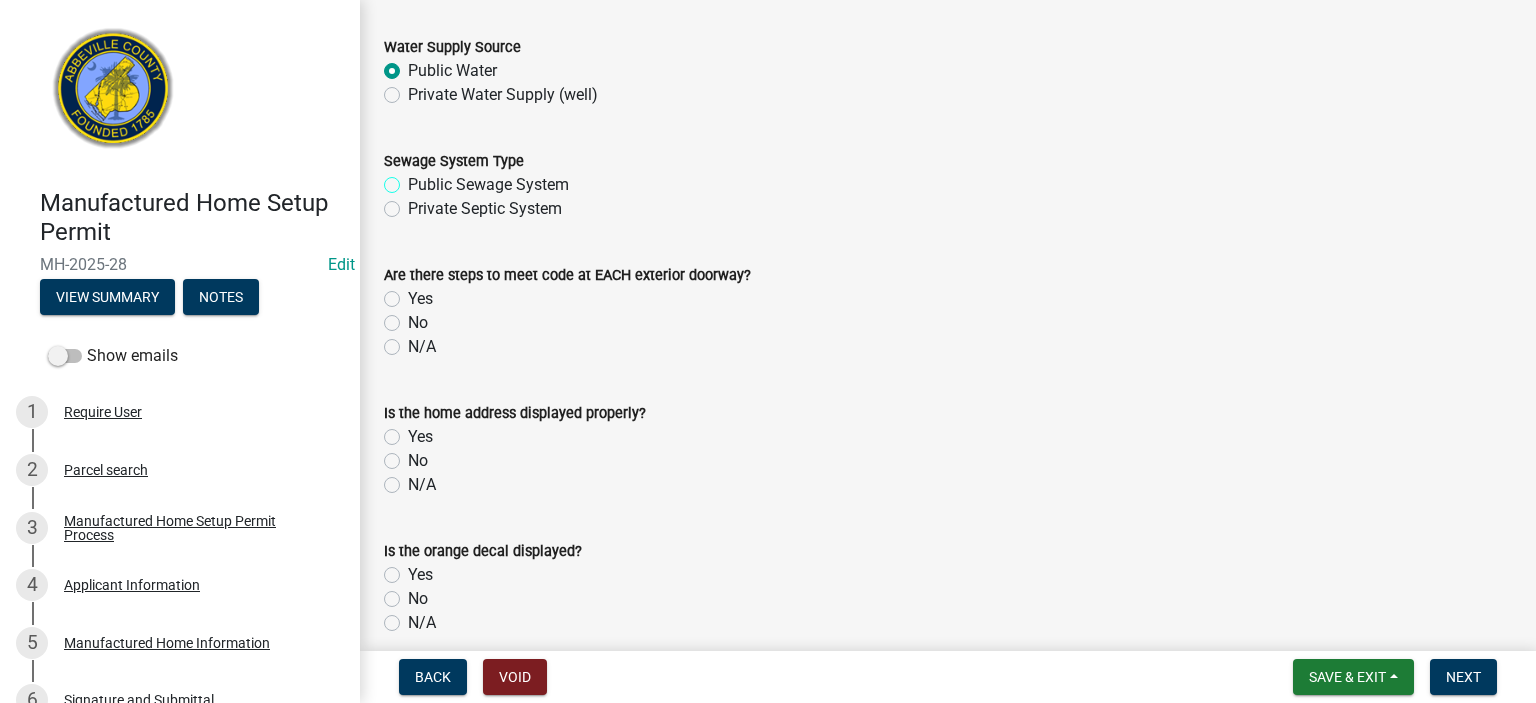 click on "Public Sewage System" at bounding box center [414, 179] 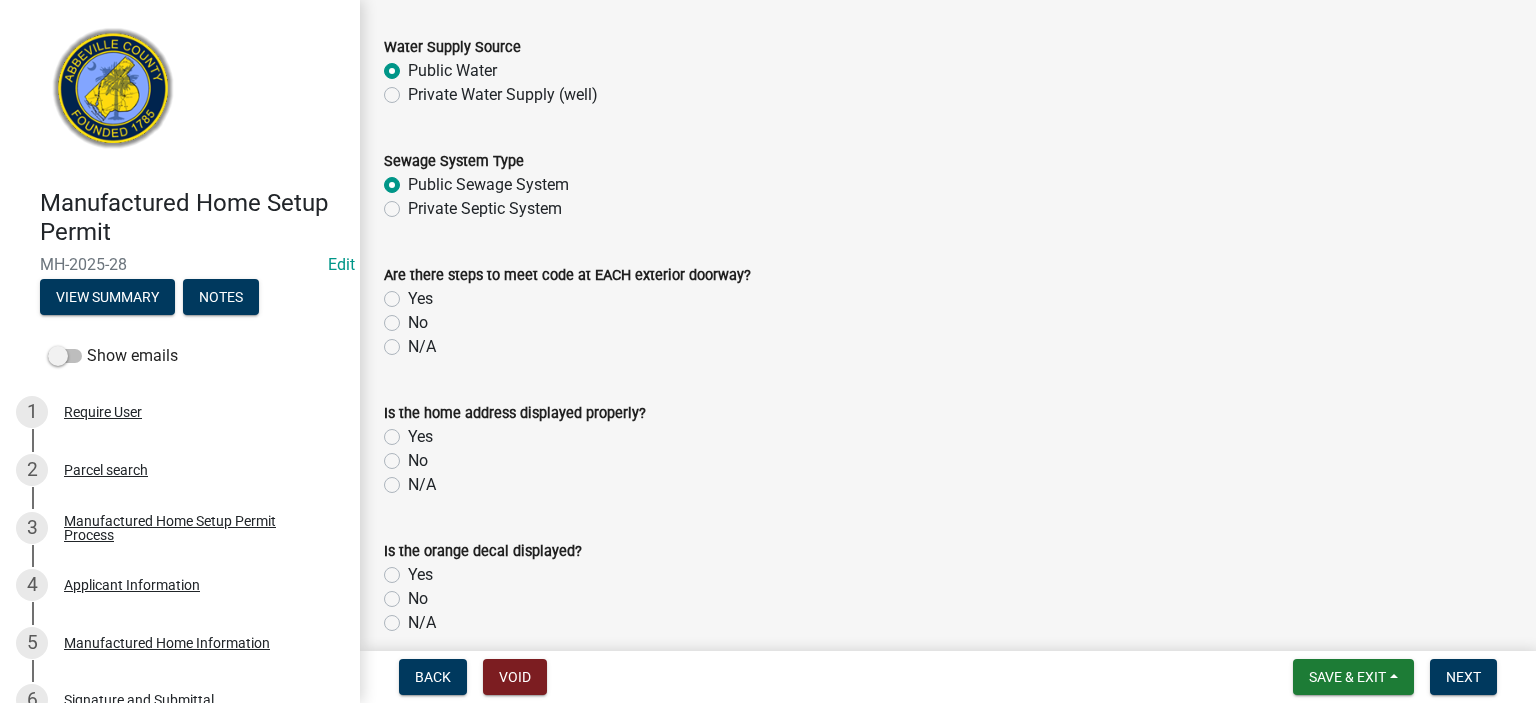 radio on "true" 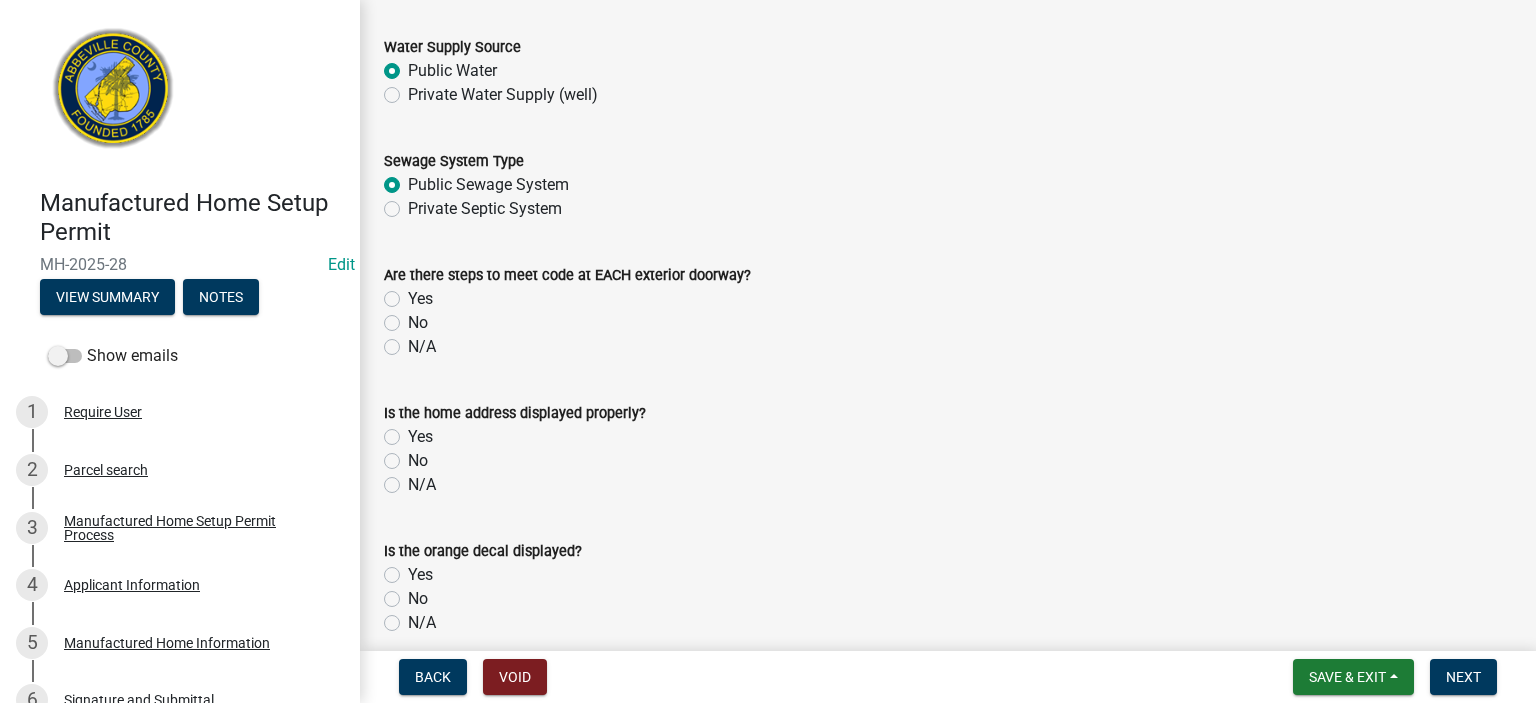 click on "Yes" 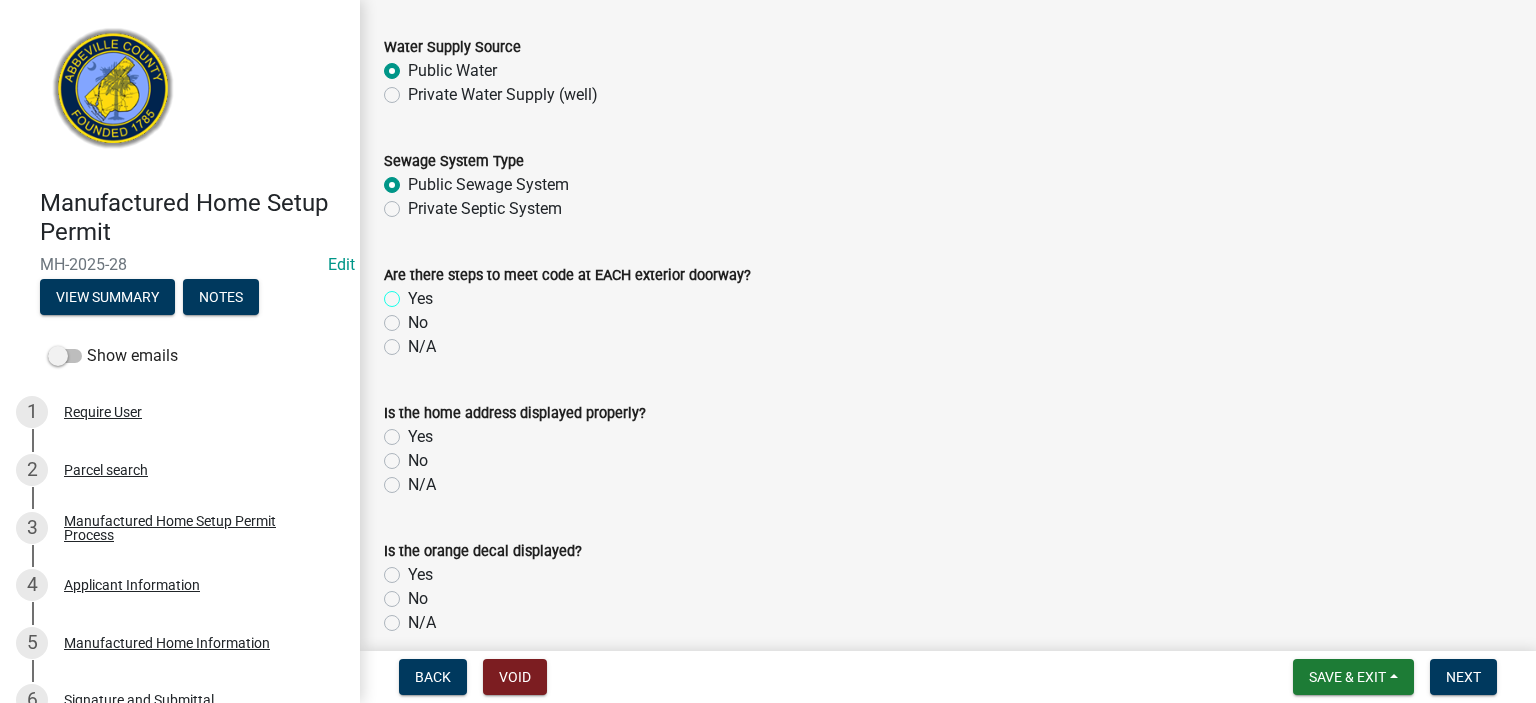 click on "Yes" at bounding box center (414, 293) 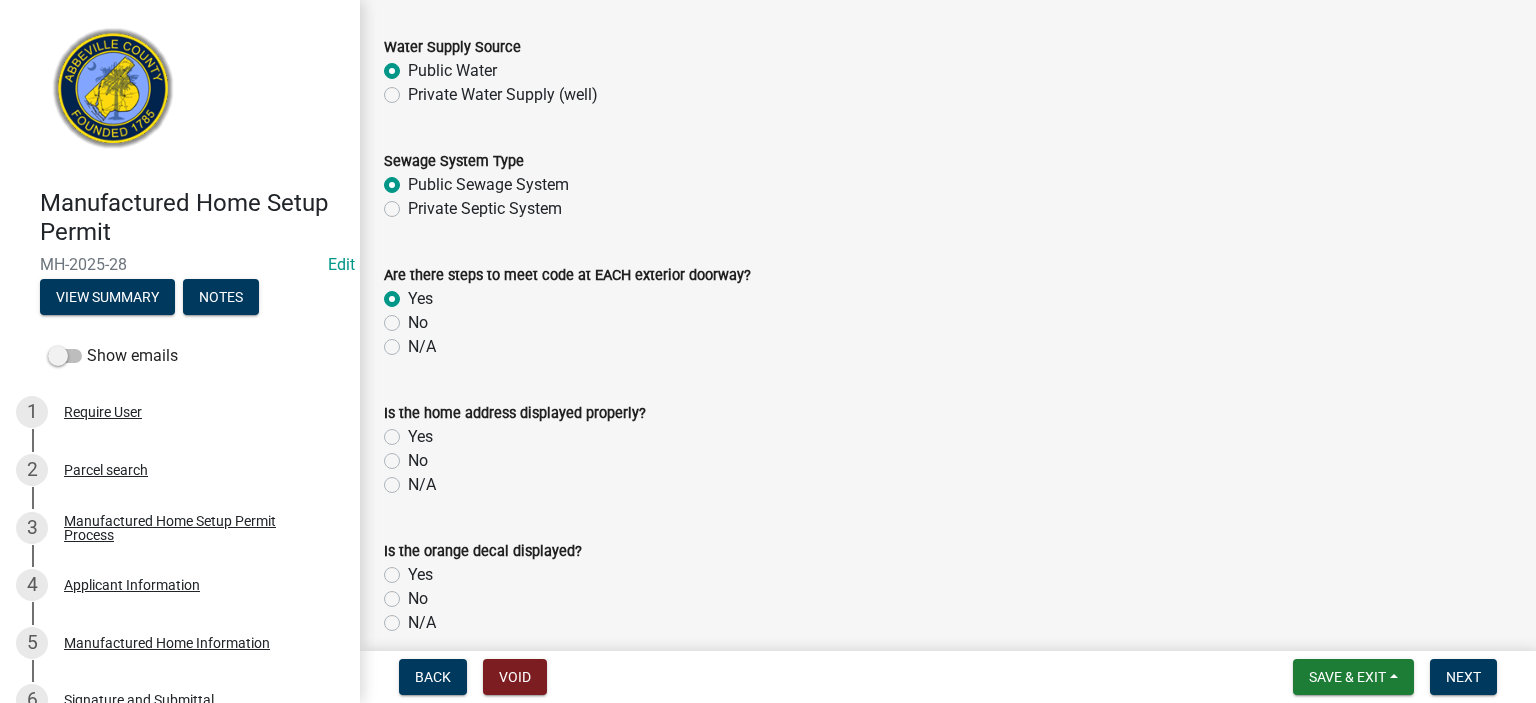 radio on "true" 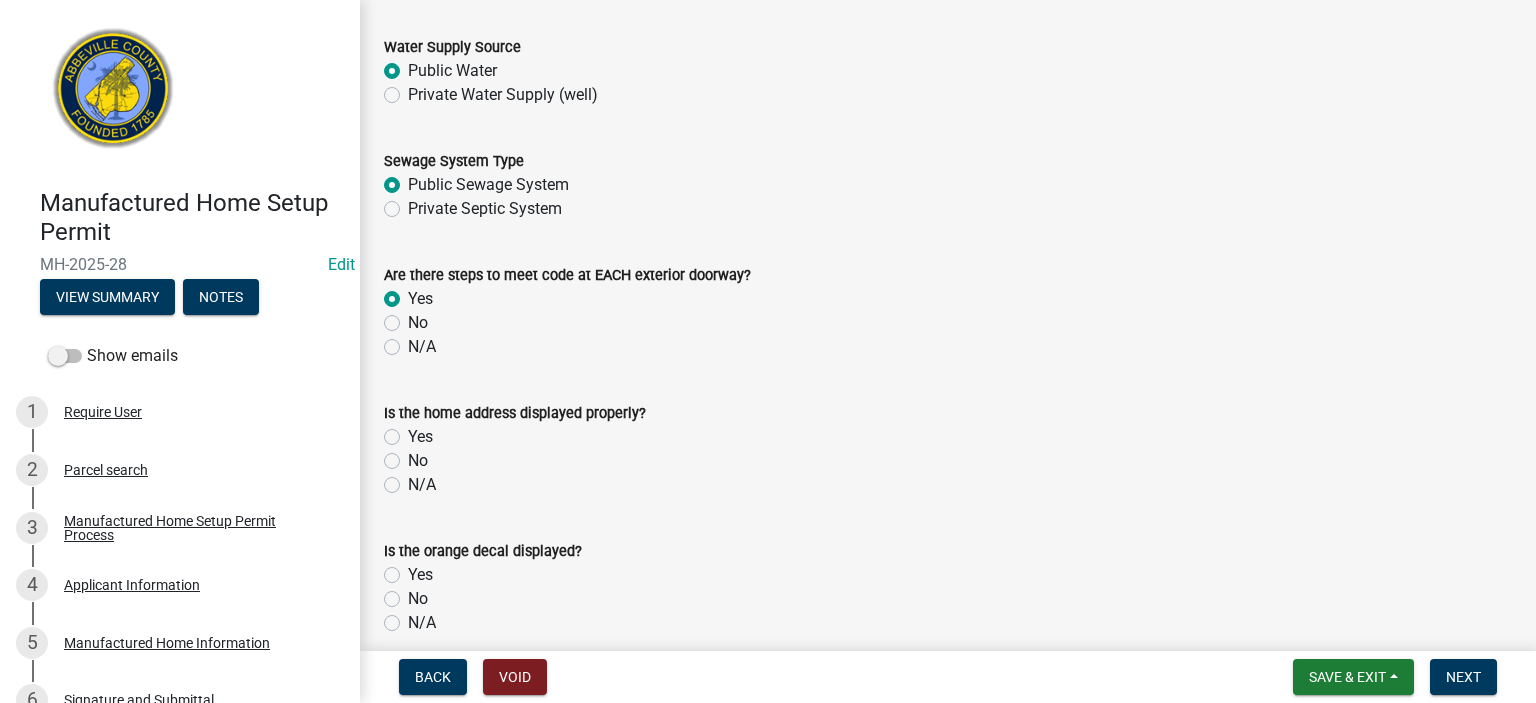 click on "Yes" 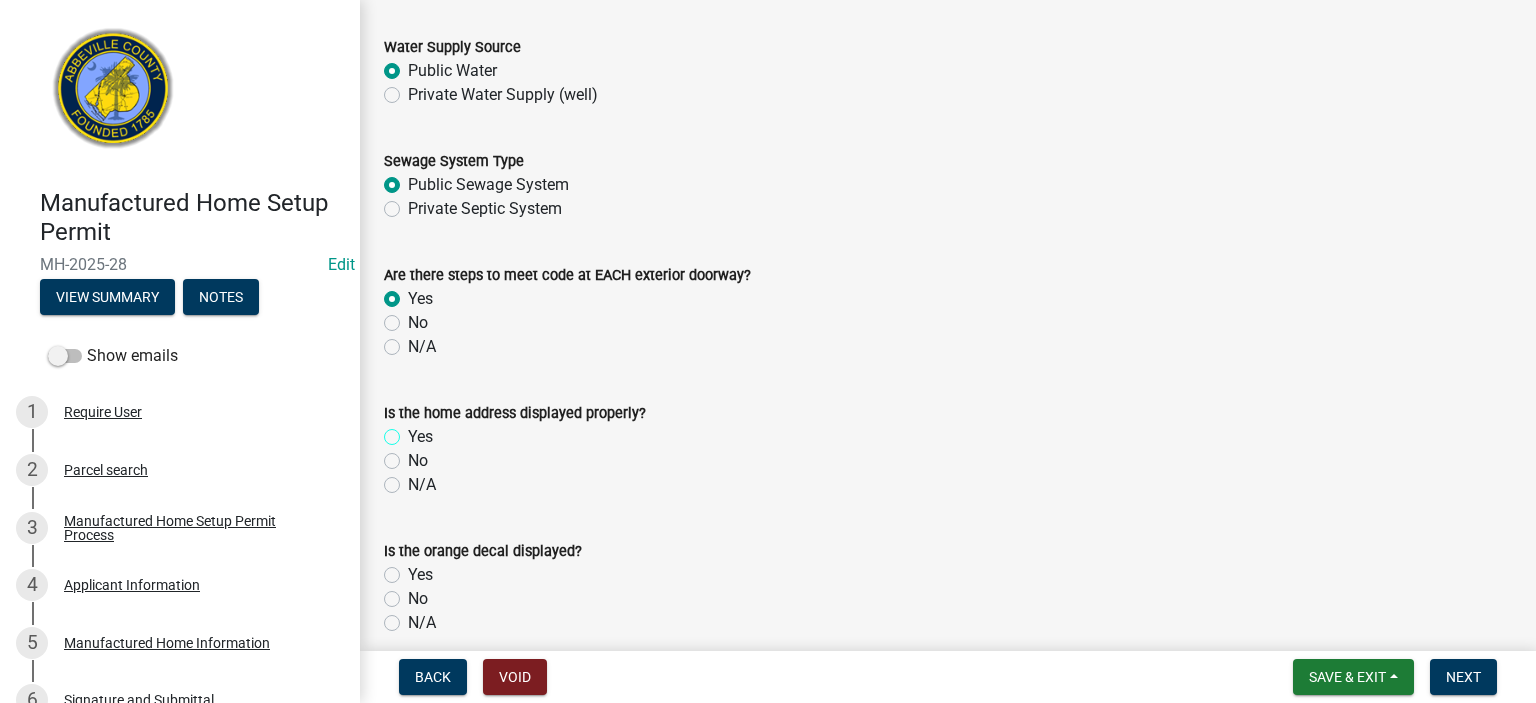 click on "Yes" at bounding box center (414, 431) 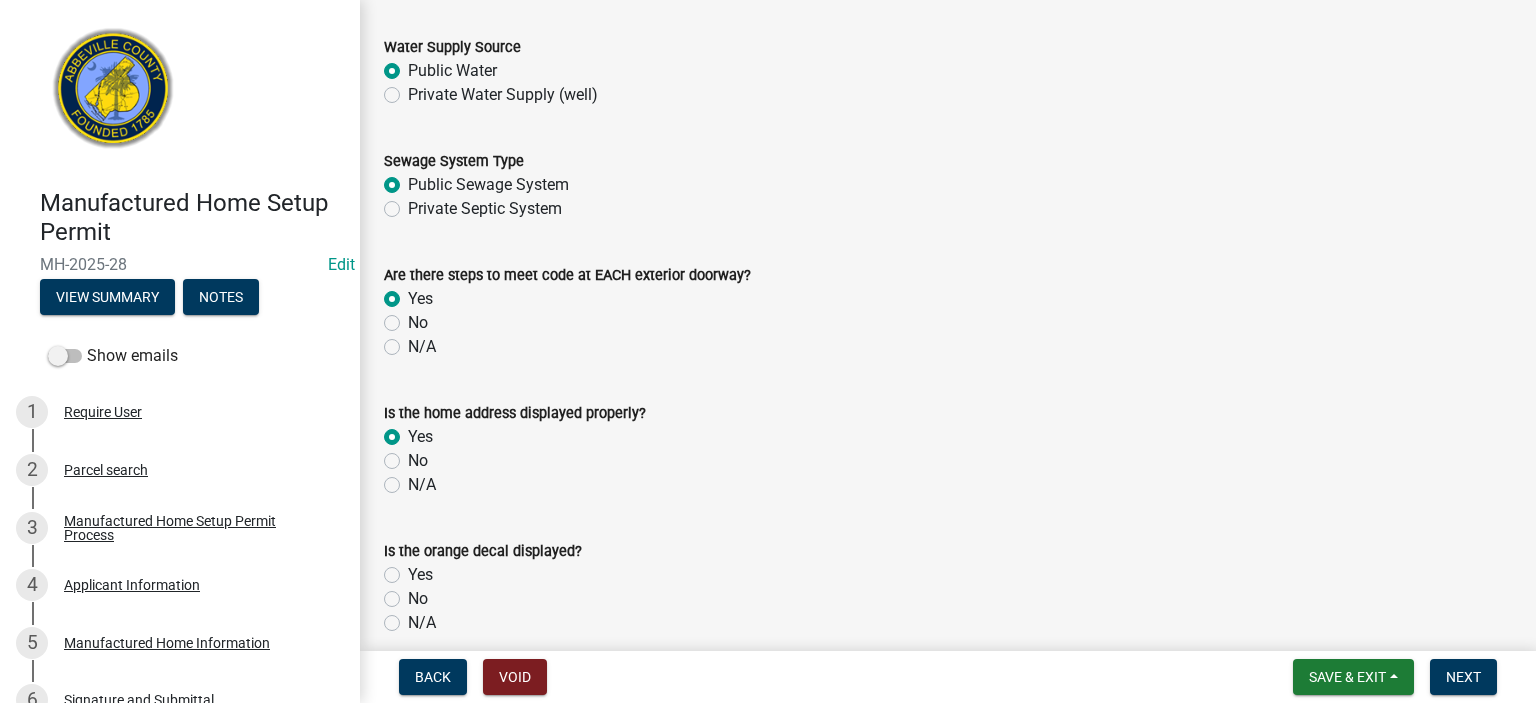 radio on "true" 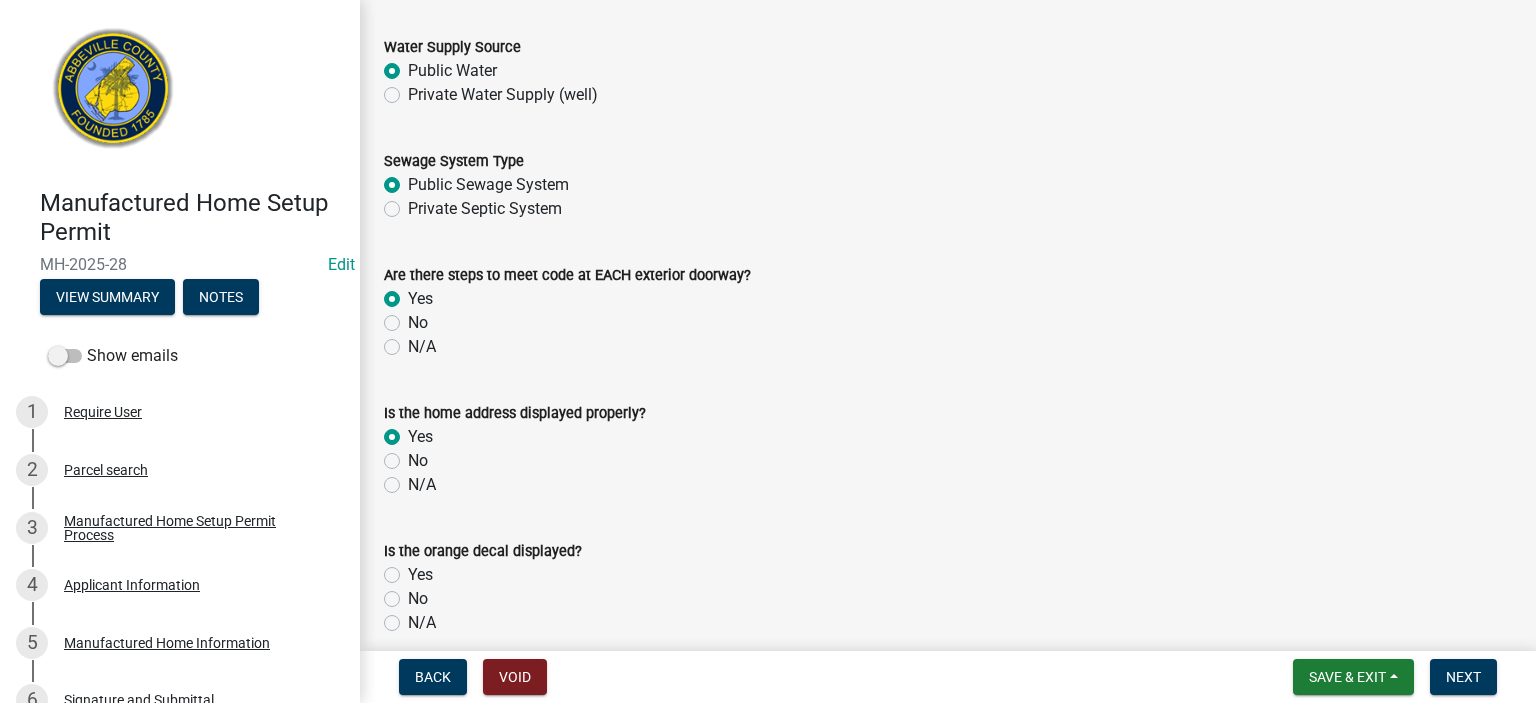click on "Yes" 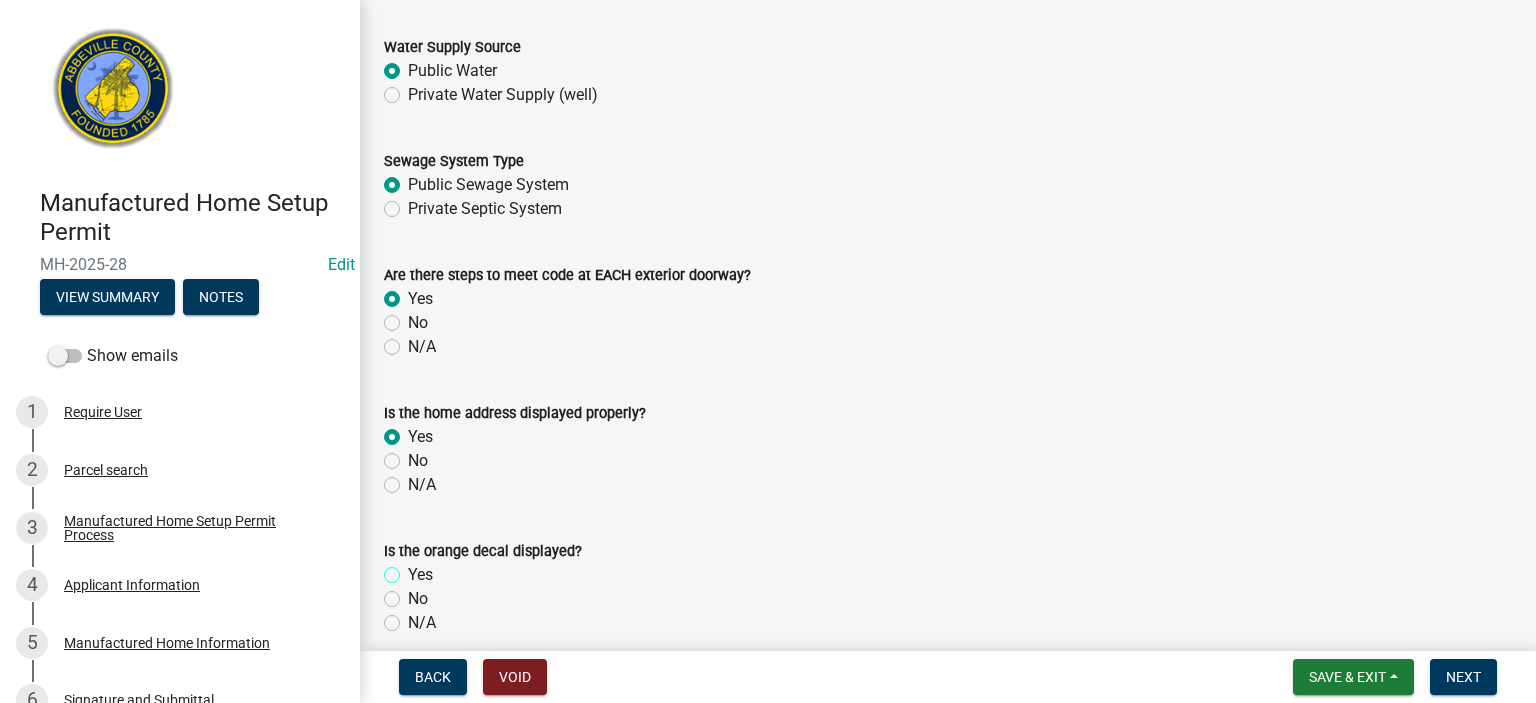 click on "Yes" at bounding box center (414, 569) 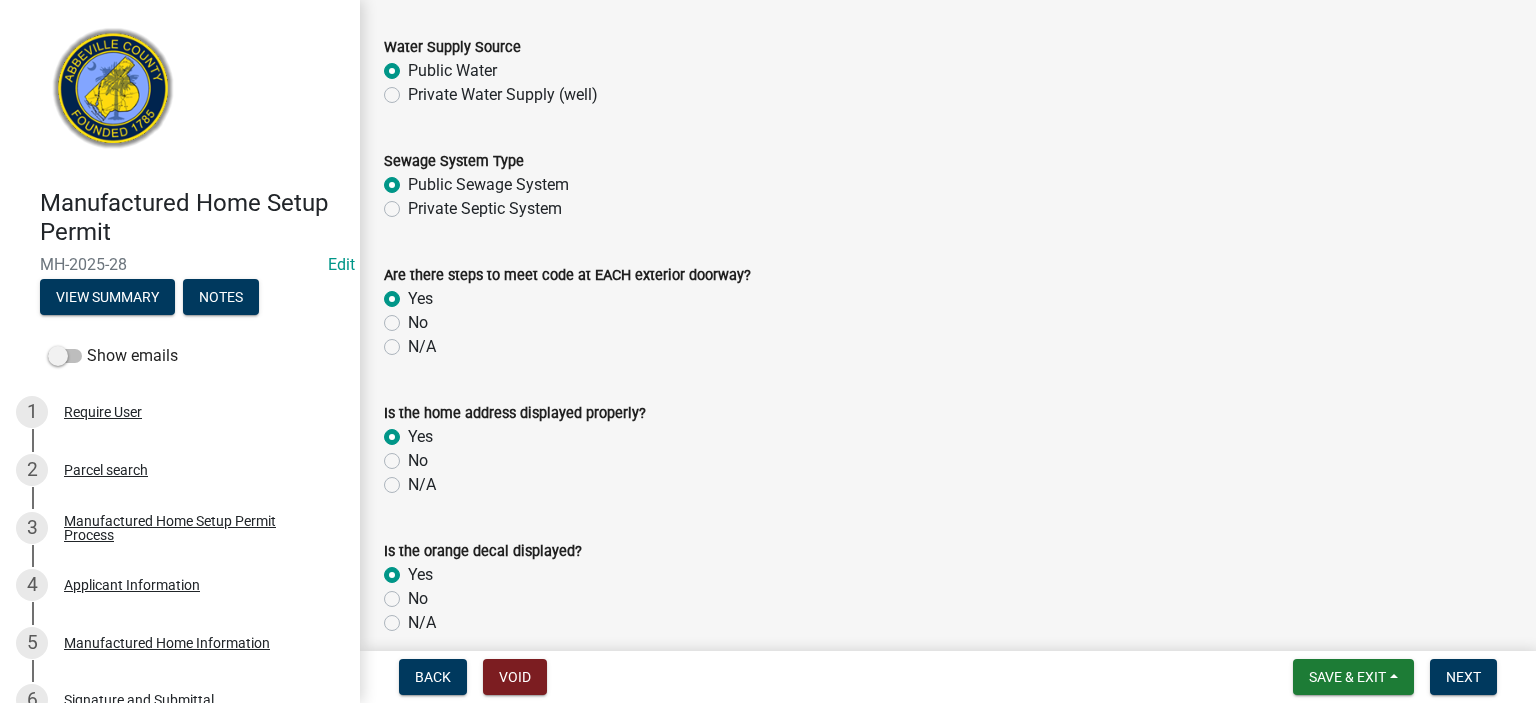 radio on "true" 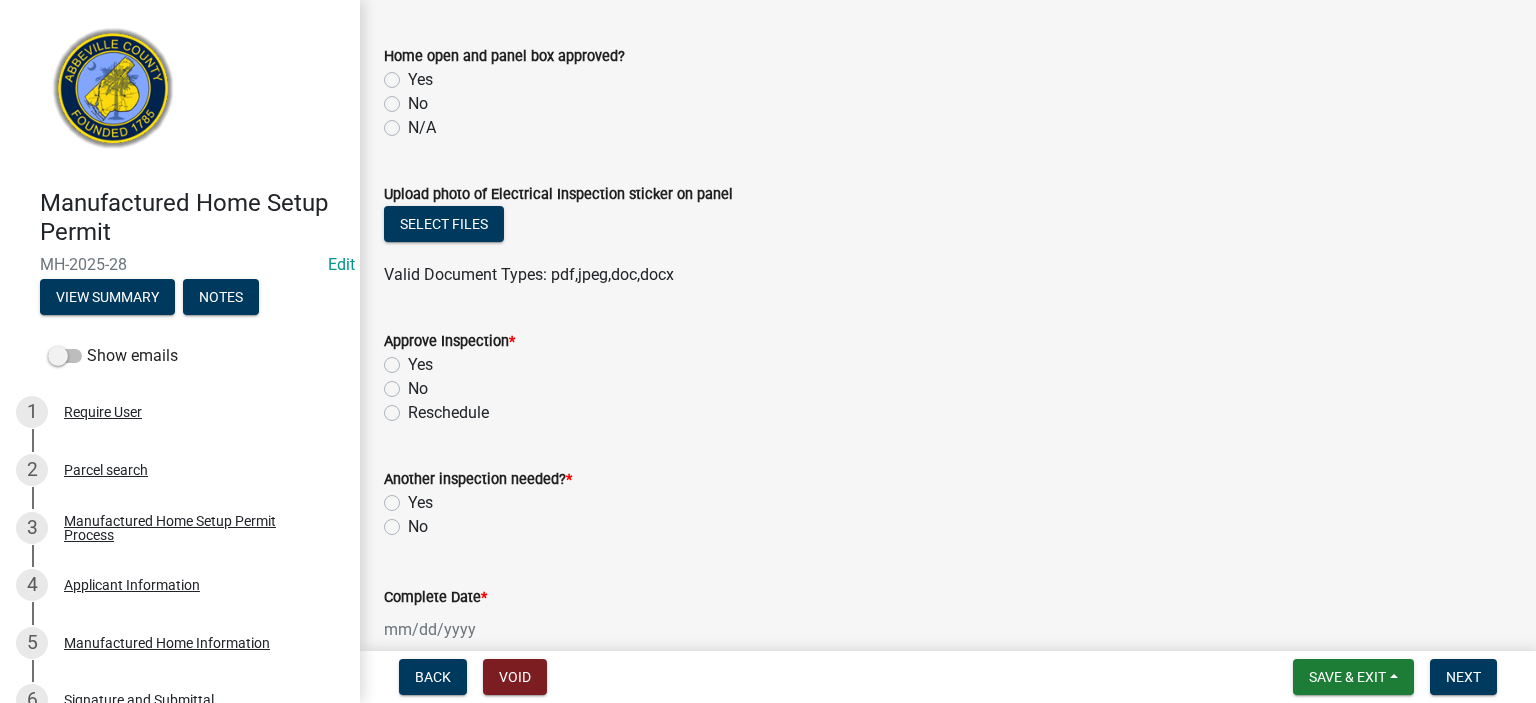 scroll, scrollTop: 1800, scrollLeft: 0, axis: vertical 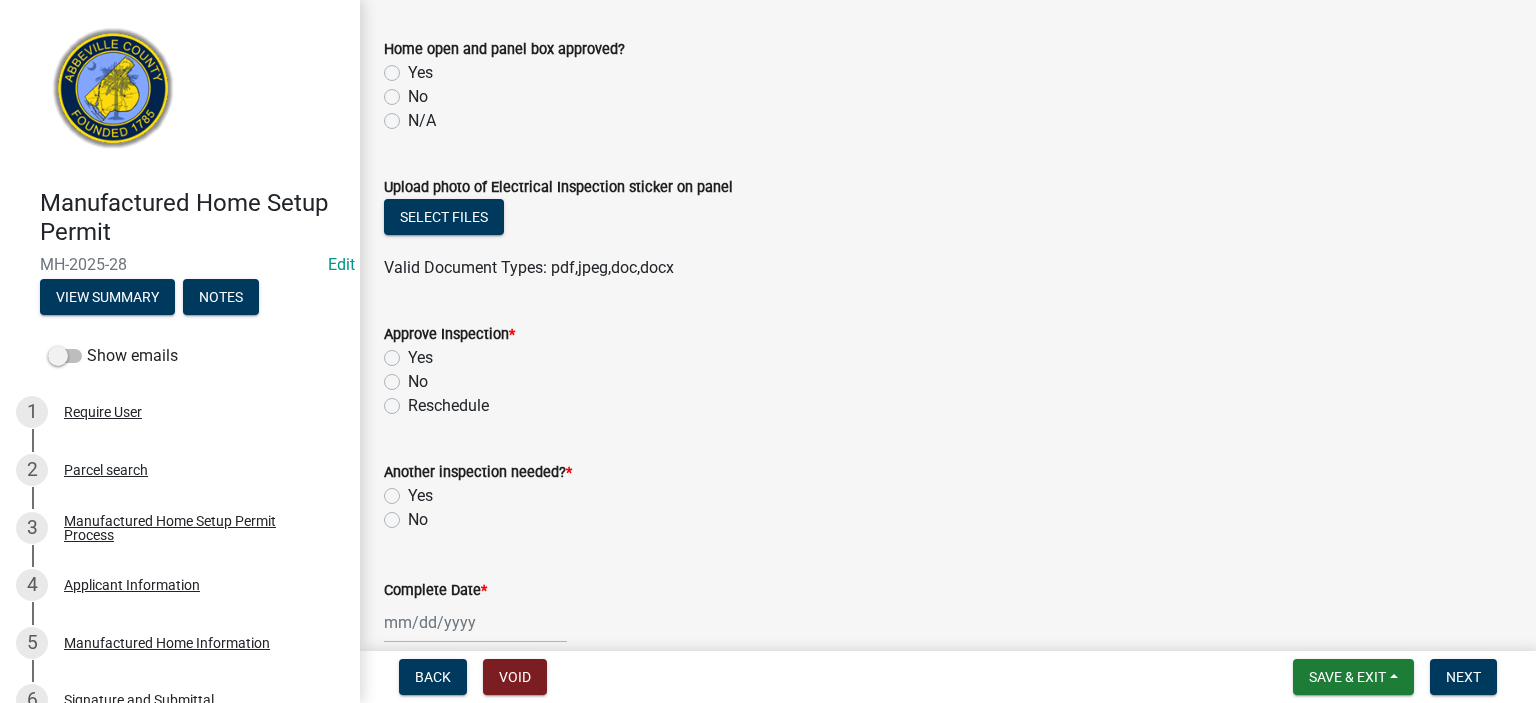 click on "Yes" 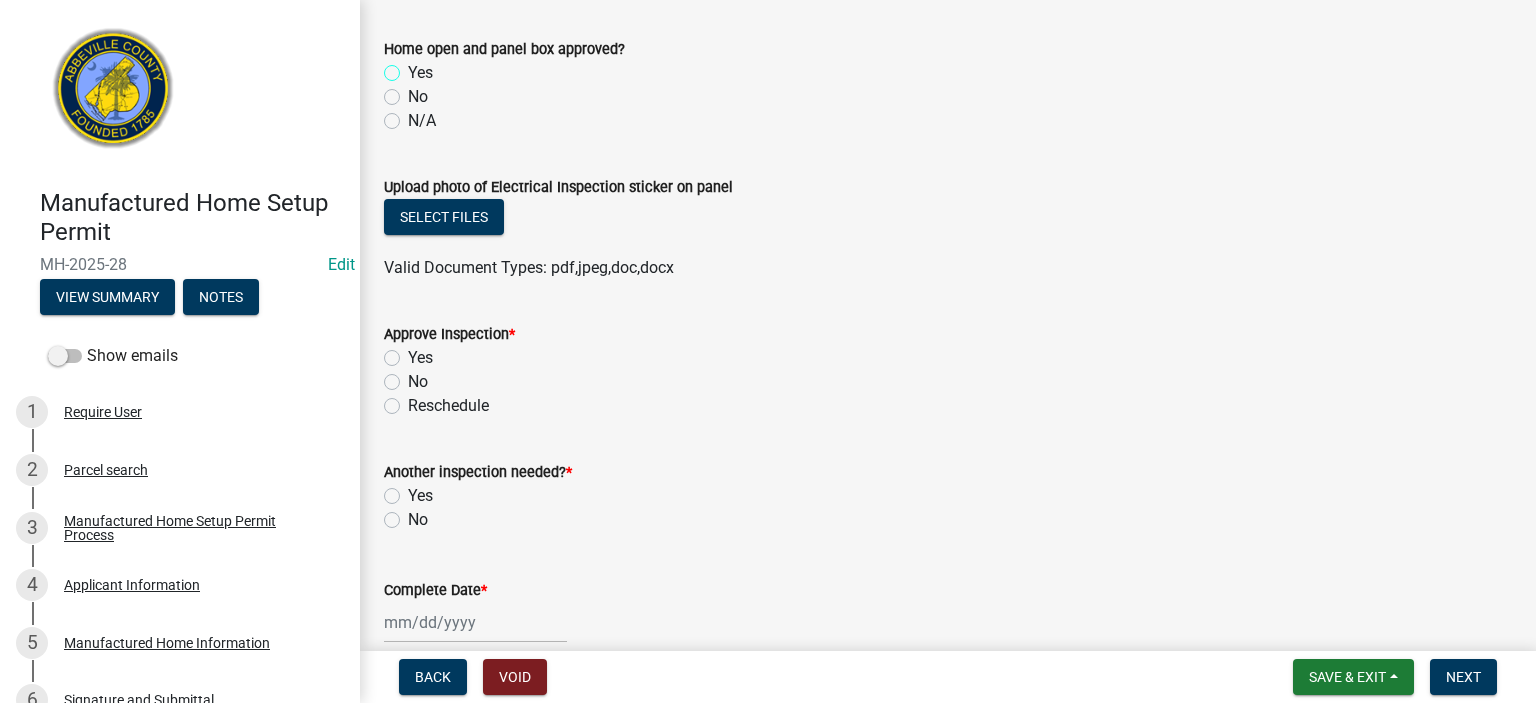 click on "Yes" at bounding box center [414, 67] 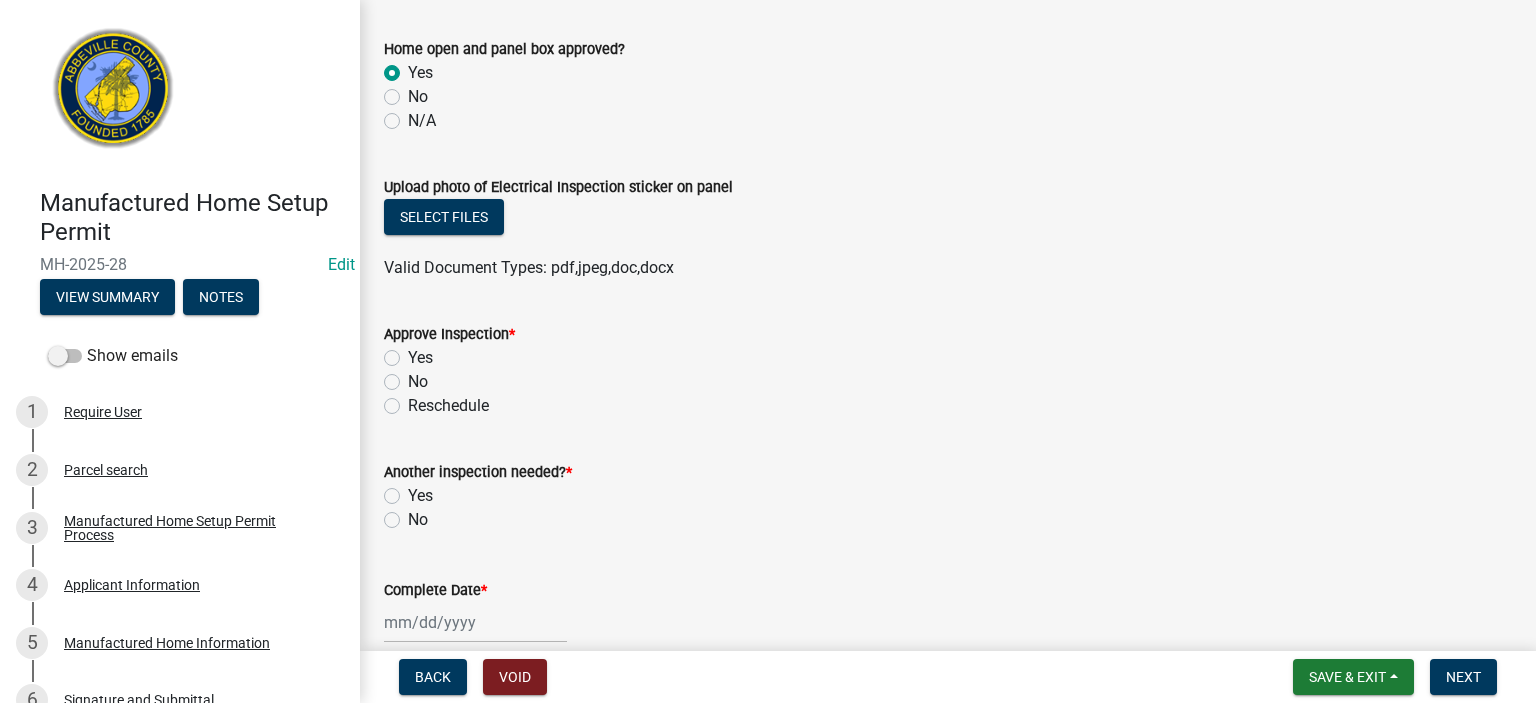 radio on "true" 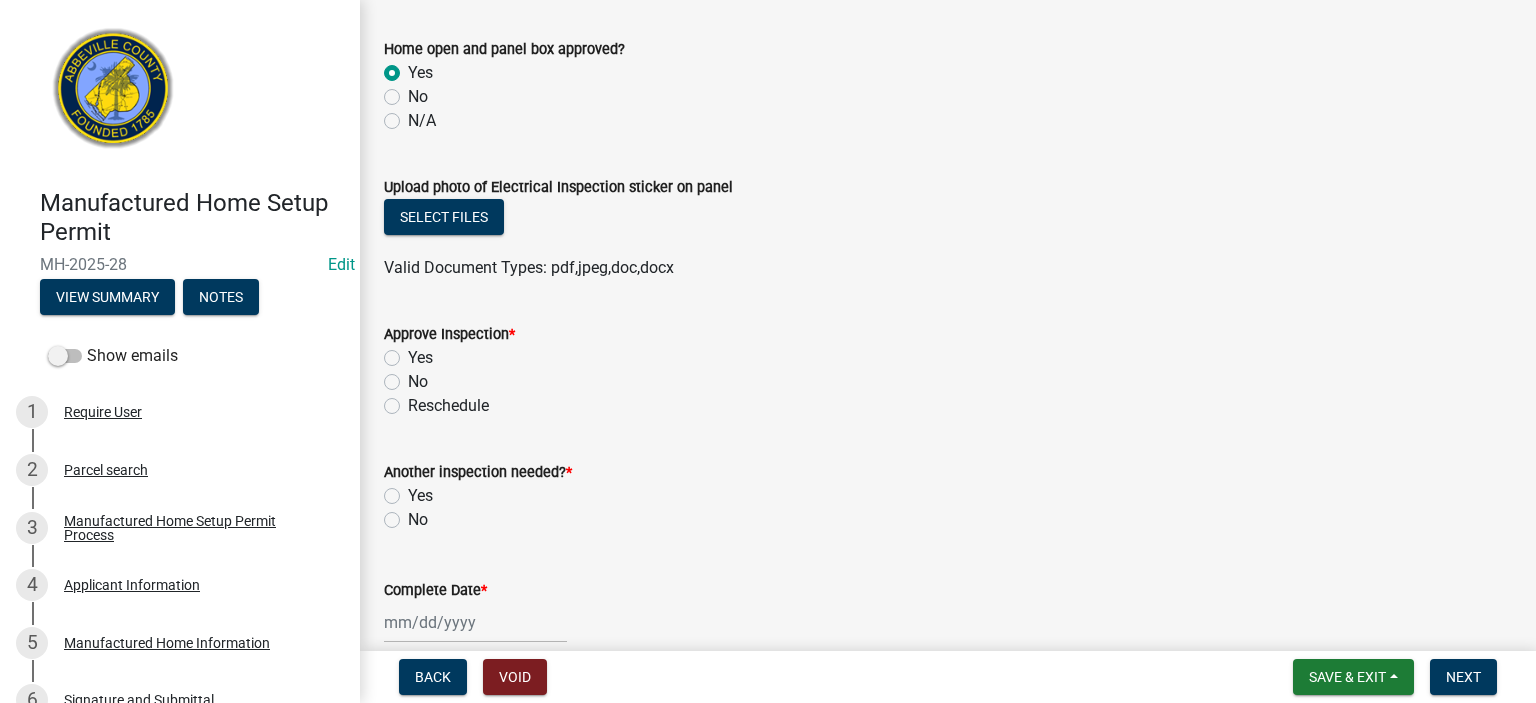 click on "Yes" 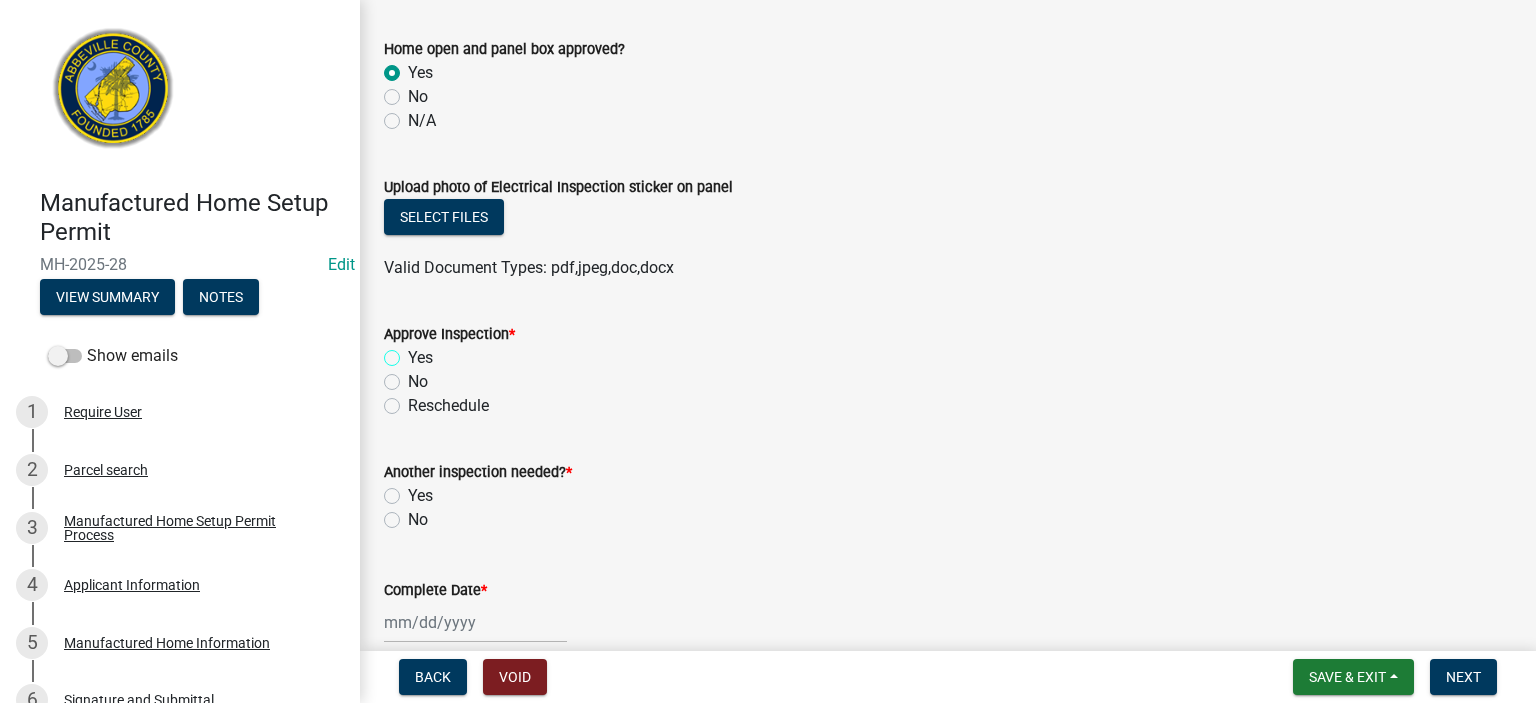 click on "Yes" at bounding box center (414, 352) 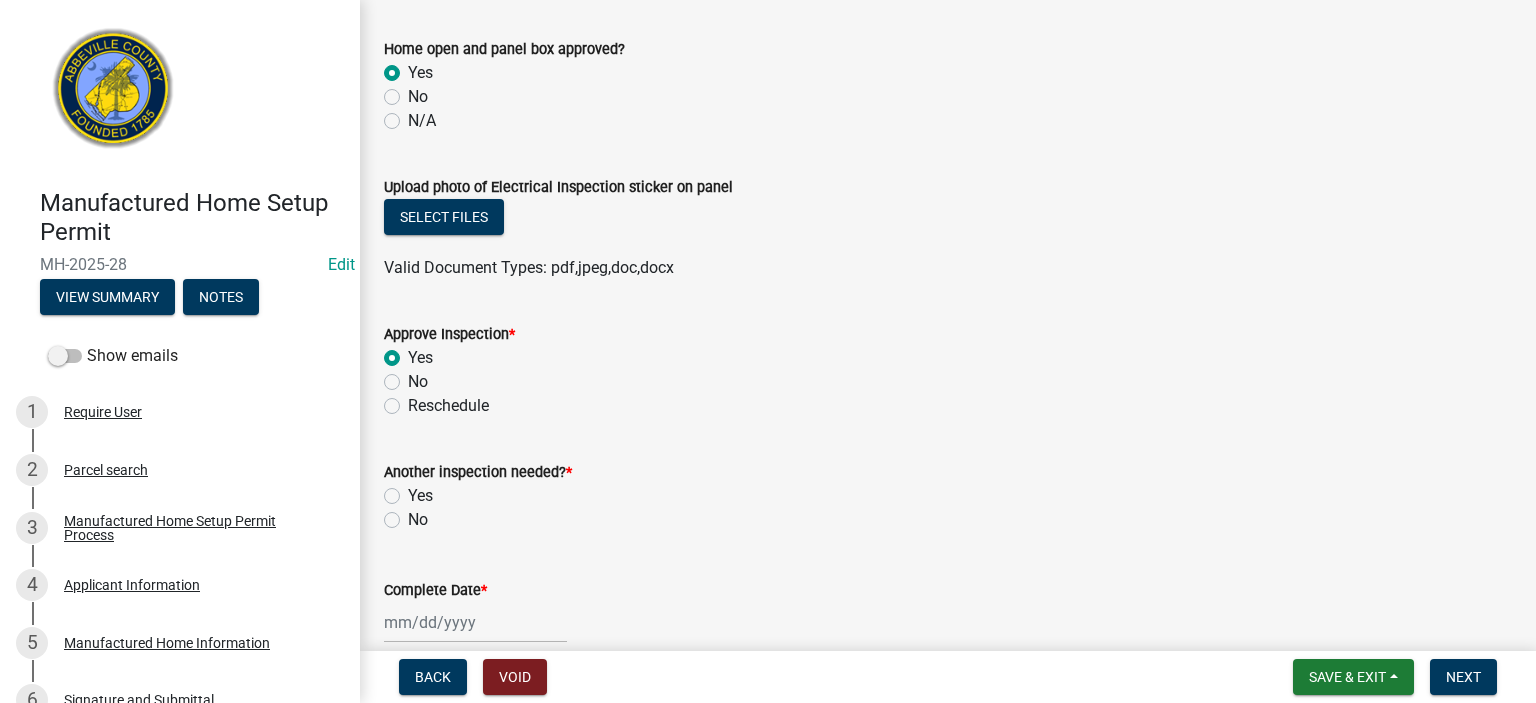 radio on "true" 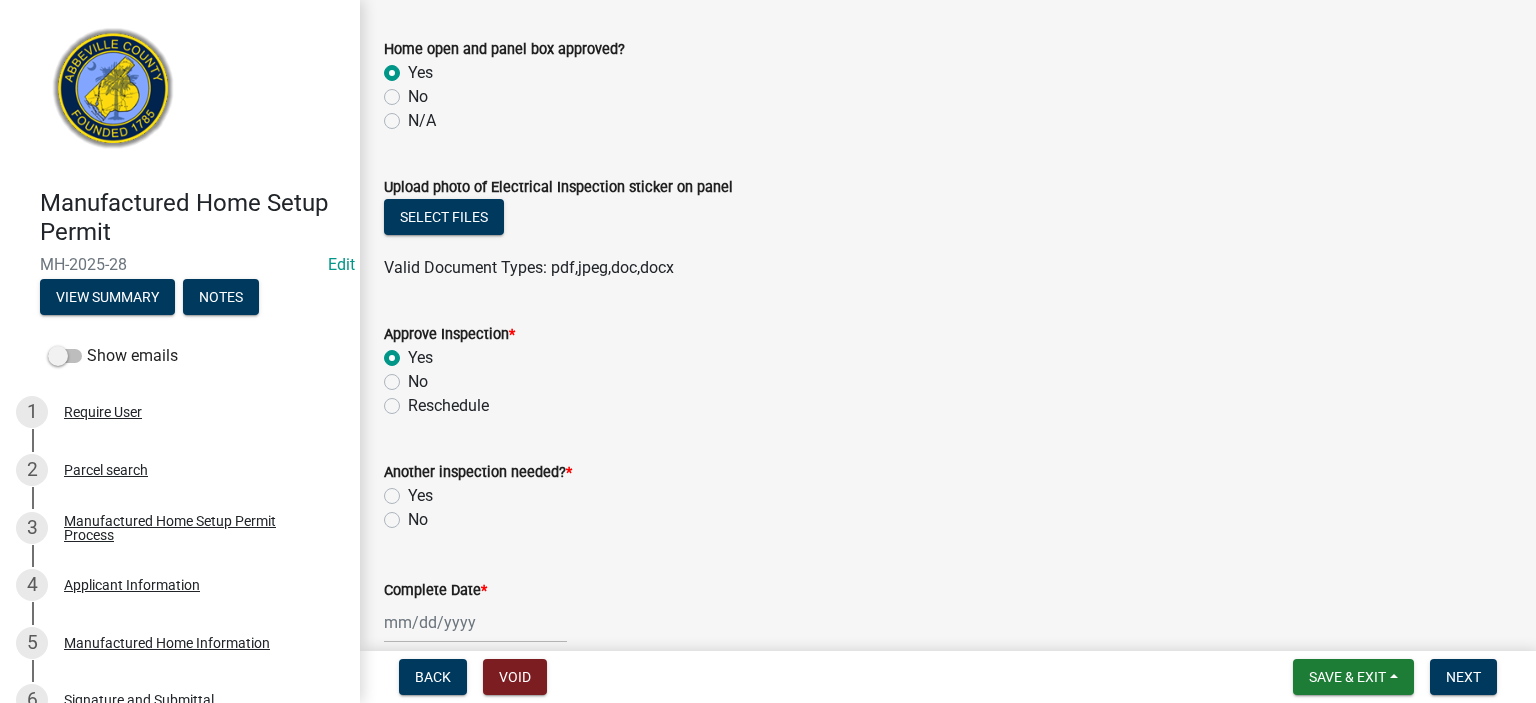 click on "No" 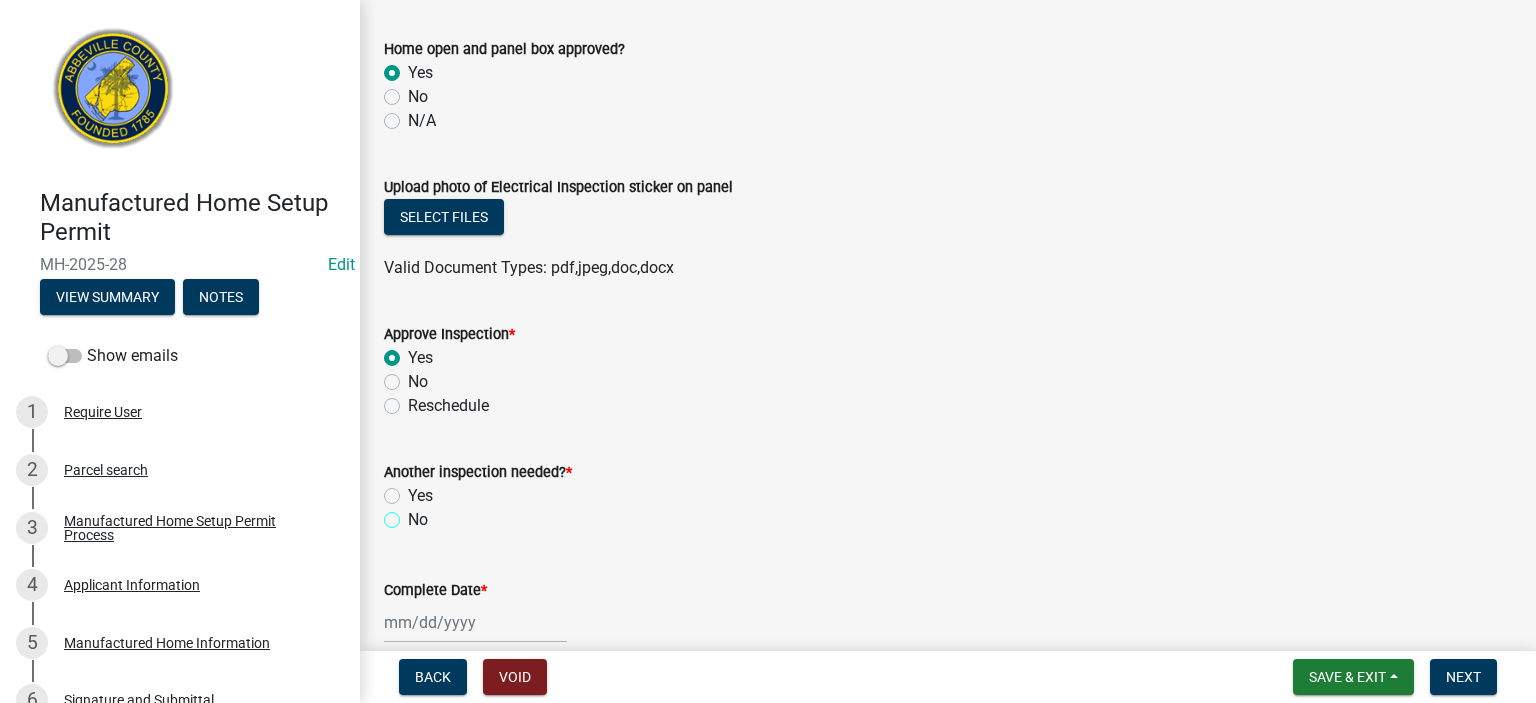 click on "No" at bounding box center (414, 514) 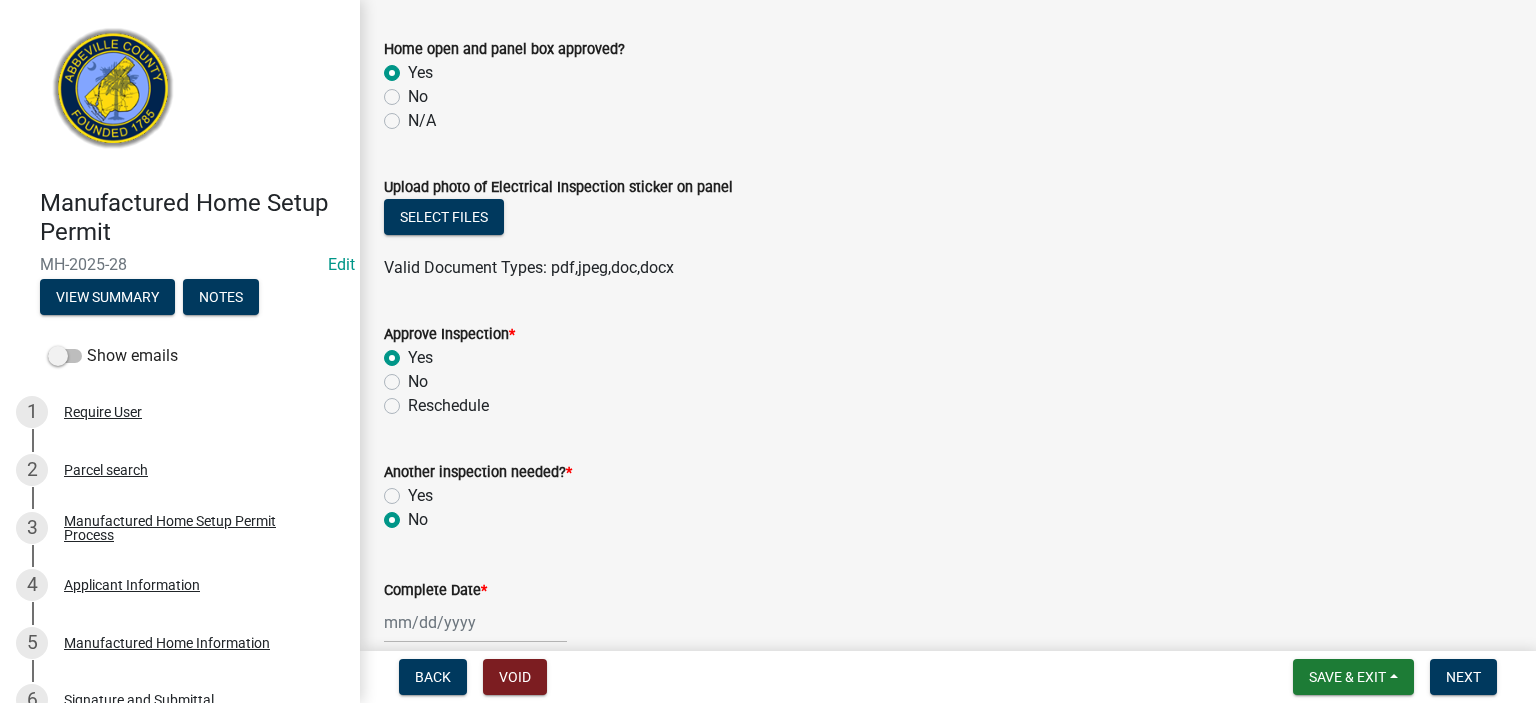 radio on "true" 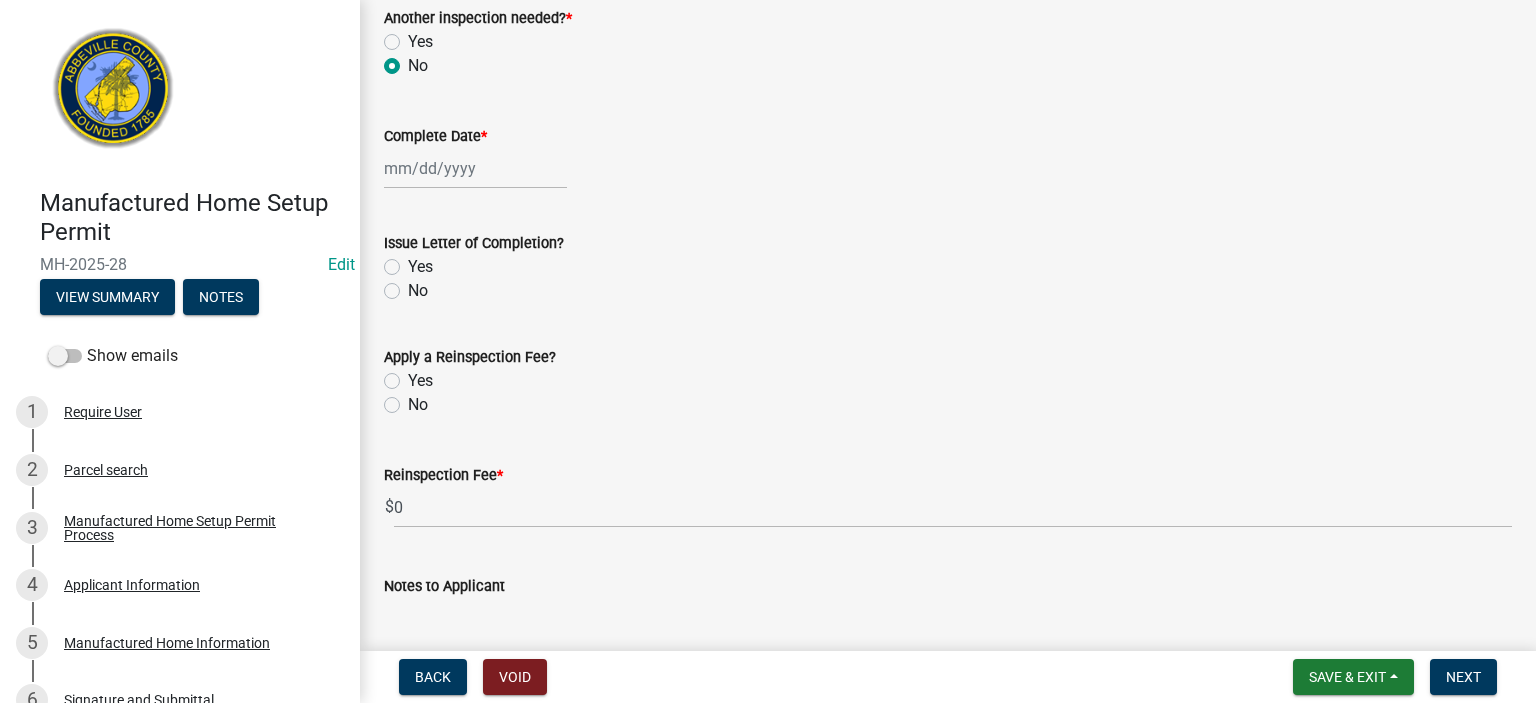 scroll, scrollTop: 2280, scrollLeft: 0, axis: vertical 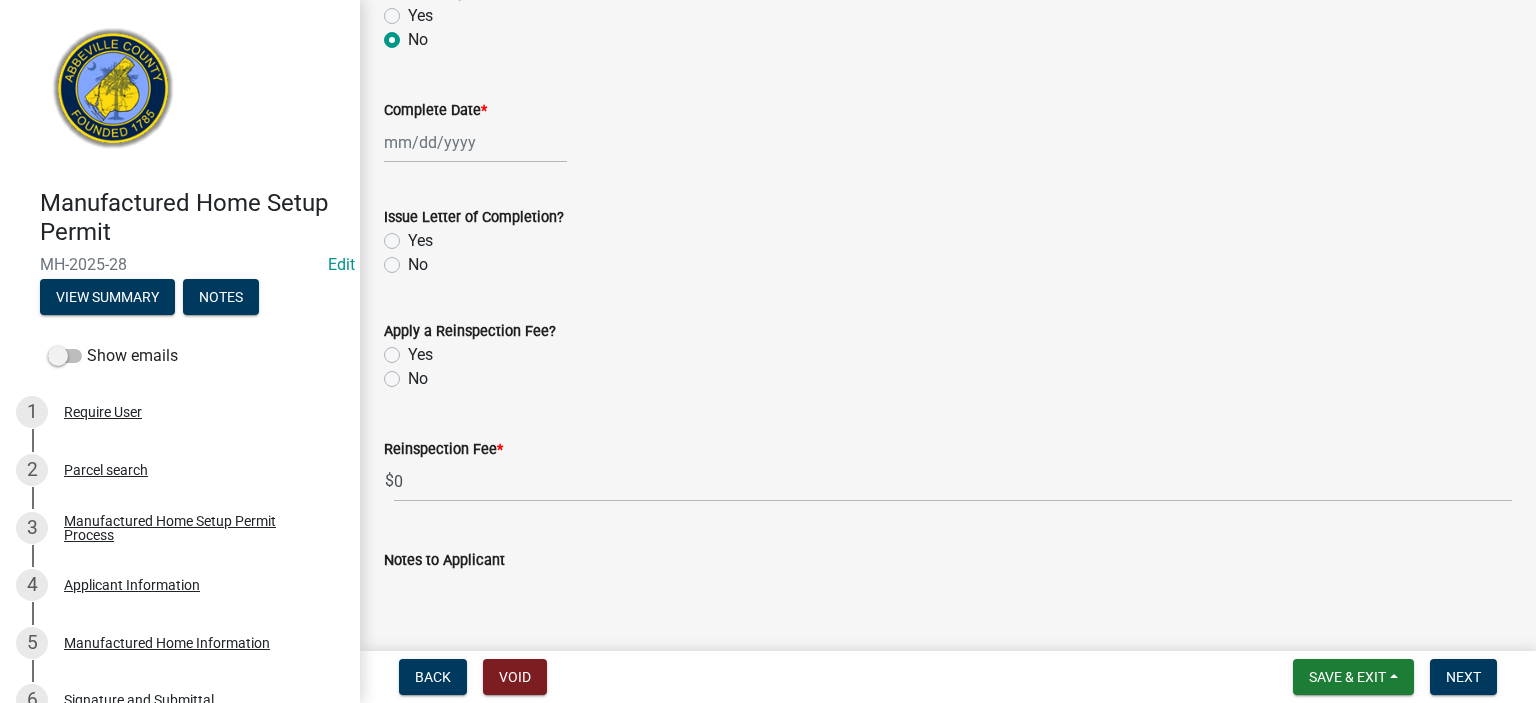 select on "8" 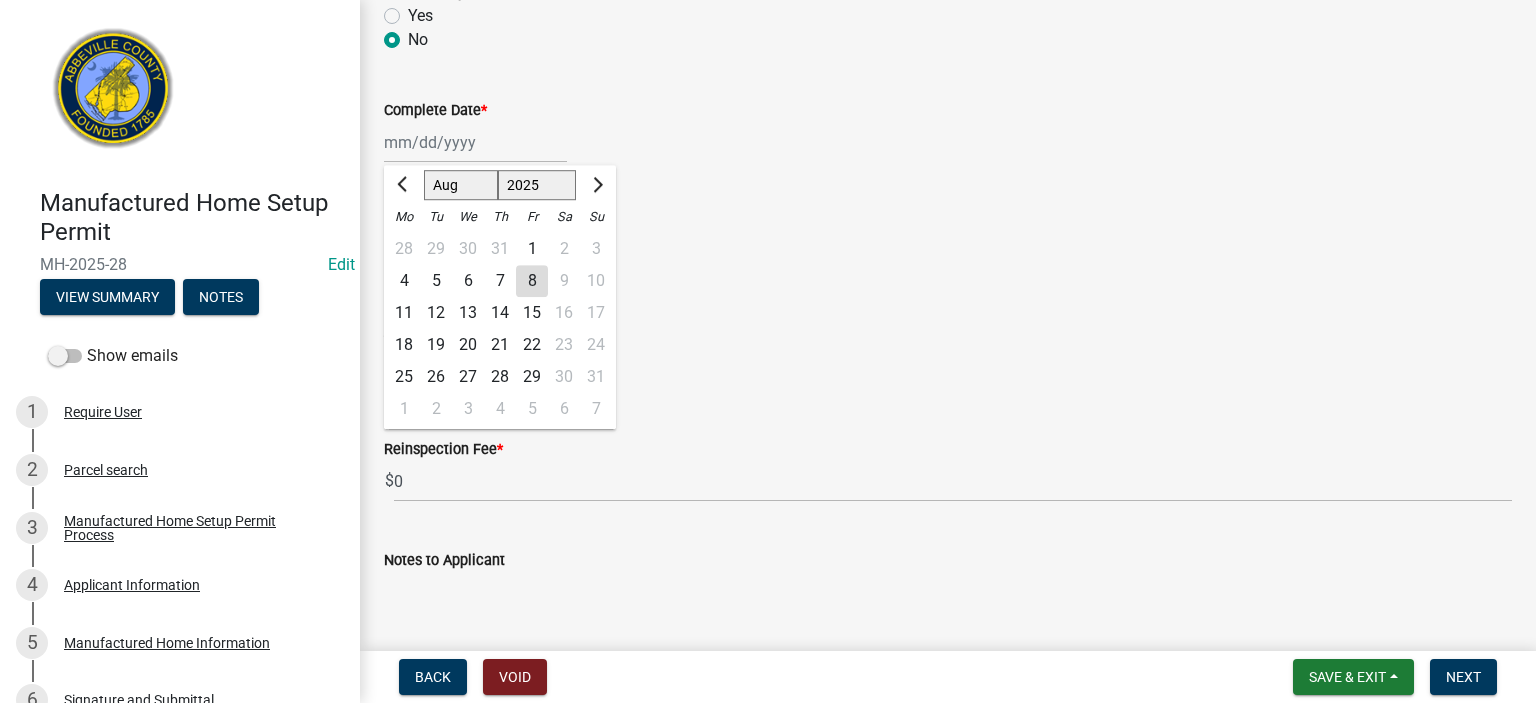 click on "Jan Feb Mar Apr May Jun Jul Aug Sep Oct Nov Dec 1525 1526 1527 1528 1529 1530 1531 1532 1533 1534 1535 1536 1537 1538 1539 1540 1541 1542 1543 1544 1545 1546 1547 1548 1549 1550 1551 1552 1553 1554 1555 1556 1557 1558 1559 1560 1561 1562 1563 1564 1565 1566 1567 1568 1569 1570 1571 1572 1573 1574 1575 1576 1577 1578 1579 1580 1581 1582 1583 1584 1585 1586 1587 1588 1589 1590 1591 1592 1593 1594 1595 1596 1597 1598 1599 1600 1601 1602 1603 1604 1605 1606 1607 1608 1609 1610 1611 1612 1613 1614 1615 1616 1617 1618 1619 1620 1621 1622 1623 1624 1625 1626 1627 1628 1629 1630 1631 1632 1633 1634 1635 1636 1637 1638 1639 1640 1641 1642 1643 1644 1645 1646 1647 1648 1649 1650 1651 1652 1653 1654 1655 1656 1657 1658 1659 1660 1661 1662 1663 1664 1665 1666 1667 1668 1669 1670 1671 1672 1673 1674 1675 1676 1677 1678 1679 1680 1681 1682 1683 1684 1685 1686 1687 1688 1689 1690 1691 1692 1693 1694 1695 1696 1697 1698 1699 1700 1701 1702 1703 1704 1705 1706 1707 1708 1709 1710 1711 1712 1713 1714 1715 1716 1717 1718 1719 1" 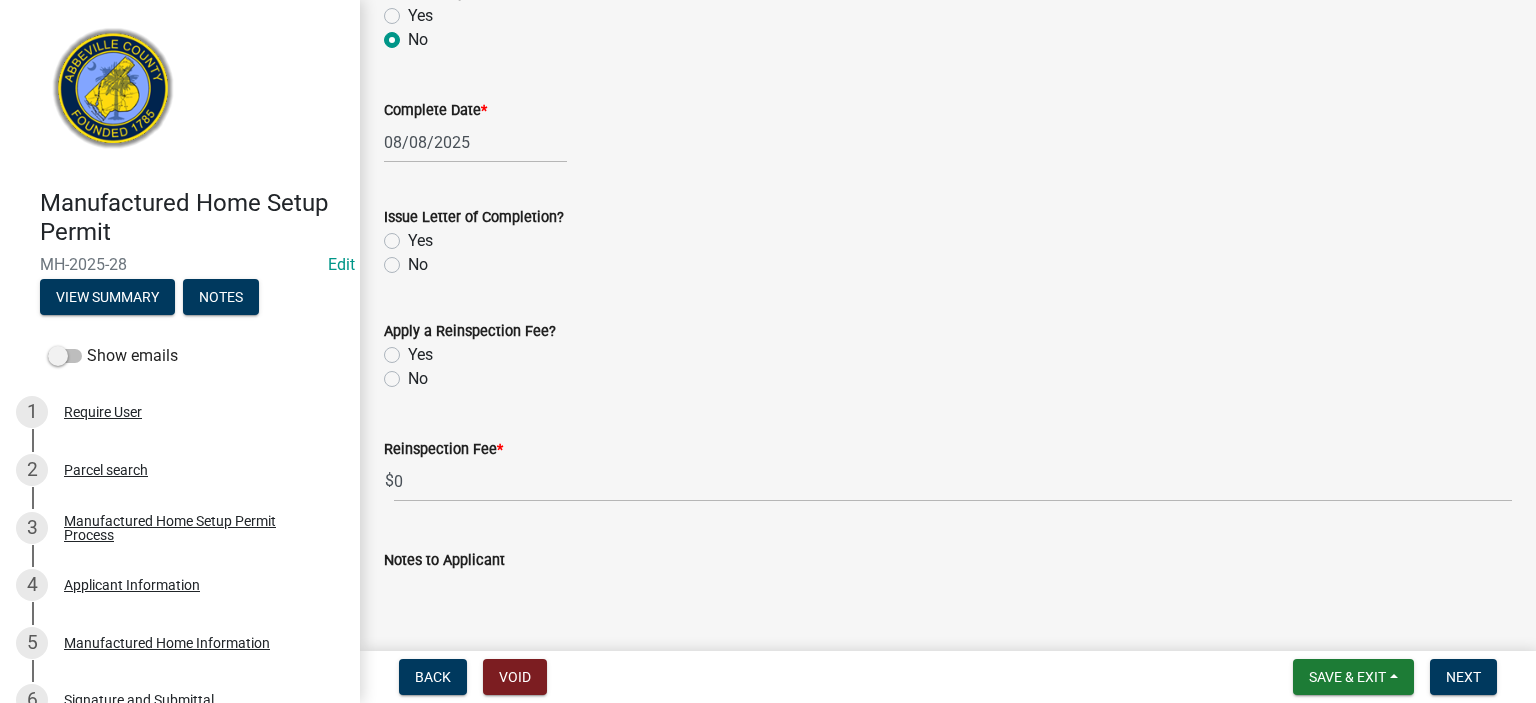 click on "Yes" 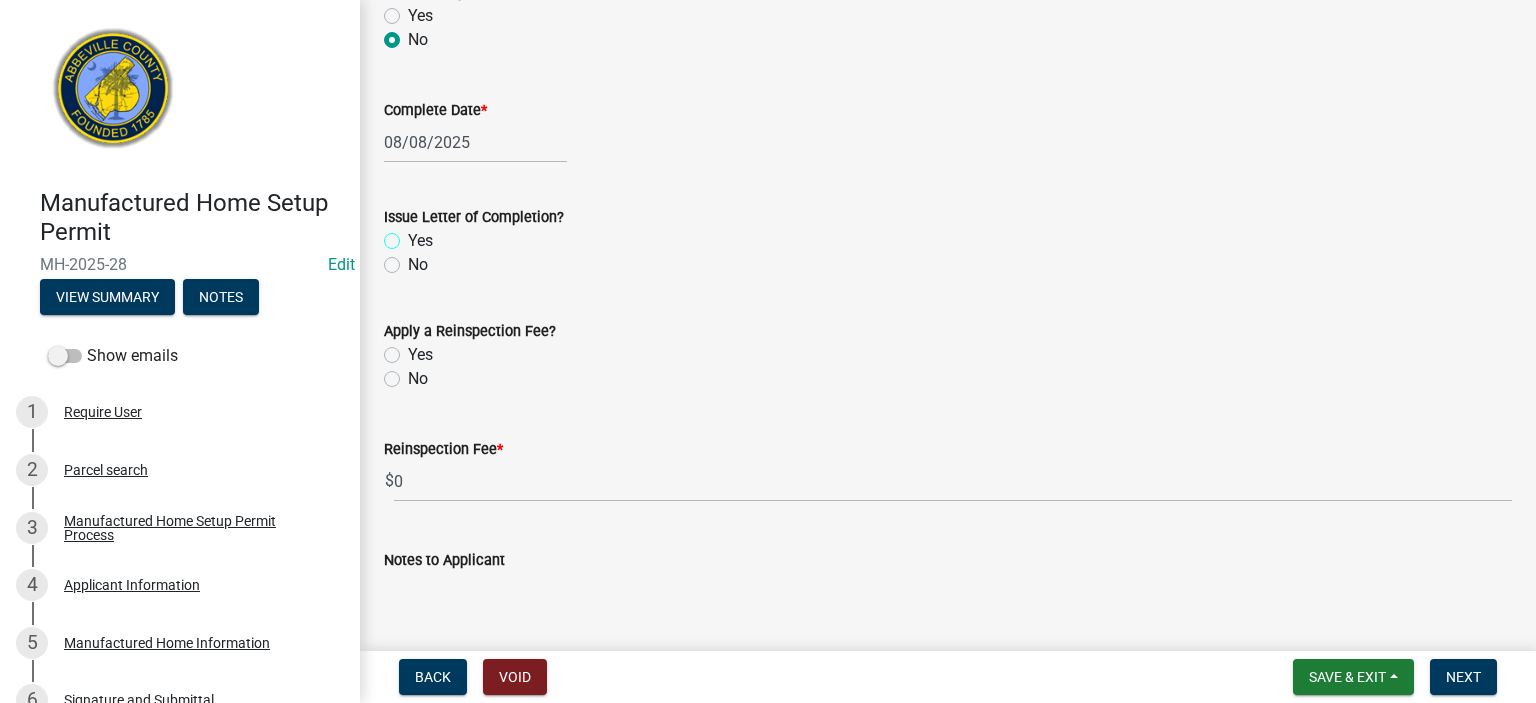 click on "Yes" at bounding box center (414, 235) 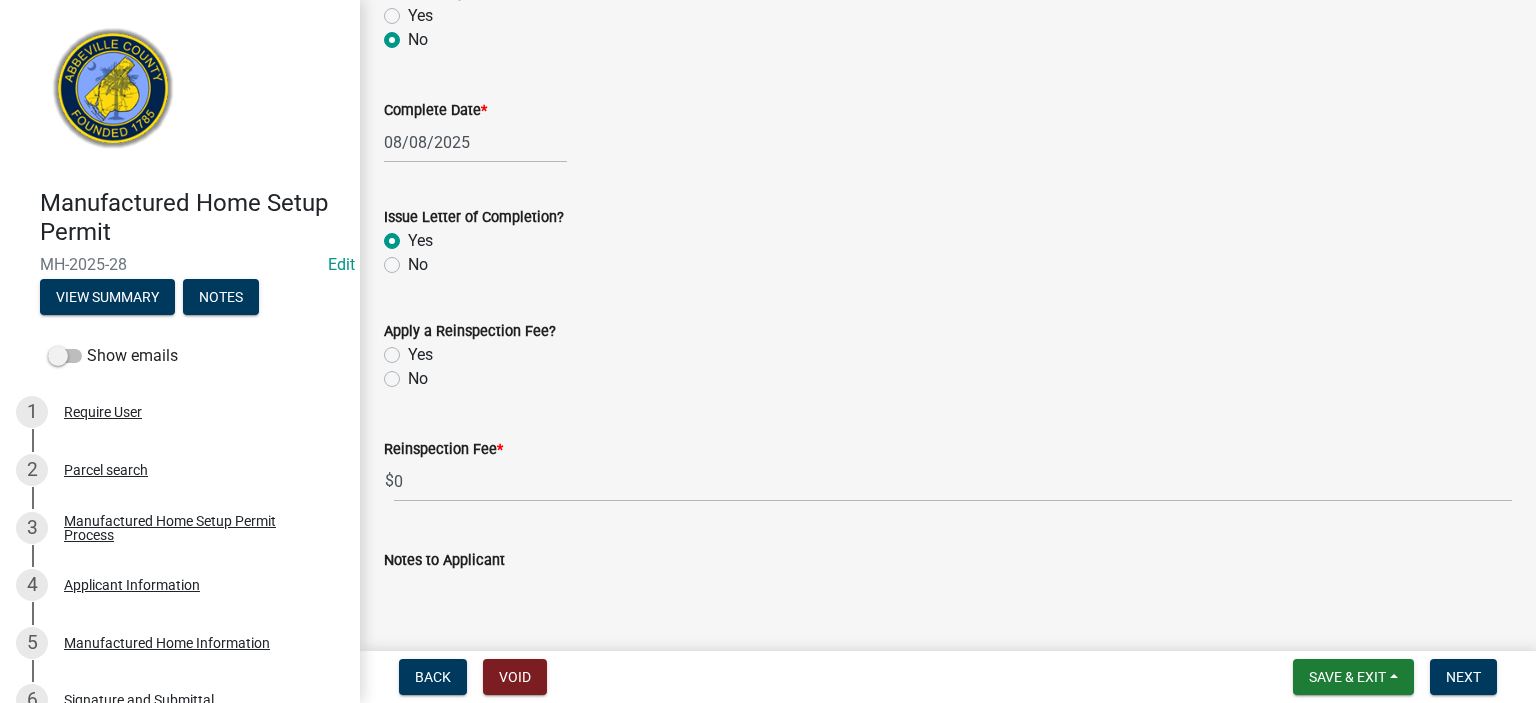 radio on "true" 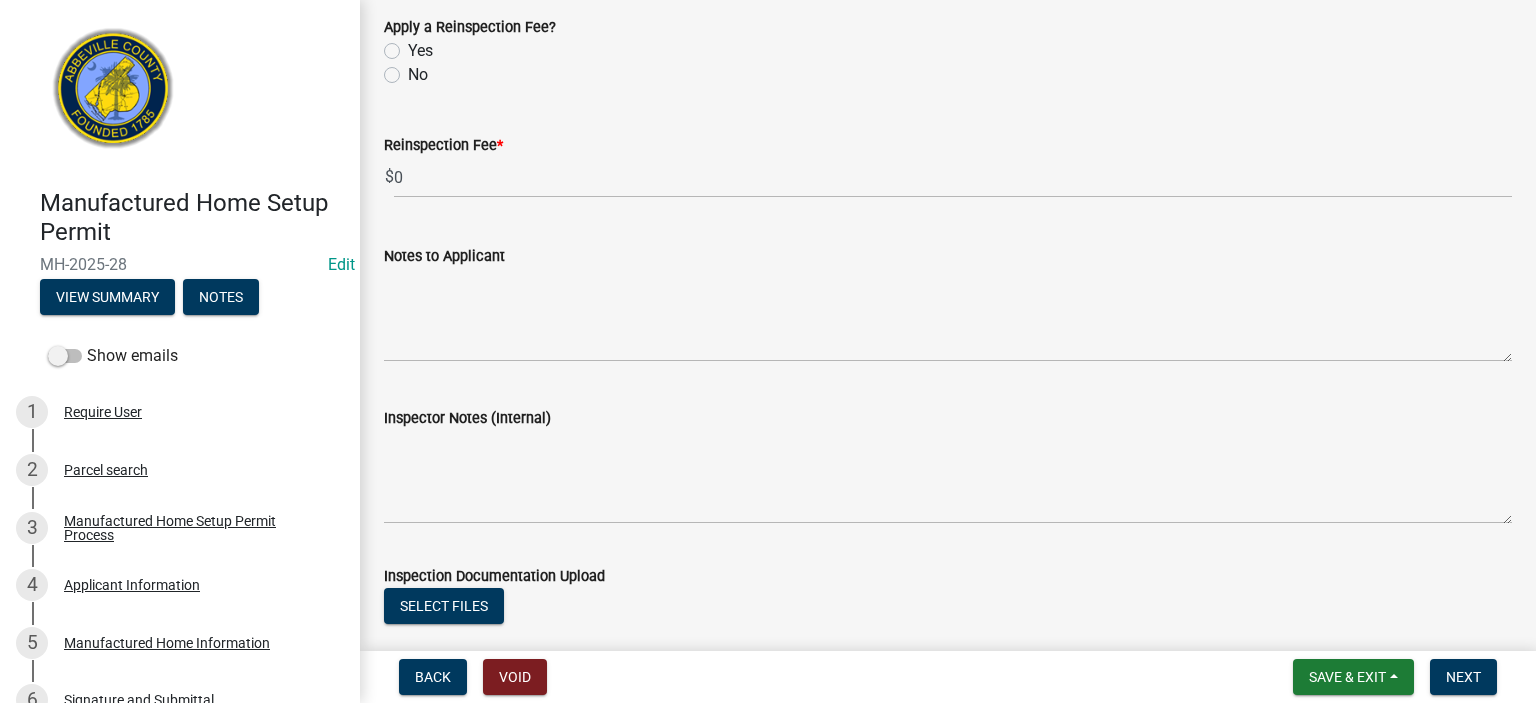 scroll, scrollTop: 2600, scrollLeft: 0, axis: vertical 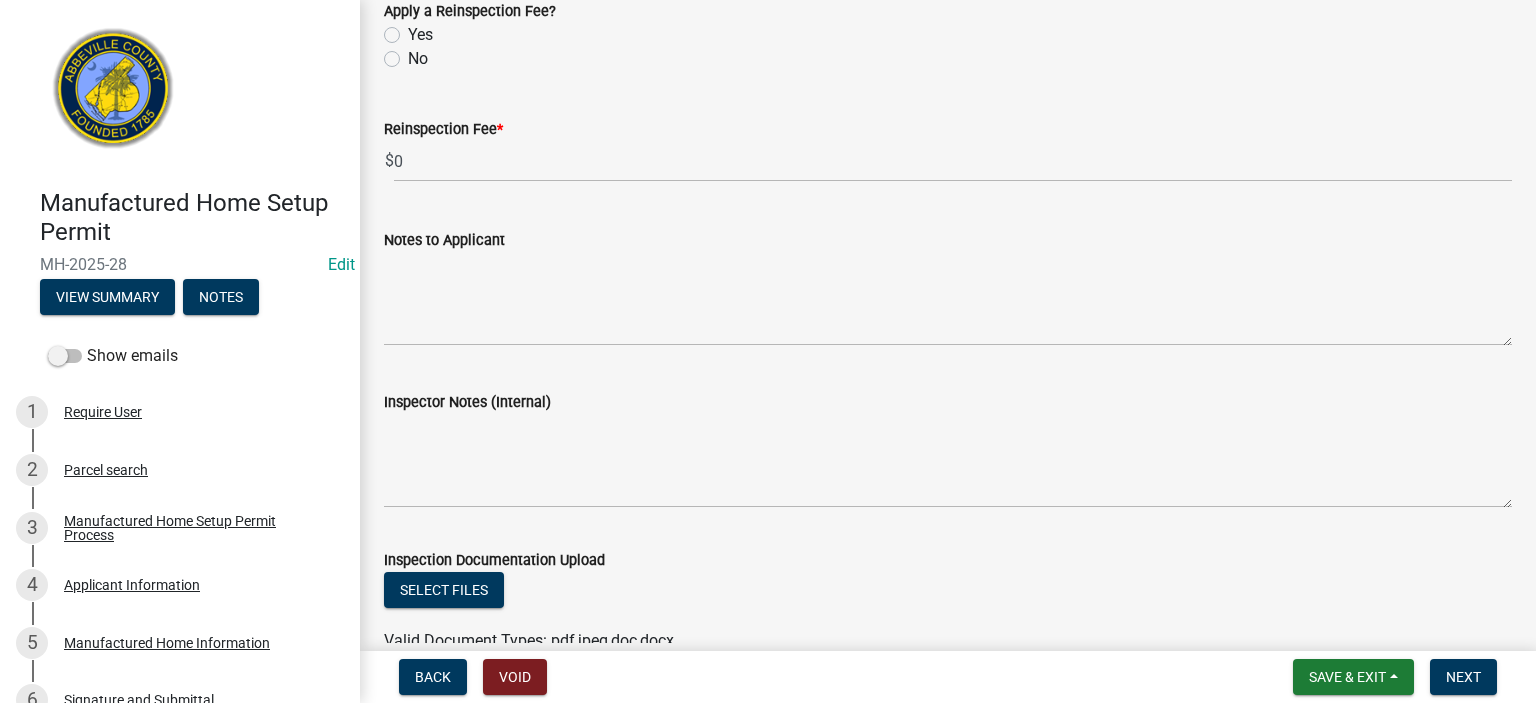 click on "No" 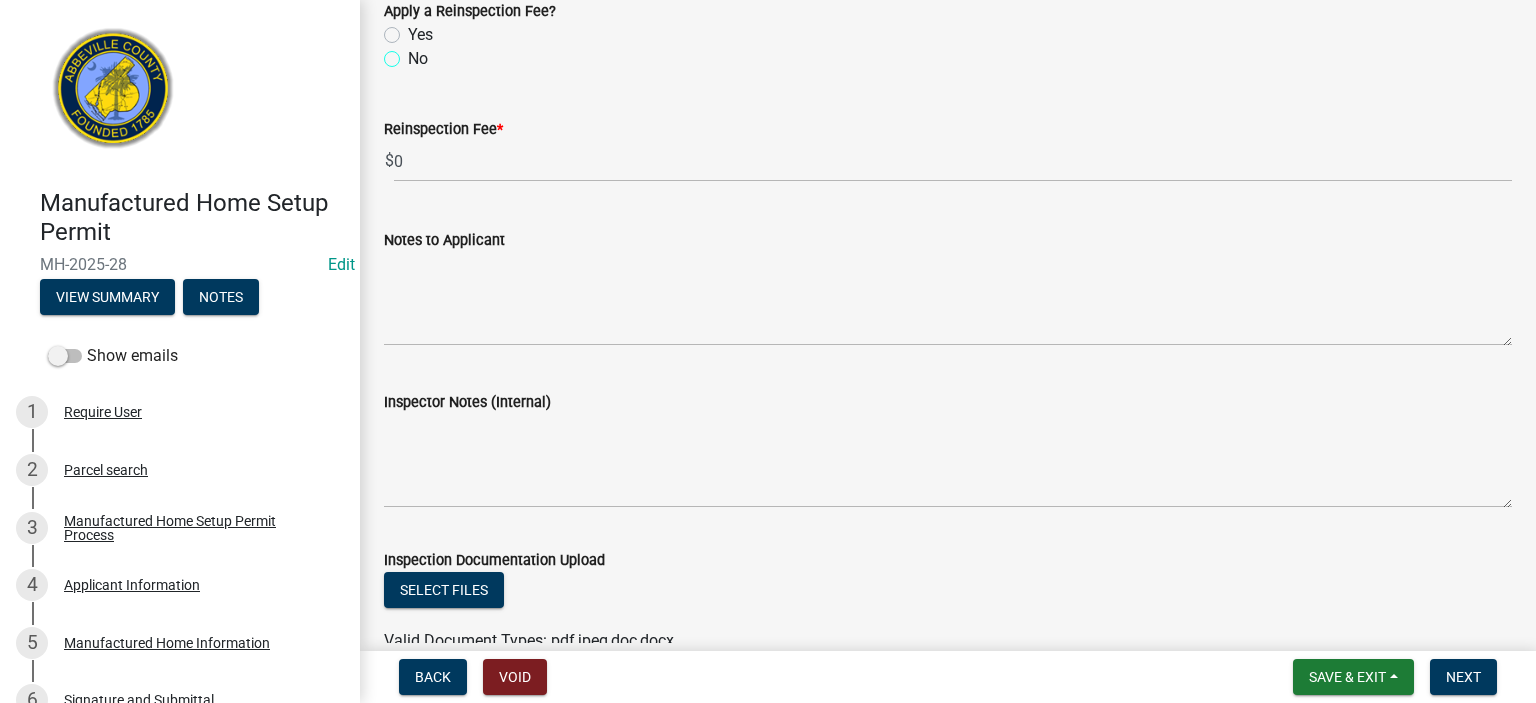 click on "No" at bounding box center [414, 53] 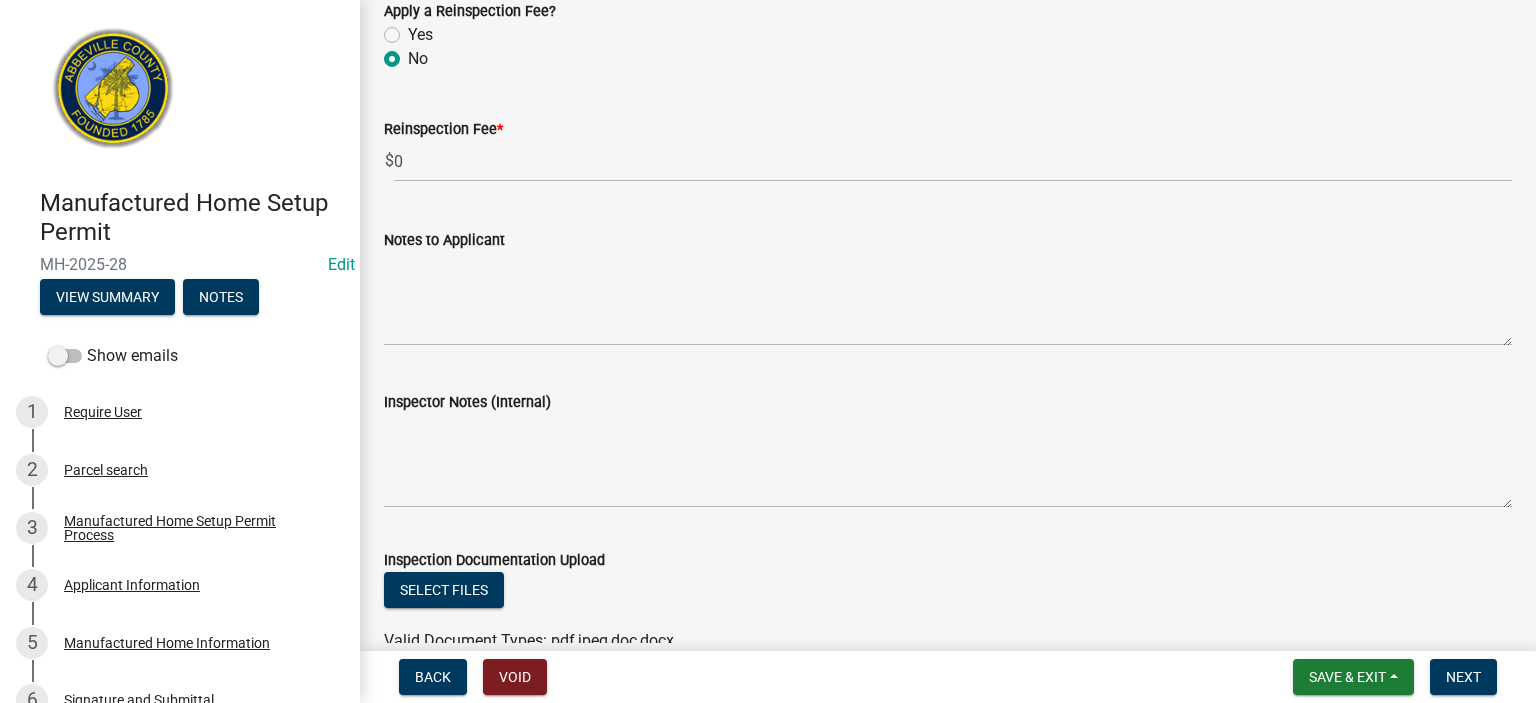 radio on "true" 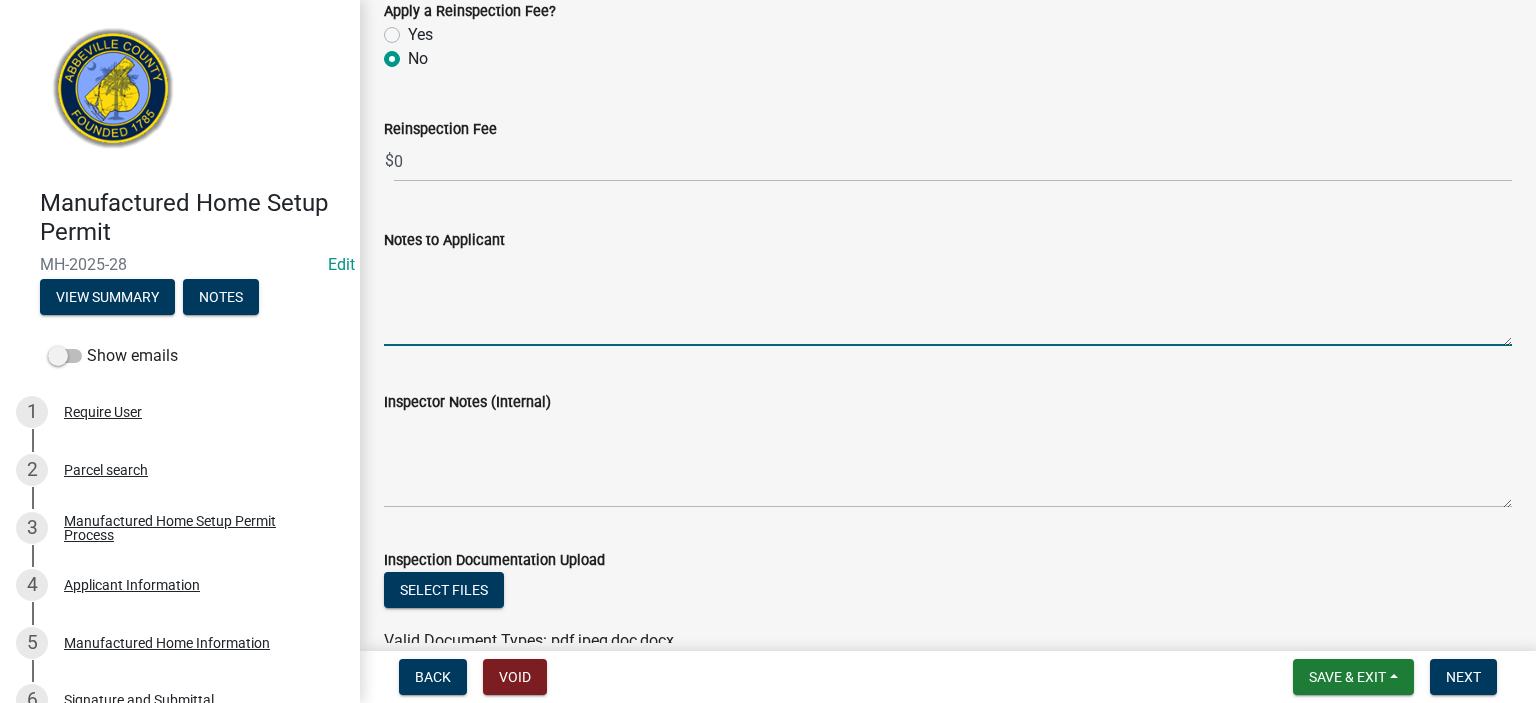 click on "Notes to Applicant" at bounding box center (948, 299) 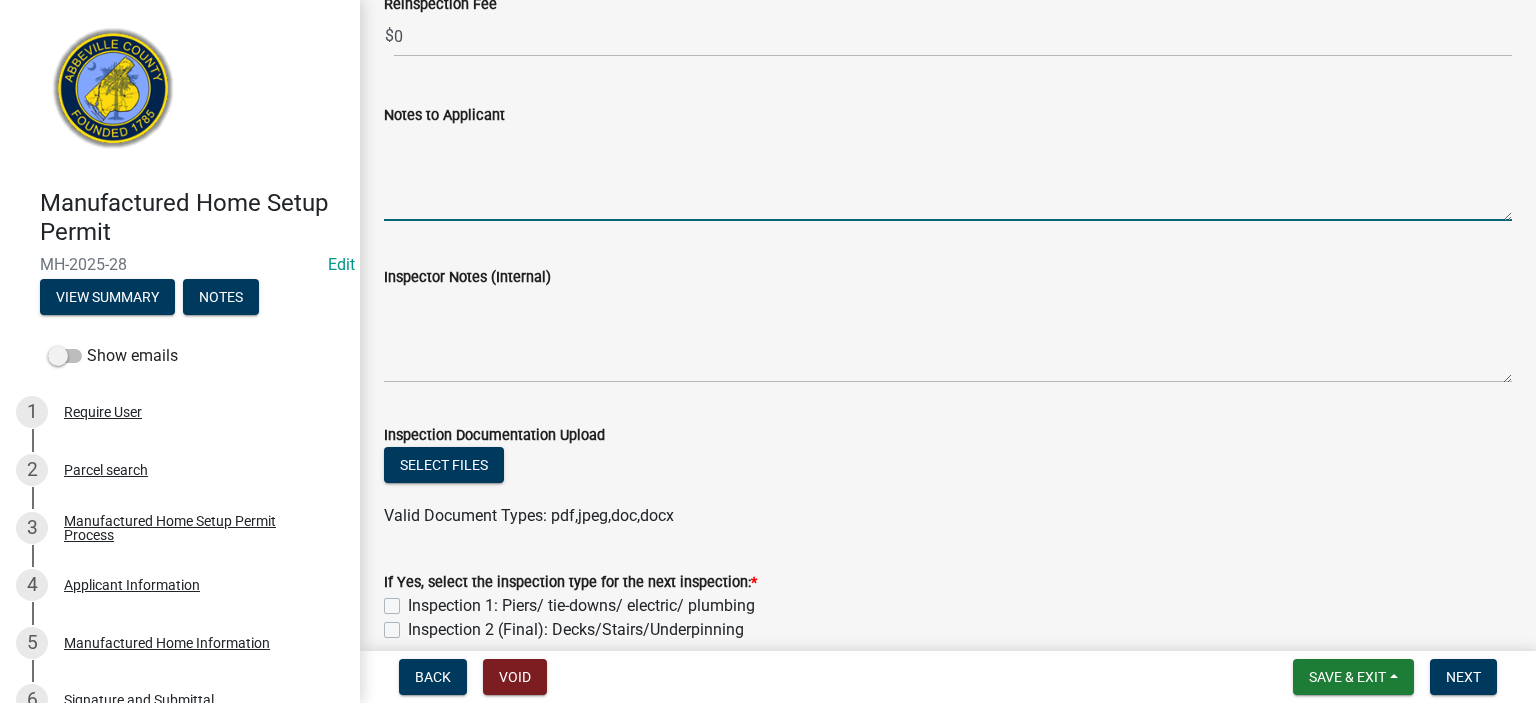 scroll, scrollTop: 2734, scrollLeft: 0, axis: vertical 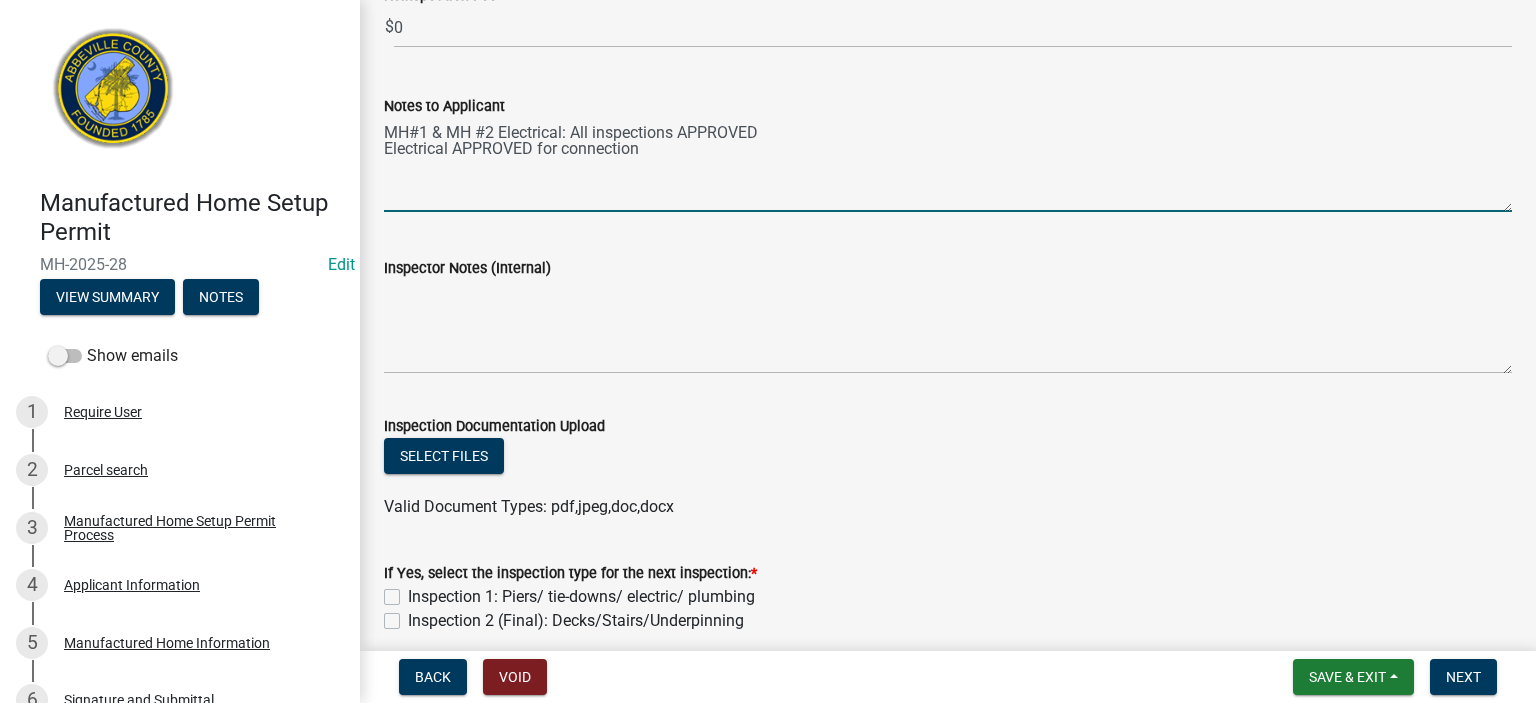 type on "MH#1 & MH #2 Electrical: All inspections APPROVED
Electrical APPROVED for connection" 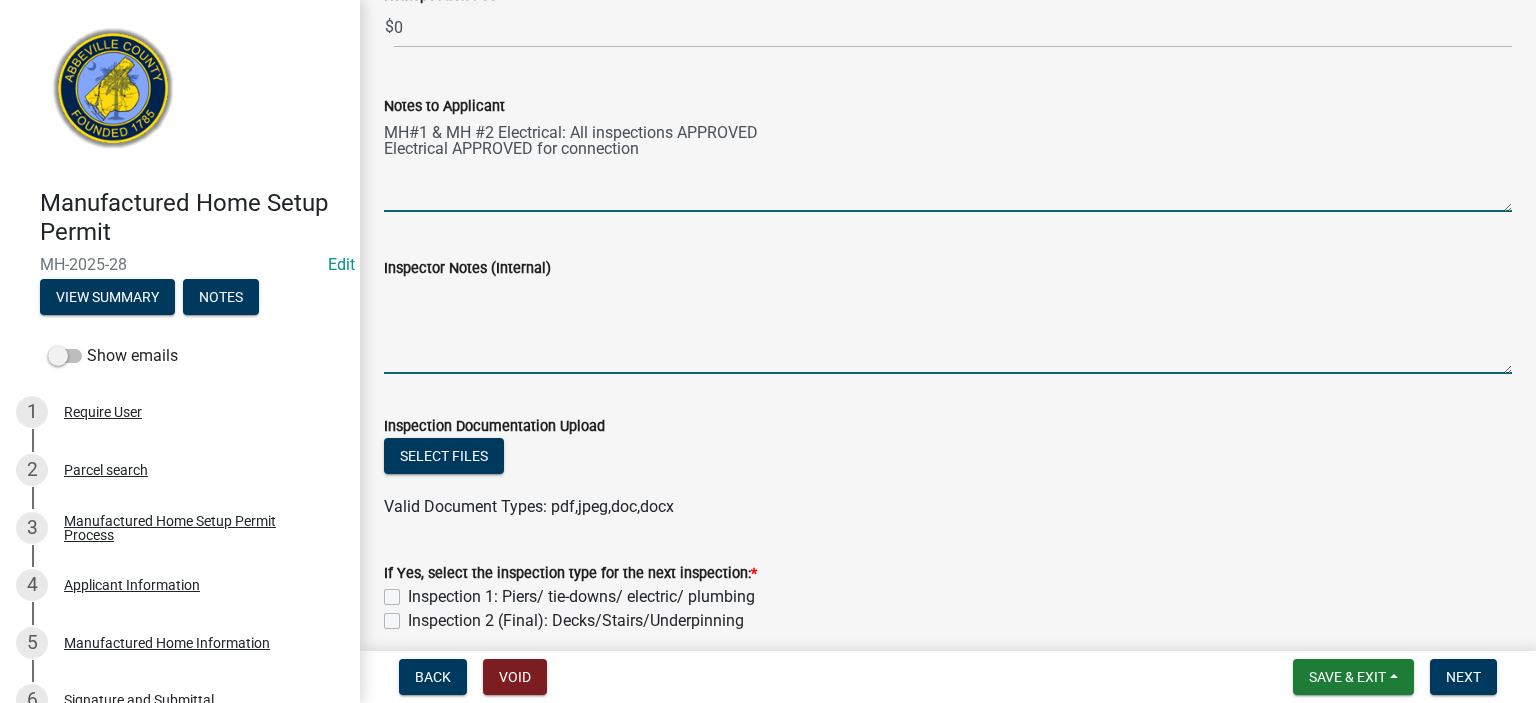 click on "Inspector Notes (Internal)" at bounding box center [948, 327] 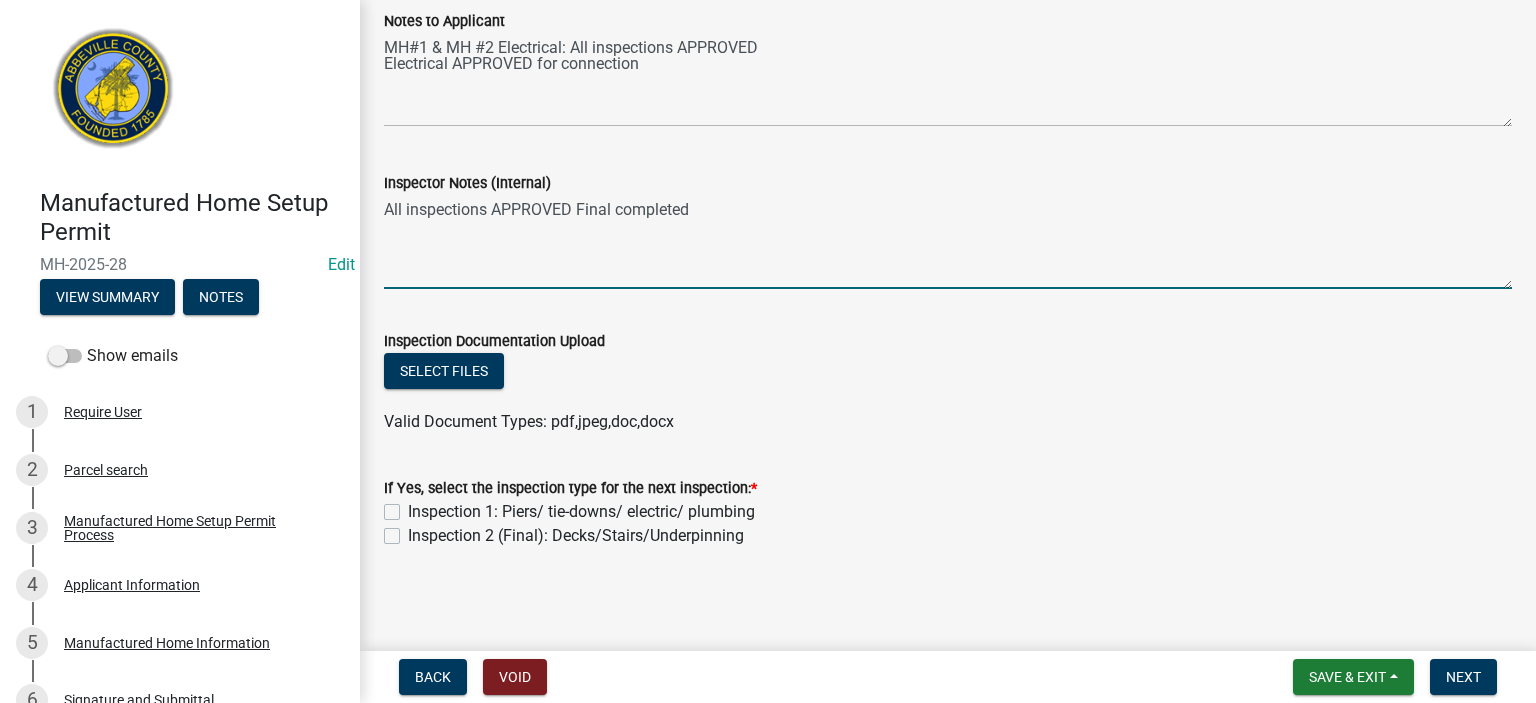 scroll, scrollTop: 2820, scrollLeft: 0, axis: vertical 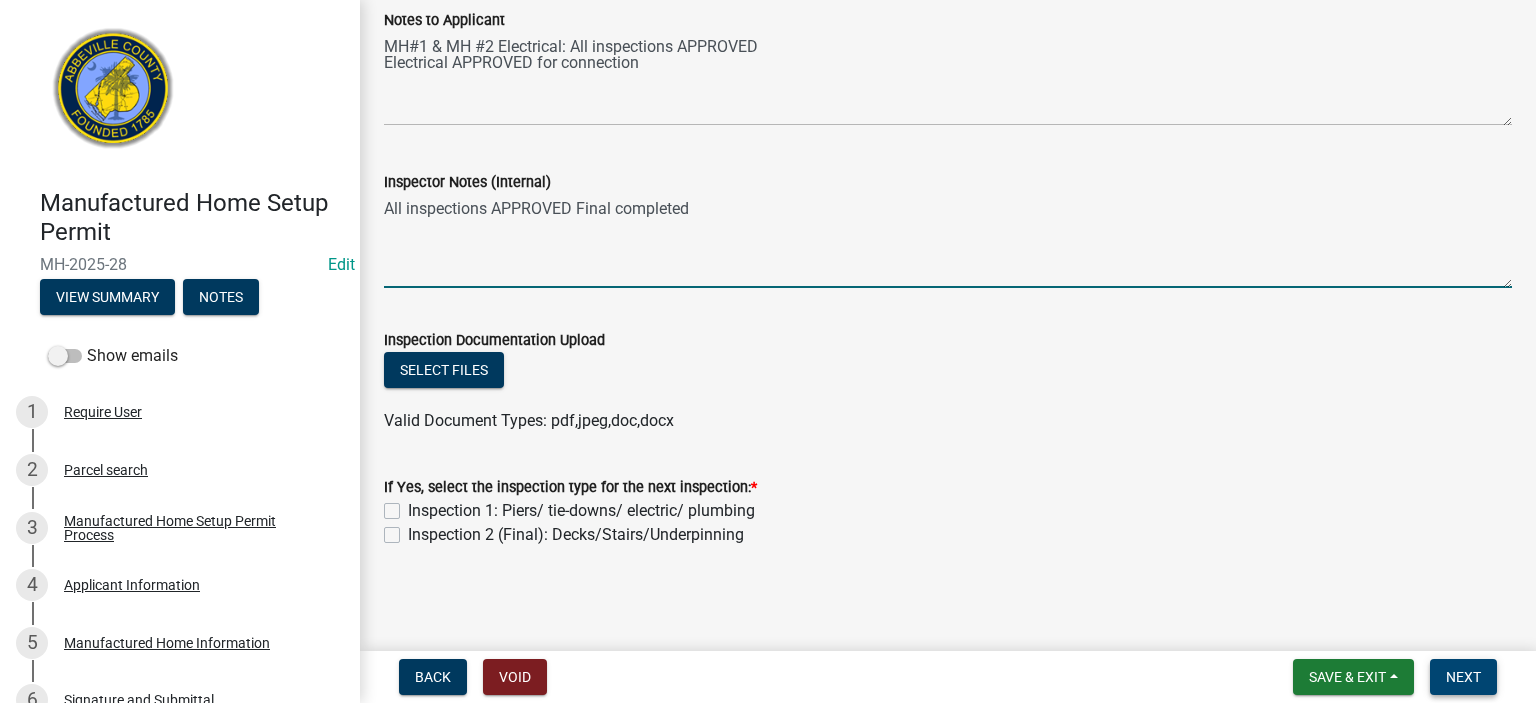 type on "All inspections APPROVED Final completed" 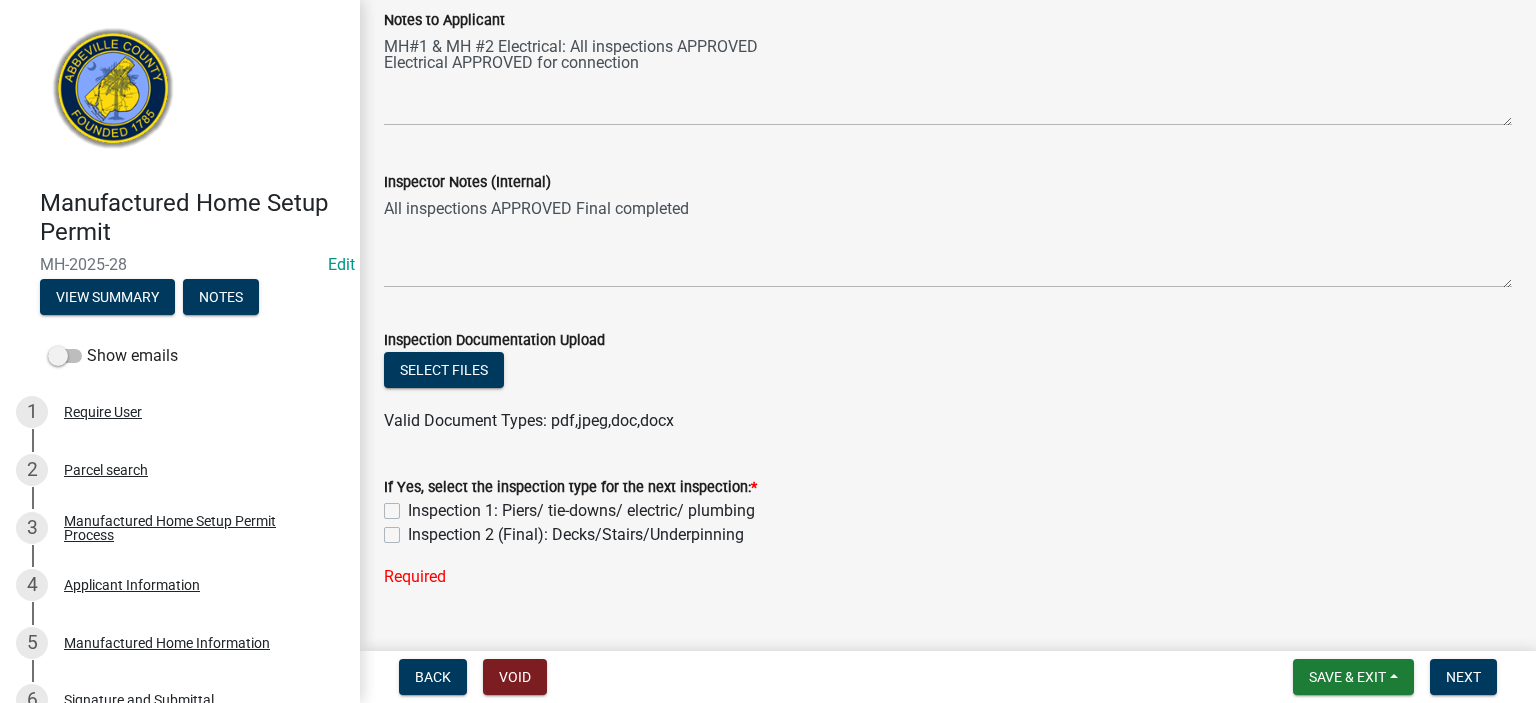 click on "Inspection 2 (Final): Decks/Stairs/Underpinning" 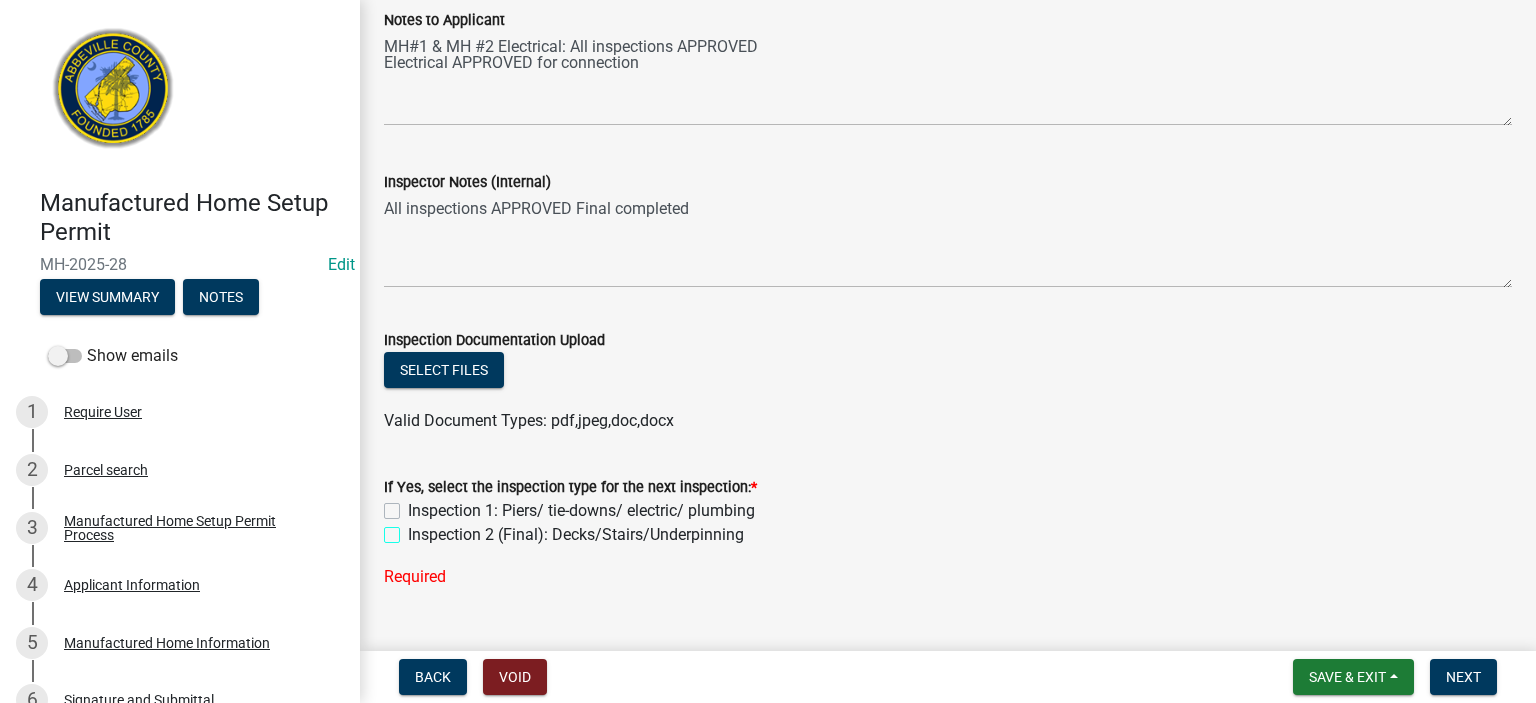 click on "Inspection 2 (Final): Decks/Stairs/Underpinning" at bounding box center (414, 529) 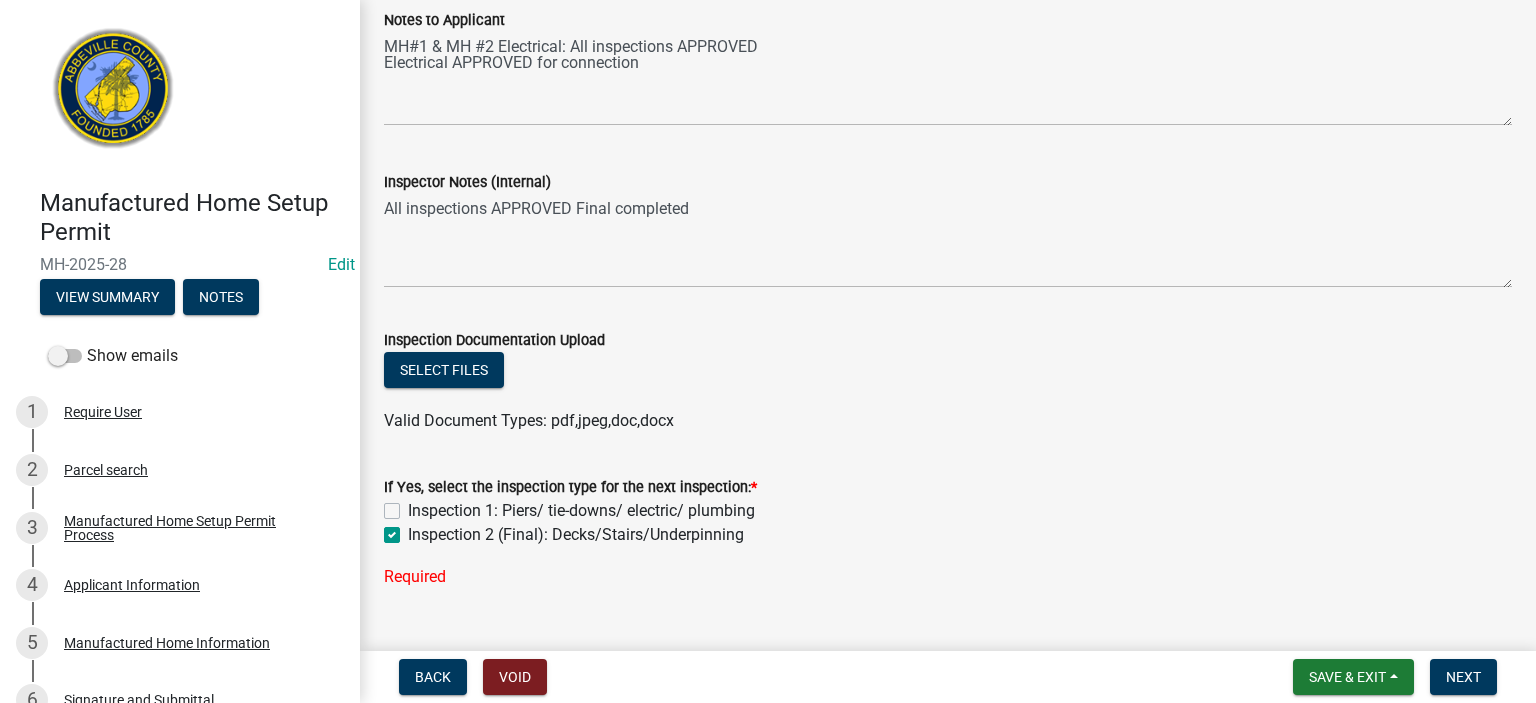 checkbox on "false" 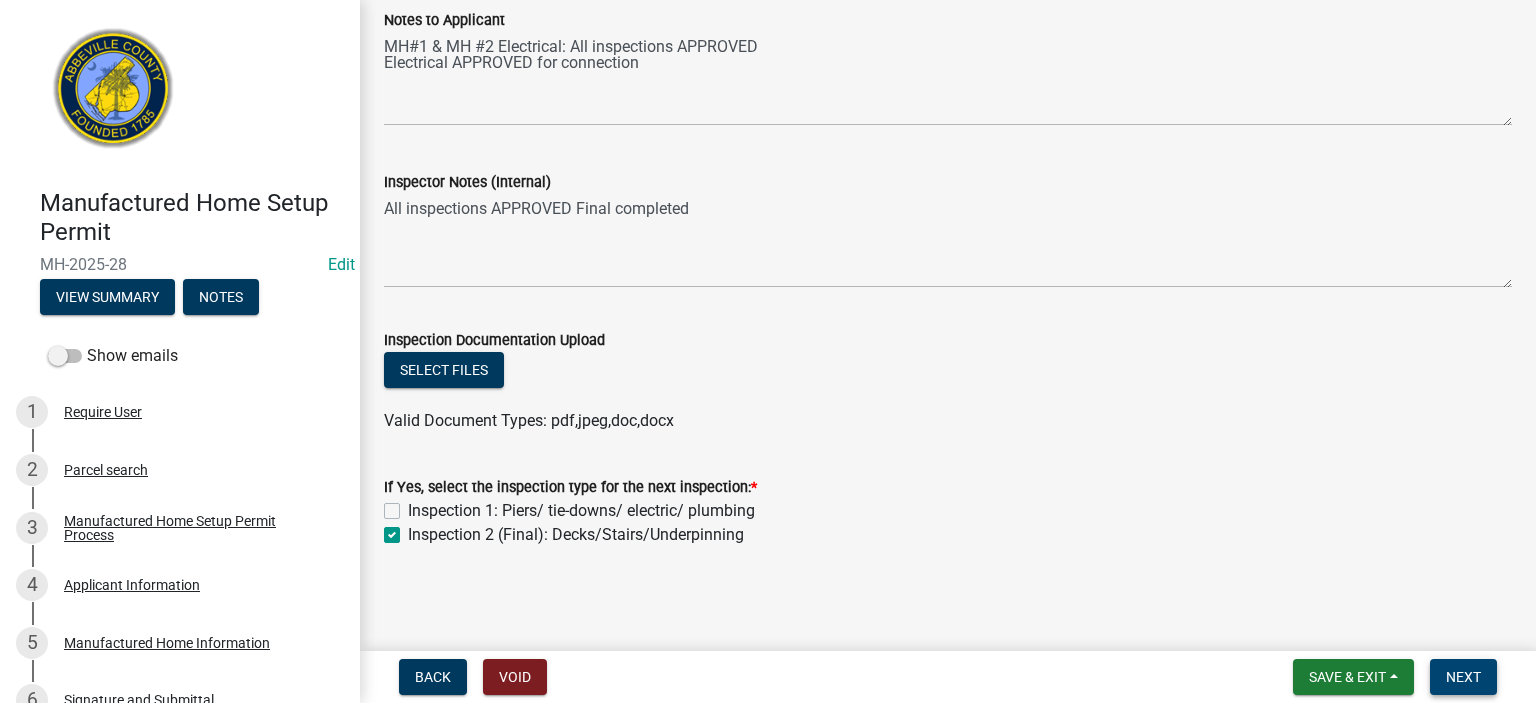 click on "Next" at bounding box center [1463, 677] 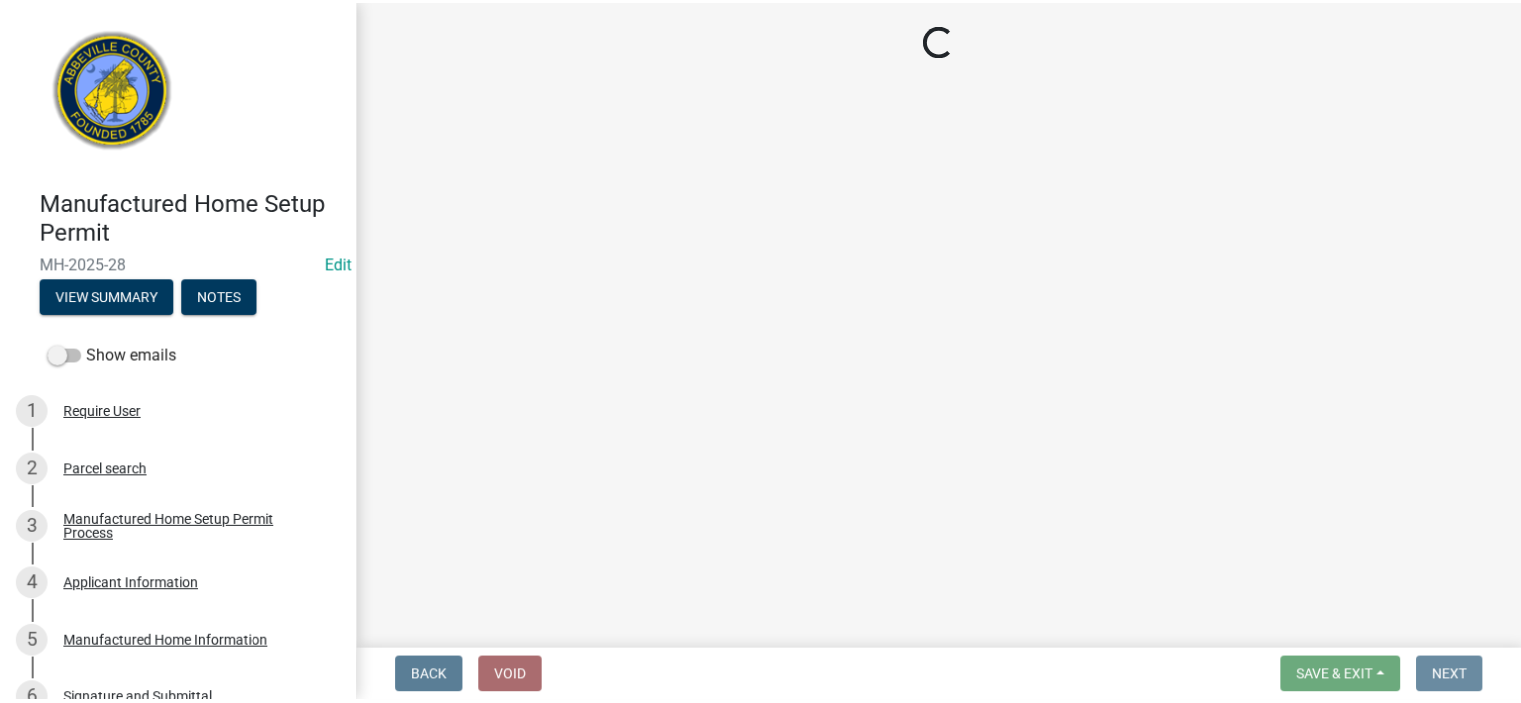 scroll, scrollTop: 0, scrollLeft: 0, axis: both 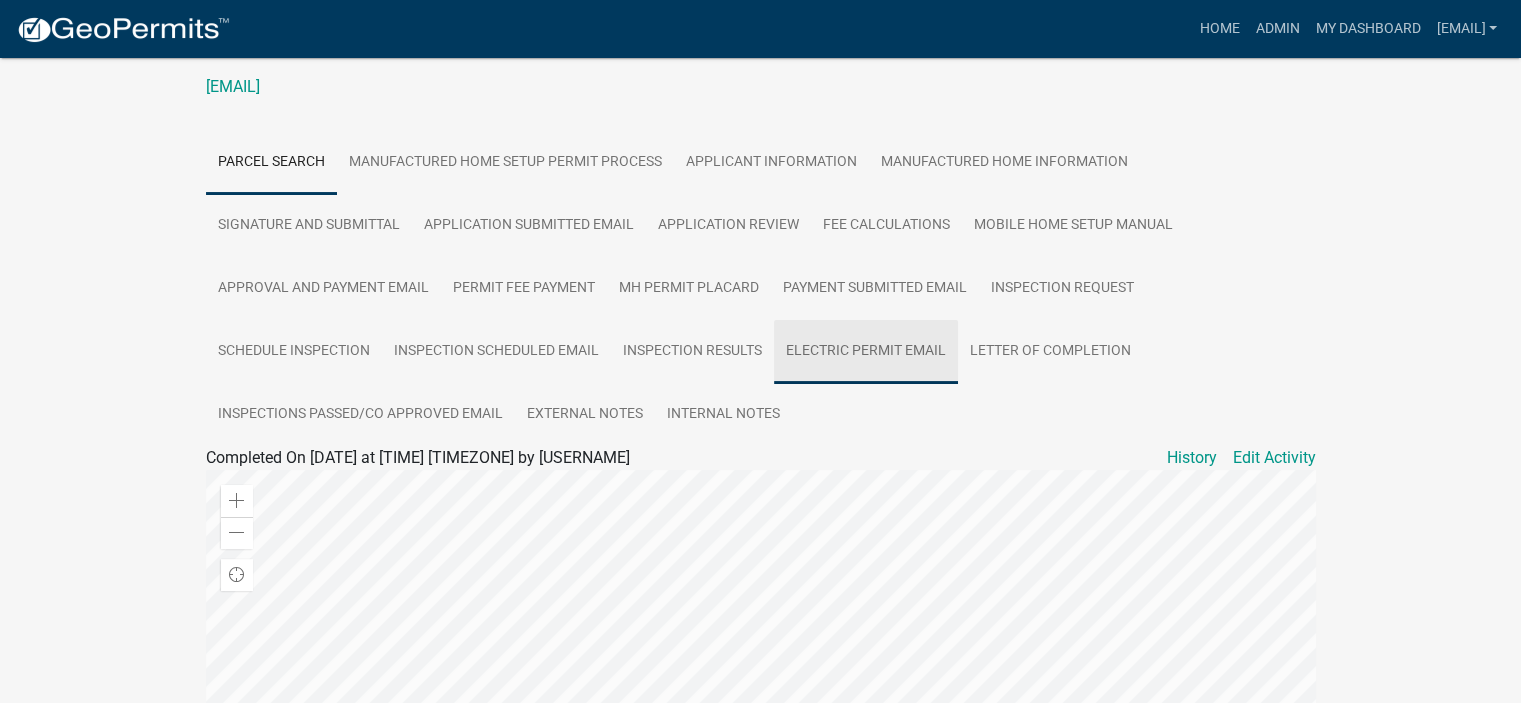 click on "Electric Permit Email" at bounding box center [866, 352] 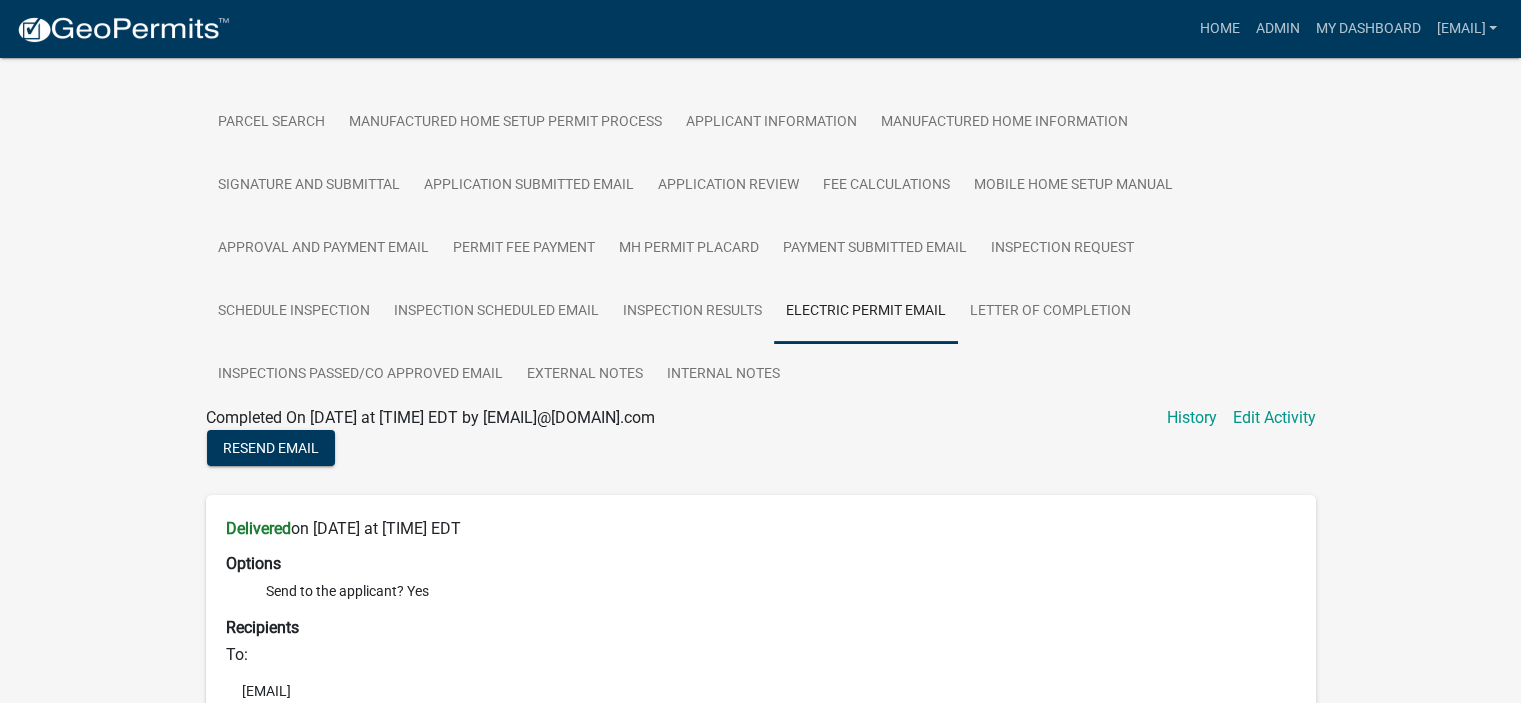 scroll, scrollTop: 520, scrollLeft: 0, axis: vertical 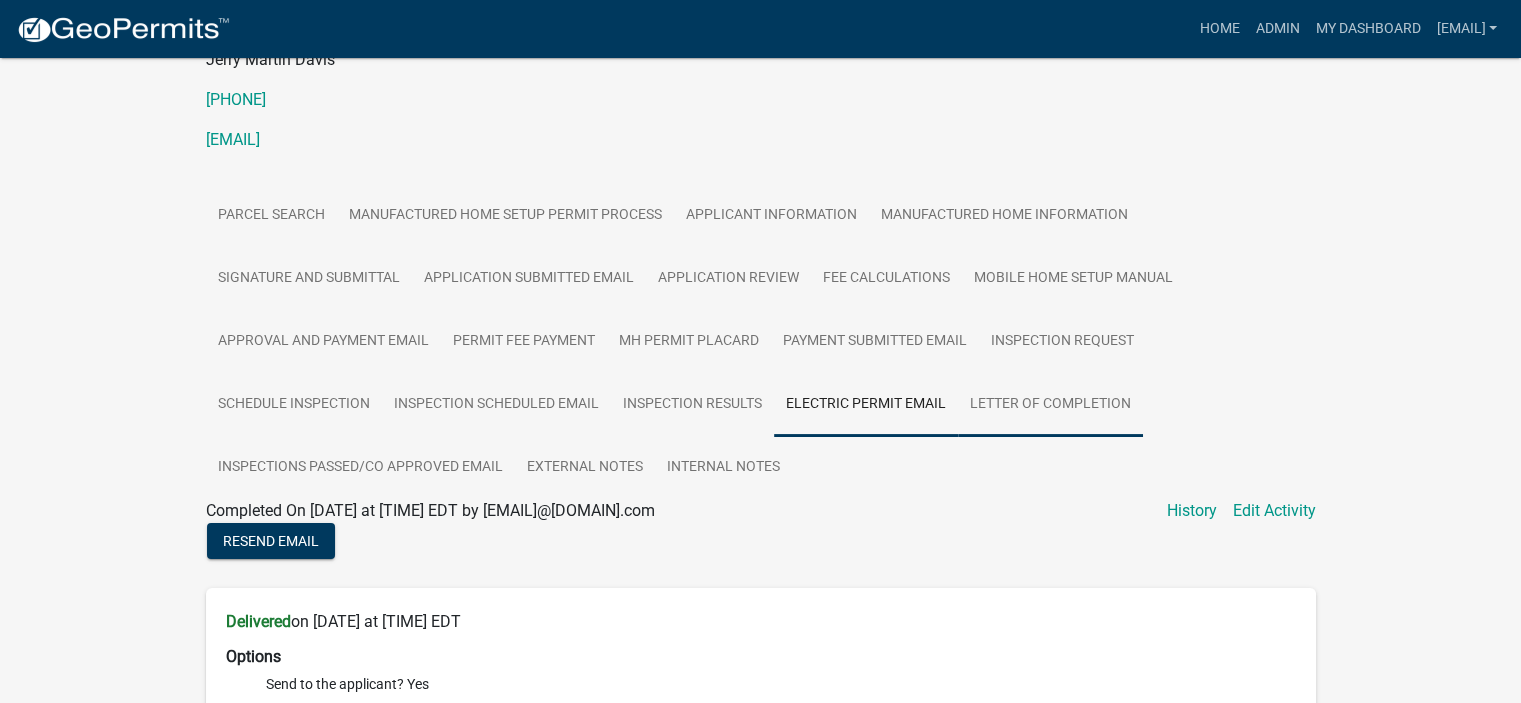 click on "Letter of Completion" at bounding box center (1050, 405) 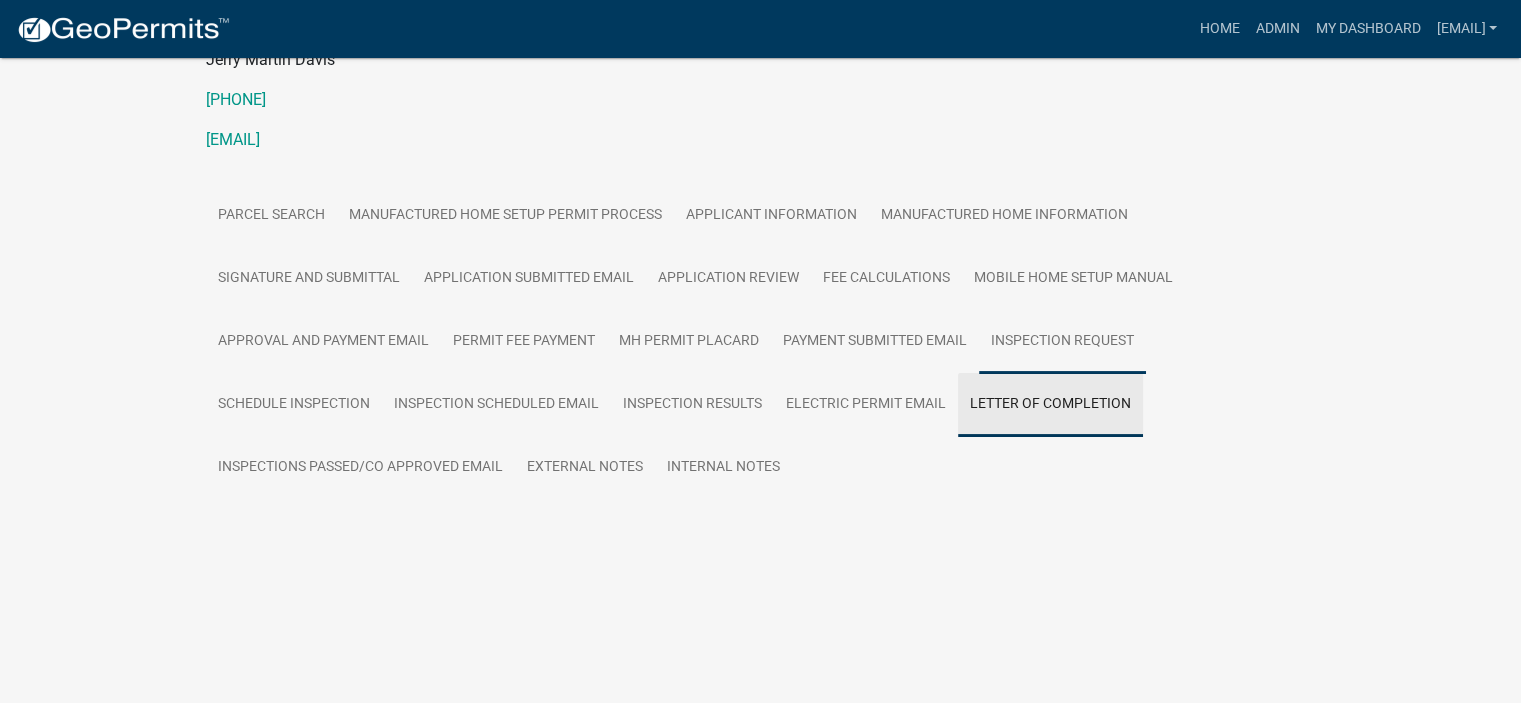 scroll, scrollTop: 181, scrollLeft: 0, axis: vertical 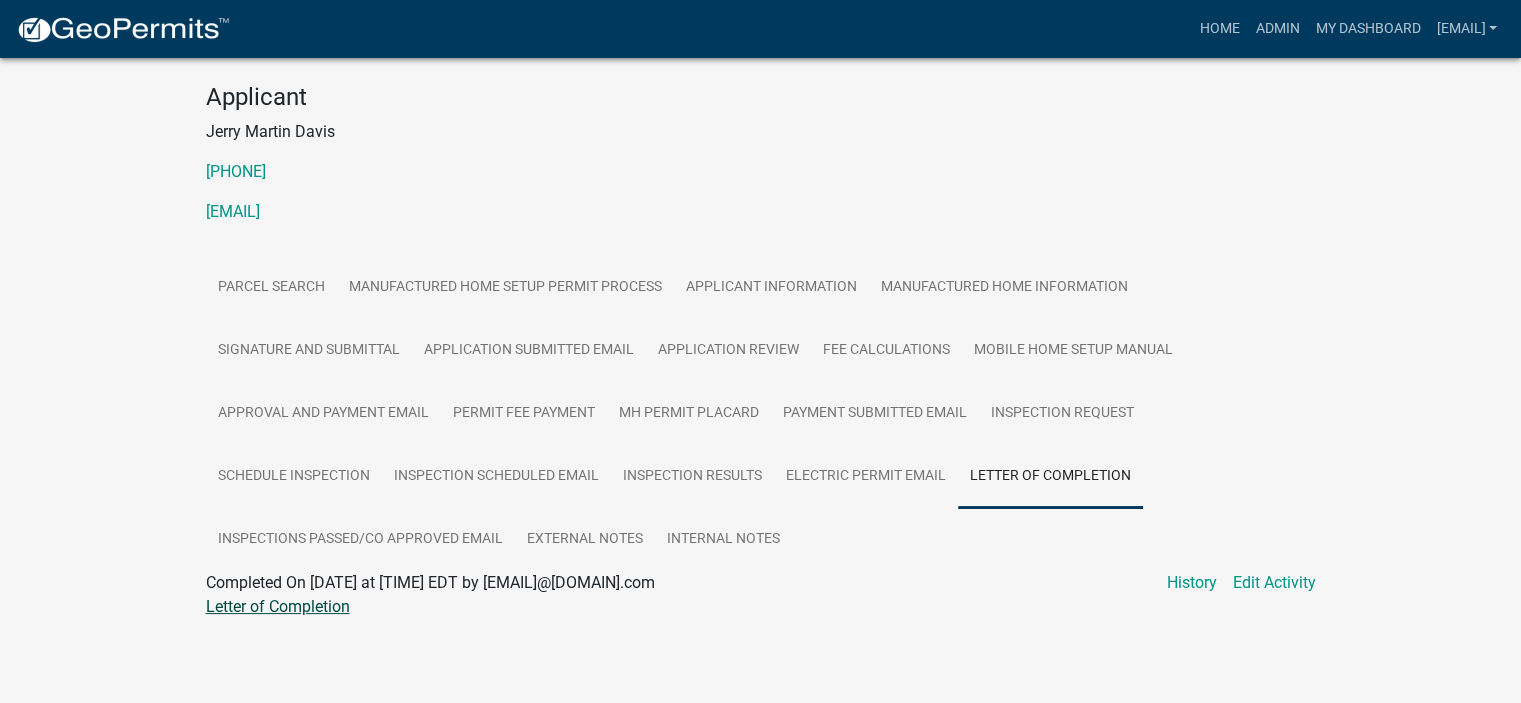 click on "Letter of Completion" 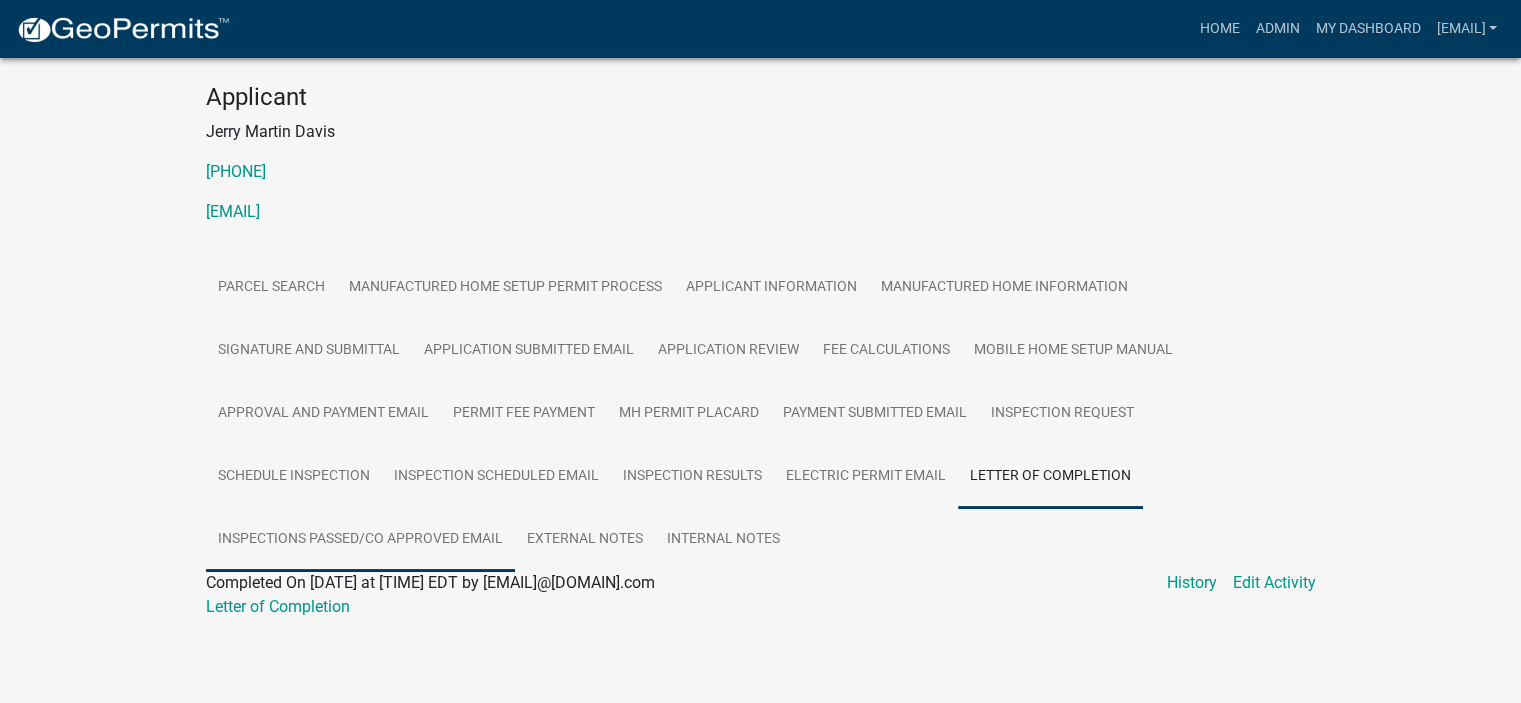click on "Inspections Passed/CO Approved Email" at bounding box center [360, 540] 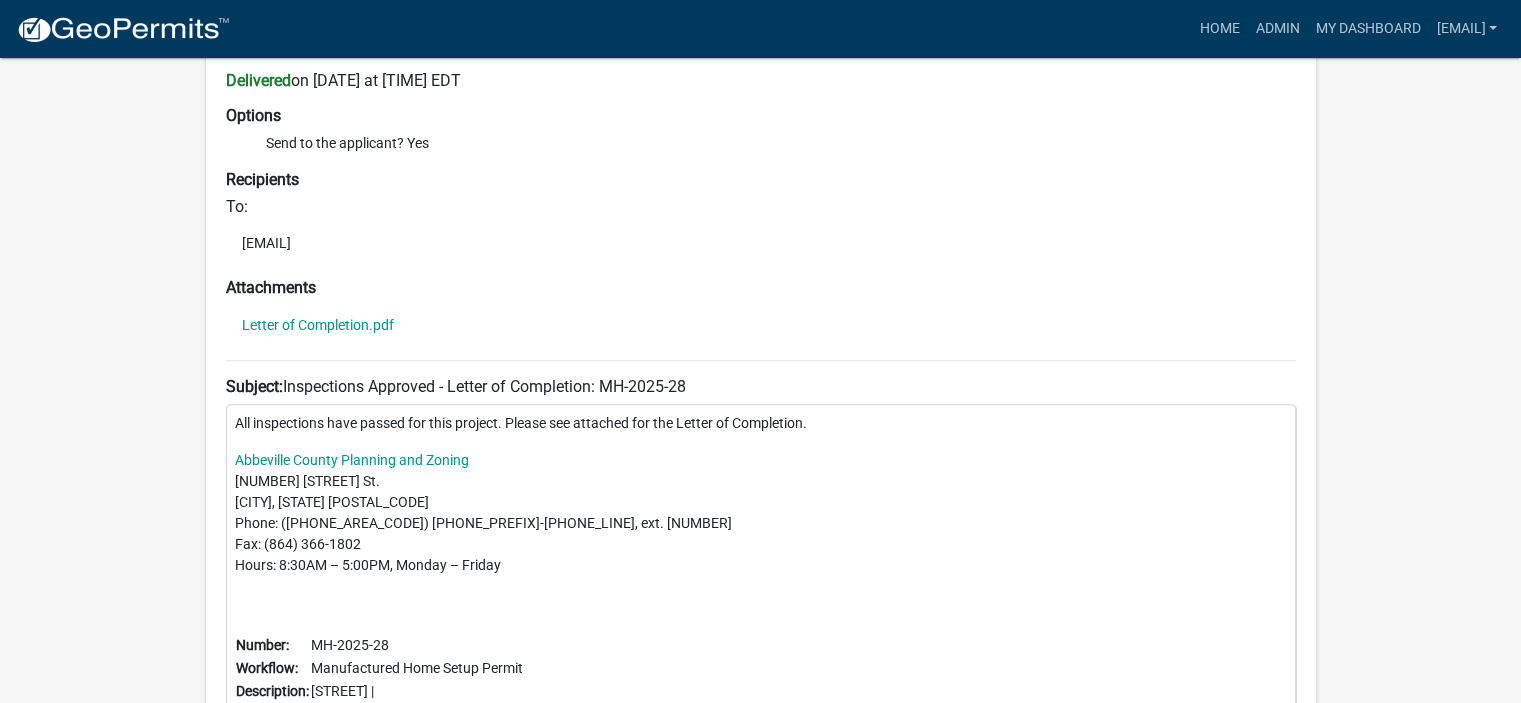 scroll, scrollTop: 808, scrollLeft: 0, axis: vertical 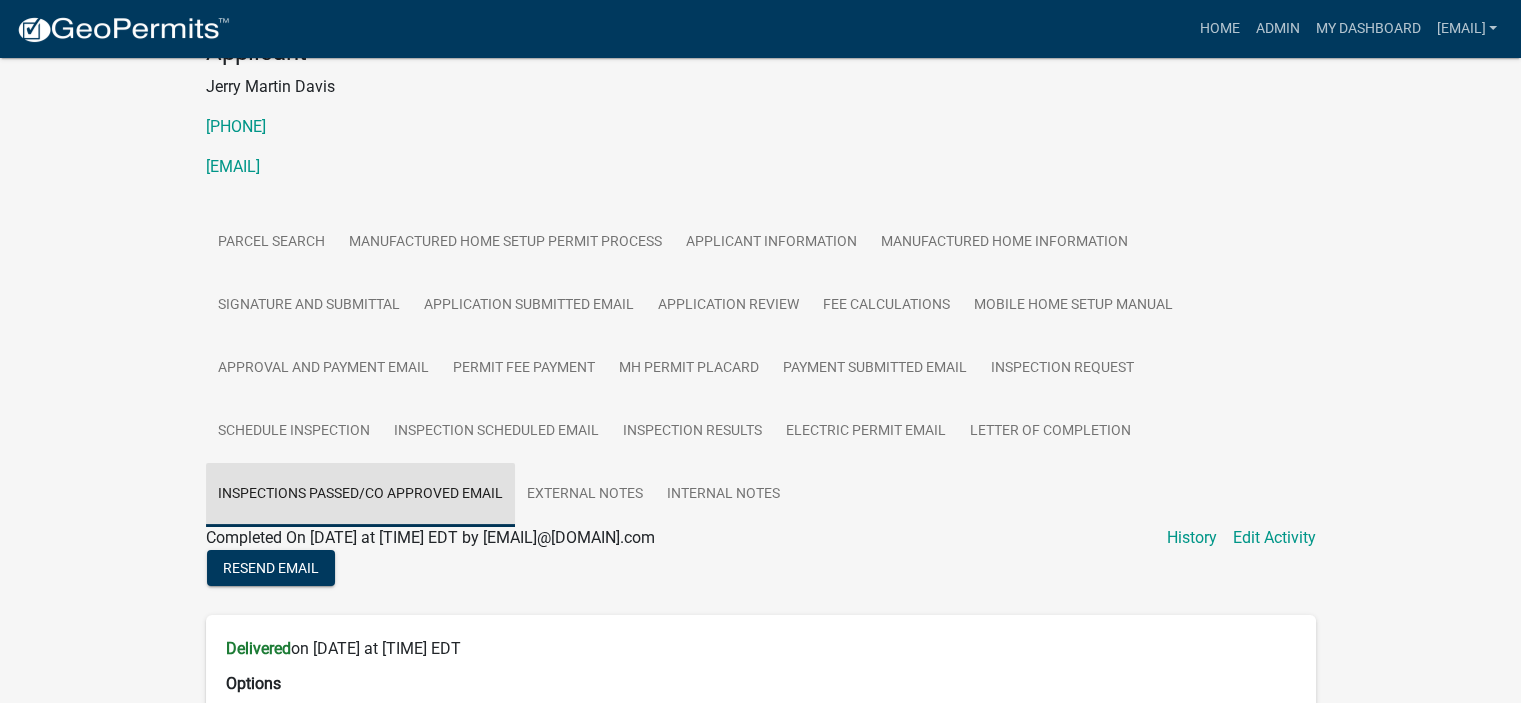 click on "Inspections Passed/CO Approved Email" at bounding box center [360, 495] 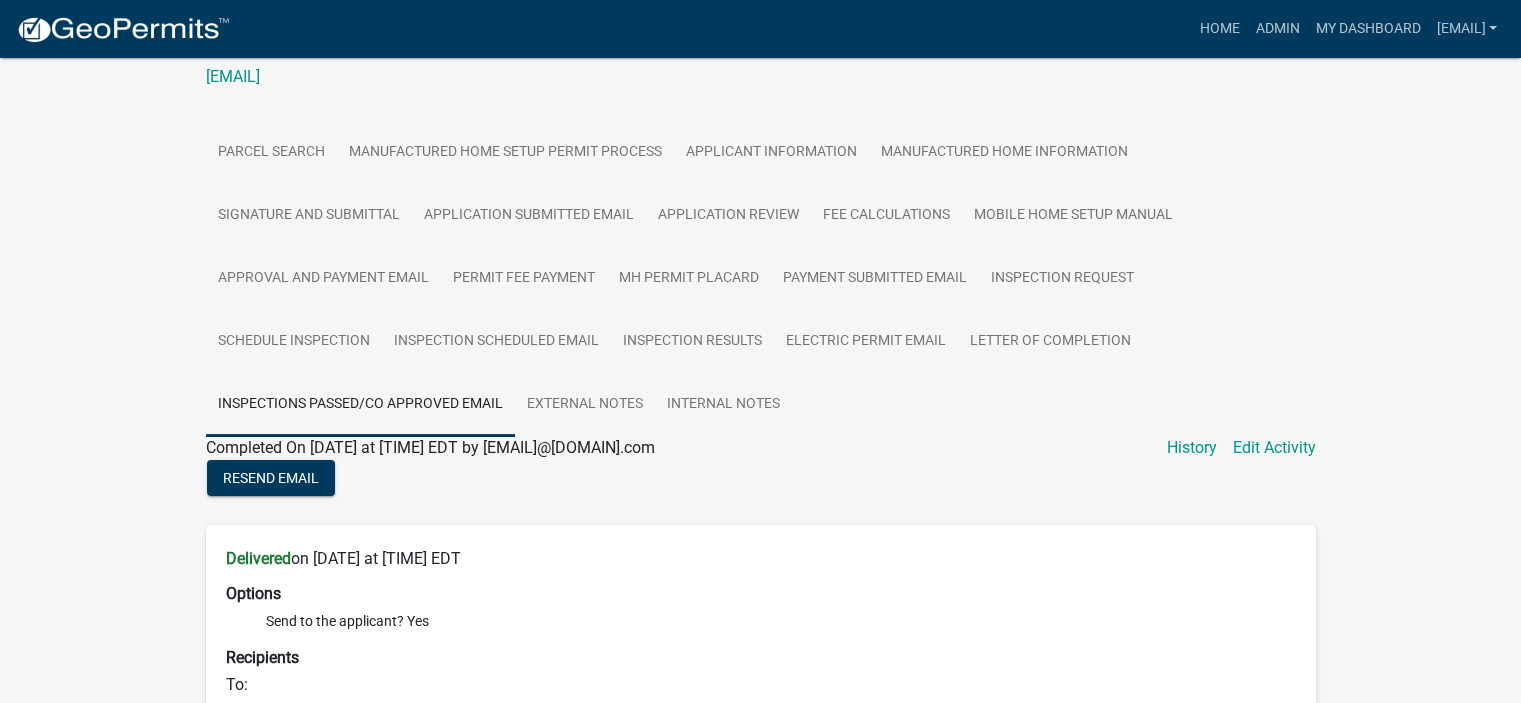 scroll, scrollTop: 249, scrollLeft: 0, axis: vertical 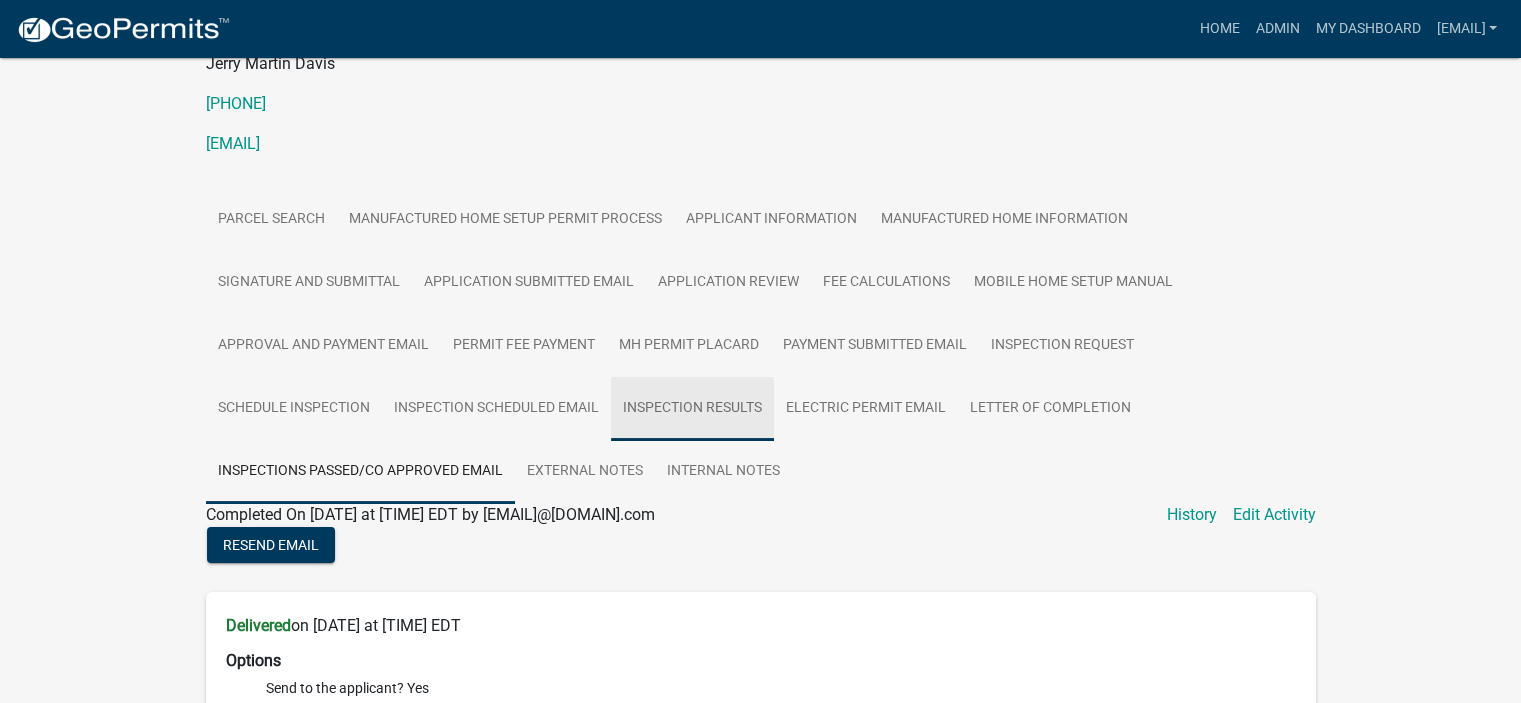 click on "Inspection Results" at bounding box center (692, 409) 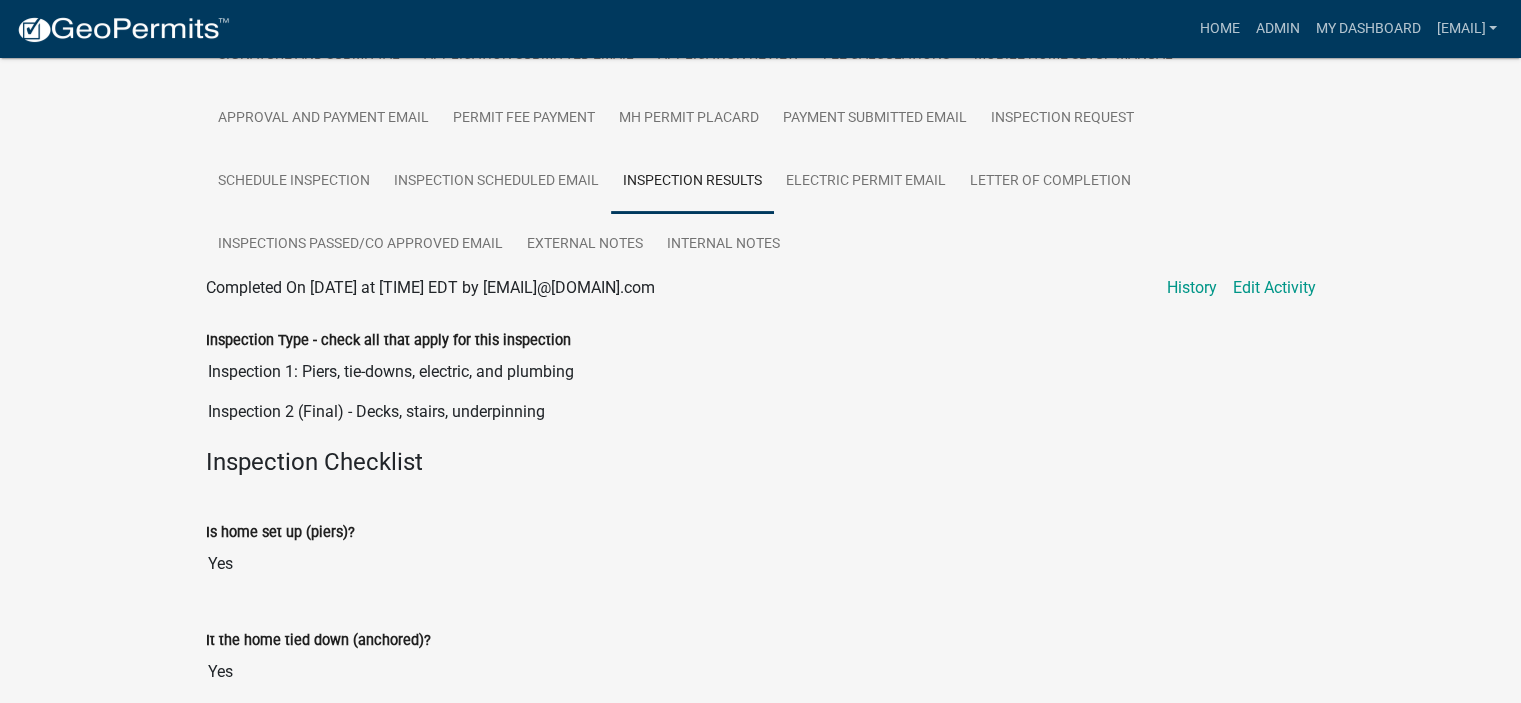 scroll, scrollTop: 596, scrollLeft: 0, axis: vertical 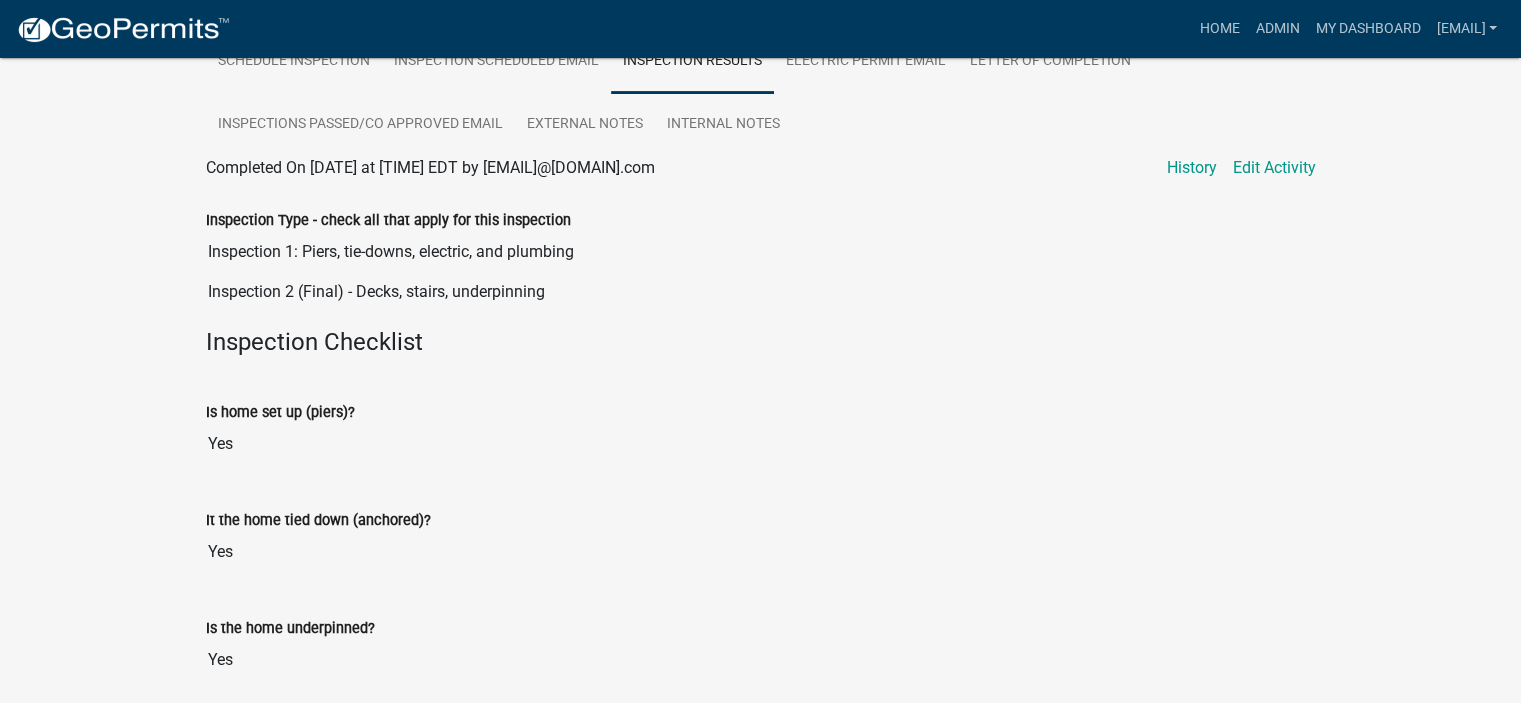 click on "Manufactured Home Setup Permit MH-2025-28 Amount Paid $637.00 Actions View receipt Printer Friendly Recalculate Application Description Edit Application Number Reopen Application Applicant [FIRST] [LAST] Created [MONTH] [DATE], [YEAR] Number MH-2025-28 [STREET_NAME] | Submitted by [USERNAME] on [DATE] Applicant [FIRST] [LAST] [PHONE] [EMAIL] Parcel search Manufactured Home Setup Permit Process Applicant Information Manufactured Home Information Signature and Submittal Application Submitted Email Application Review Fee Calculations Mobile Home Setup Manual Approval and Payment Email Permit Fee Payment MH Permit Placard Payment Submitted Email Inspection Request Schedule Inspection Inspection Scheduled Email Inspection Results Electric Permit Email Letter of Completion Inspections Passed/CO Approved Email External Notes Internal Notes Completed On [DAY], [MONTH] [DATE], [YEAR] at [TIME] [TIMEZONE] by [USERNAME] Edit Activity History Zoom in Zoom out Find my location Powered by Esri Loading... 0" 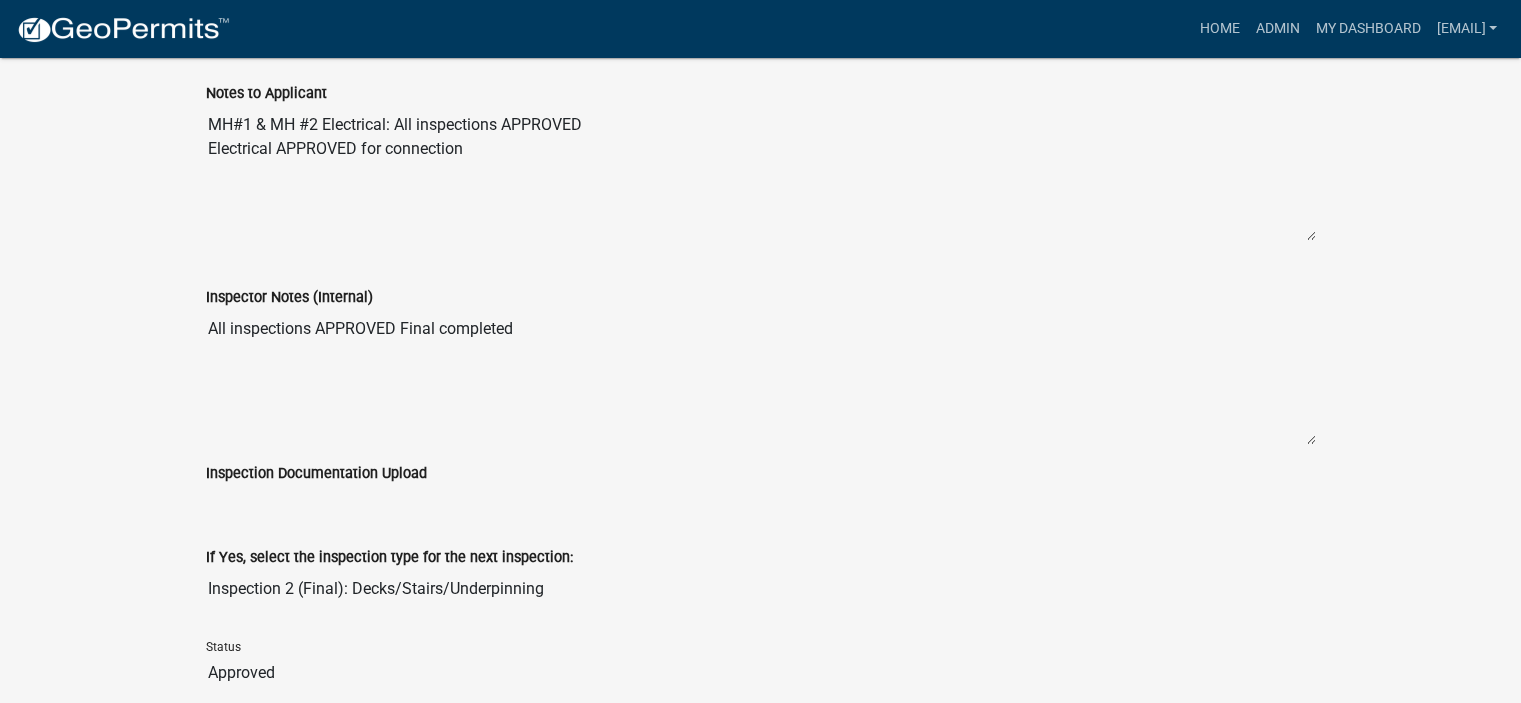 scroll, scrollTop: 2996, scrollLeft: 0, axis: vertical 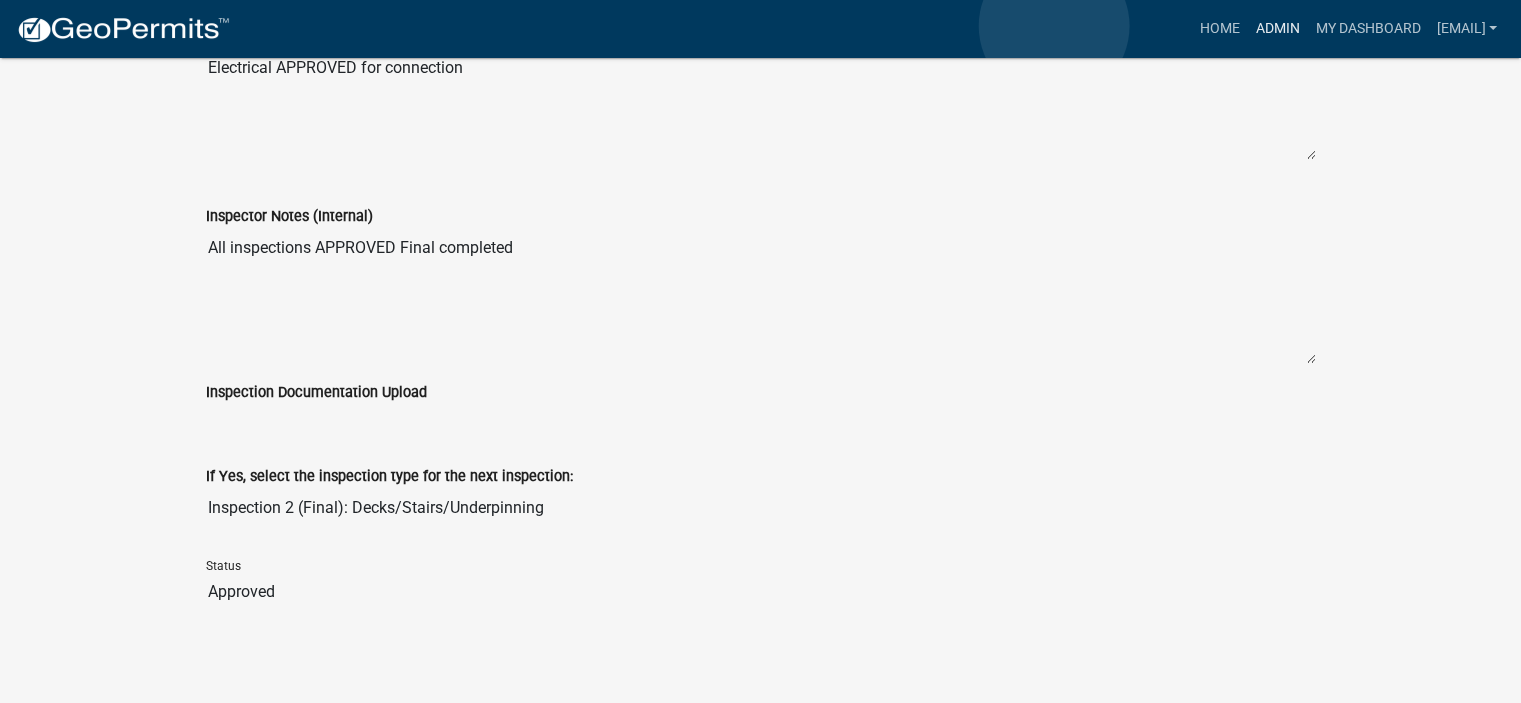 click on "Admin" at bounding box center [1277, 29] 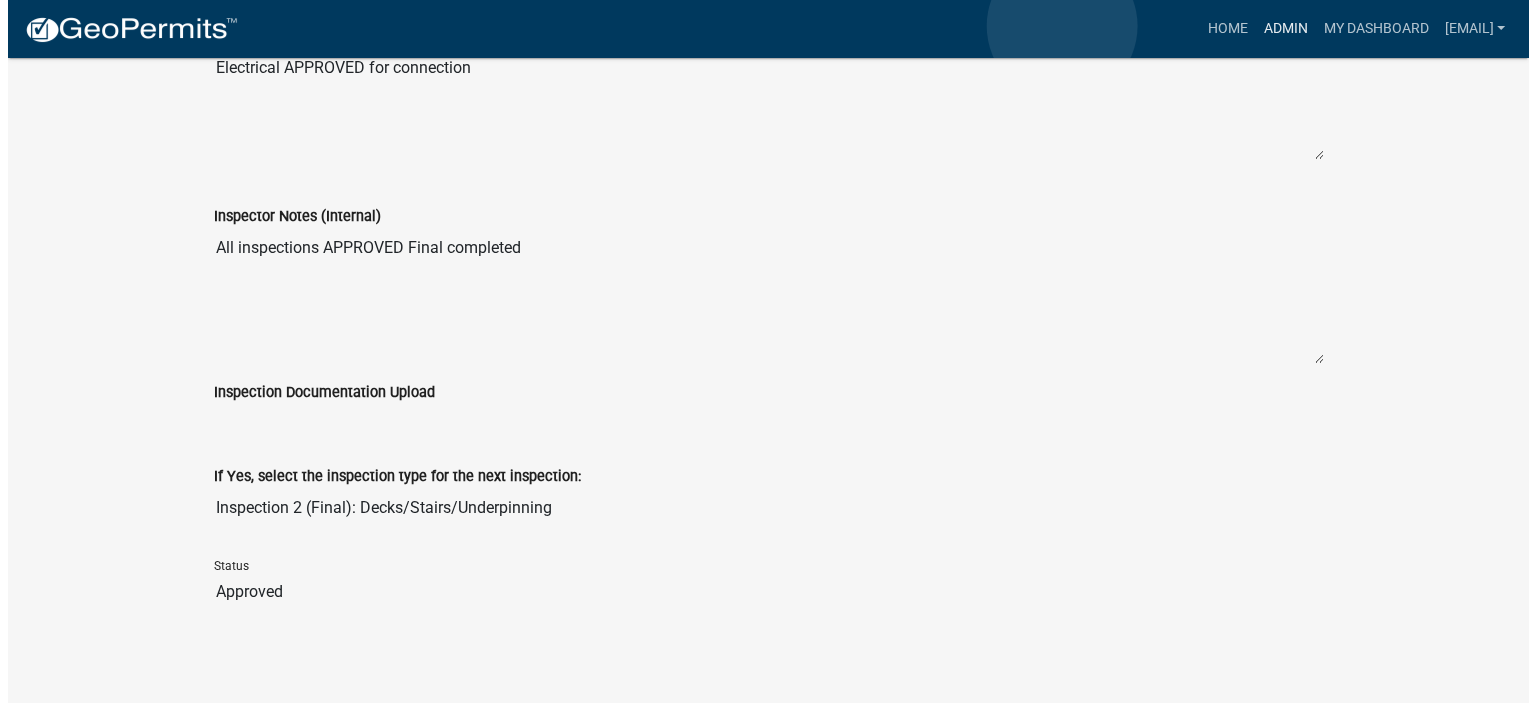 scroll, scrollTop: 0, scrollLeft: 0, axis: both 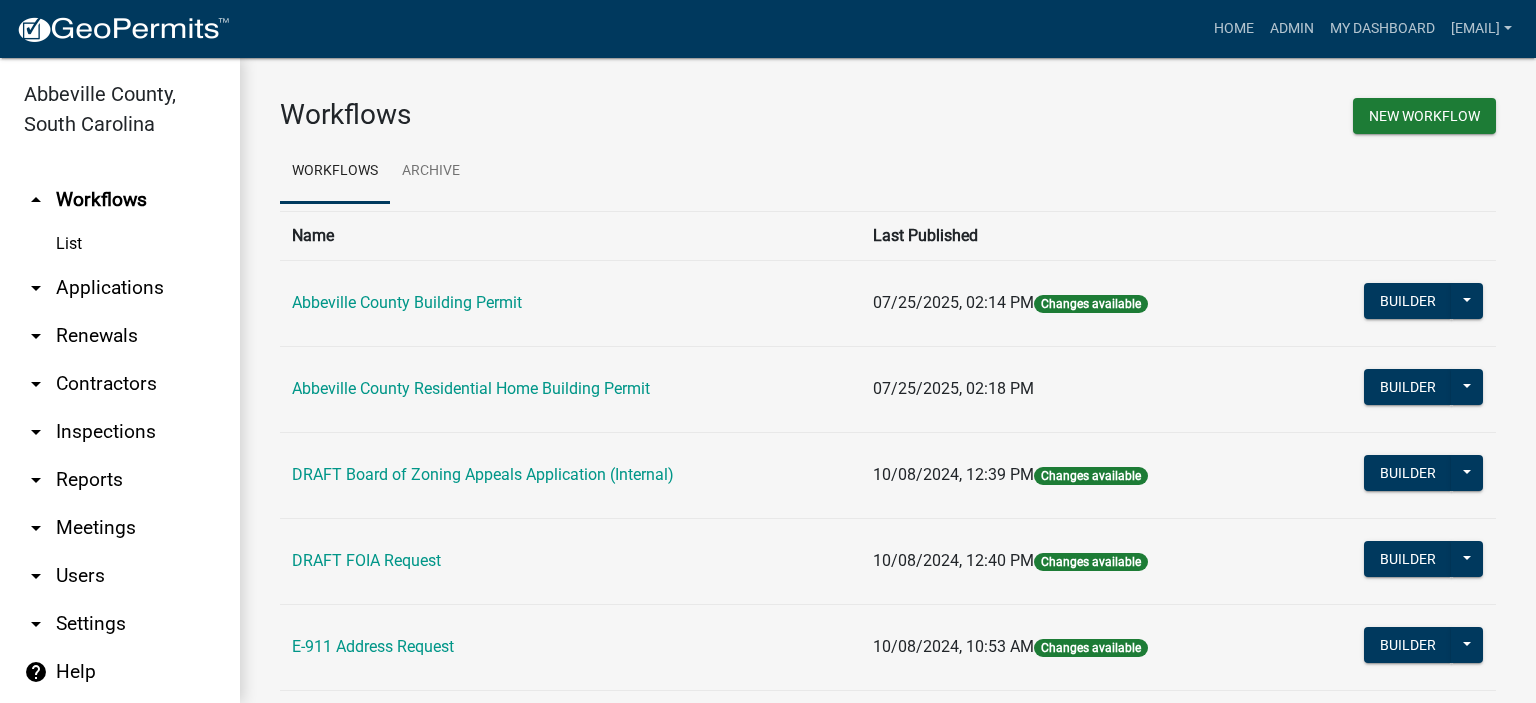 click on "List" at bounding box center [120, 244] 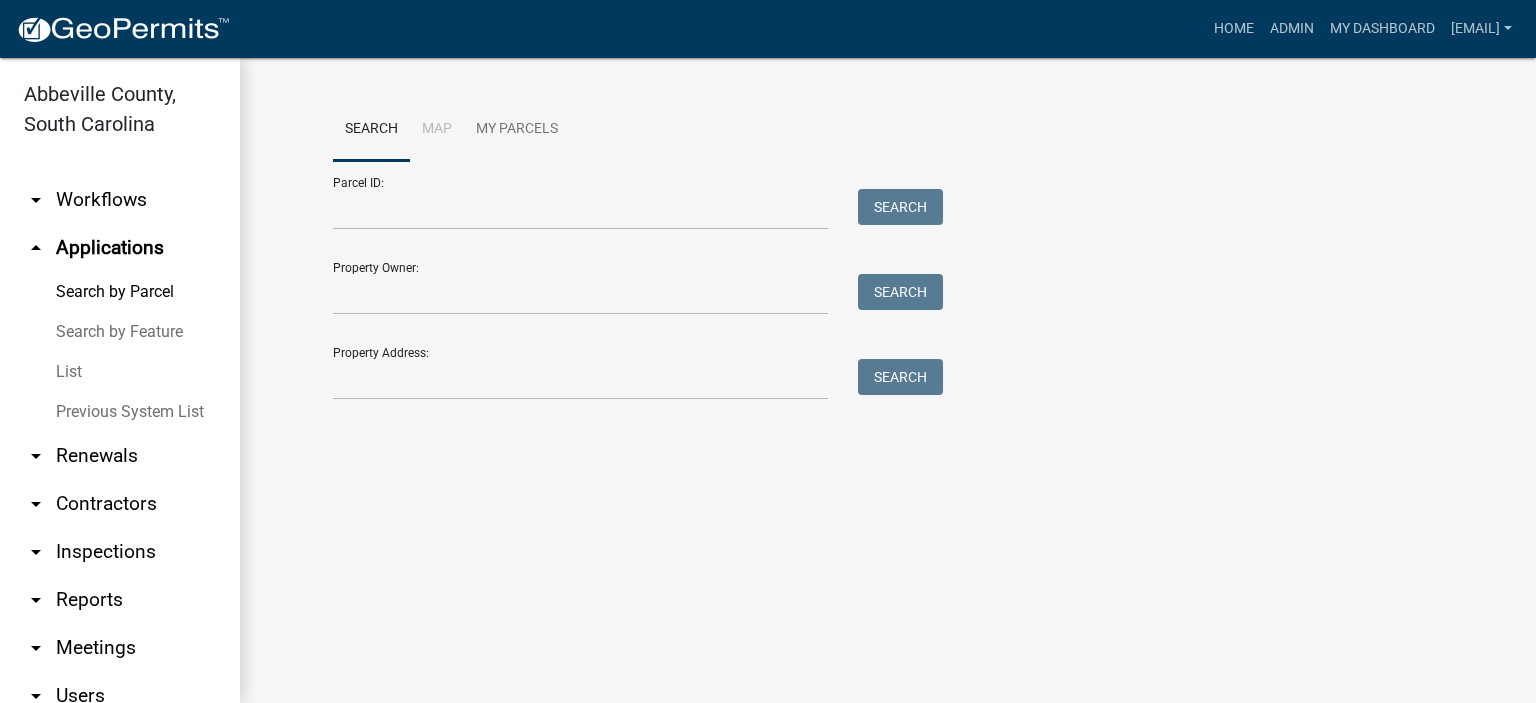 click on "List" at bounding box center [120, 372] 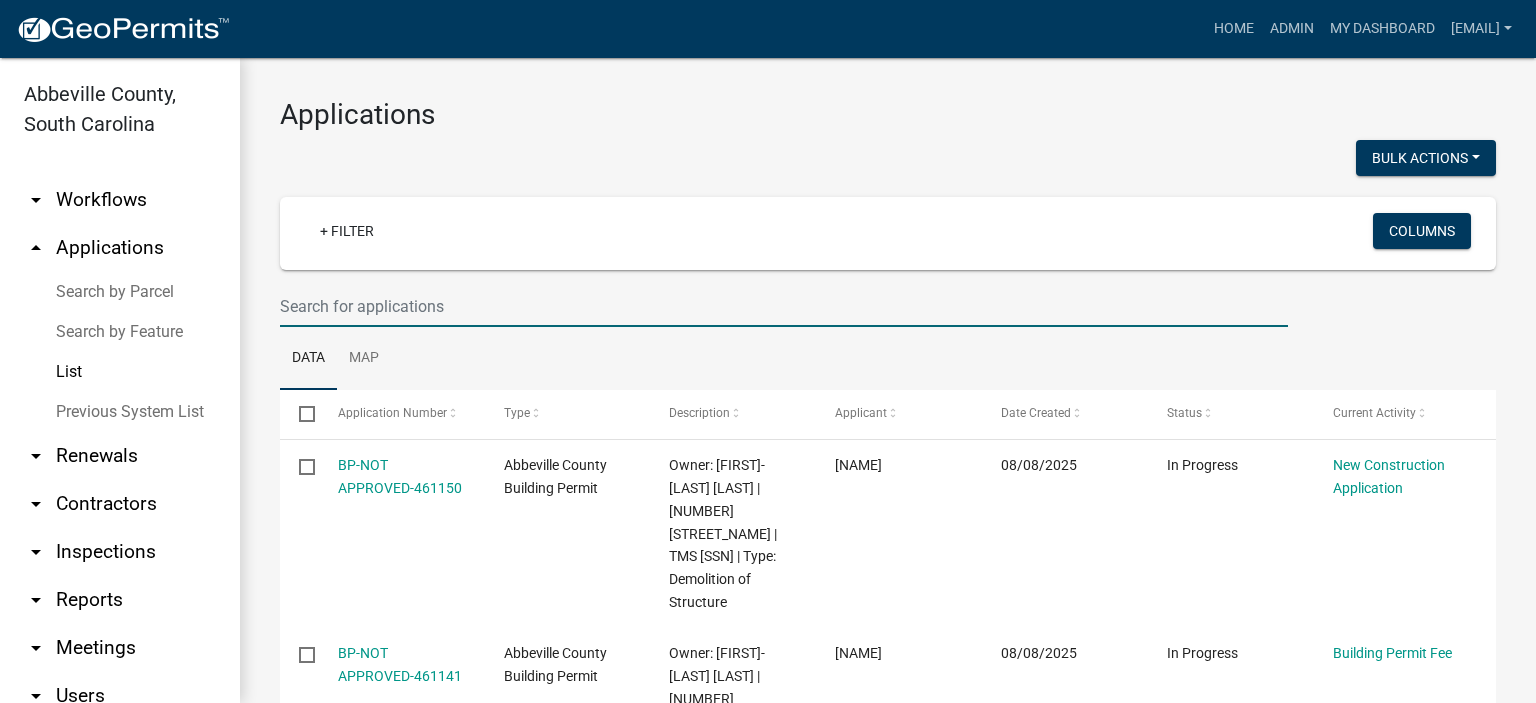 click at bounding box center (784, 306) 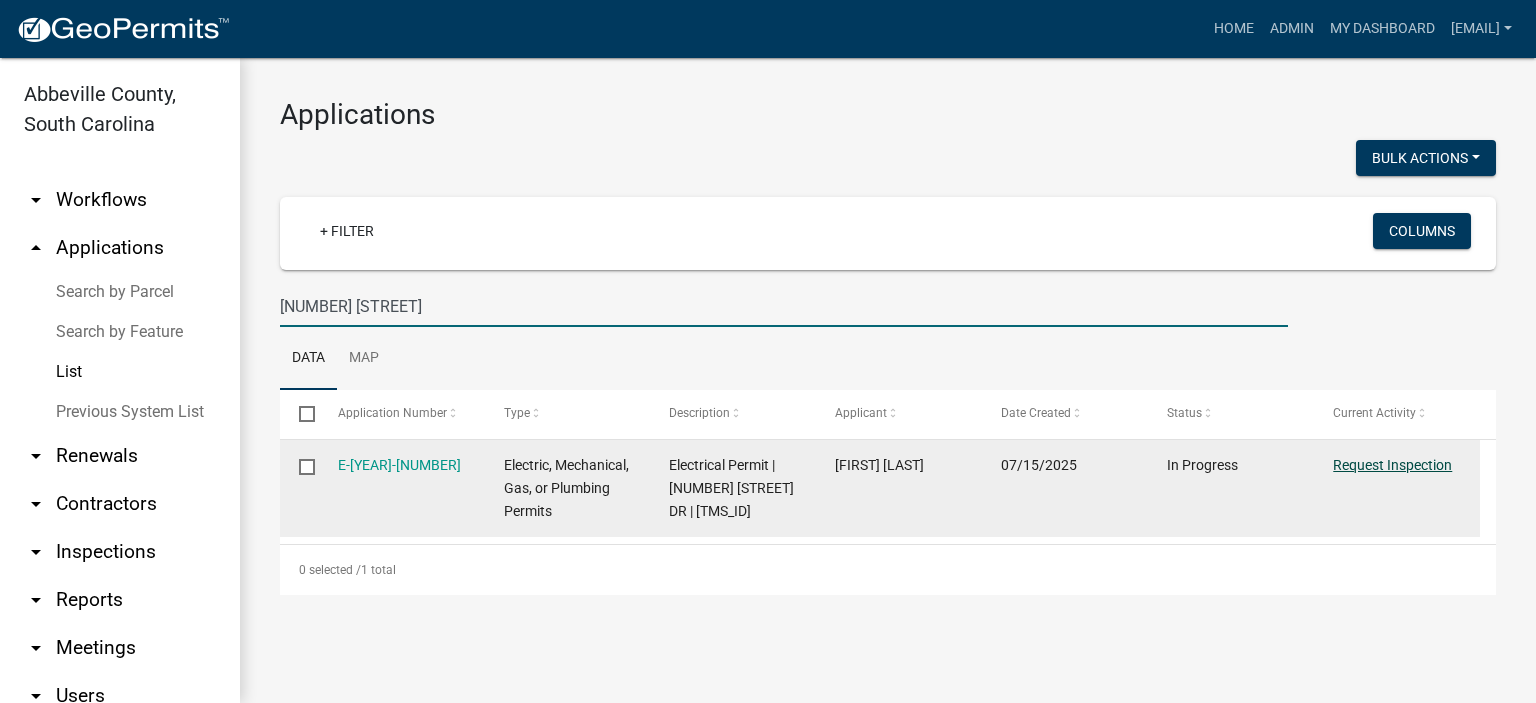 type on "[NUMBER] [STREET]" 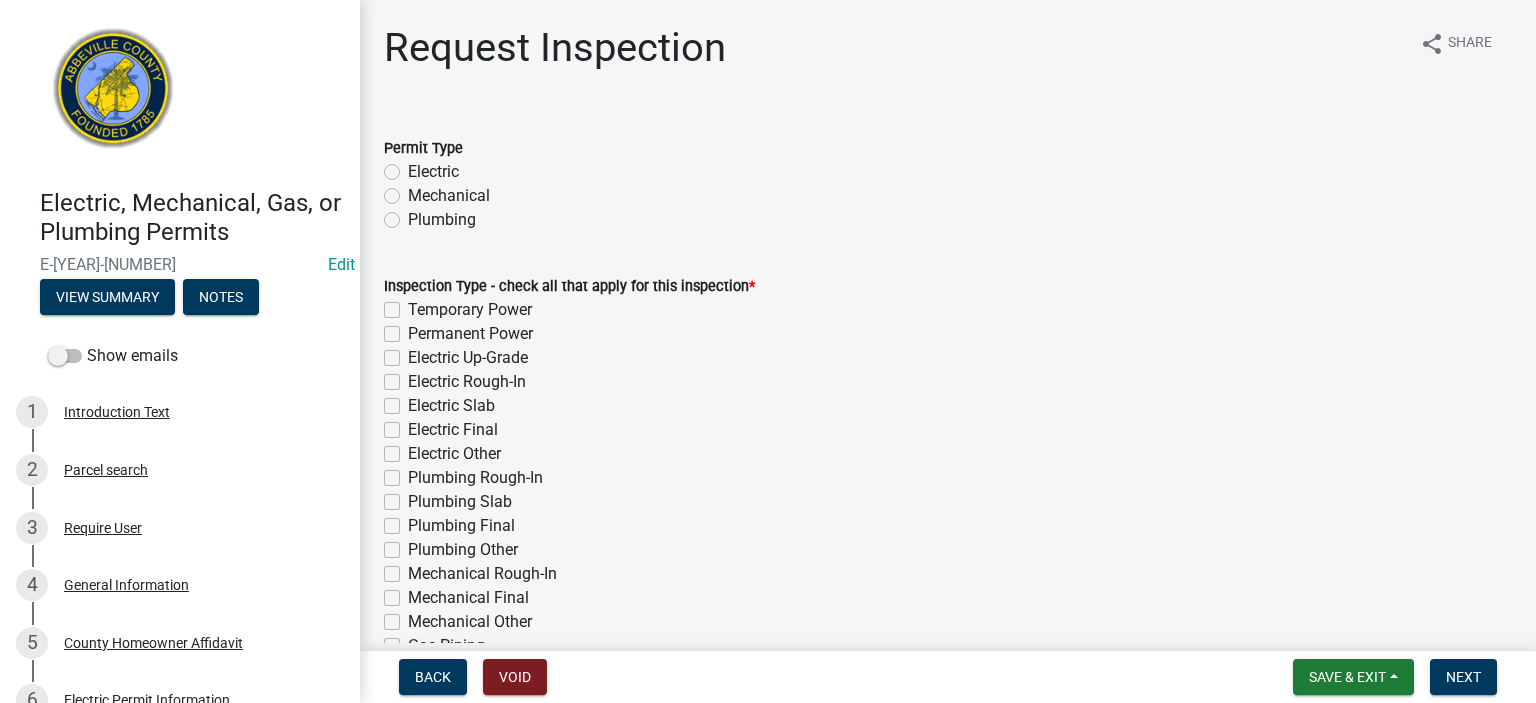 click on "Electric" 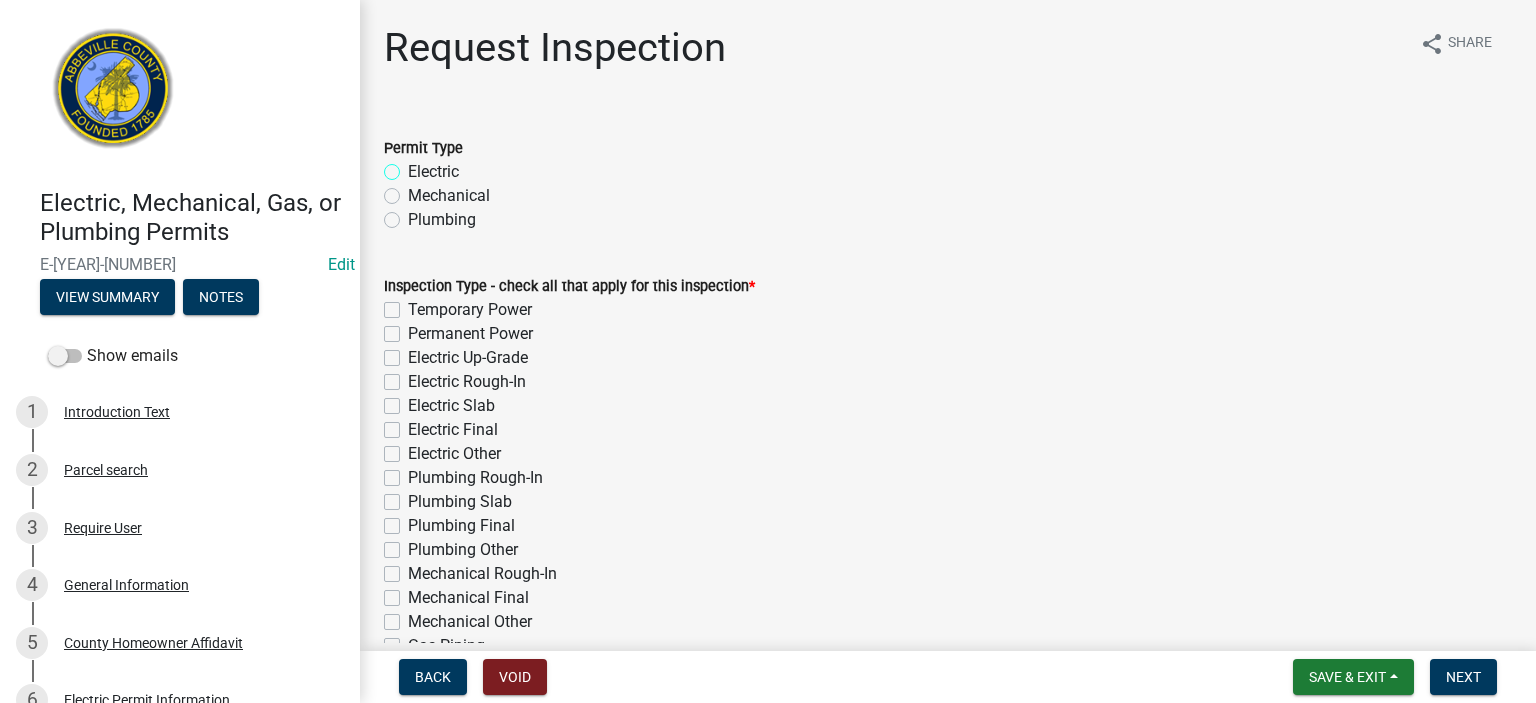 click on "Electric" at bounding box center [414, 166] 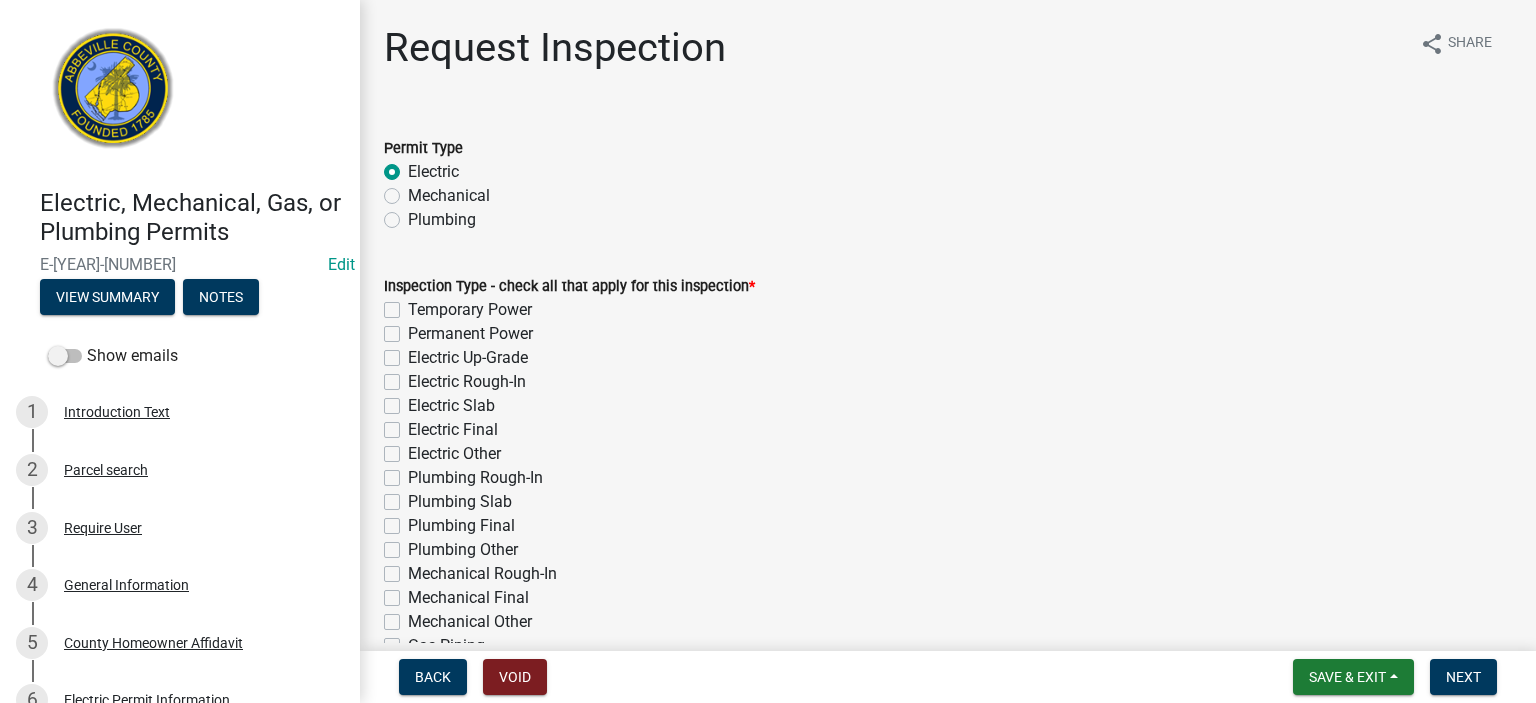 radio on "true" 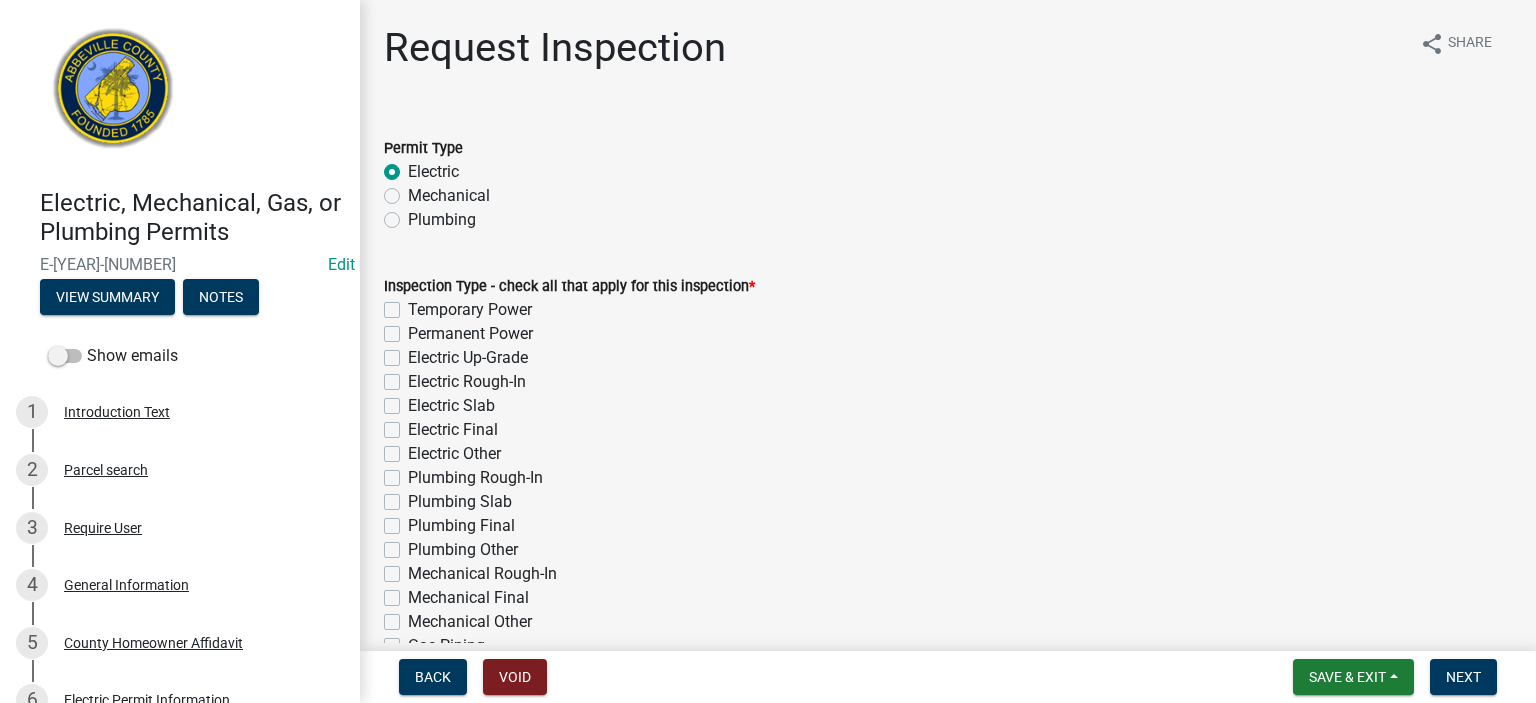 click on "Temporary Power" 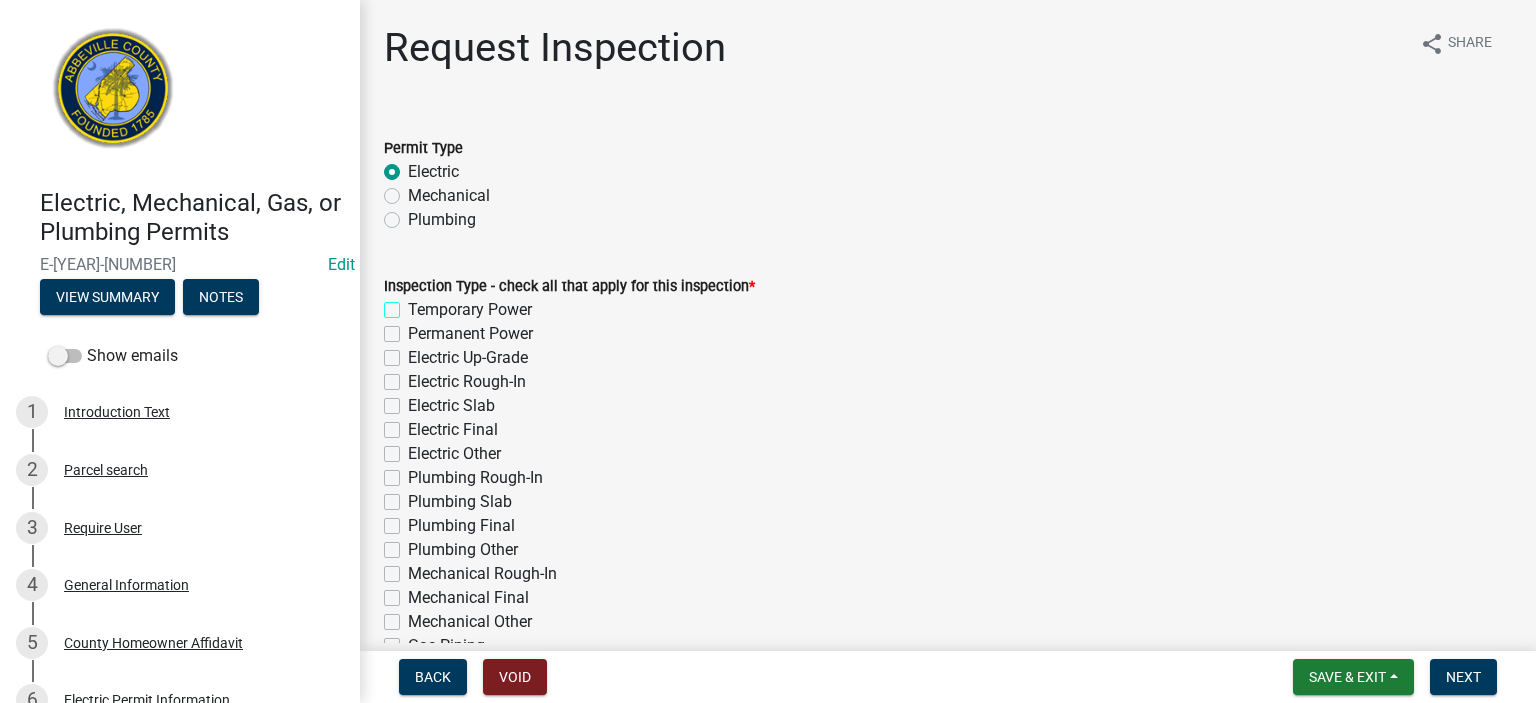 click on "Temporary Power" at bounding box center [414, 304] 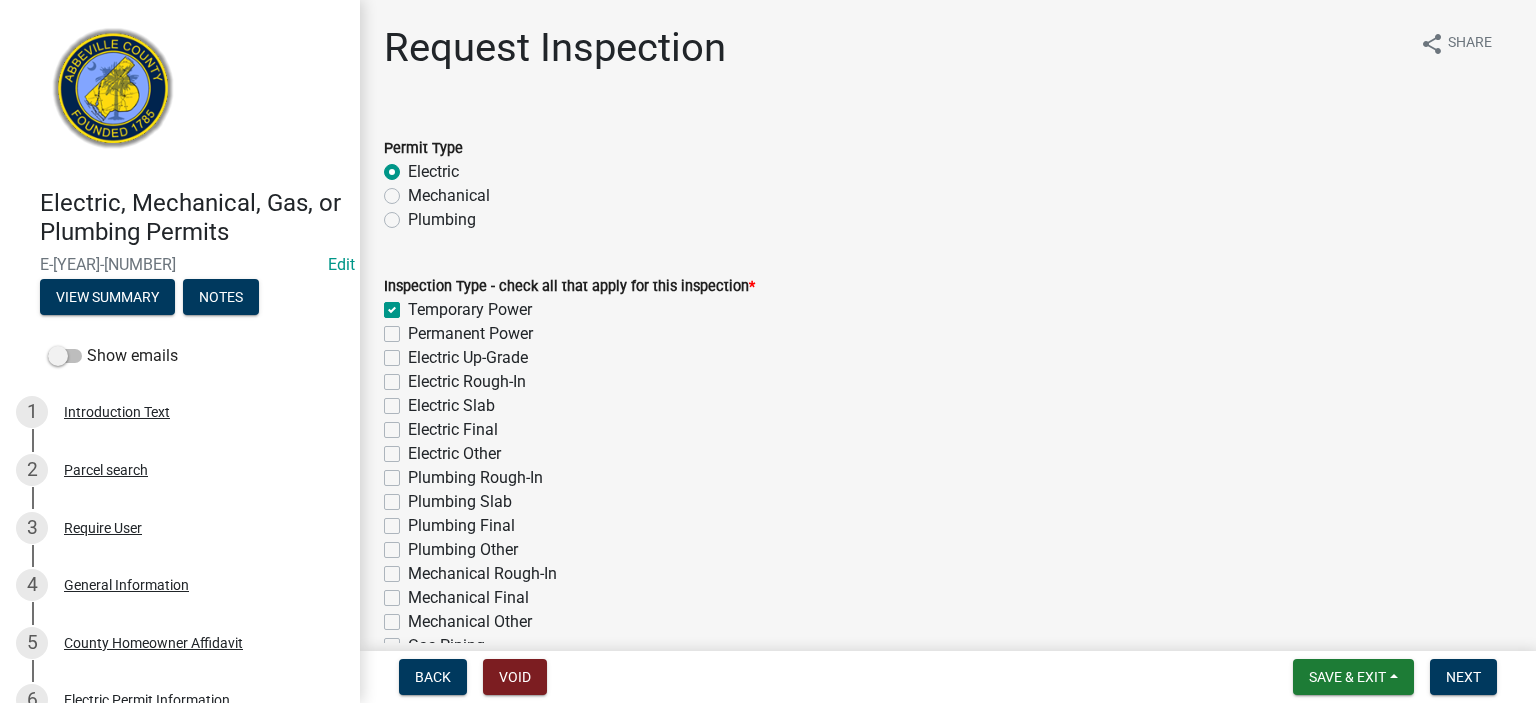 checkbox on "true" 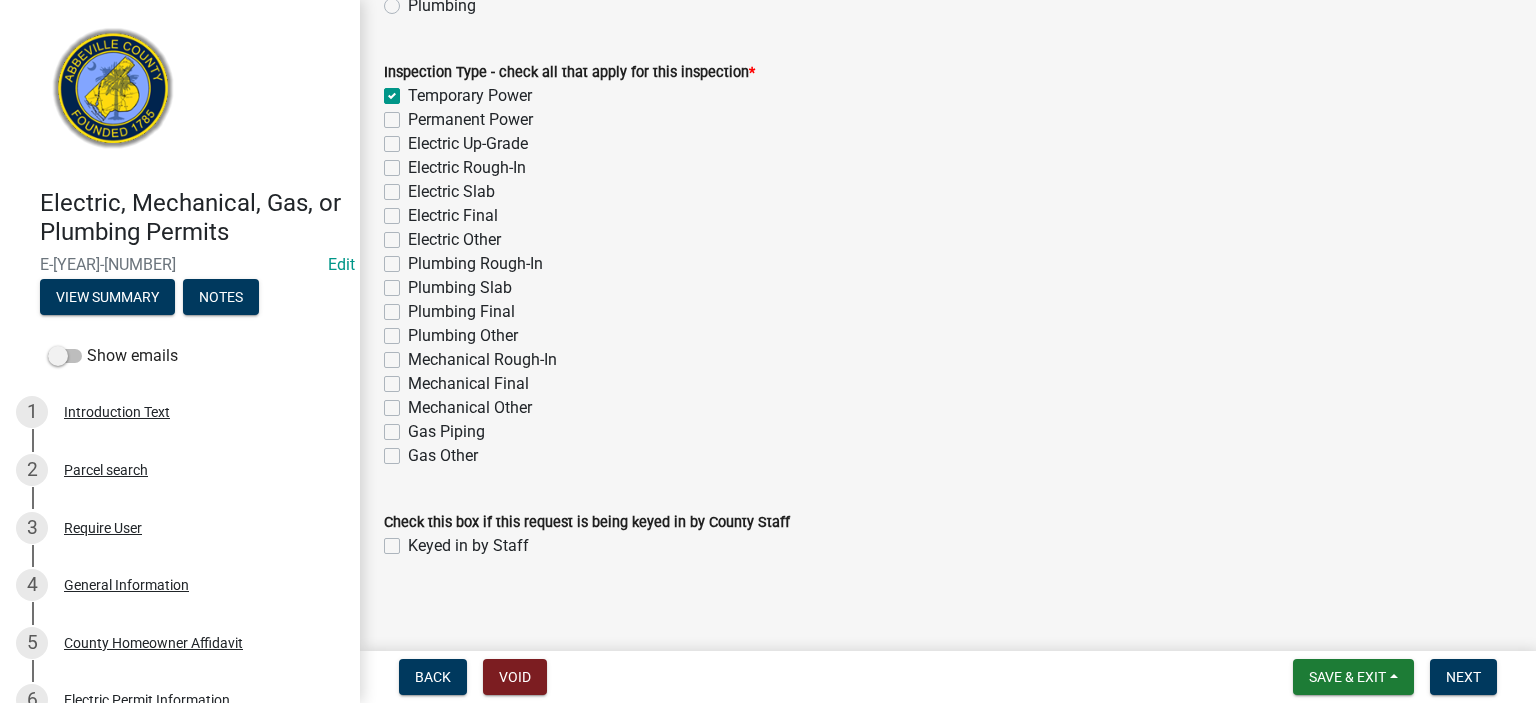 scroll, scrollTop: 224, scrollLeft: 0, axis: vertical 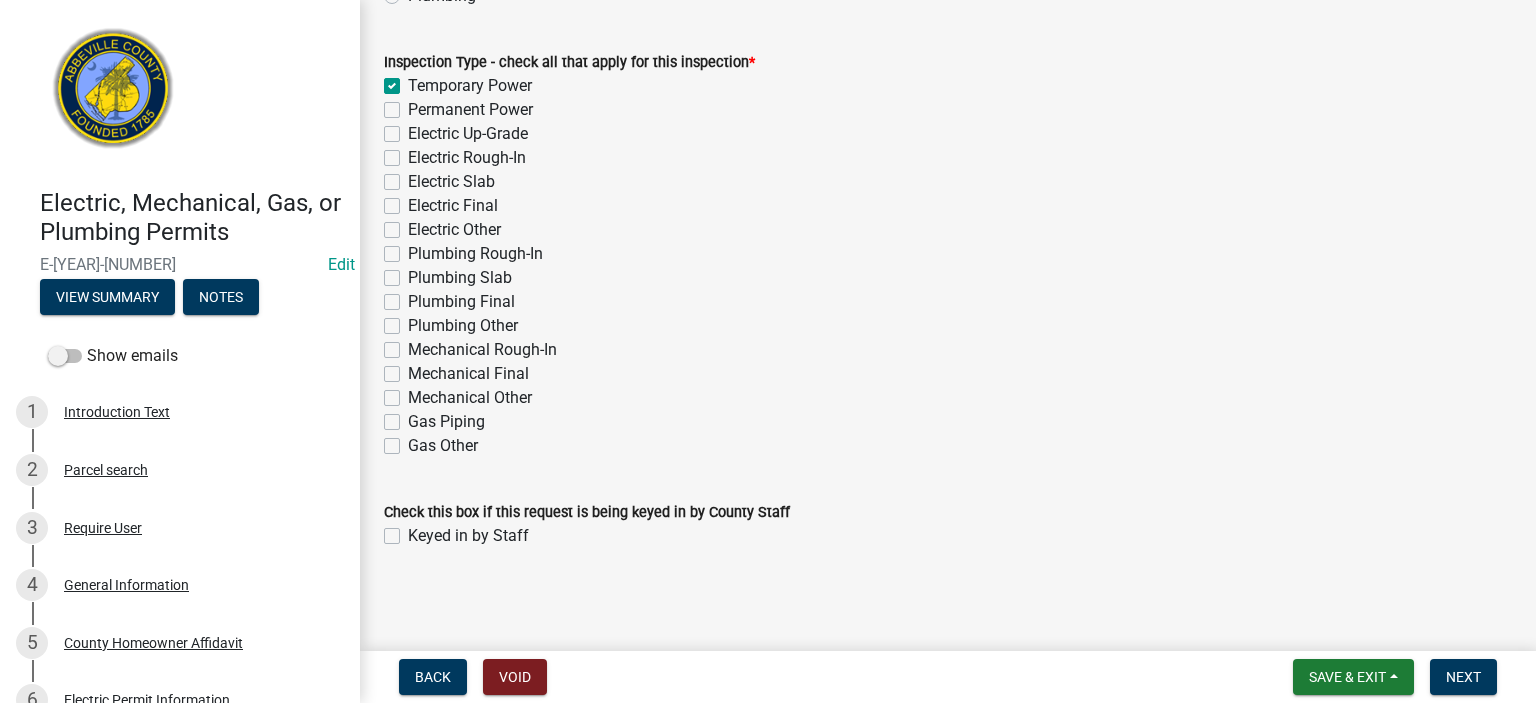 click on "Keyed in by Staff" 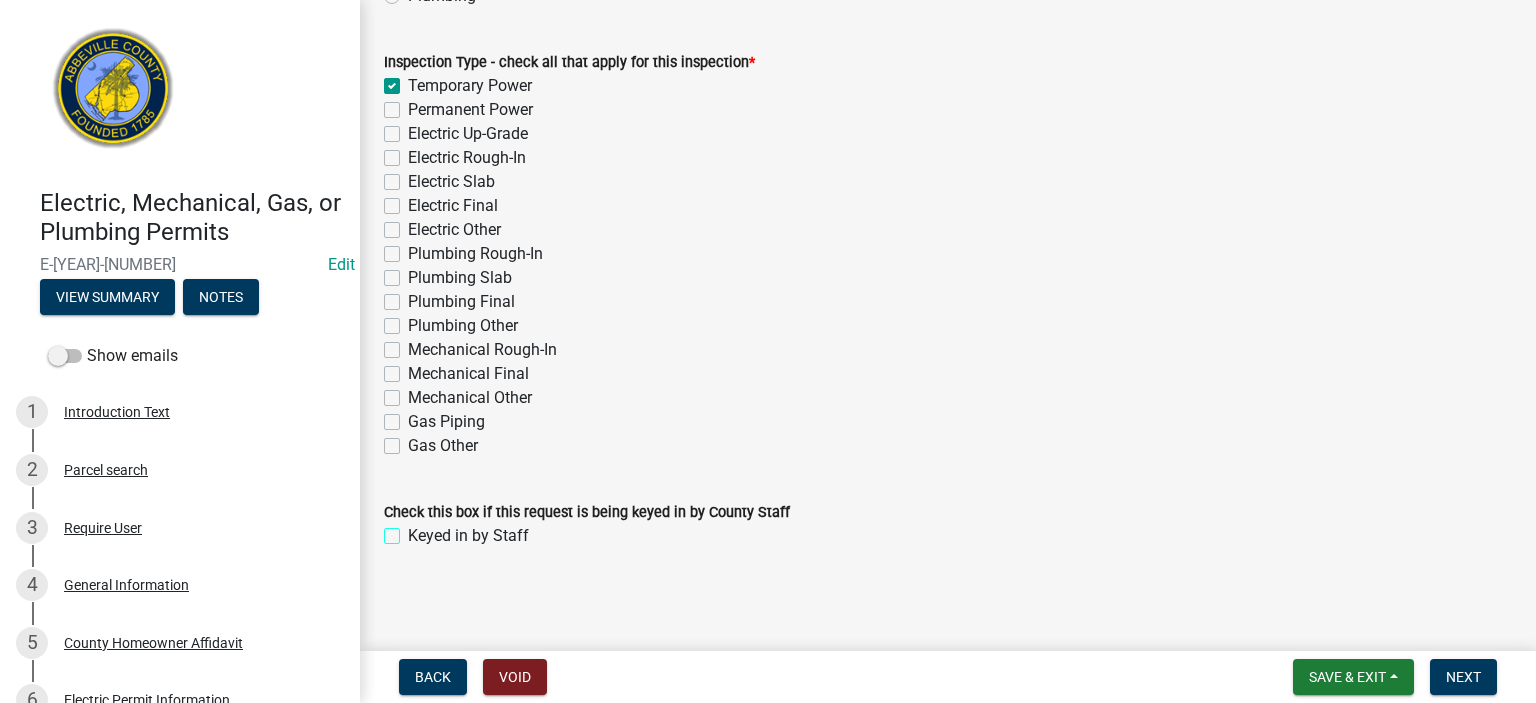 click on "Keyed in by Staff" at bounding box center (414, 530) 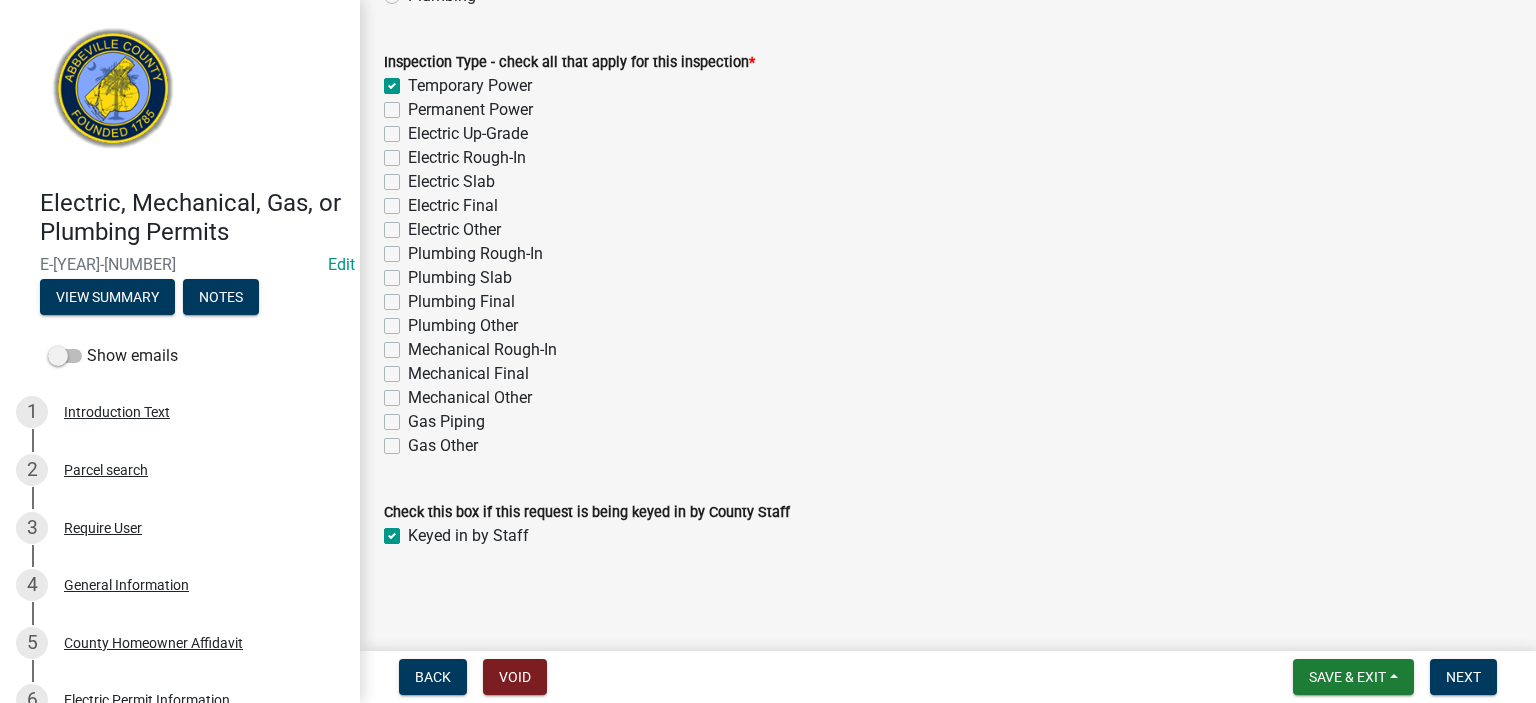 checkbox on "true" 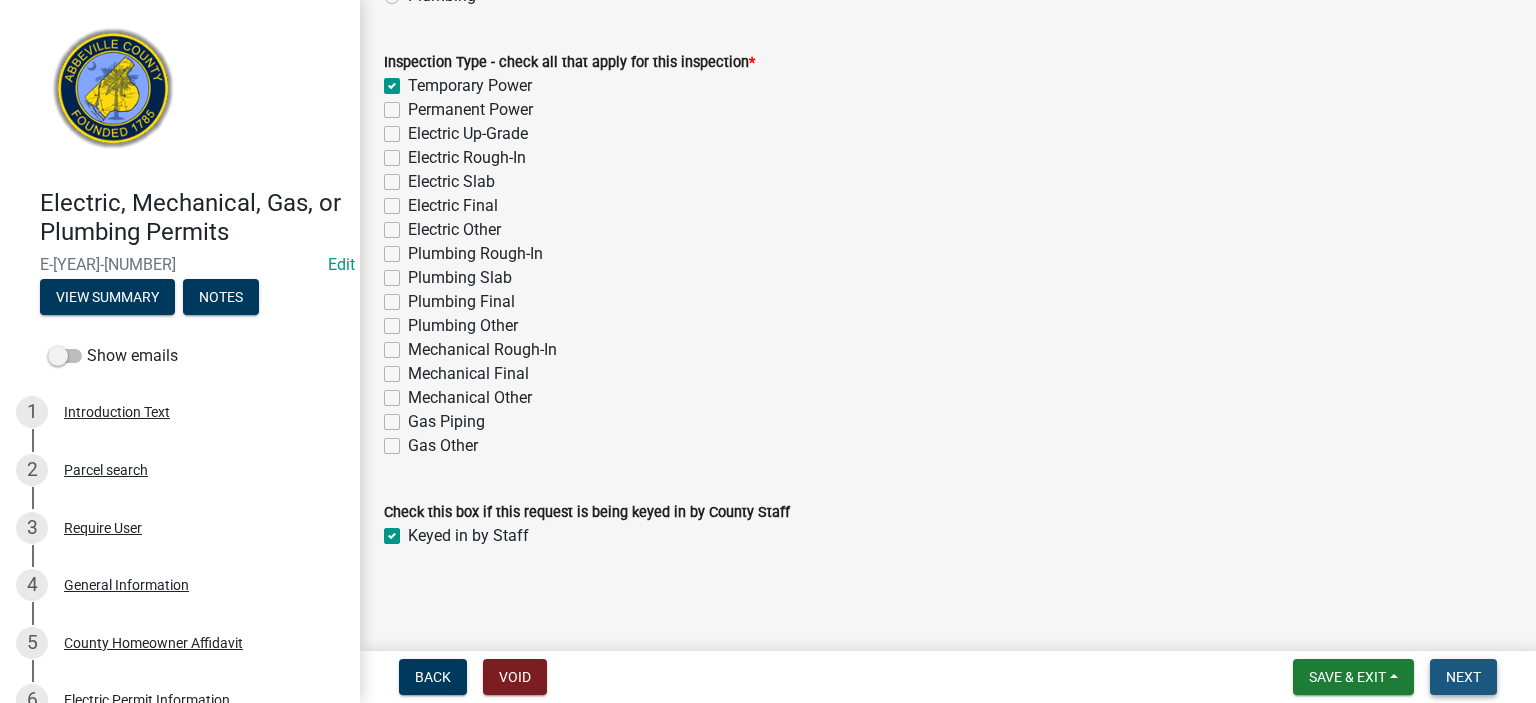 click on "Next" at bounding box center [1463, 677] 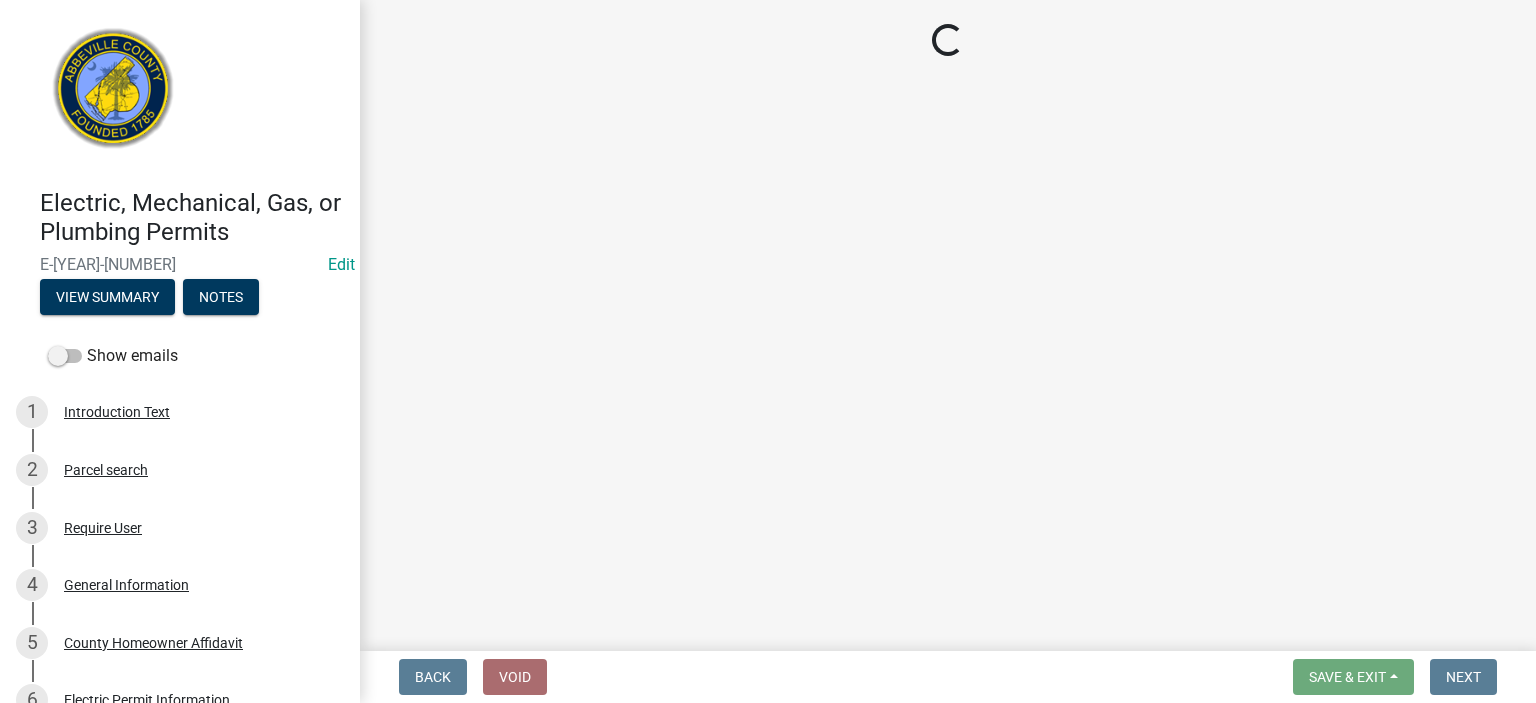 select on "896ec84b-7942-43b9-a78d-4f1554b7930c" 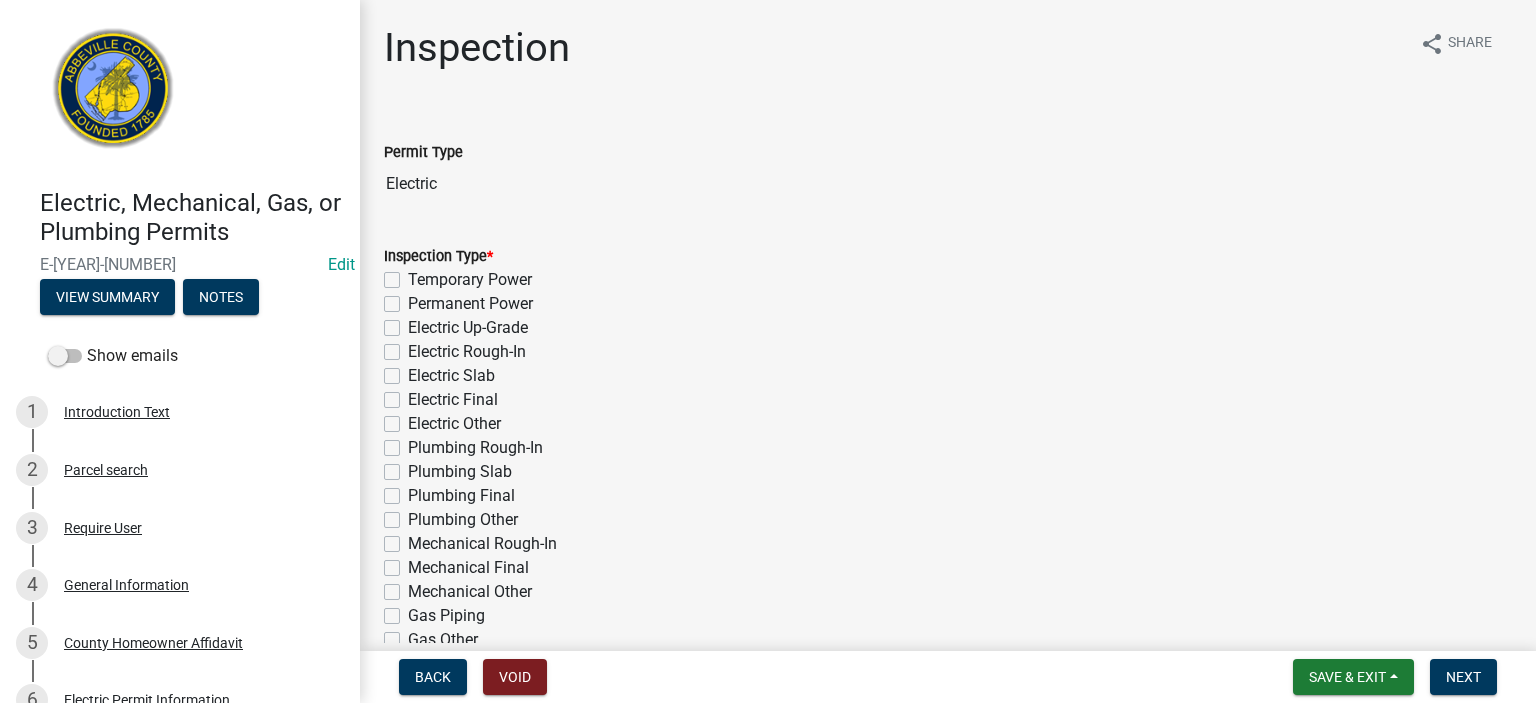 click on "Temporary Power" 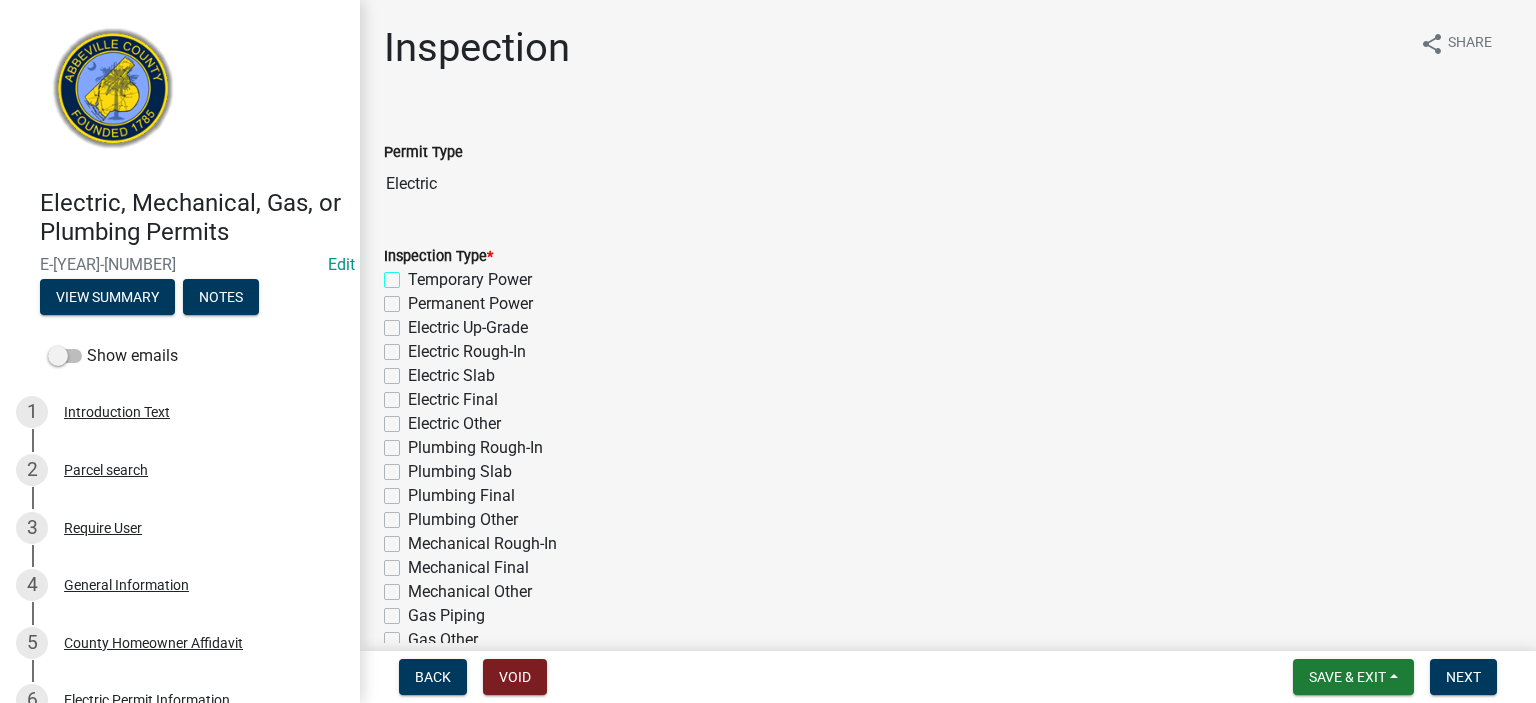 click on "Temporary Power" at bounding box center (414, 274) 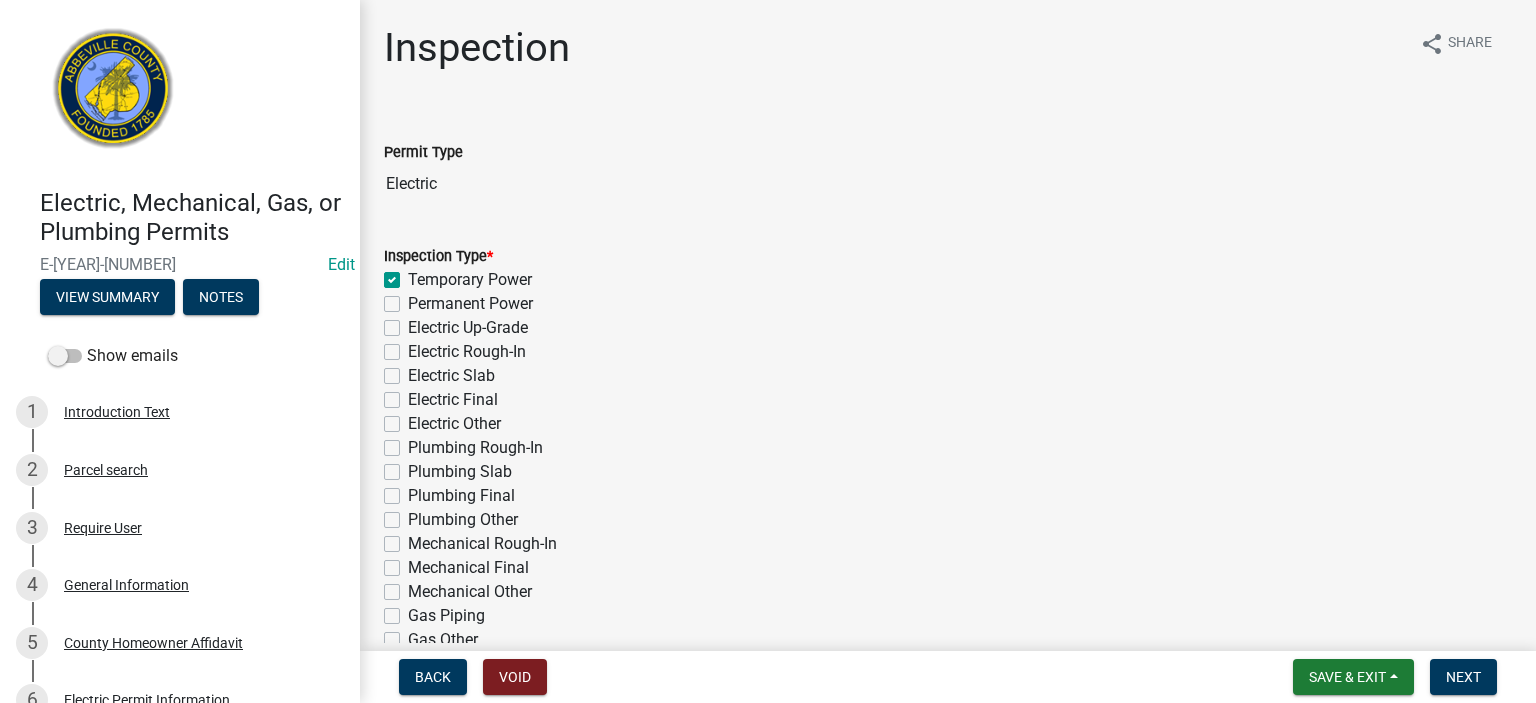 checkbox on "true" 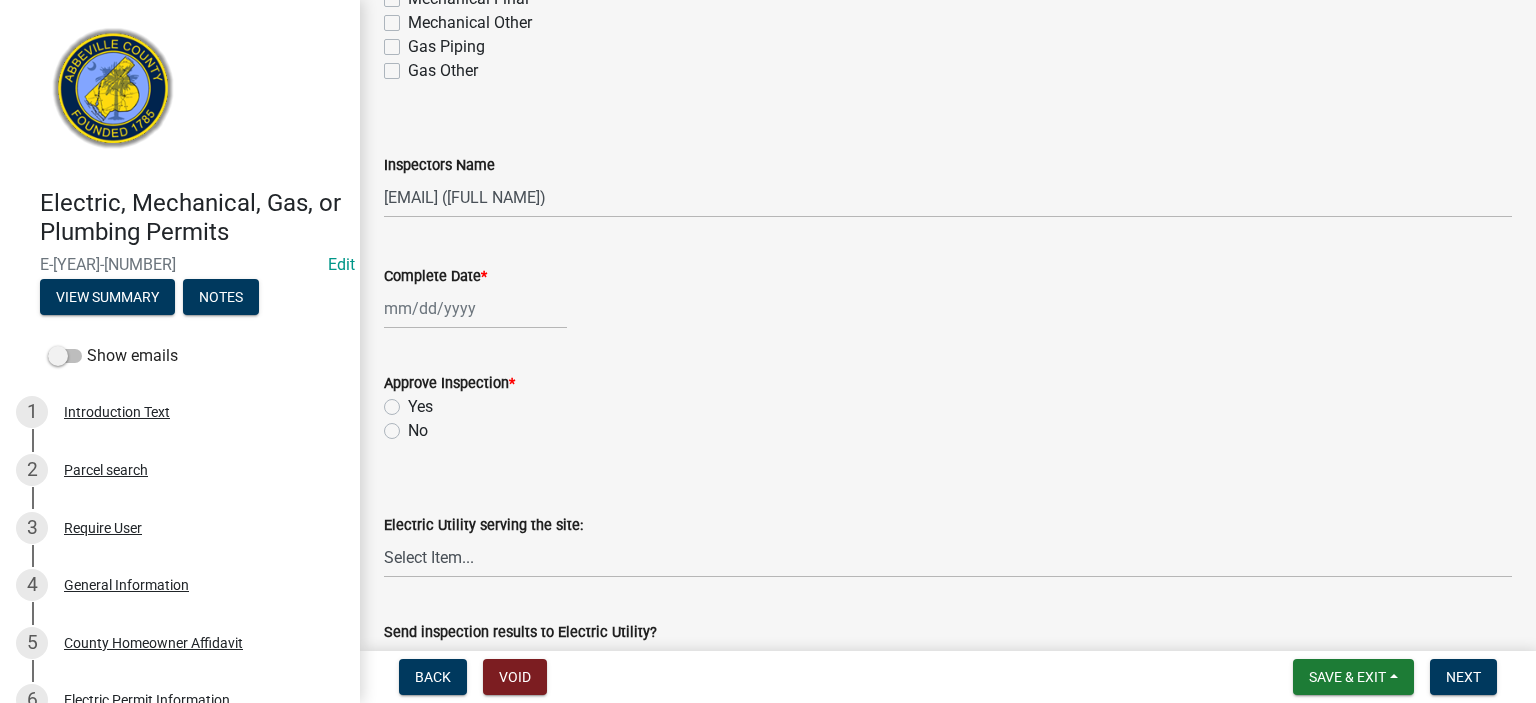 scroll, scrollTop: 600, scrollLeft: 0, axis: vertical 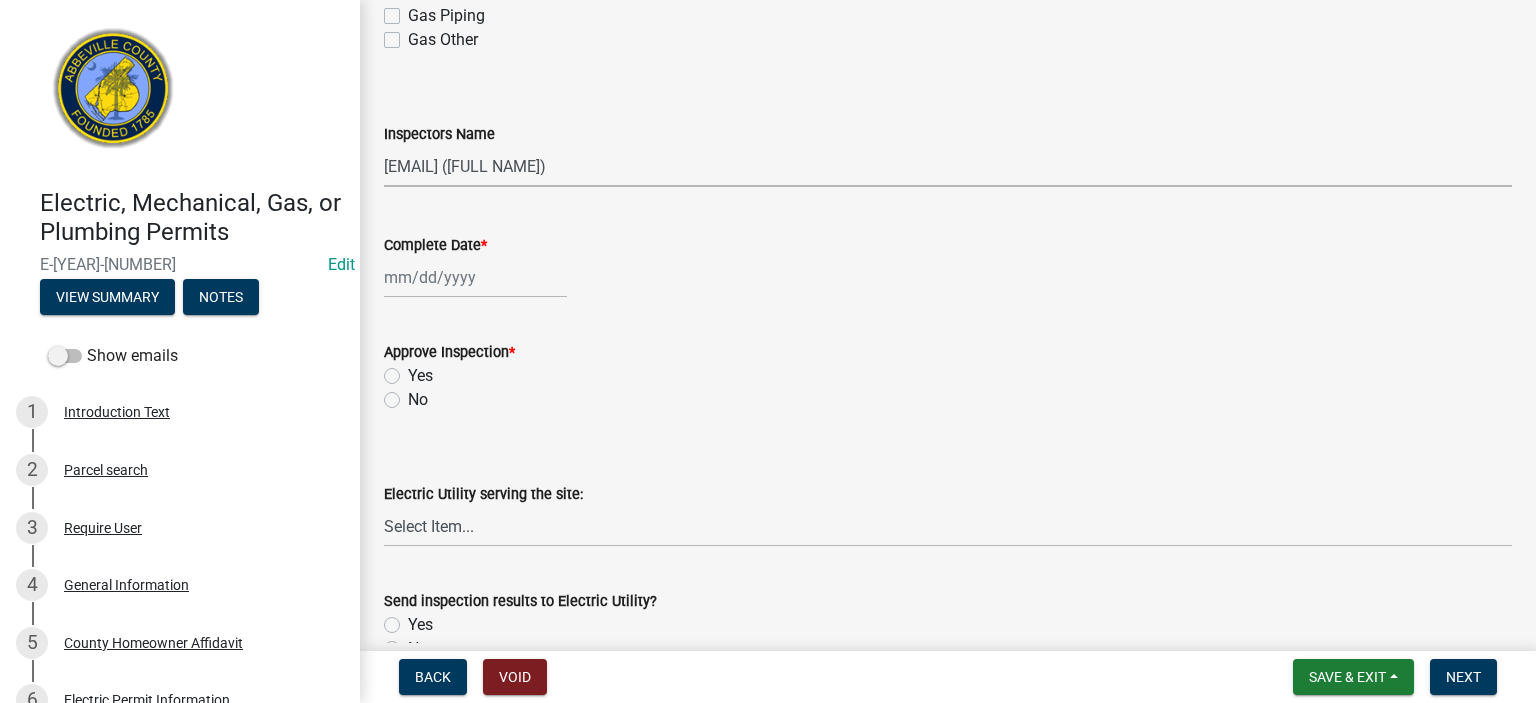 click on "Select Item...   [EMAIL] ([FIRST] [LAST])   [EMAIL] ([FIRST] [LAST])   [EMAIL] ([FIRST] [LAST])" at bounding box center (948, 166) 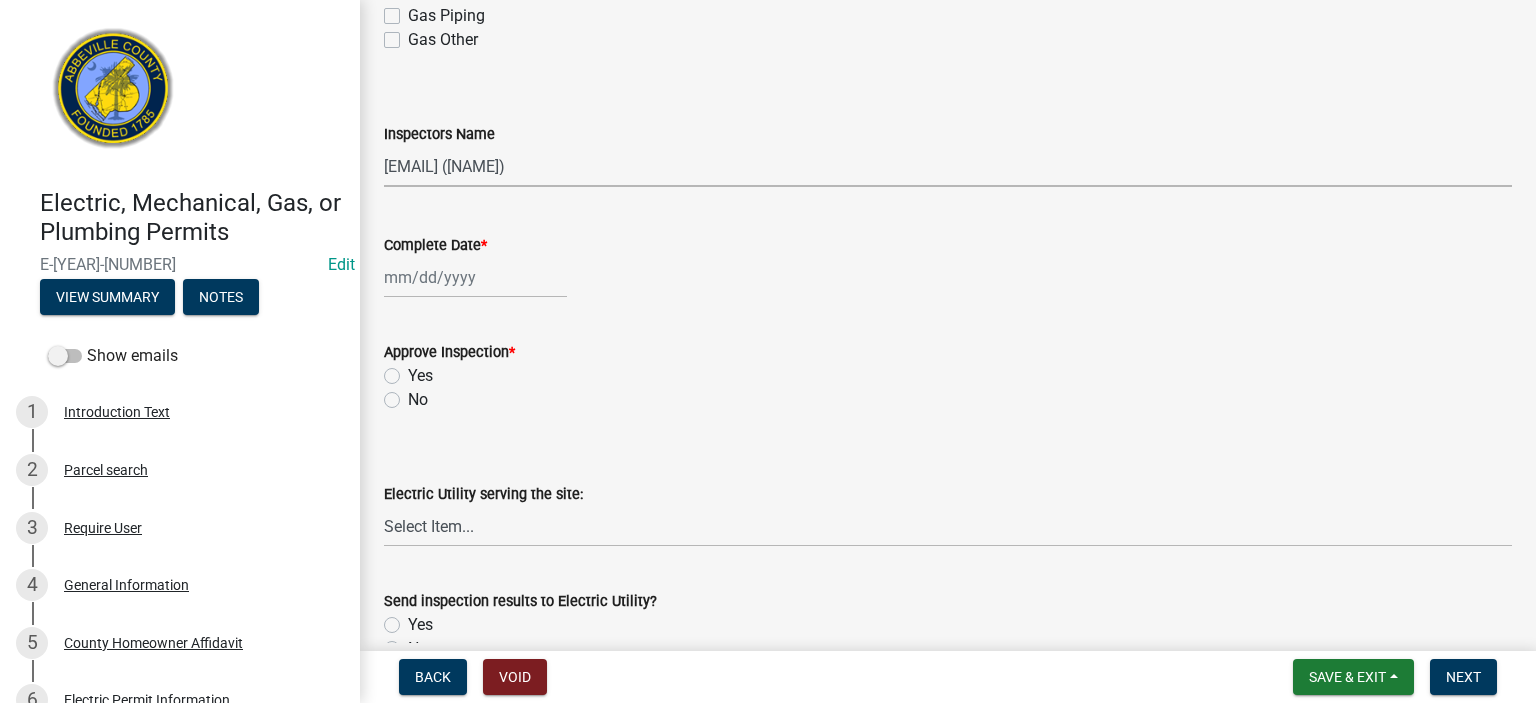 click on "Select Item...   [EMAIL] ([FIRST] [LAST])   [EMAIL] ([FIRST] [LAST])   [EMAIL] ([FIRST] [LAST])" at bounding box center (948, 166) 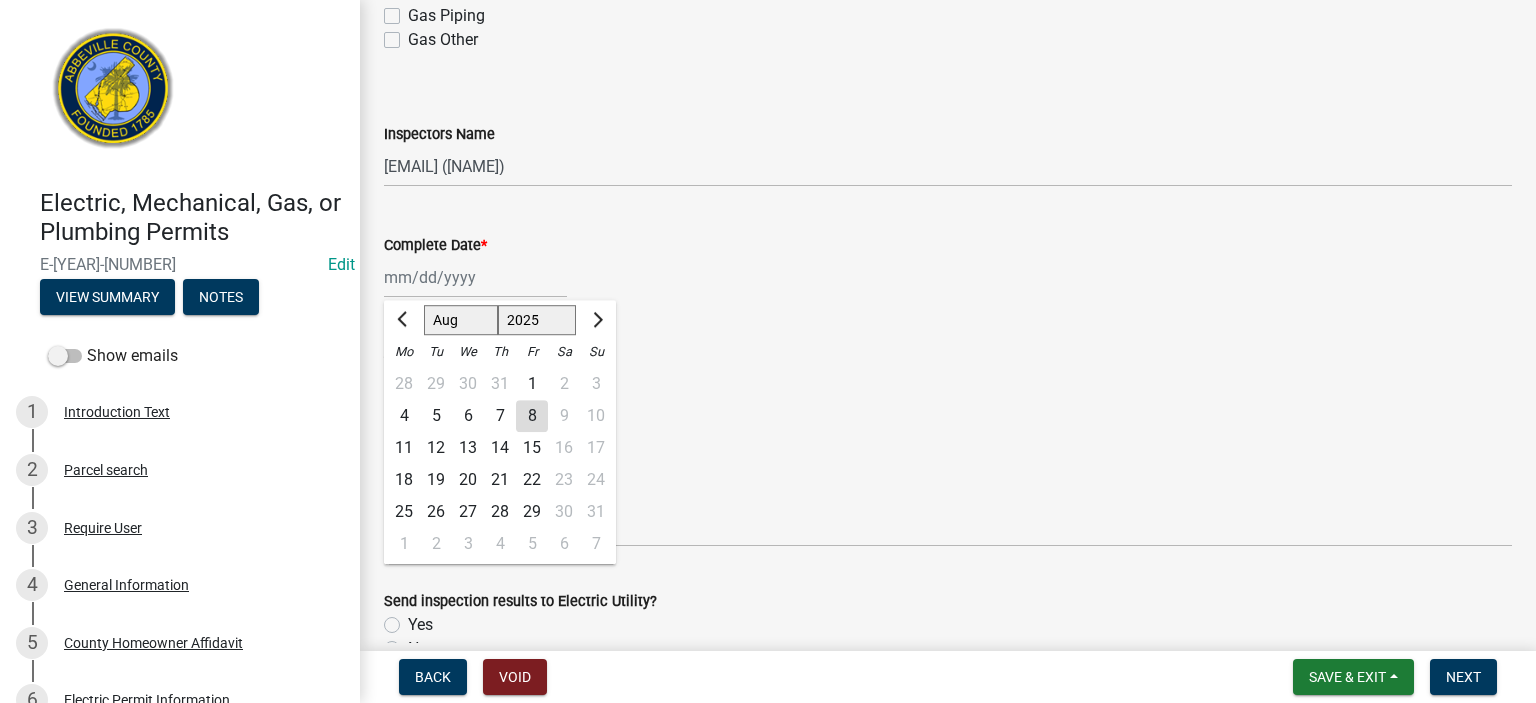 drag, startPoint x: 508, startPoint y: 280, endPoint x: 516, endPoint y: 298, distance: 19.697716 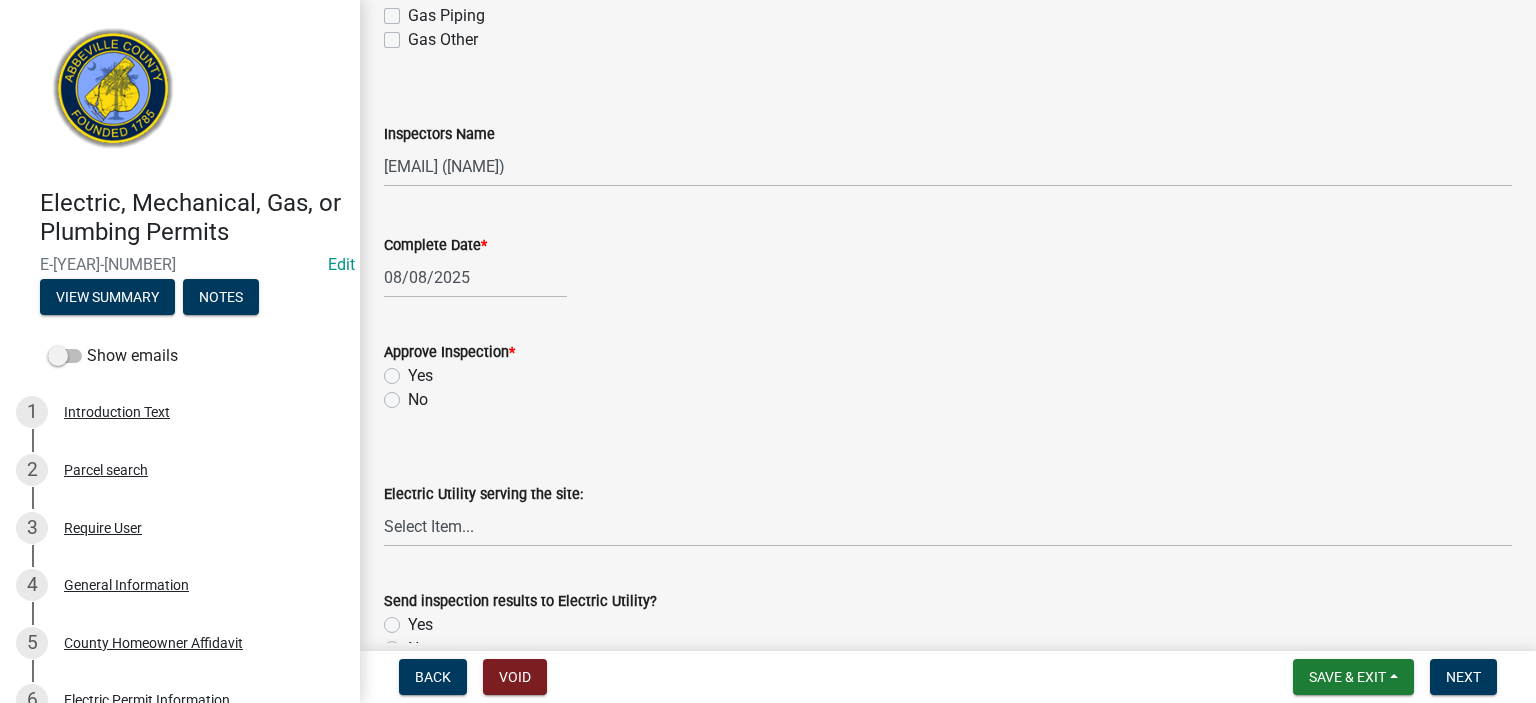 drag, startPoint x: 392, startPoint y: 376, endPoint x: 402, endPoint y: 381, distance: 11.18034 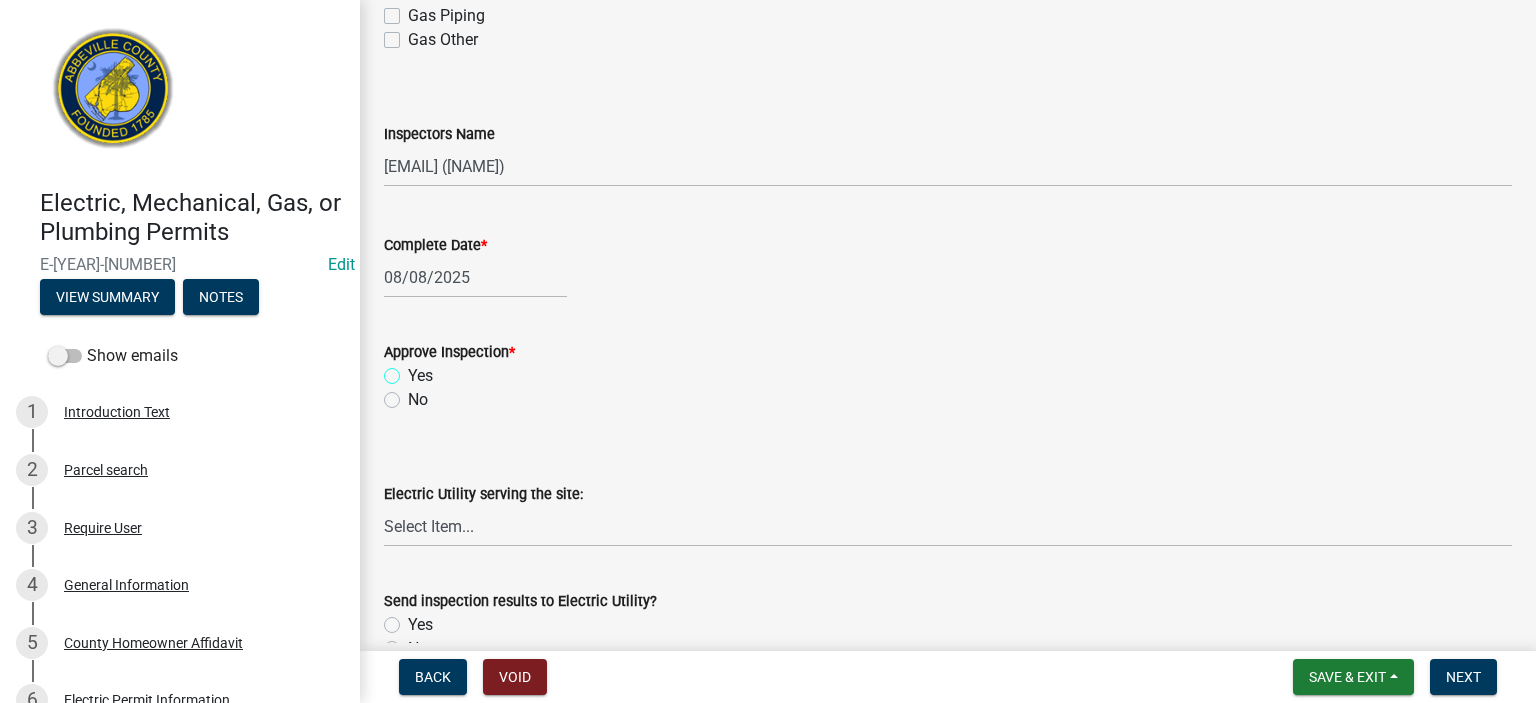 click on "Yes" at bounding box center [414, 370] 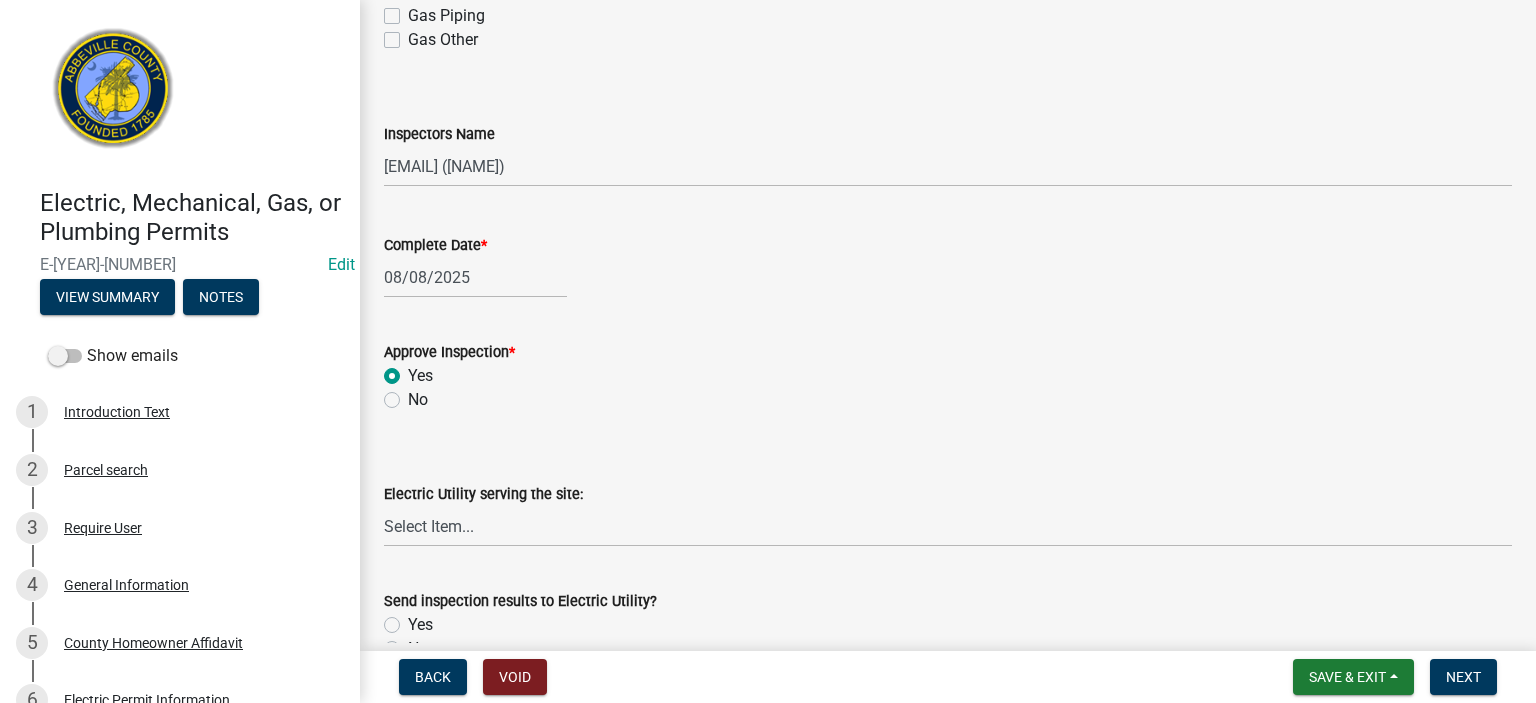 radio on "true" 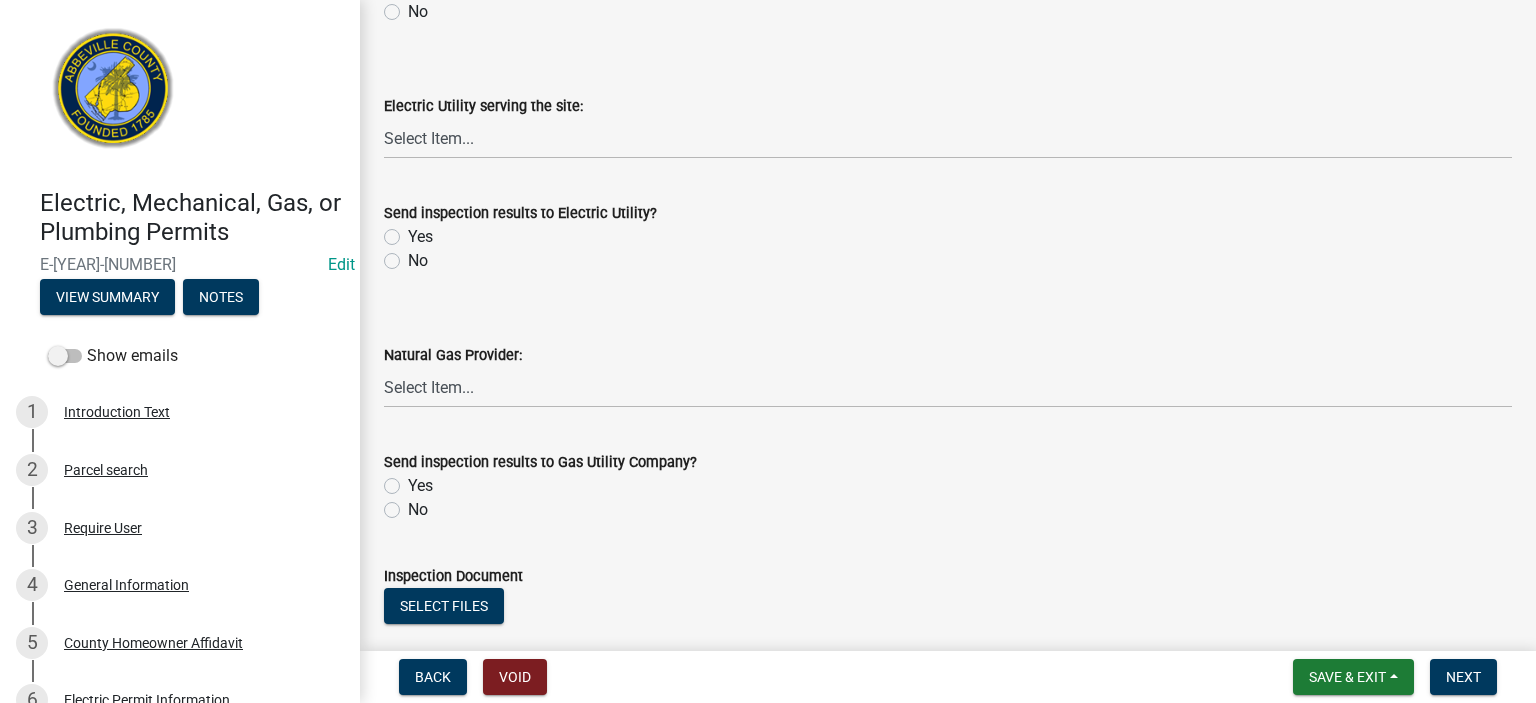 scroll, scrollTop: 1000, scrollLeft: 0, axis: vertical 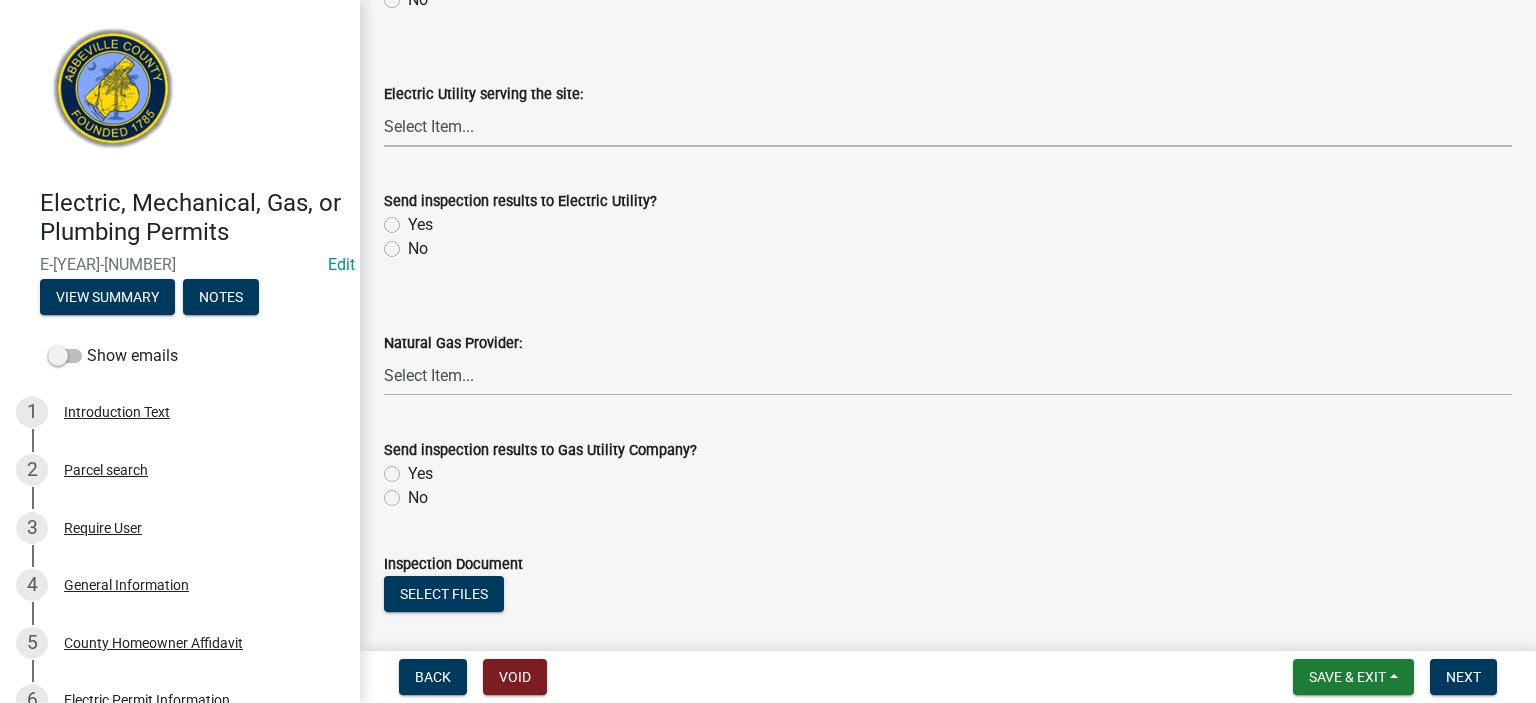 click on "Select Item...   Little River Electric Co-Op   Laurens Electric Co-Op   Duke Energy   Dominion Energy   Greenwood CPW   Town of Due West   Abbeville Public Utilities" at bounding box center [948, 126] 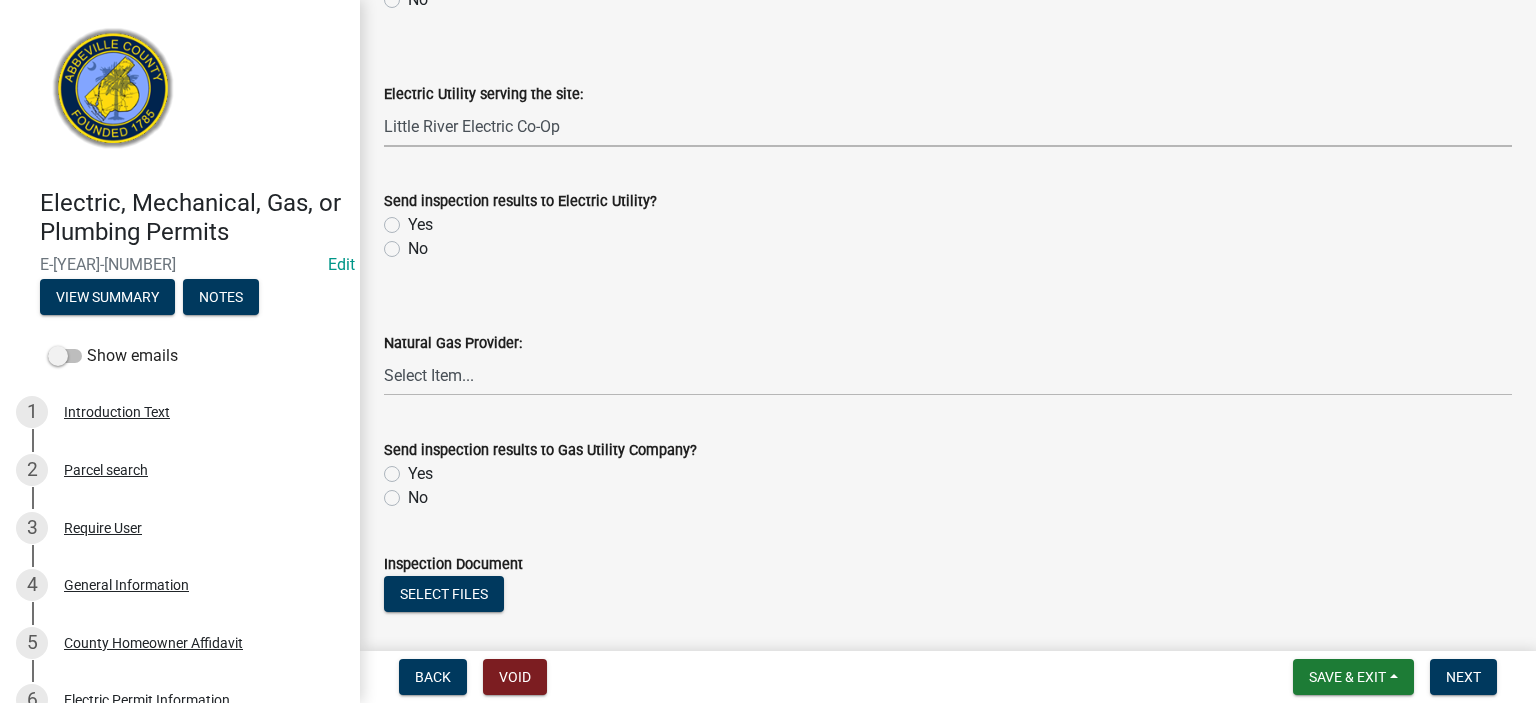 click on "Select Item...   Little River Electric Co-Op   Laurens Electric Co-Op   Duke Energy   Dominion Energy   Greenwood CPW   Town of Due West   Abbeville Public Utilities" at bounding box center [948, 126] 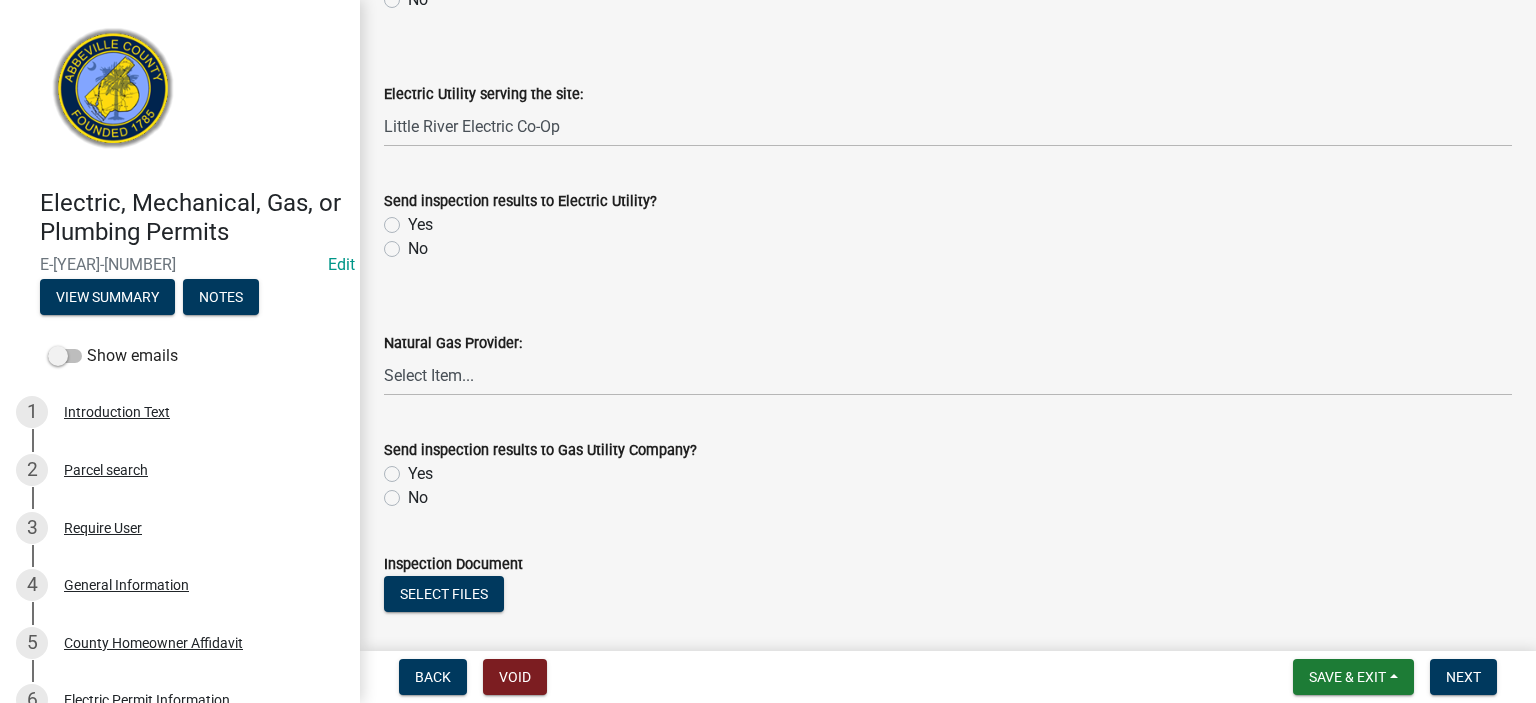 click on "Yes" 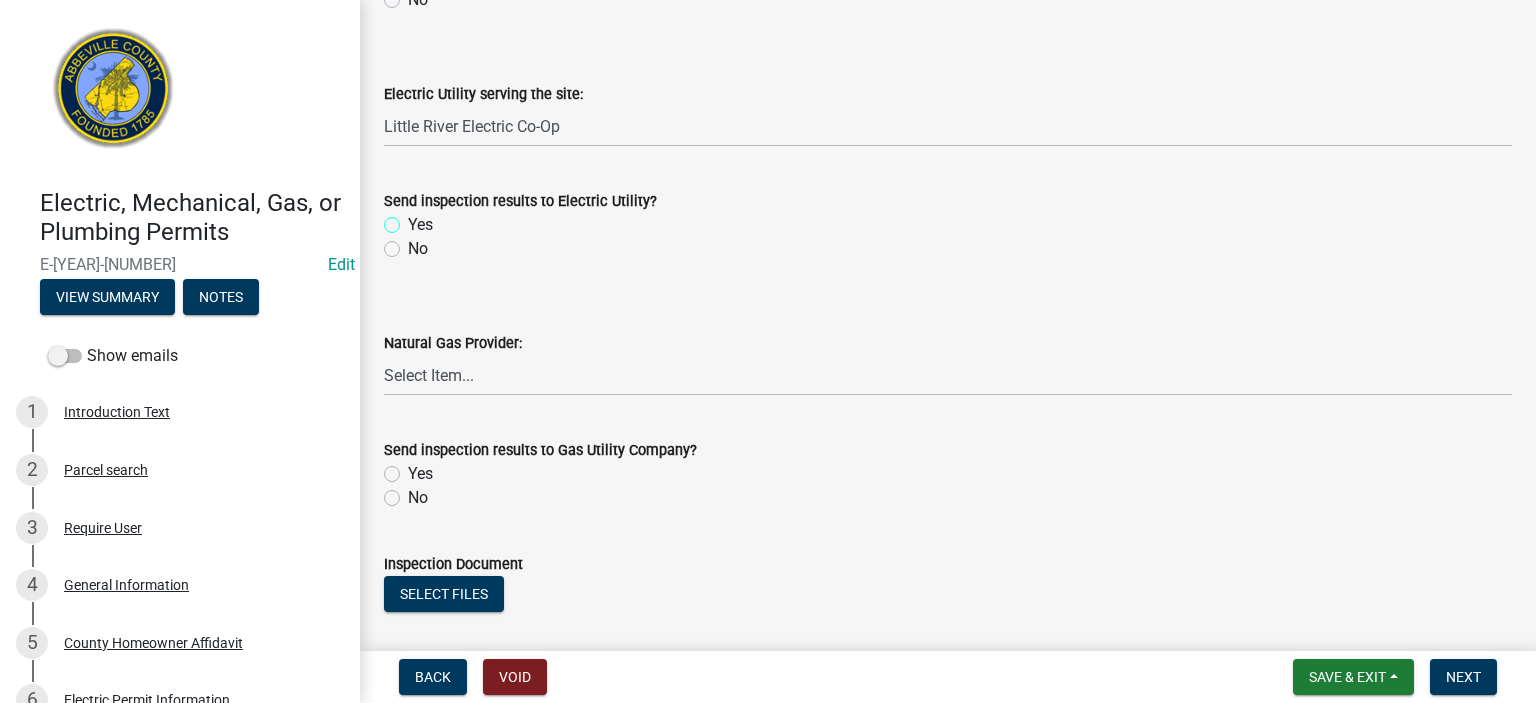 click on "Yes" at bounding box center [414, 219] 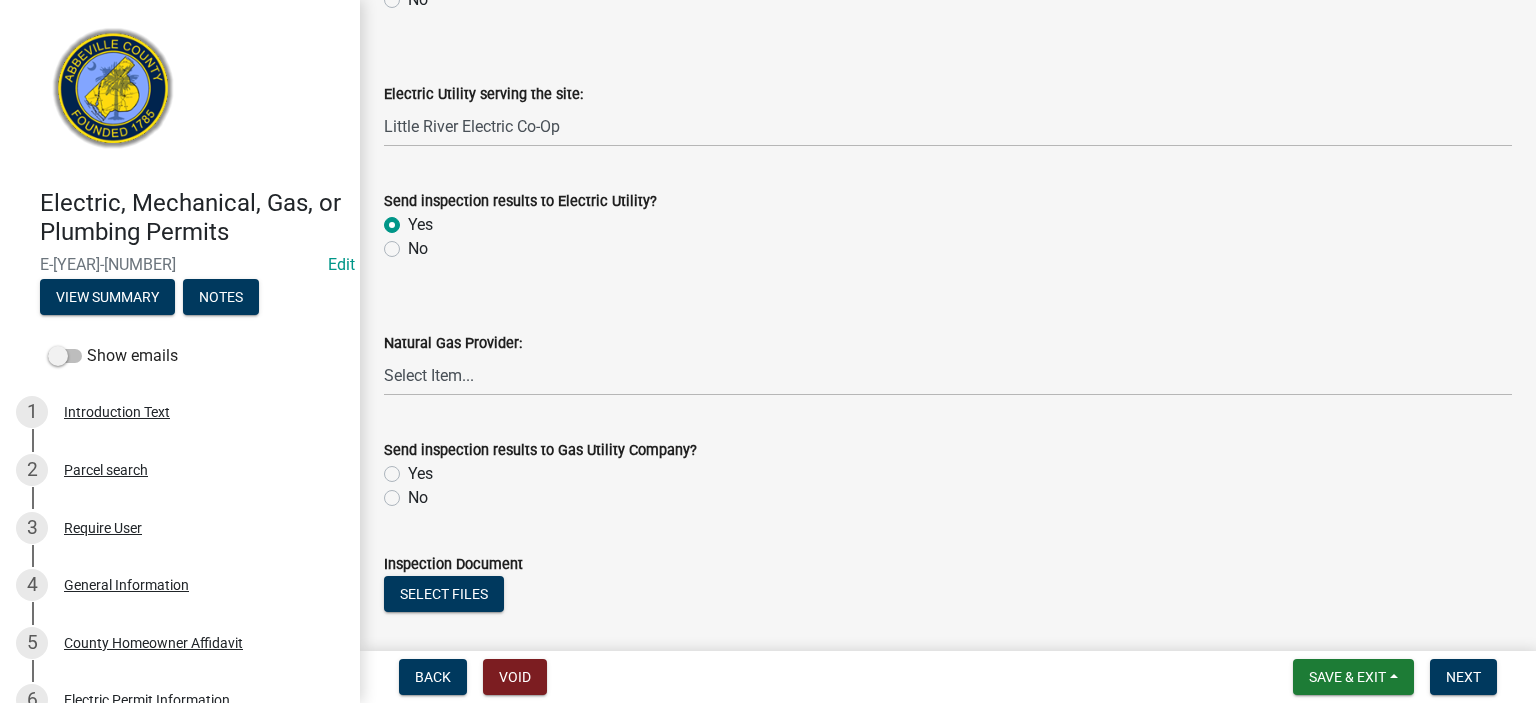 radio on "true" 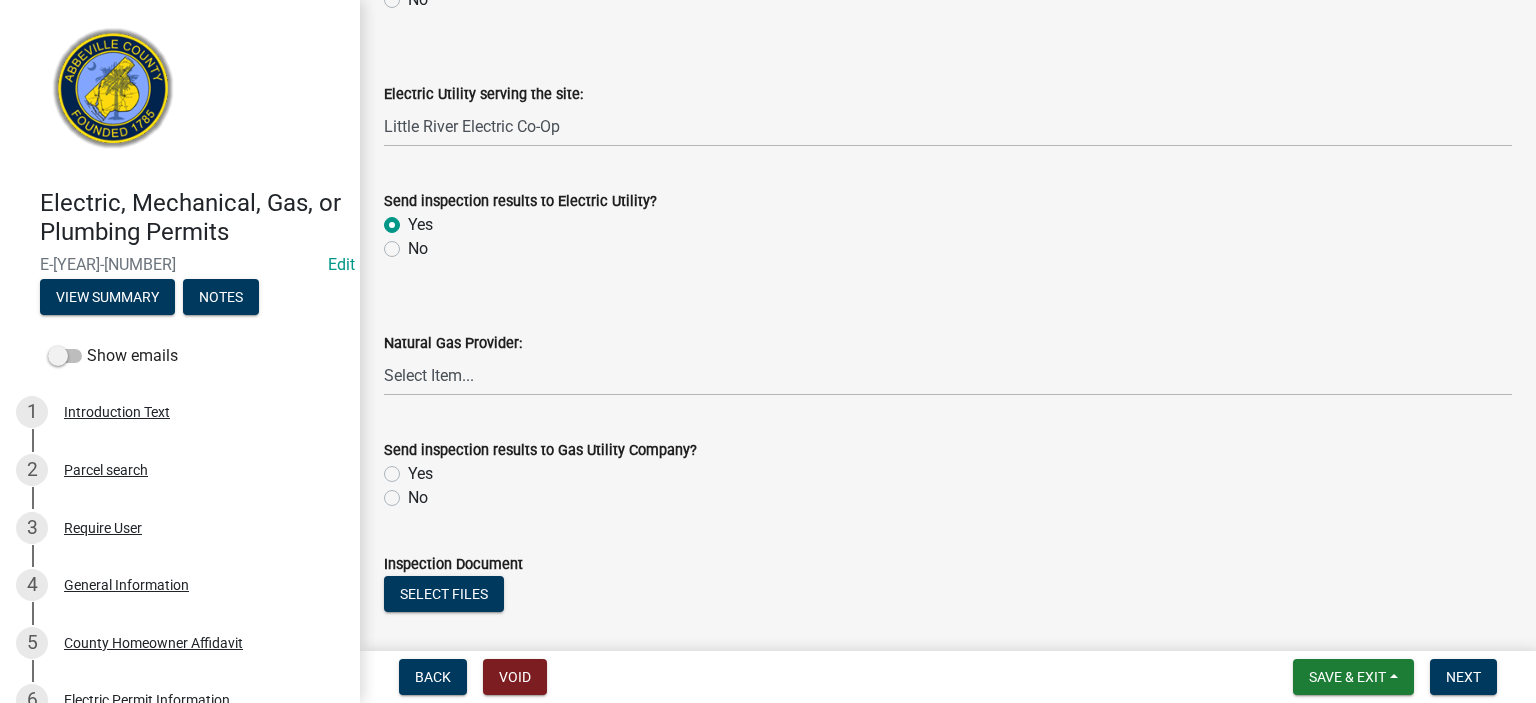 drag, startPoint x: 393, startPoint y: 498, endPoint x: 404, endPoint y: 502, distance: 11.7046995 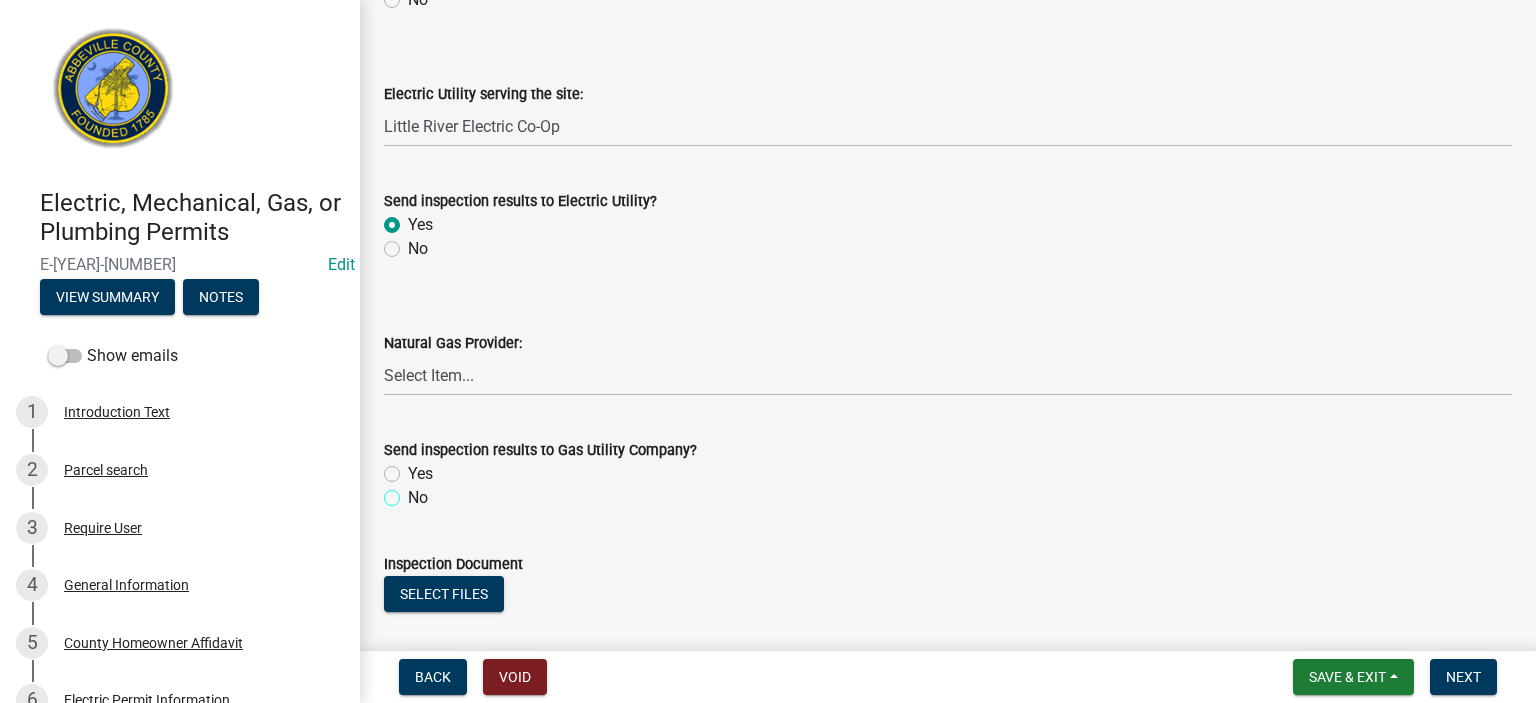 click on "No" at bounding box center [414, 492] 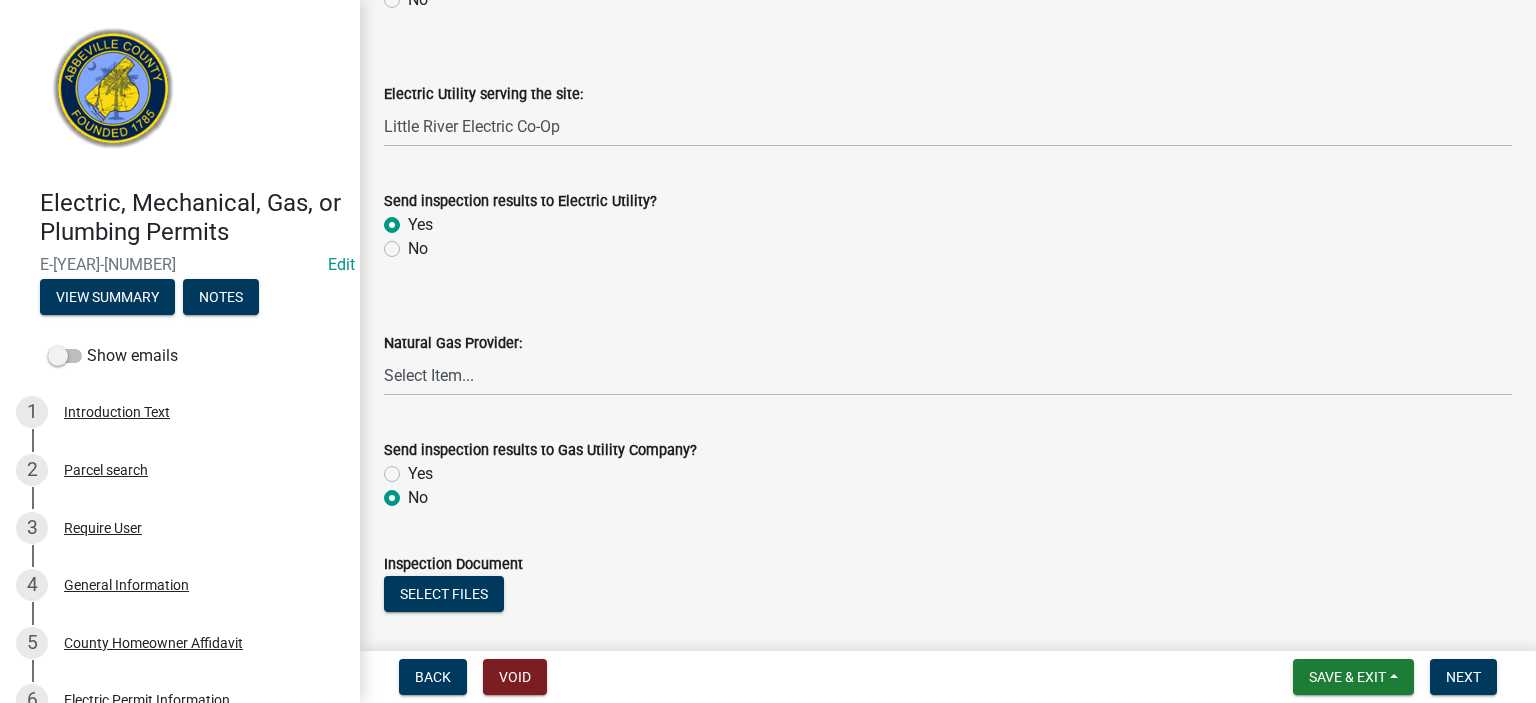 radio on "true" 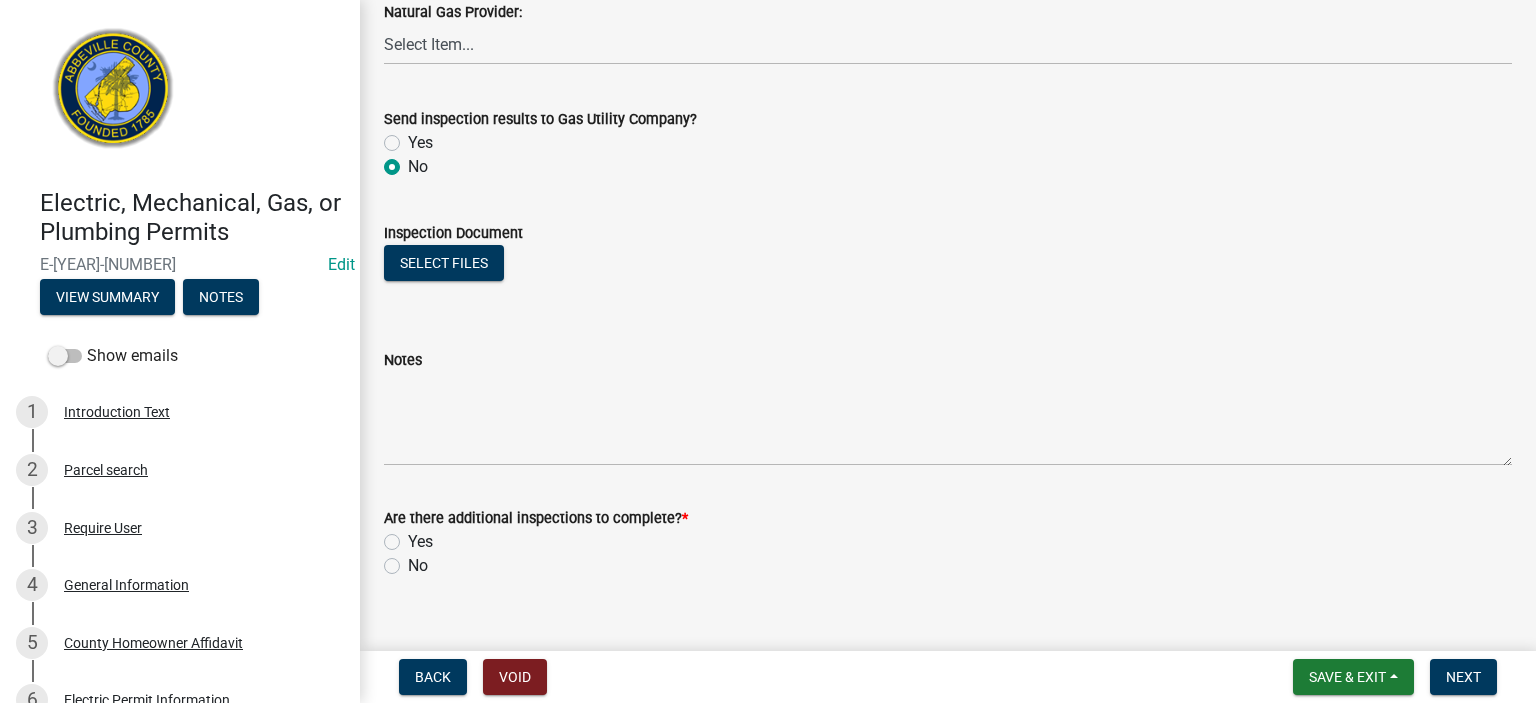 scroll, scrollTop: 1361, scrollLeft: 0, axis: vertical 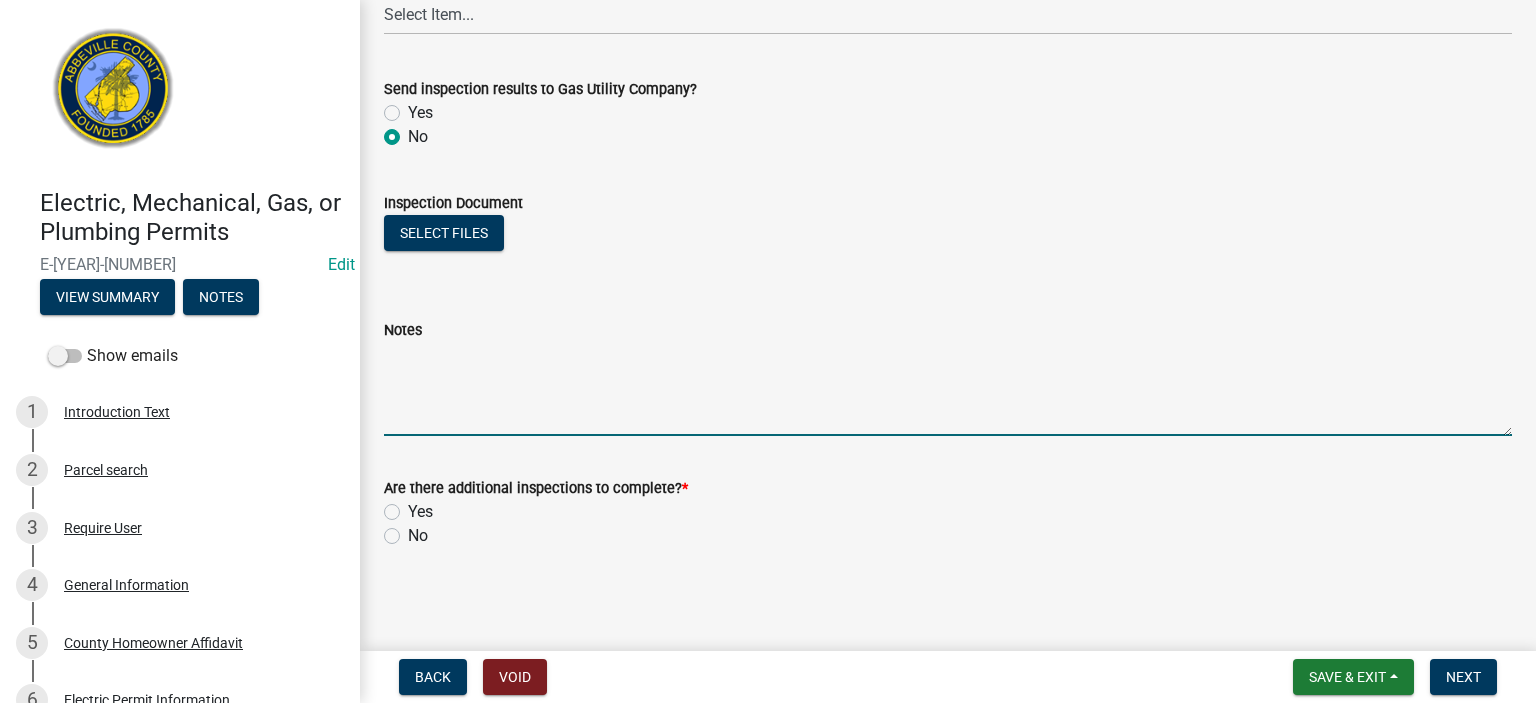 click on "Notes" at bounding box center [948, 389] 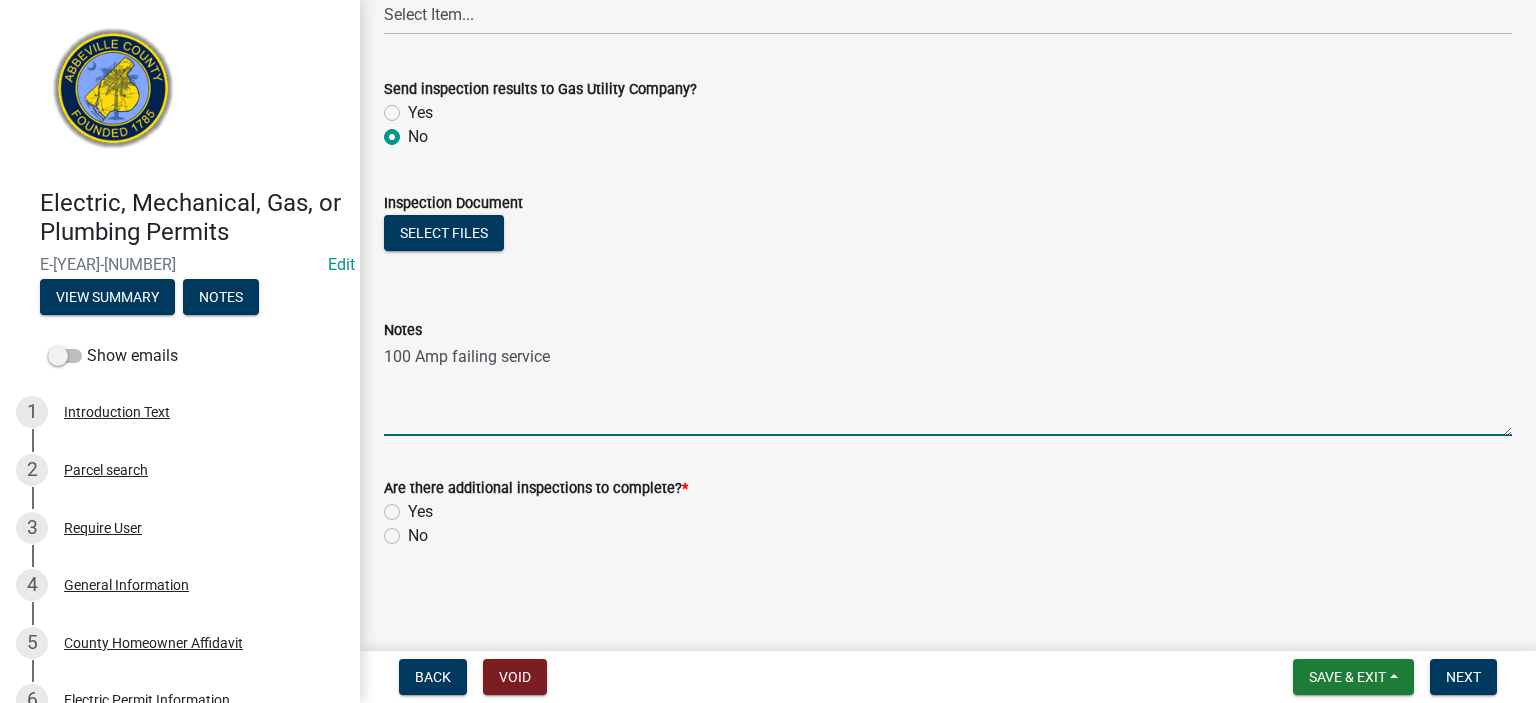 click on "100 Amp failing service" at bounding box center (948, 389) 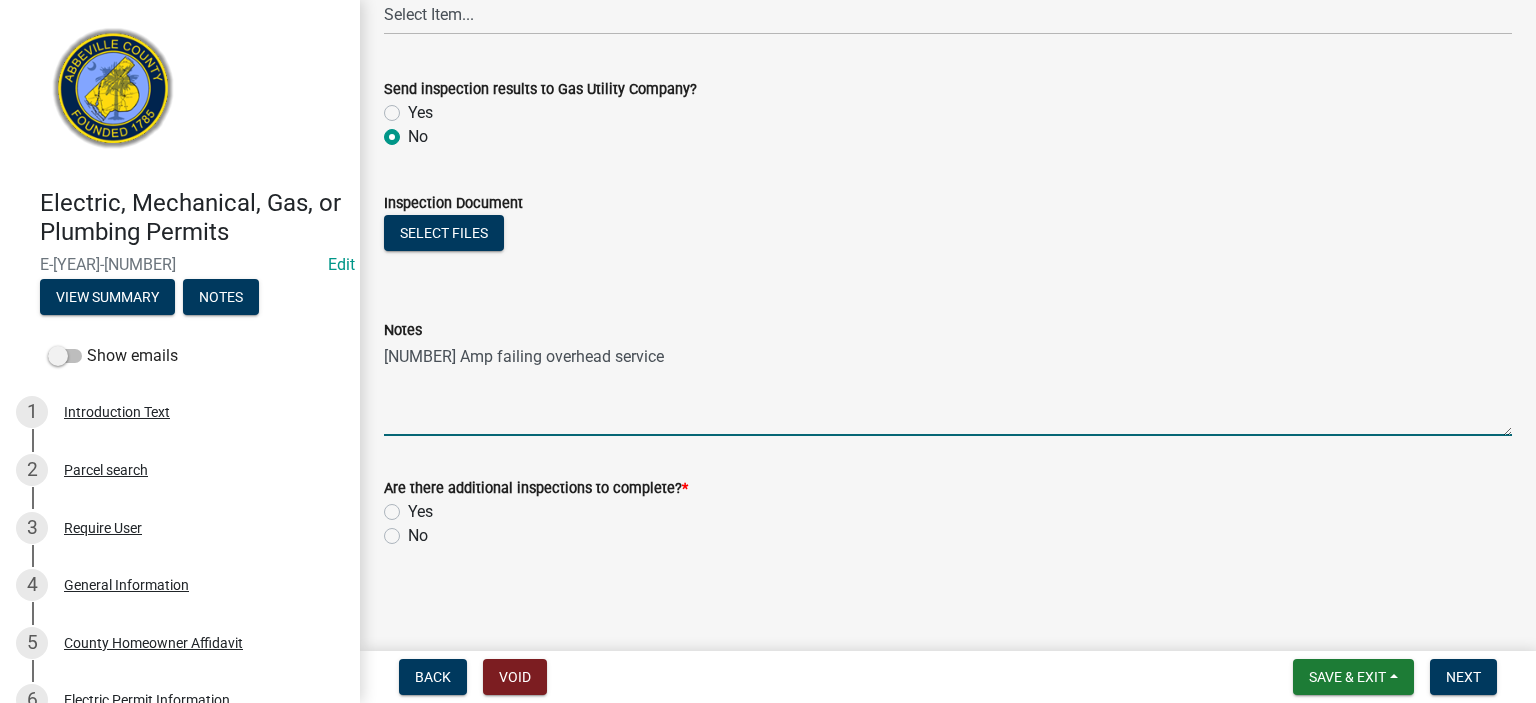 click on "[NUMBER] Amp failing overhead service" at bounding box center [948, 389] 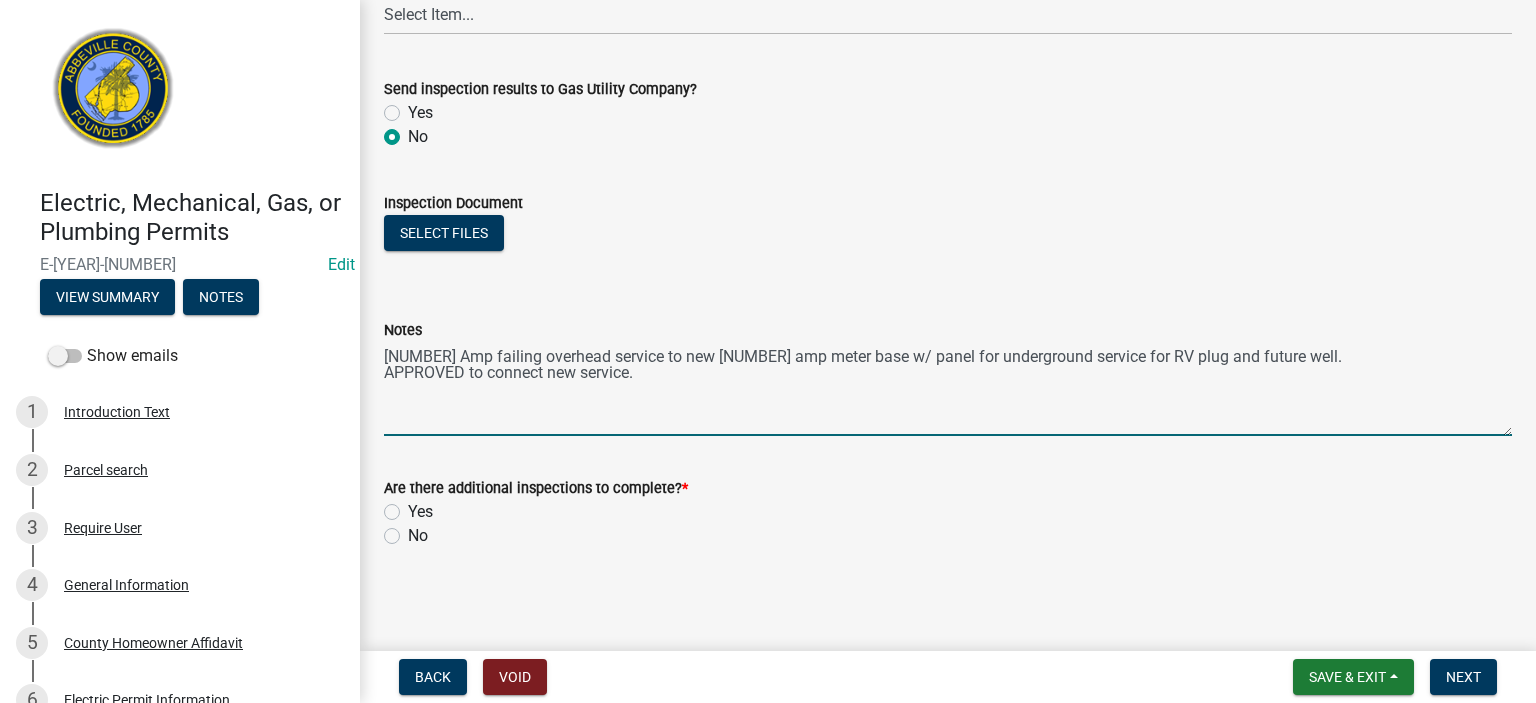 type on "[NUMBER] Amp failing overhead service to new [NUMBER] amp meter base w/ panel for underground service for RV plug and future well.
APPROVED to connect new service." 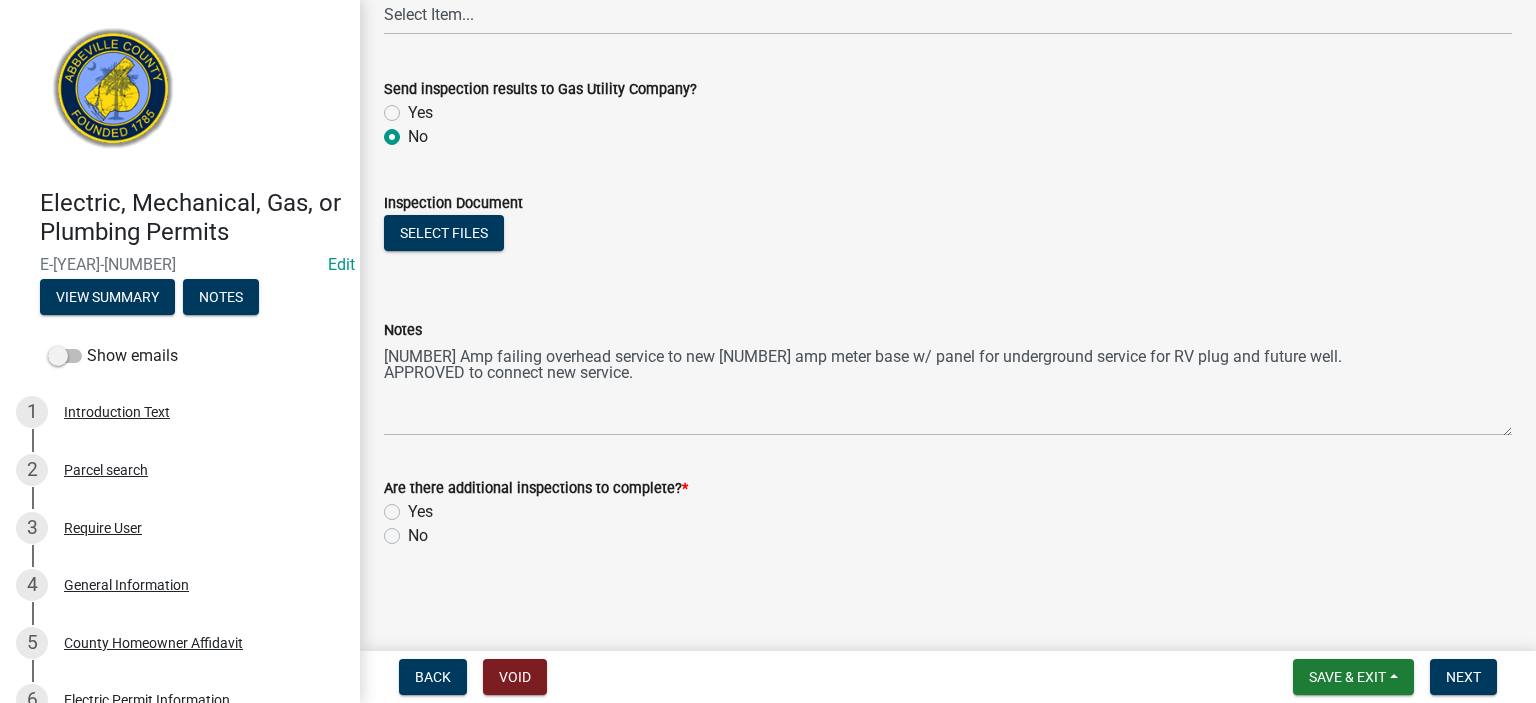 click on "No" 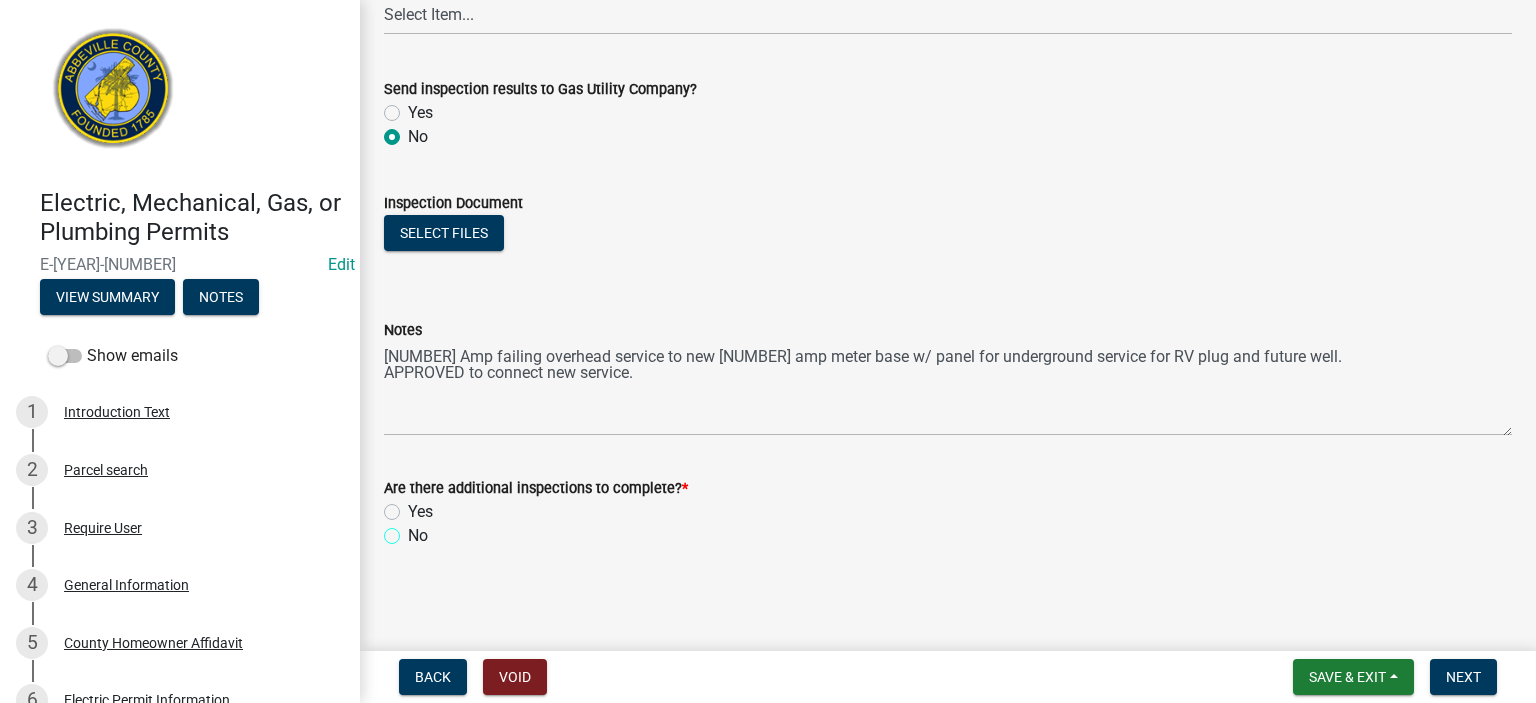 click on "No" at bounding box center [414, 530] 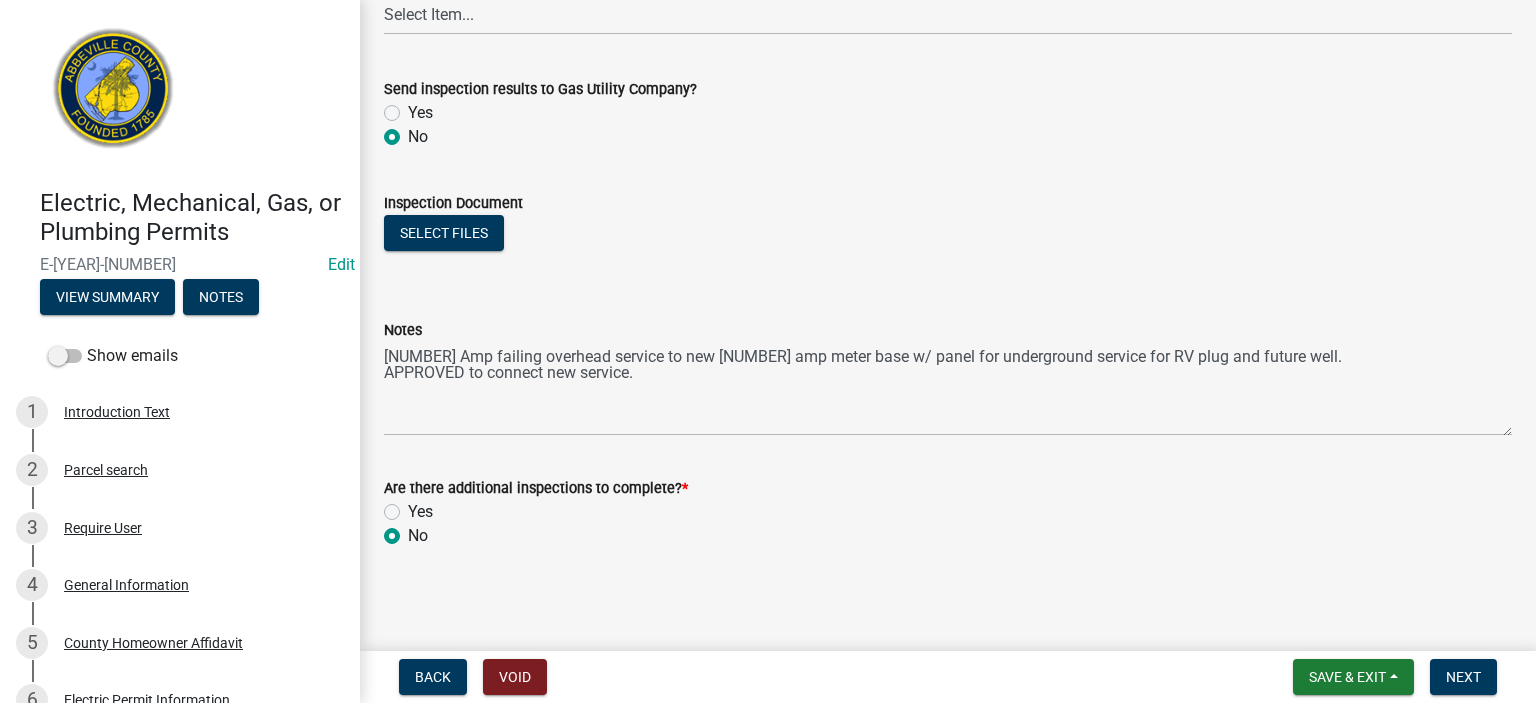 radio on "true" 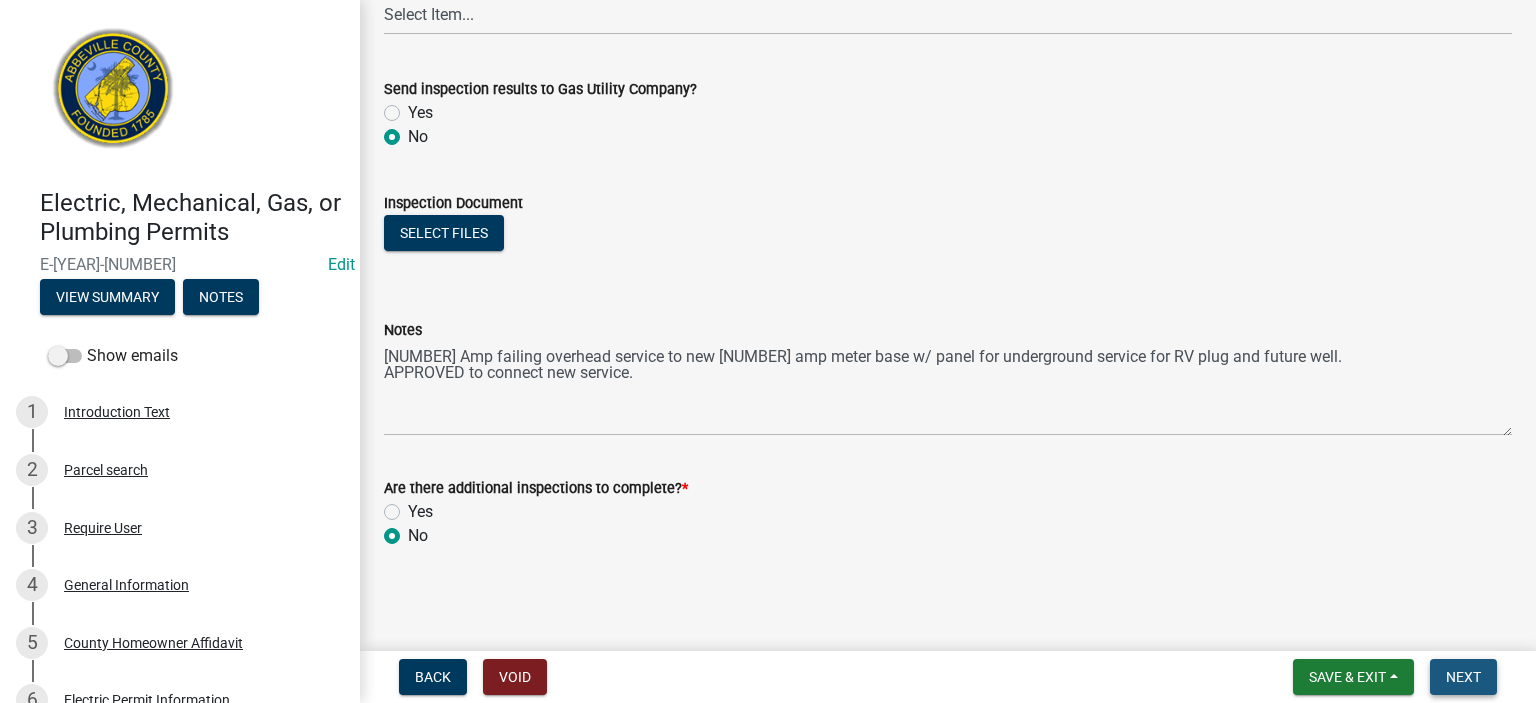 click on "Next" at bounding box center (1463, 677) 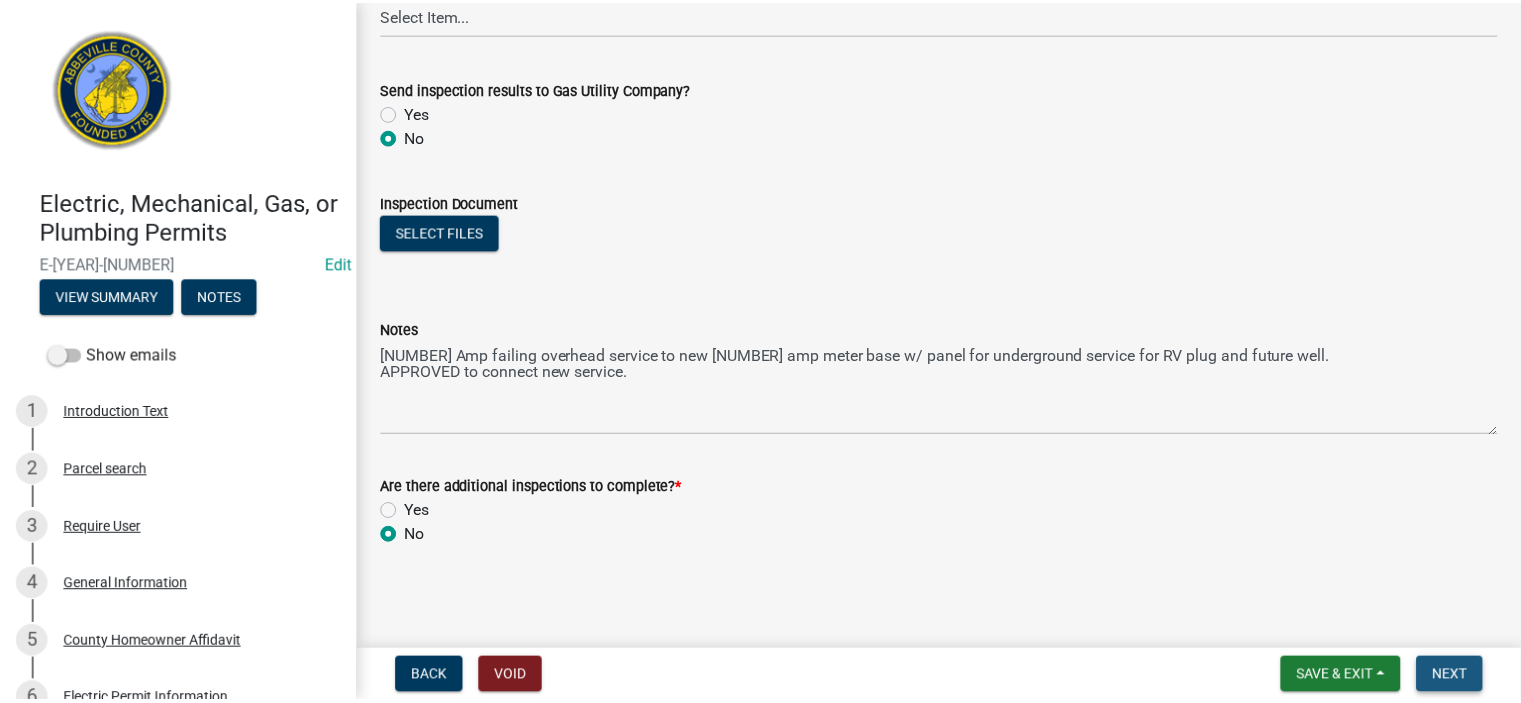 scroll, scrollTop: 0, scrollLeft: 0, axis: both 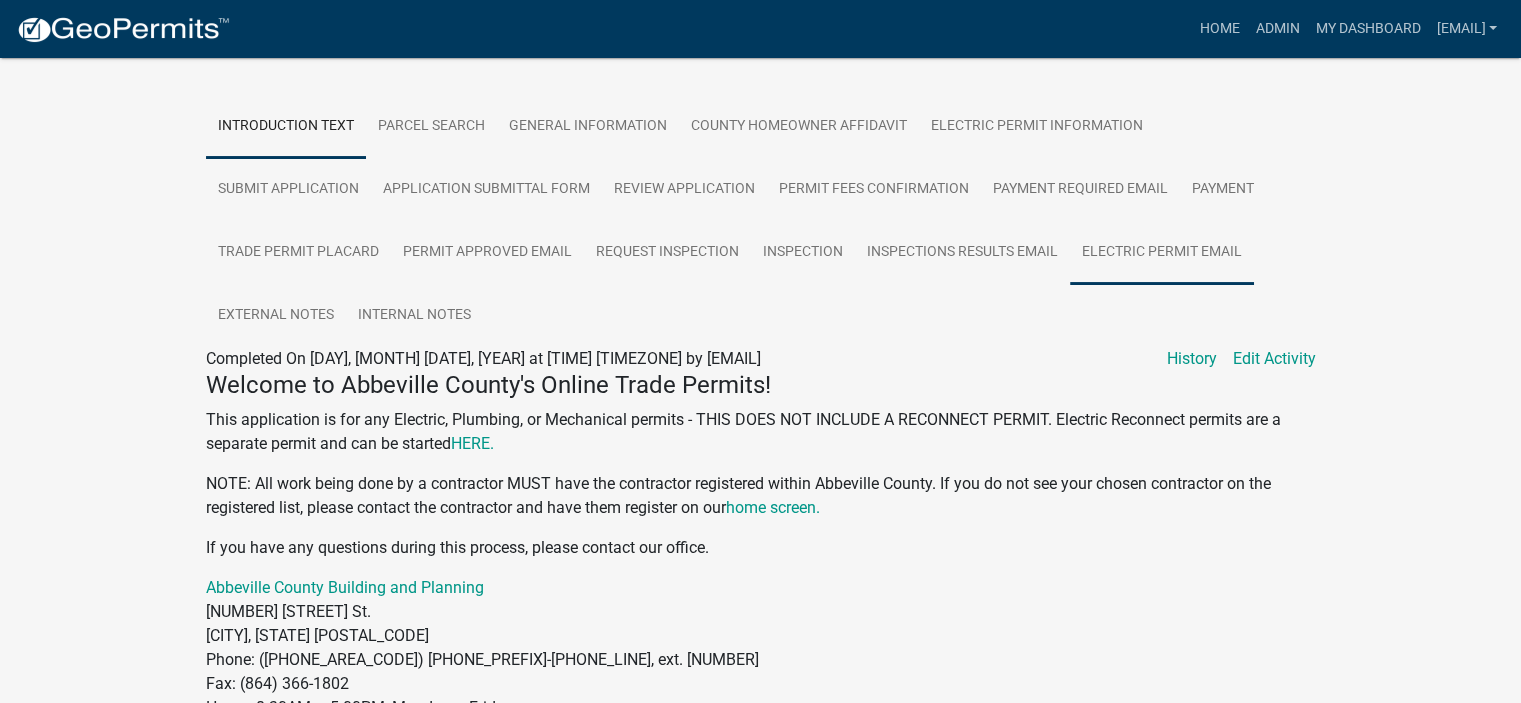 click on "Electric Permit Email" at bounding box center (1162, 253) 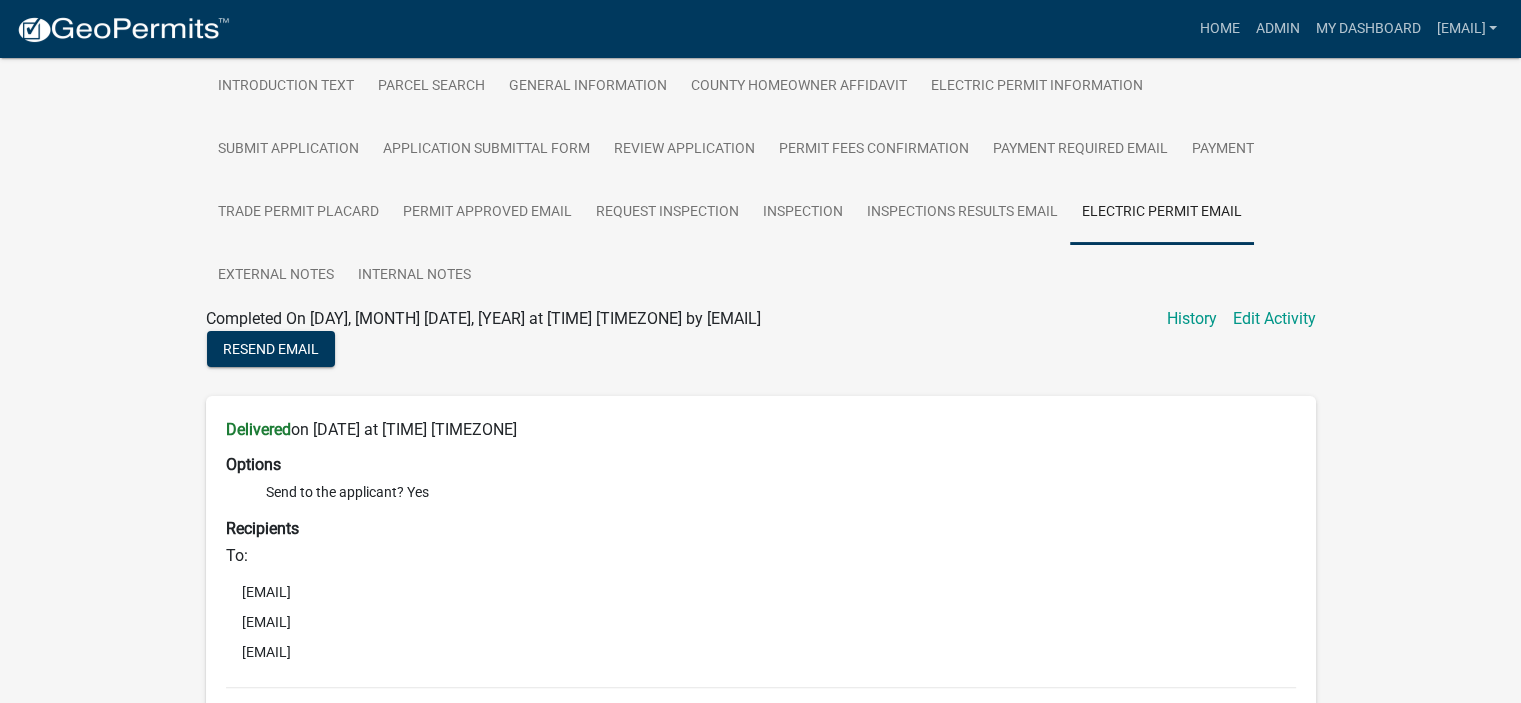 scroll, scrollTop: 533, scrollLeft: 0, axis: vertical 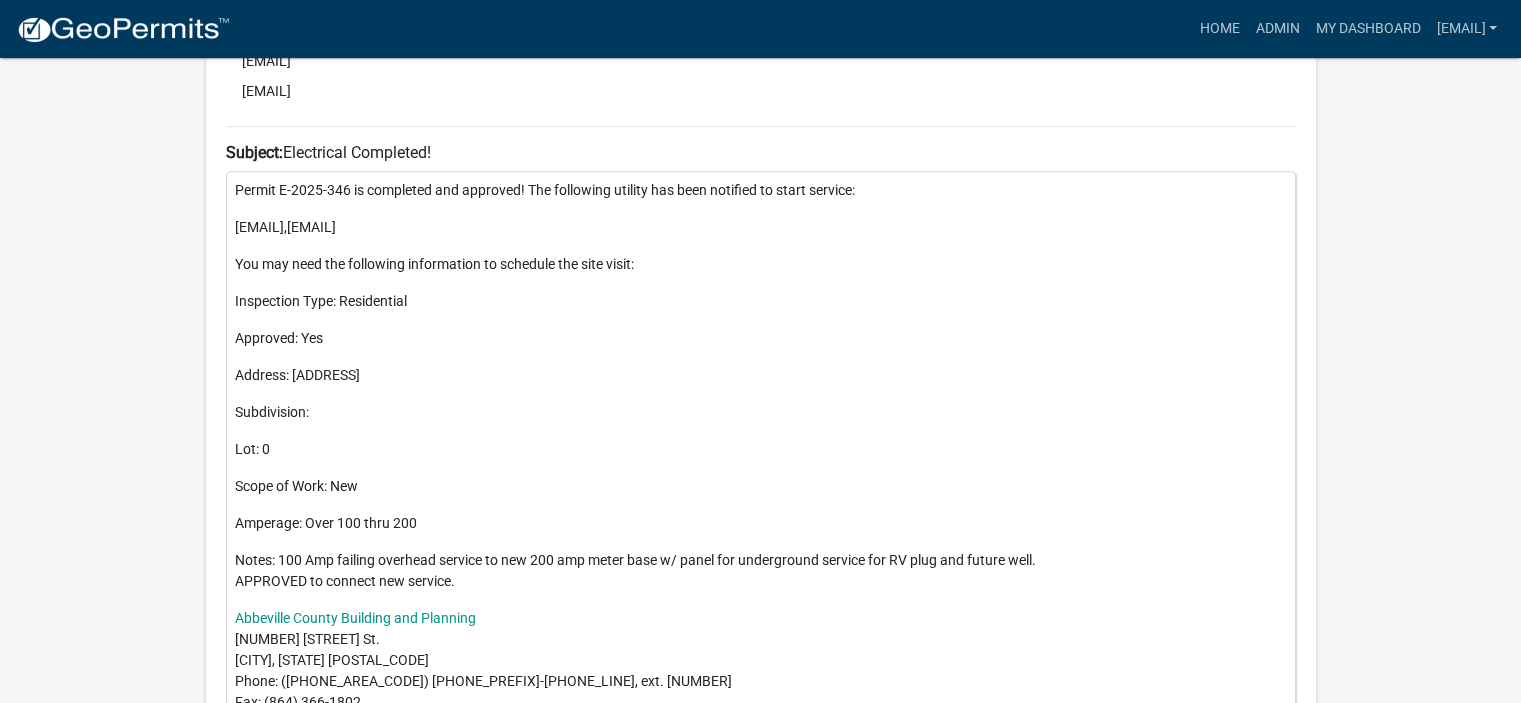 click on "Electric, Mechanical, Gas, or Plumbing Permits E-2025-346 Amount Paid $40.00 Actions View receipt Printer Friendly Recalculate Application Description Edit Application Number Reopen Application Applicant [FIRST] [LAST] Created July 15, 2025 Number E-2025-346 Electrical Permit | | [NUMBER] [STREET] | [ACCOUNT_NUMBER] Submitted by [EMAIL] on 7/15/2025 Applicant [FIRST] [LAST] [EMAIL] Introduction Text Parcel search General Information County Homeowner Affidavit Electric Permit Information Submit Application Application Submittal Form Review Application Permit Fees Confirmation Payment Required Email Payment Trade Permit Placard Permit Approved Email Request Inspection Inspection Inspections Results Email Electric Permit Email External Notes Internal Notes Completed On [DAY_OF_WEEK], [MONTH] [DAY], [YEAR] at [TIME] [TIMEZONE] by [EMAIL] Edit Activity History Welcome to Abbeville County's Online Trade Permits! HERE. home screen. 903 W. Greenwood St. History" 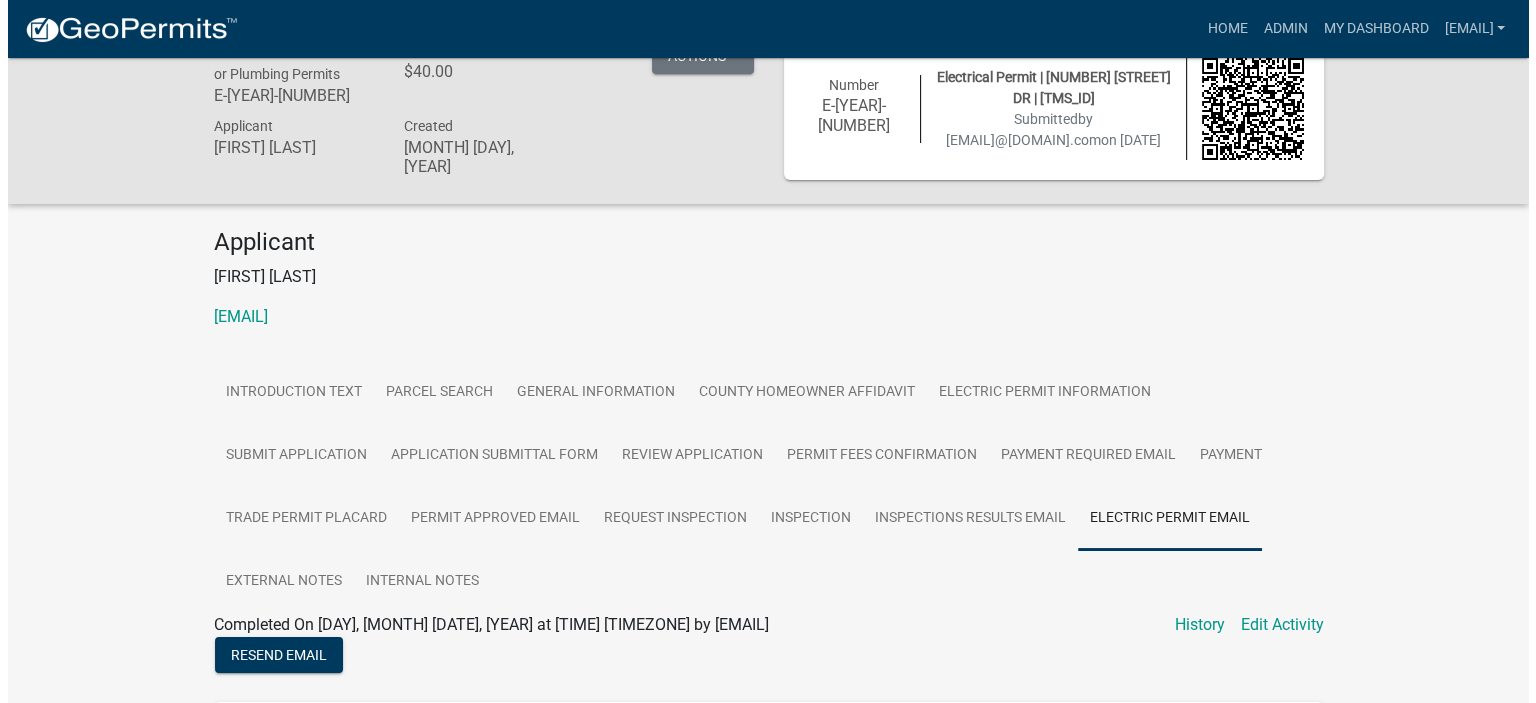 scroll, scrollTop: 0, scrollLeft: 0, axis: both 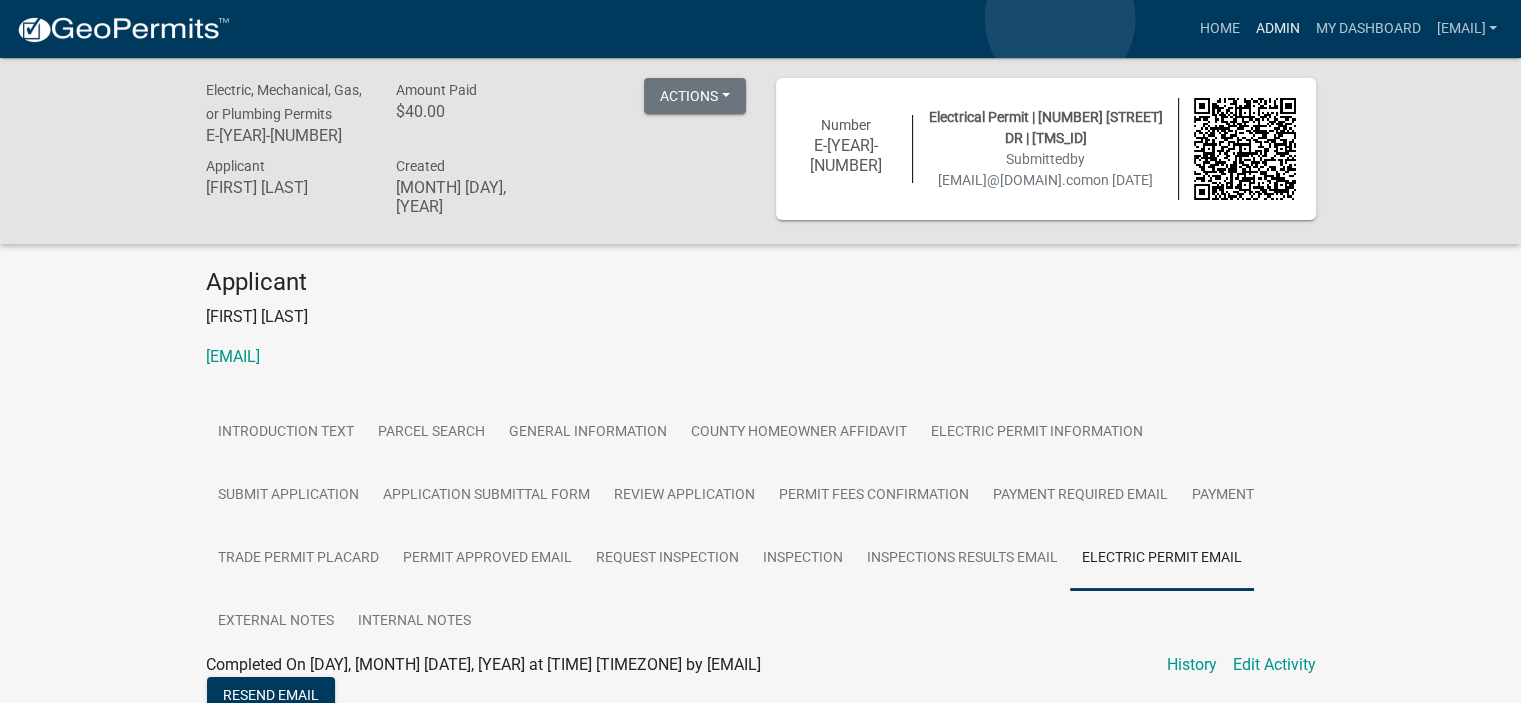 click on "Admin" at bounding box center [1277, 29] 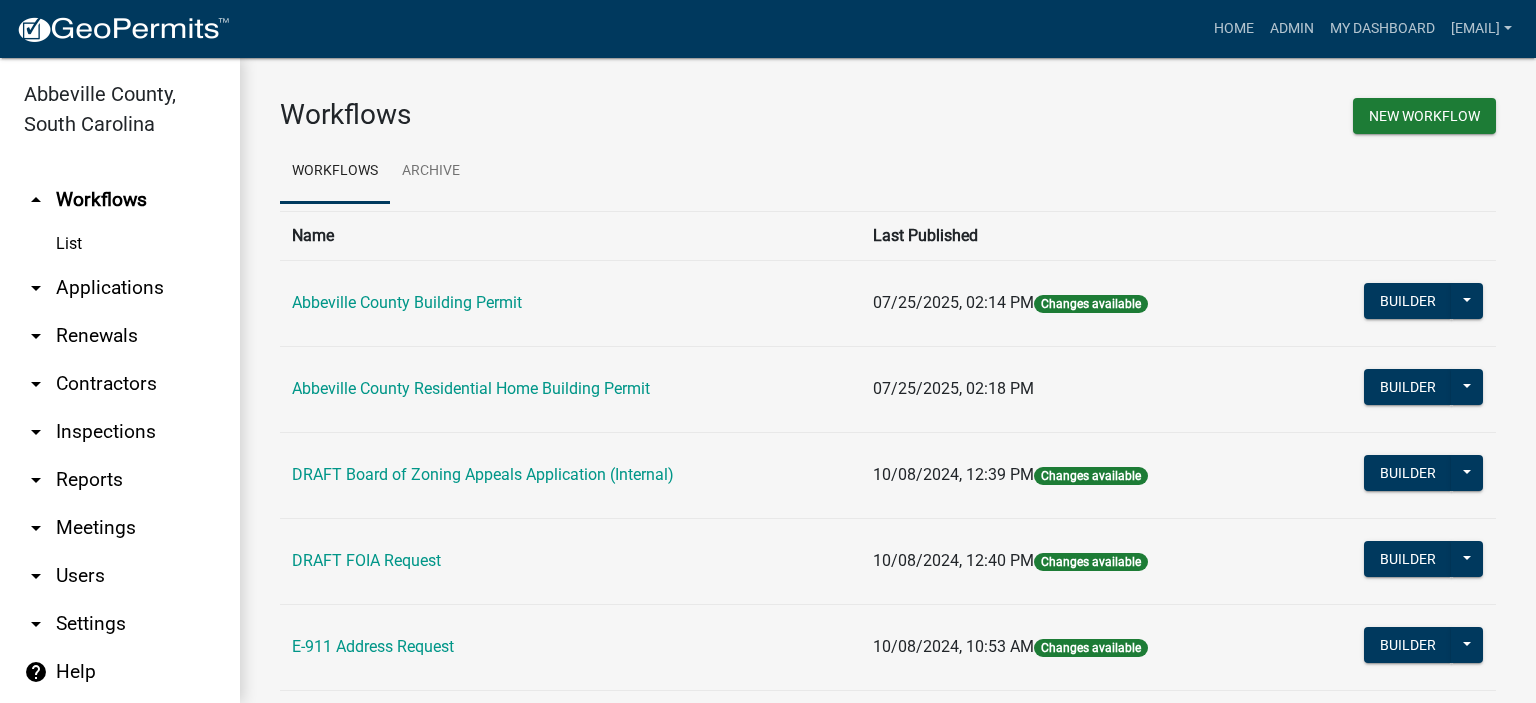 click on "arrow_drop_down   Applications" at bounding box center (120, 288) 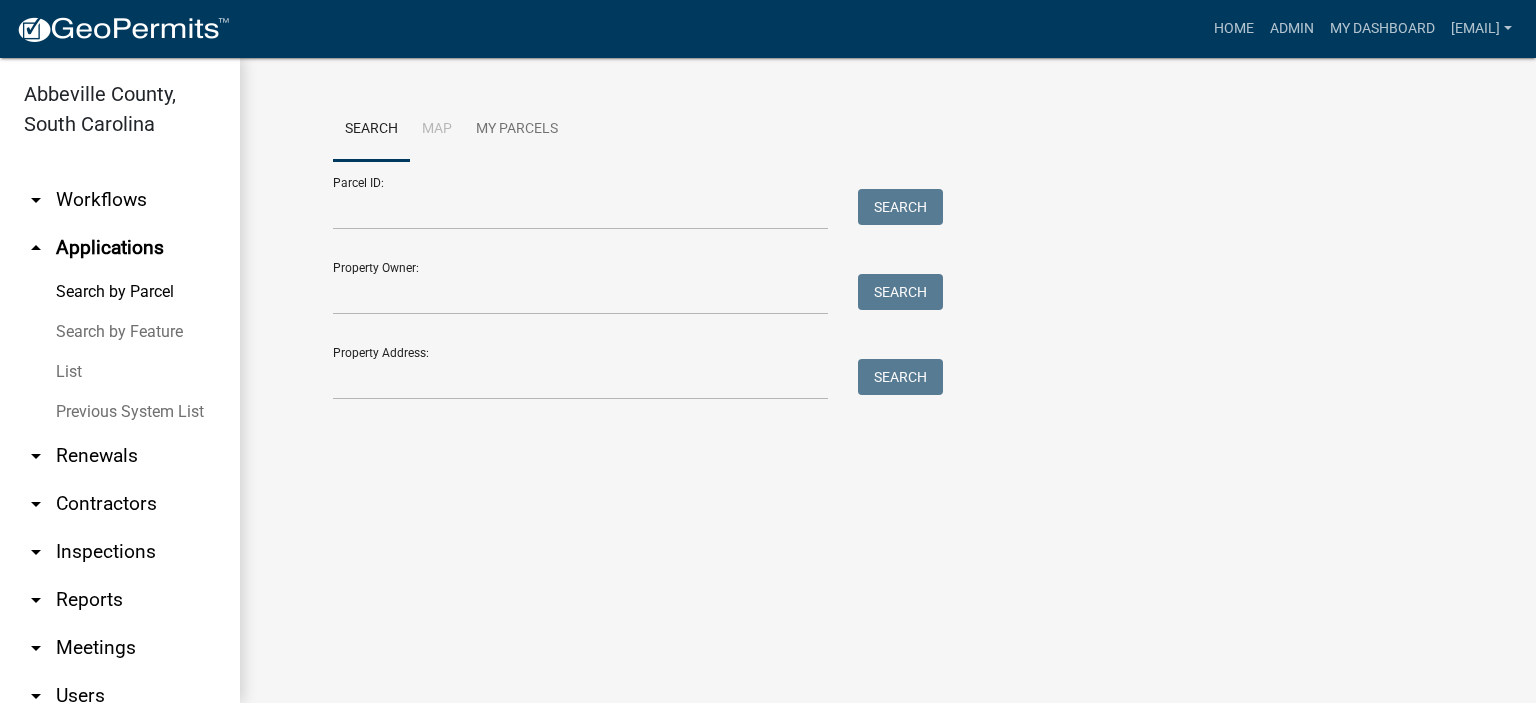 click on "List" at bounding box center [120, 372] 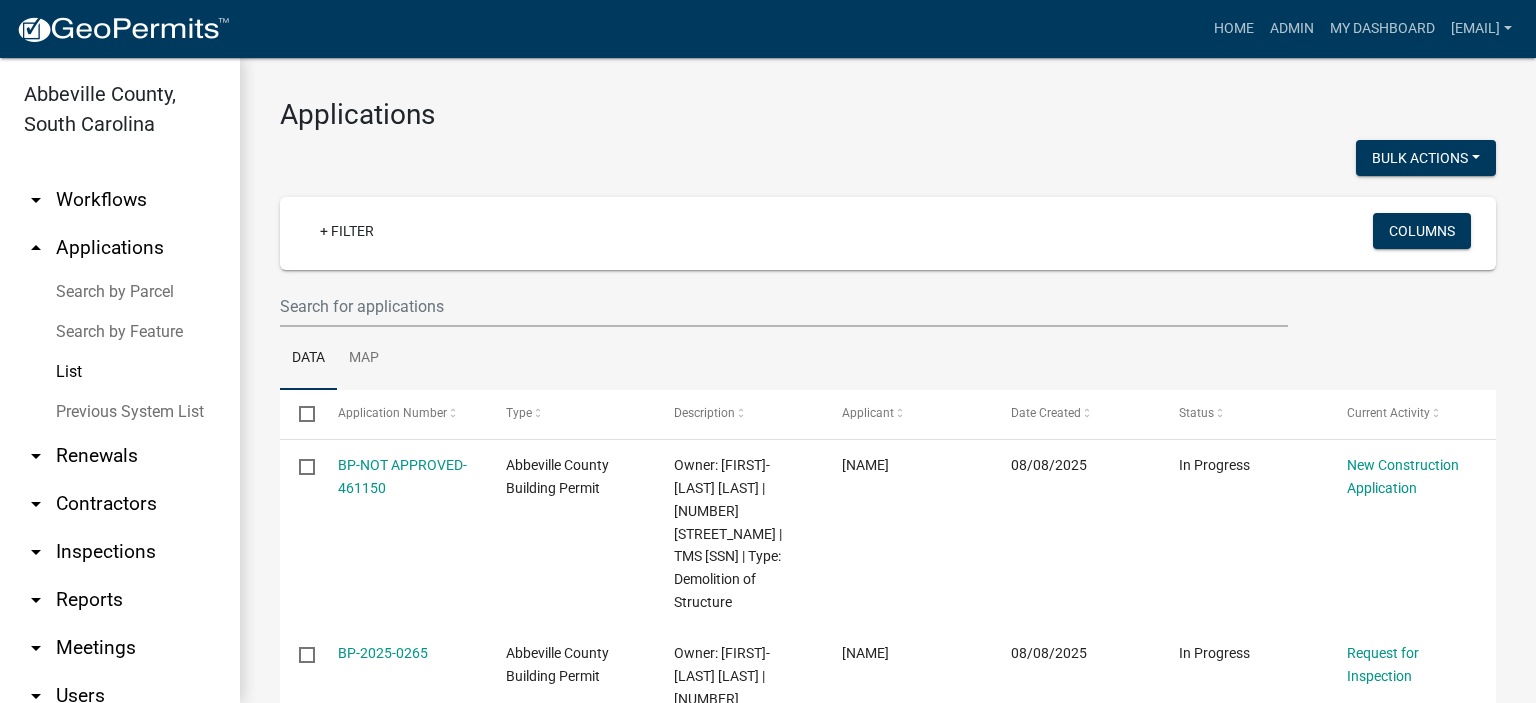 click on "List" at bounding box center [120, 372] 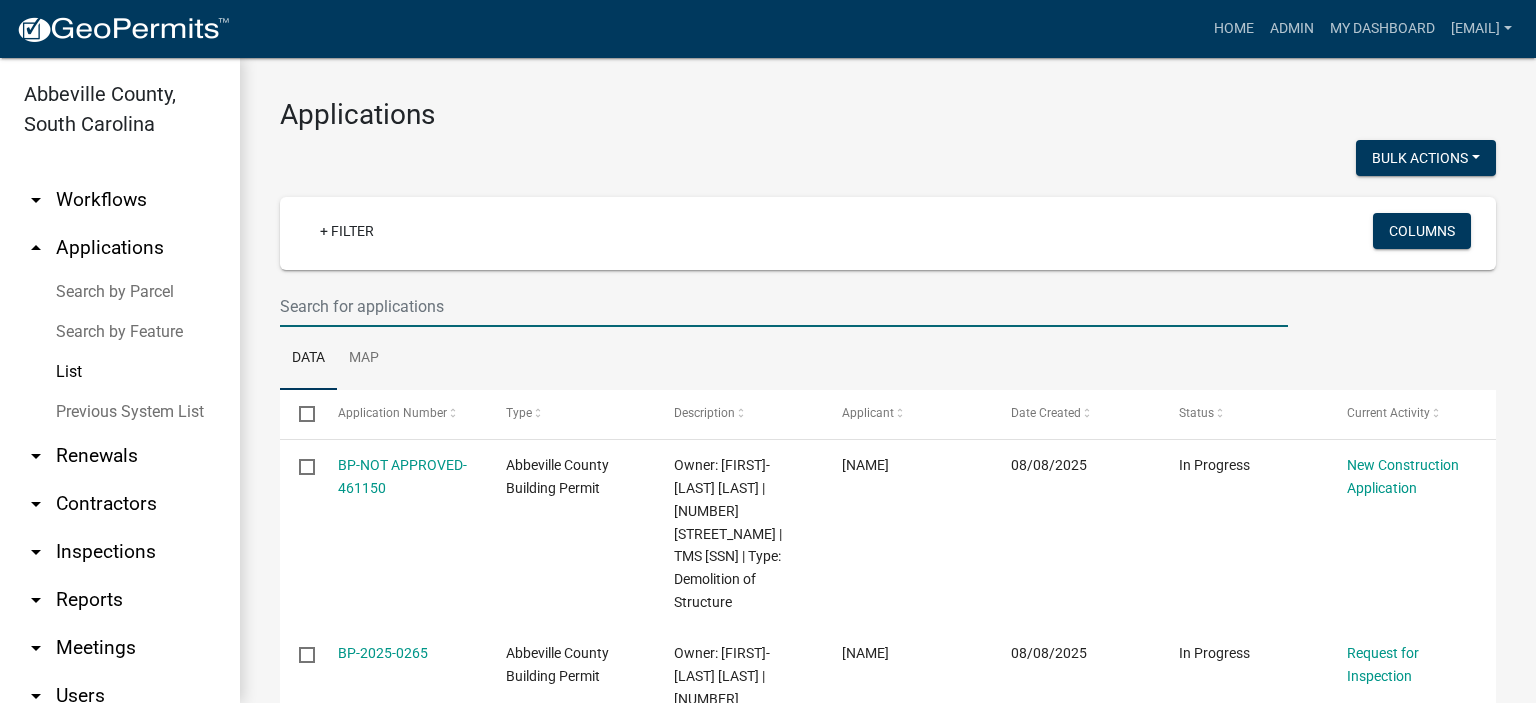click at bounding box center [784, 306] 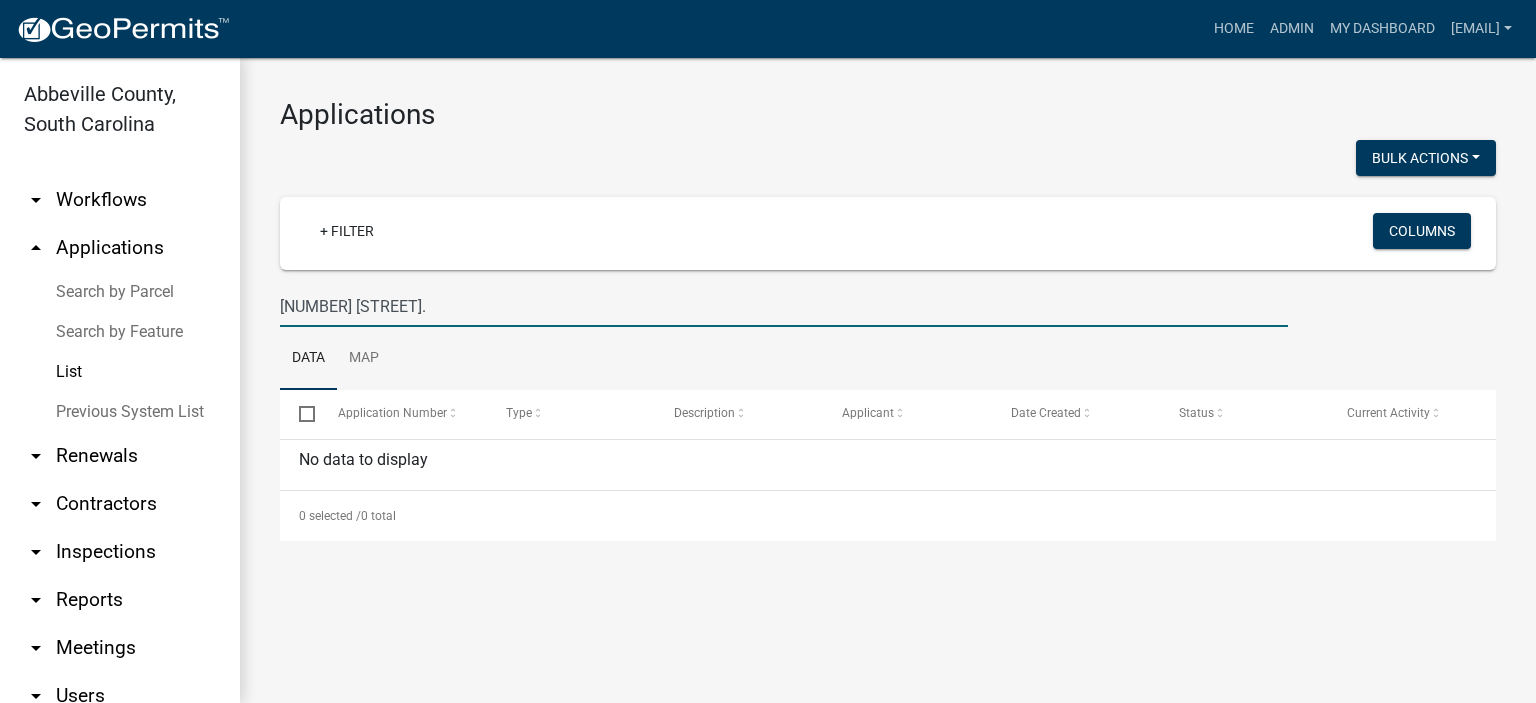 type on "[NUMBER] [STREET]." 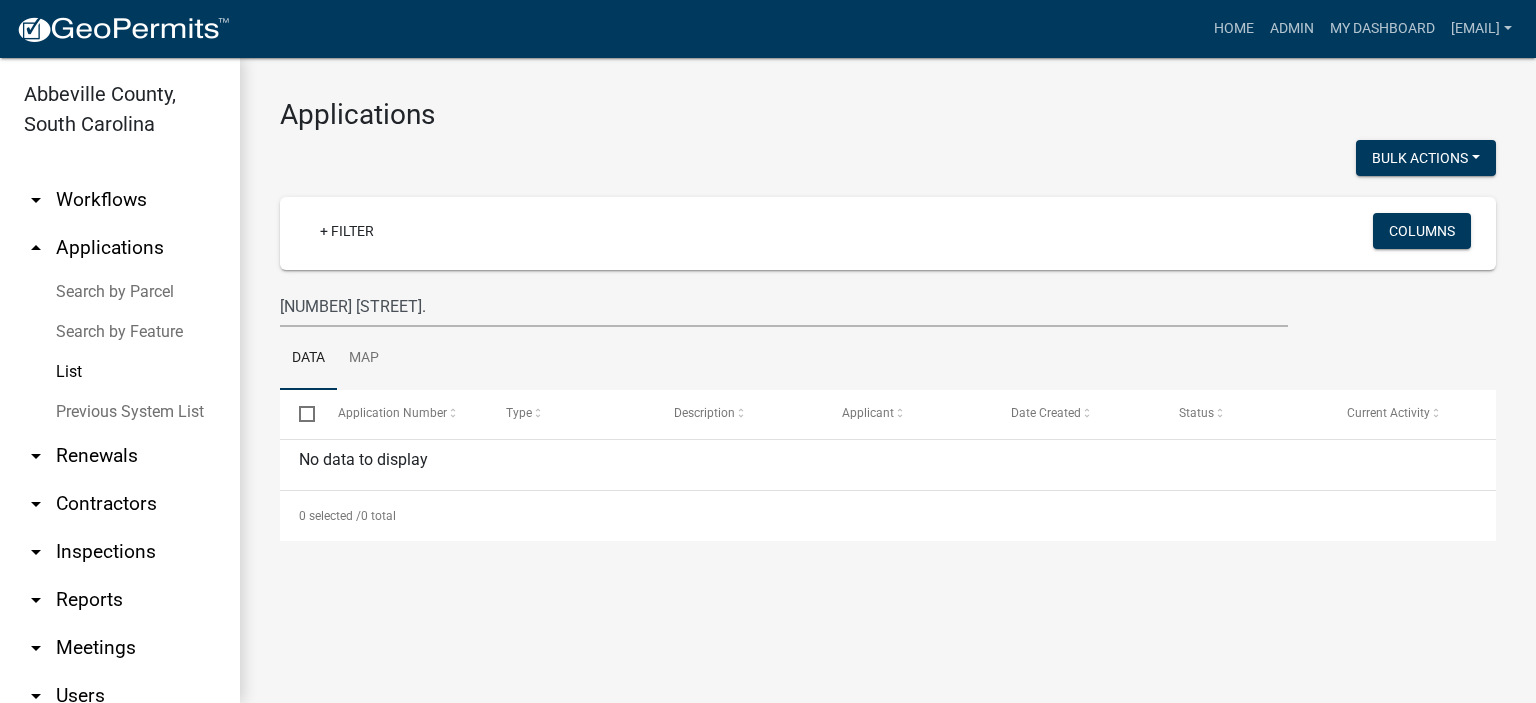 click on "Previous System List" at bounding box center [120, 412] 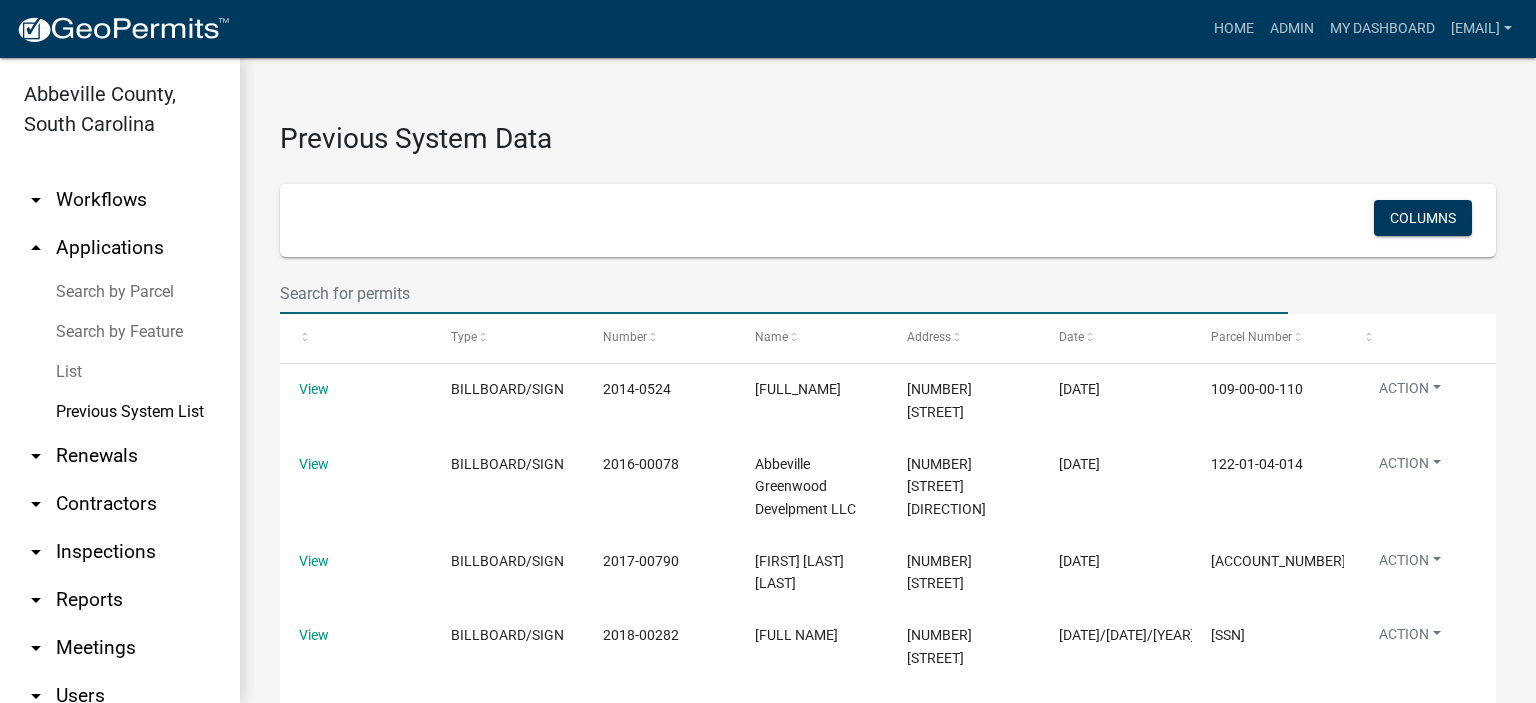 click at bounding box center [784, 293] 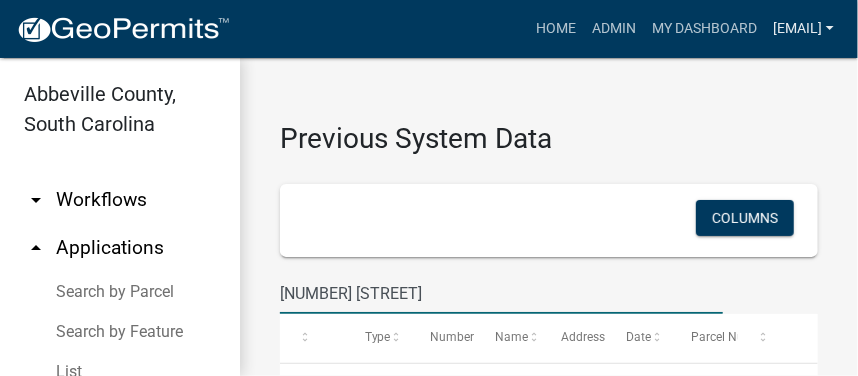 type on "[NUMBER] [STREET]" 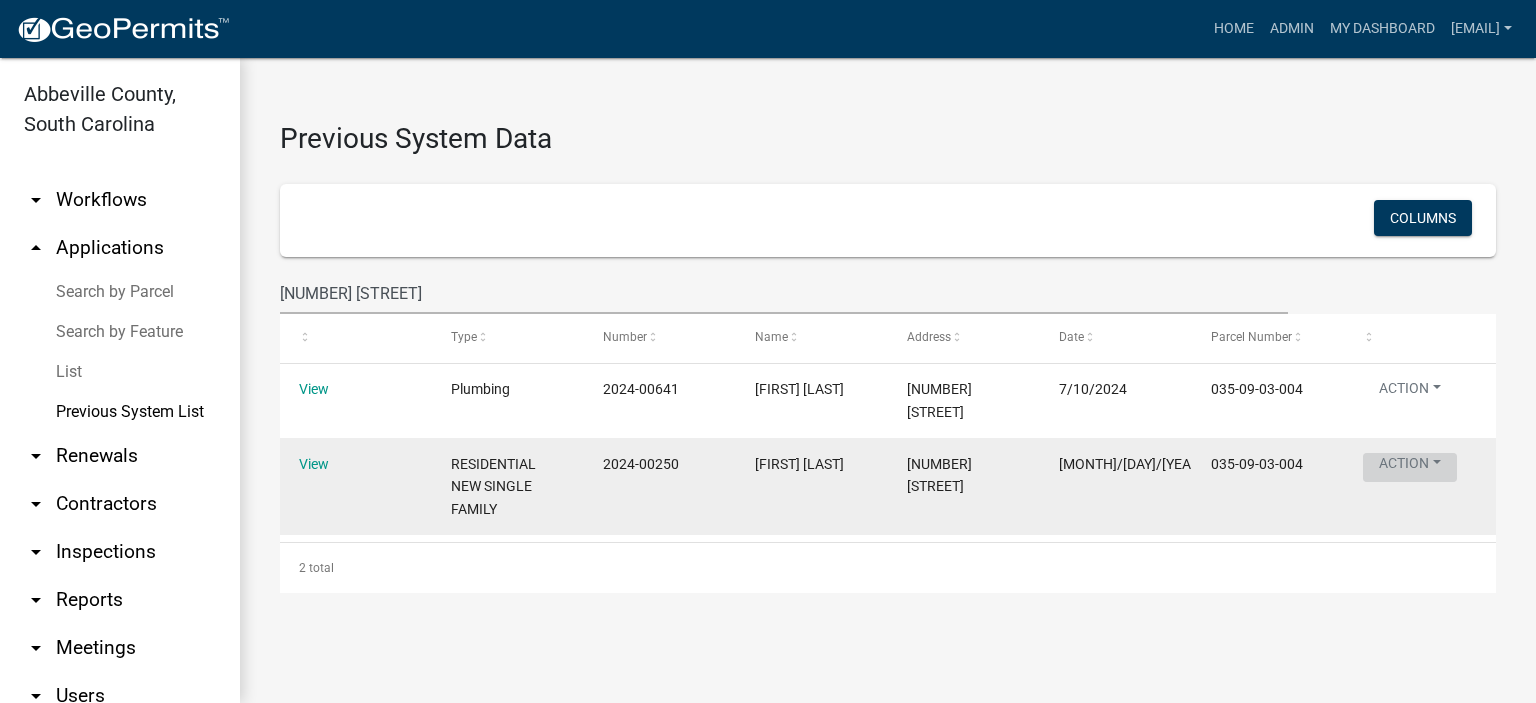 click on "Action" at bounding box center (1410, 467) 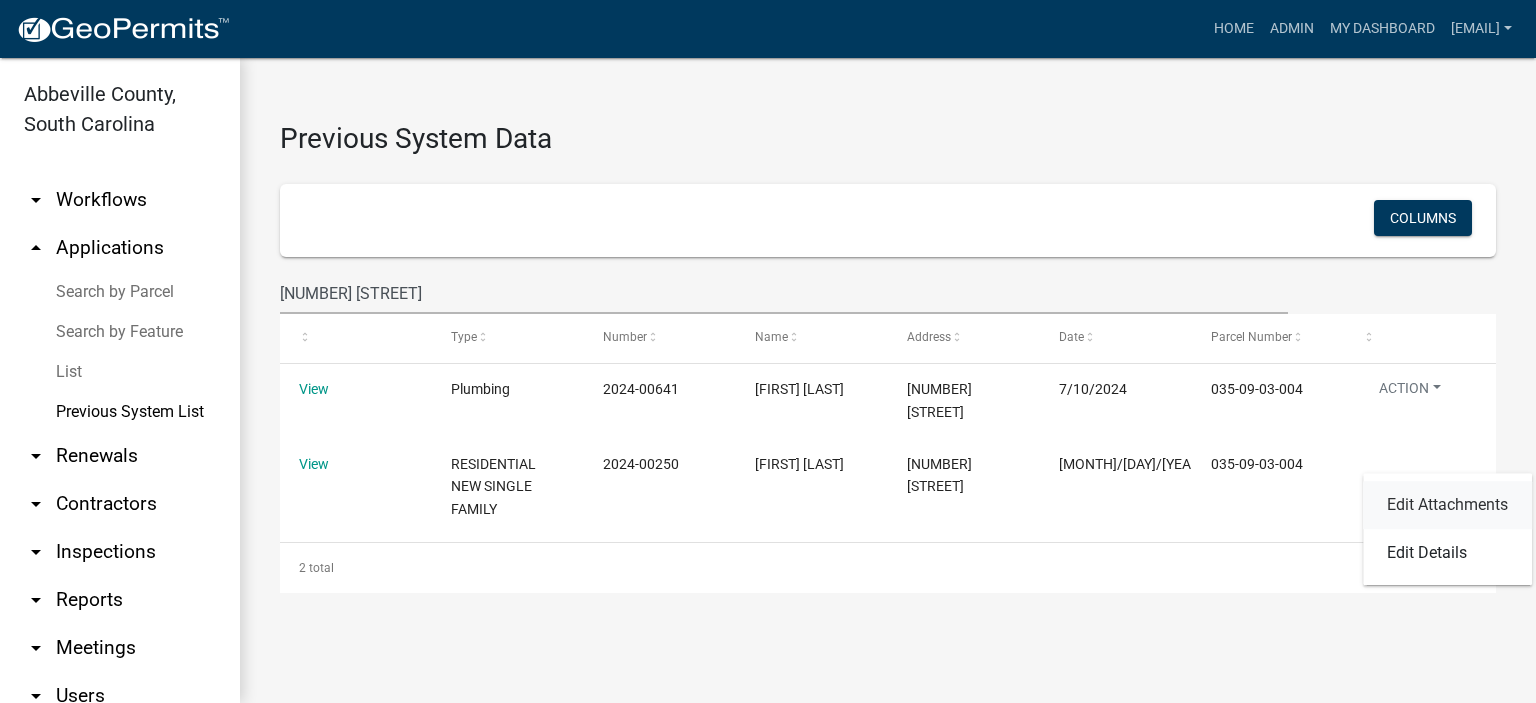 click on "Edit Attachments" at bounding box center [1447, 505] 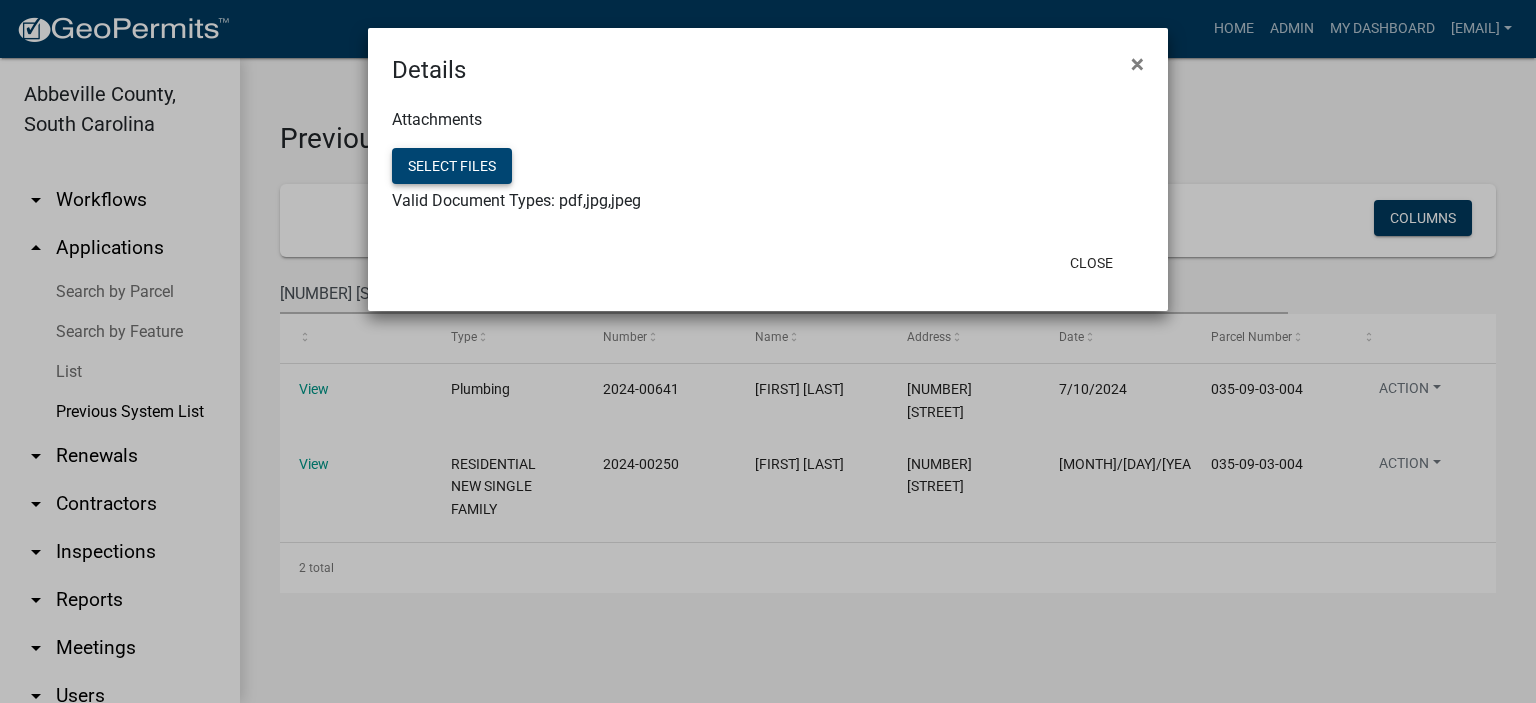 click on "Select files" 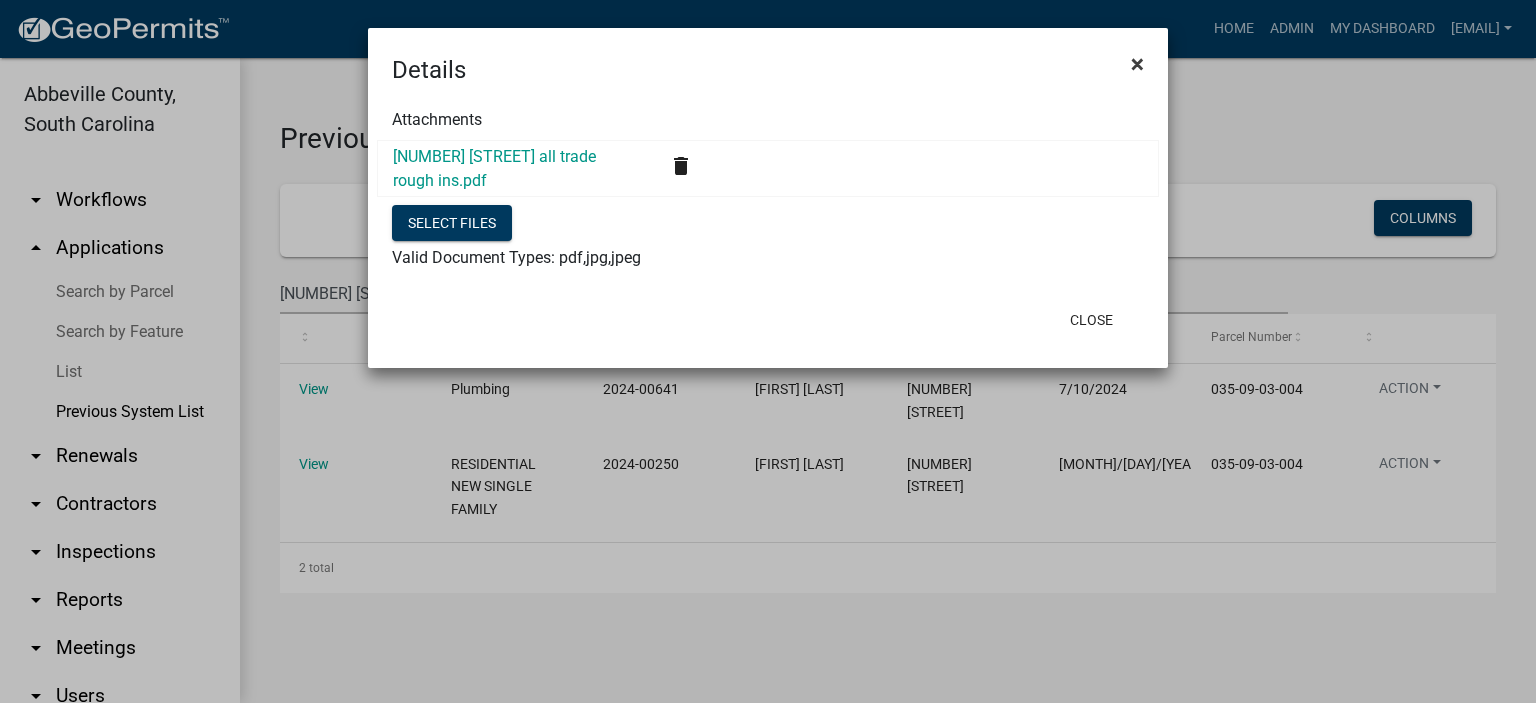 click on "×" 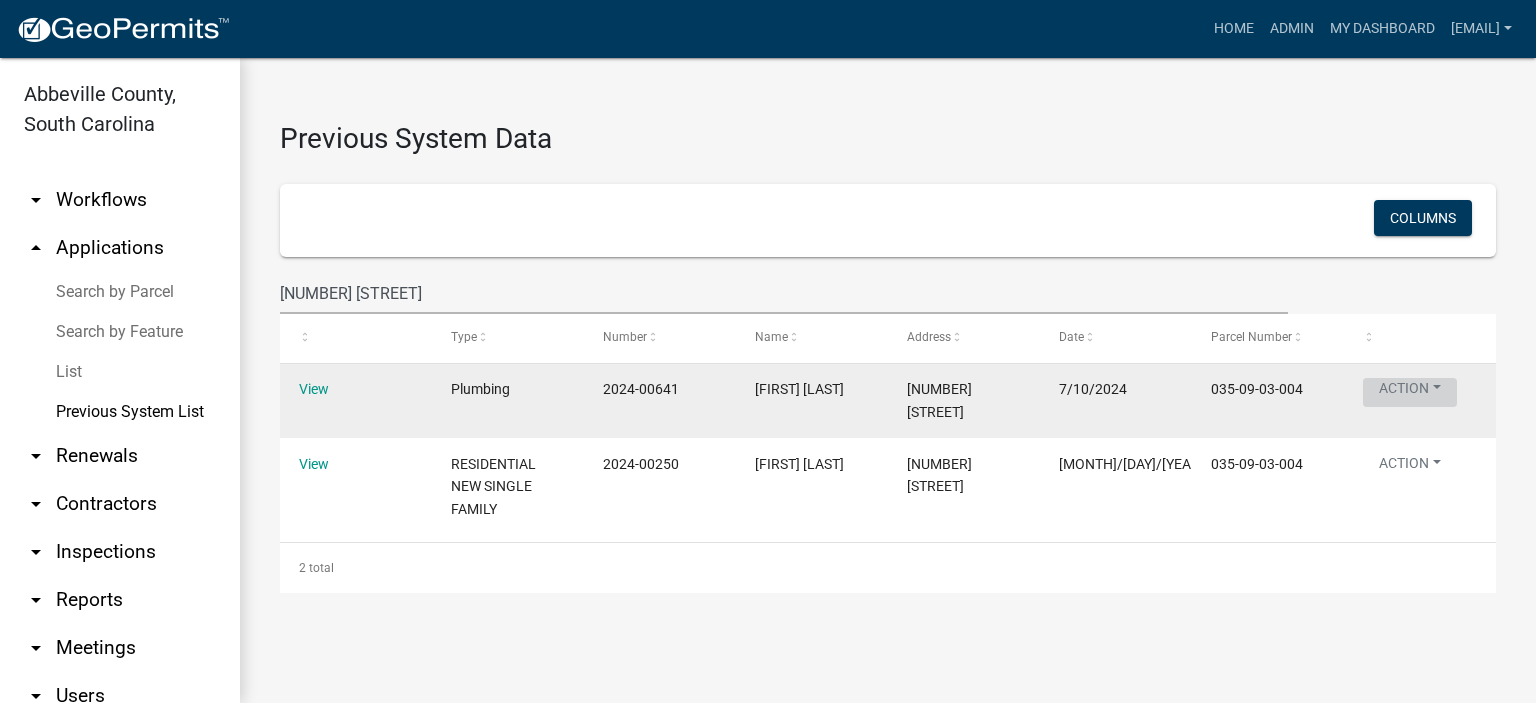 click on "Action" at bounding box center [1410, 392] 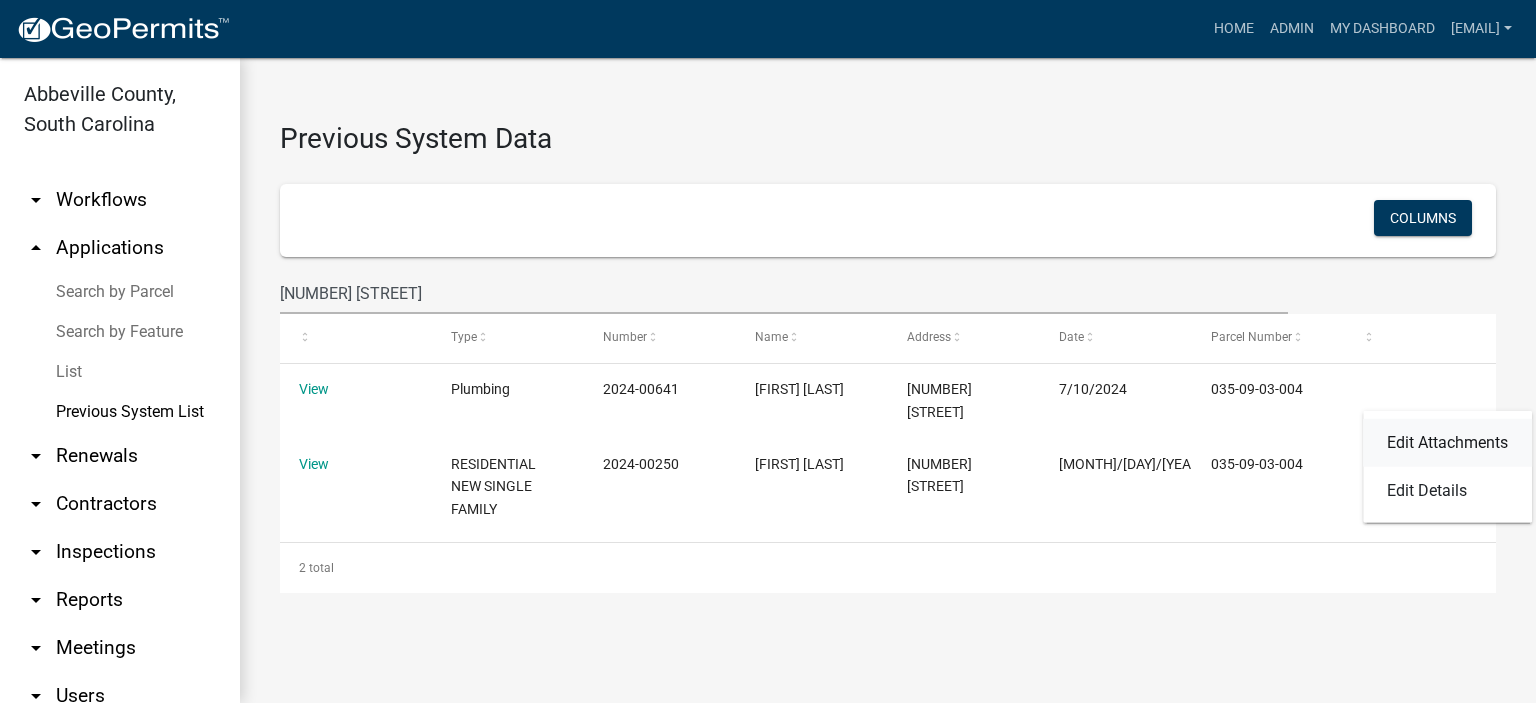 click on "Edit Attachments" at bounding box center [1447, 443] 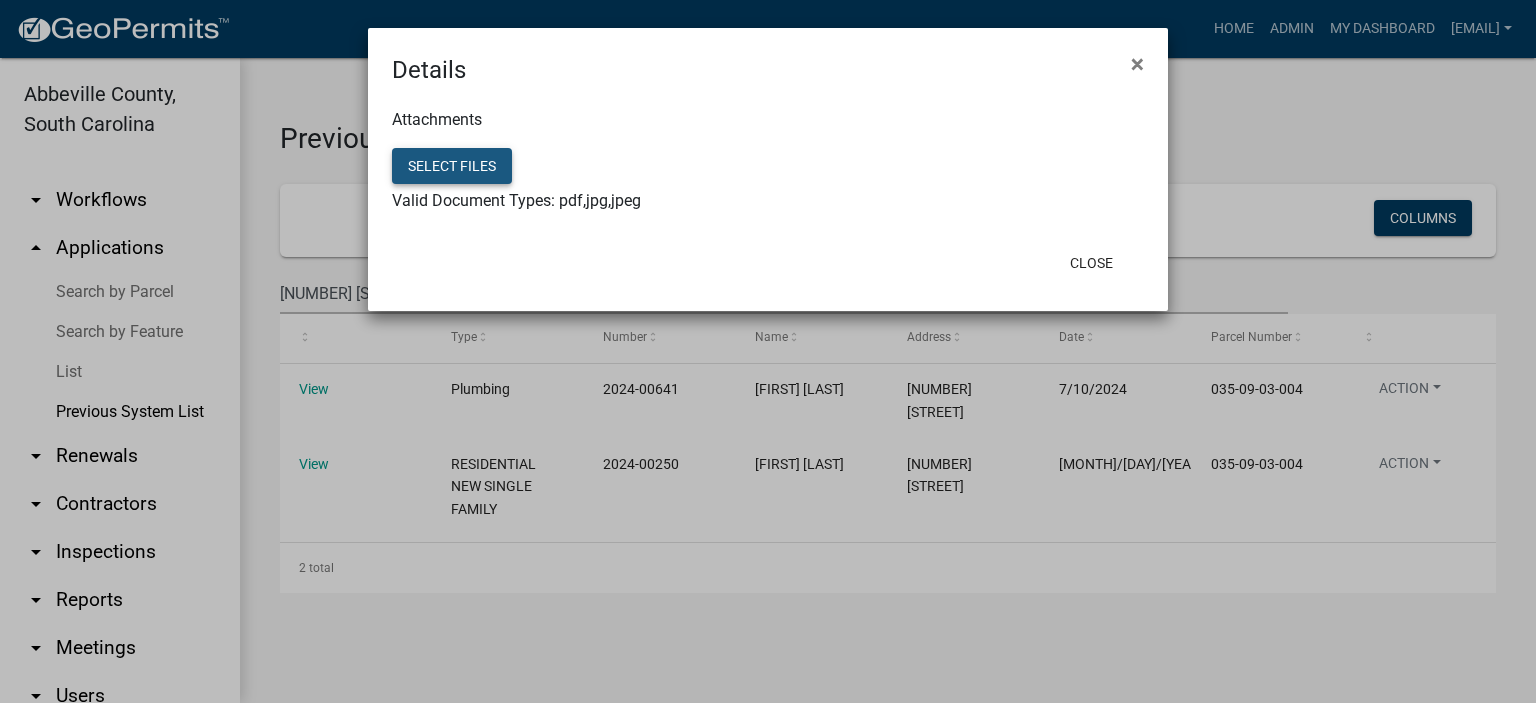 click on "Select files" 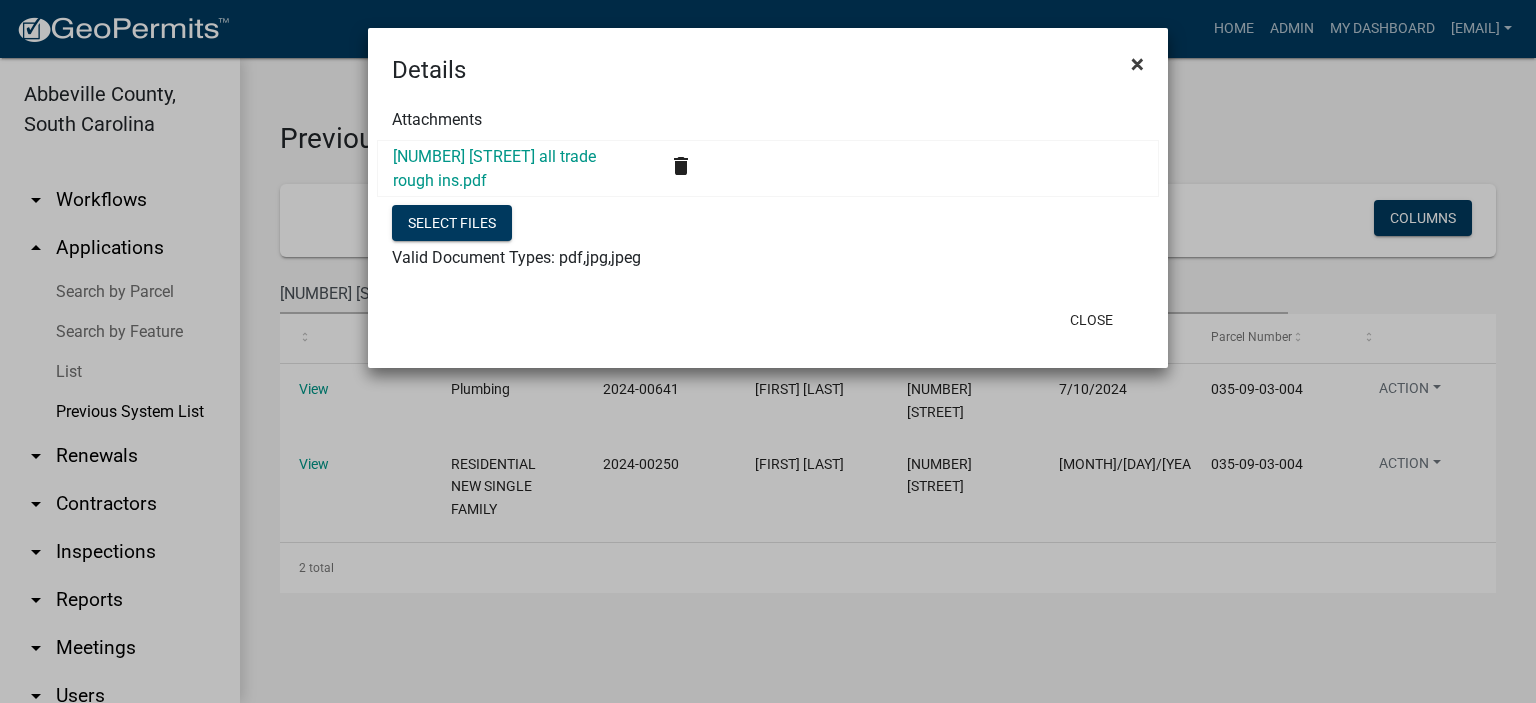 click on "×" 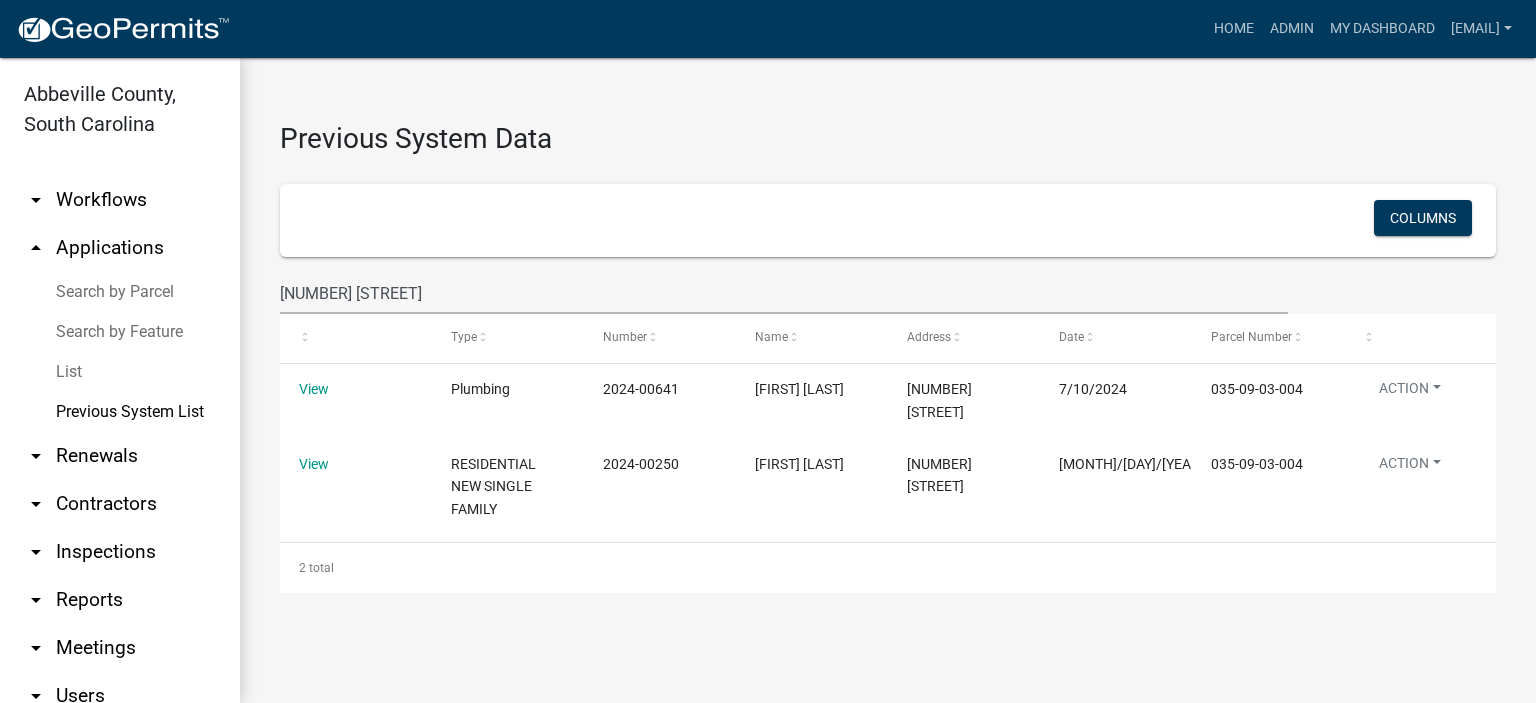 click on "List" at bounding box center [120, 372] 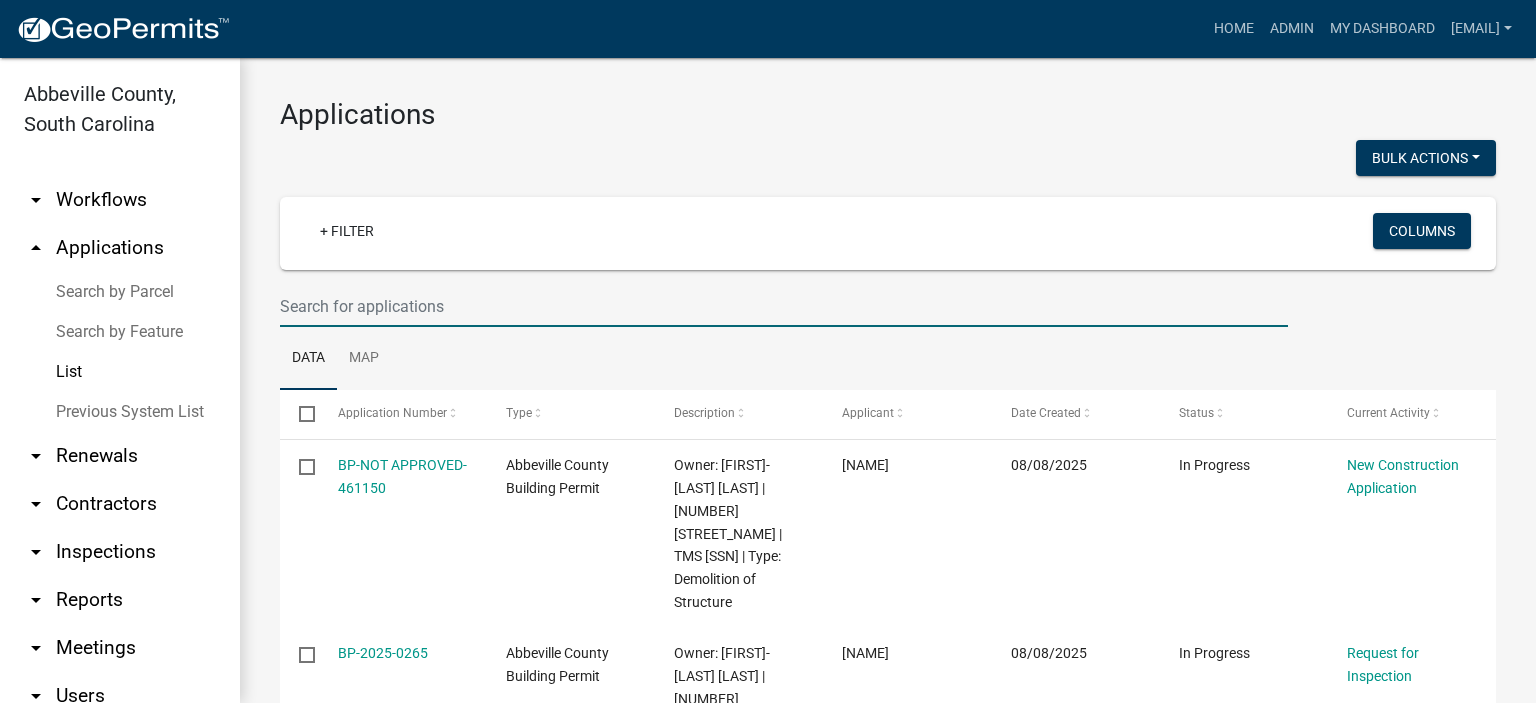 click at bounding box center [784, 306] 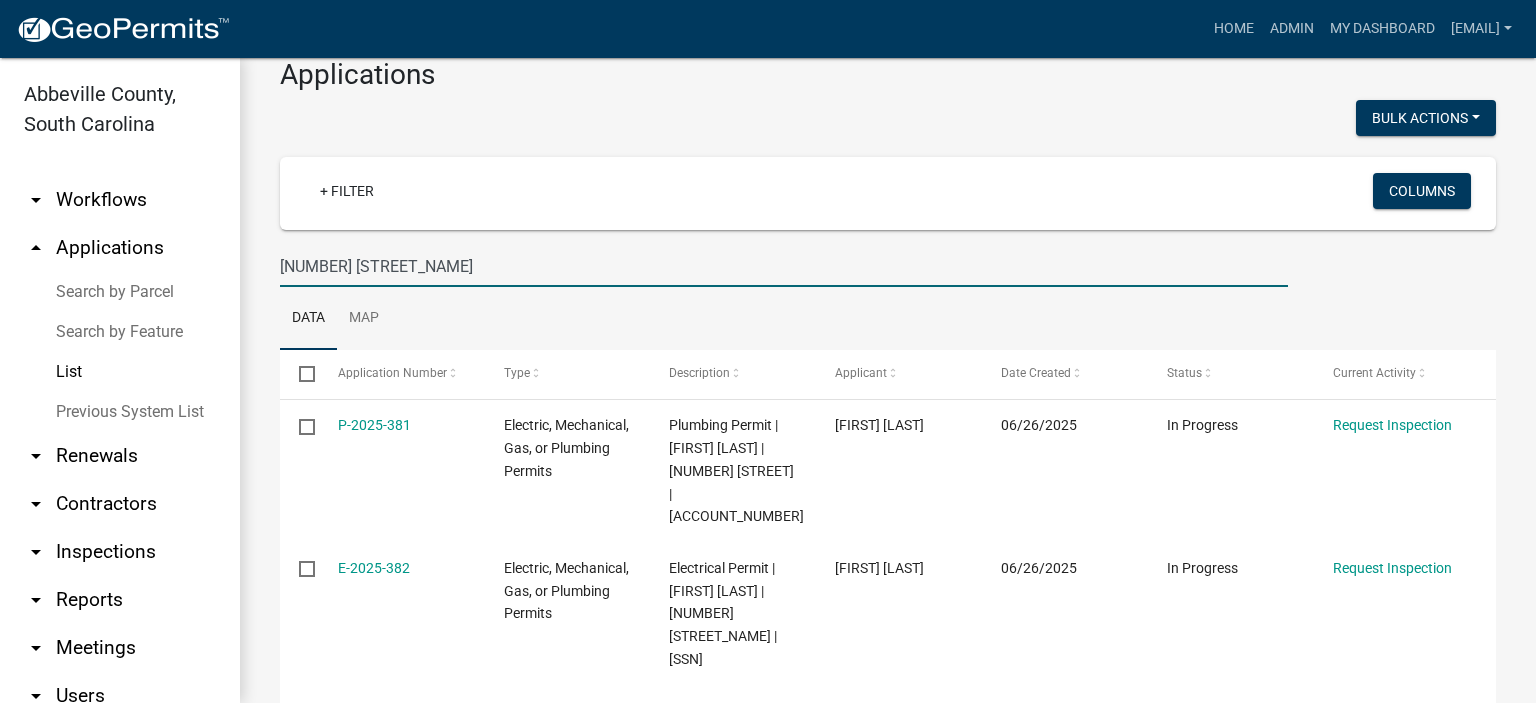 scroll, scrollTop: 213, scrollLeft: 0, axis: vertical 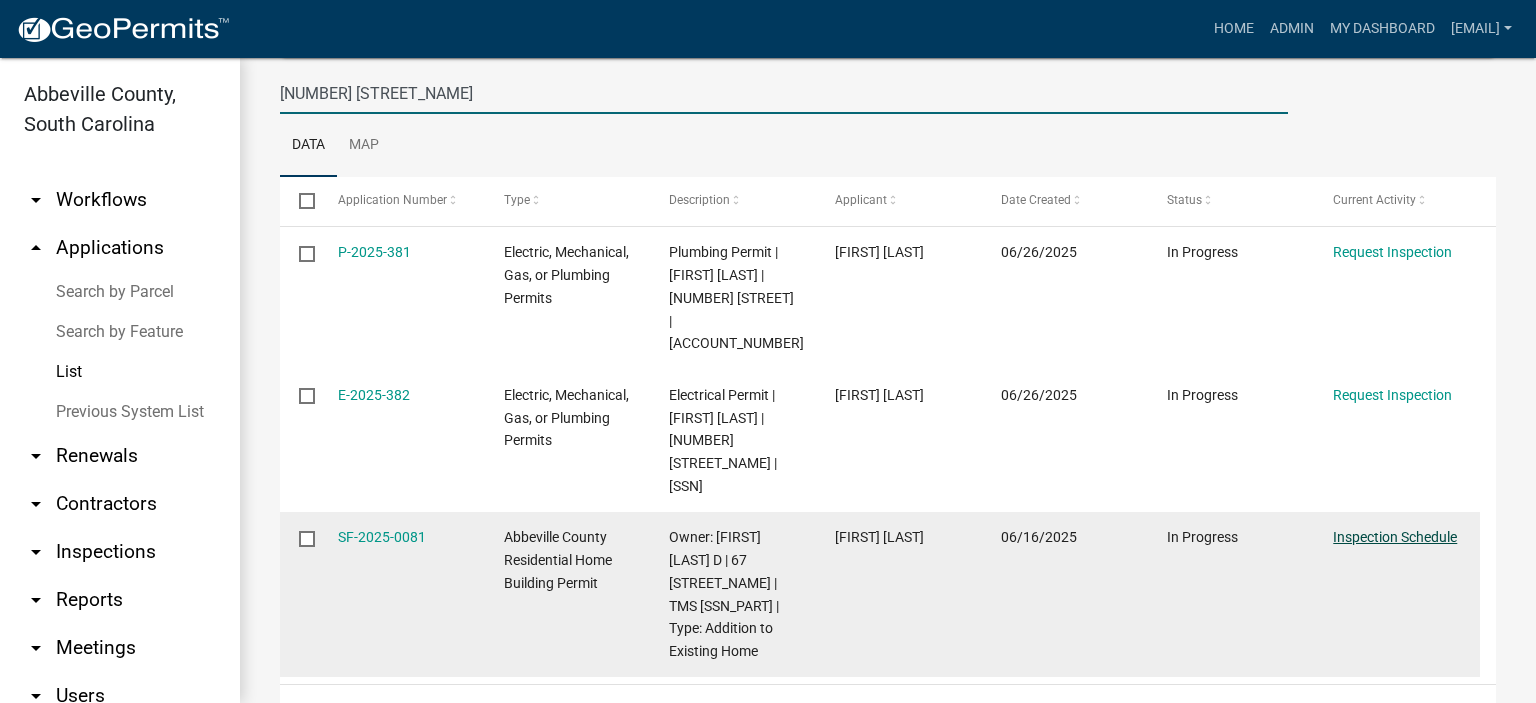 type on "[NUMBER] [STREET_NAME]" 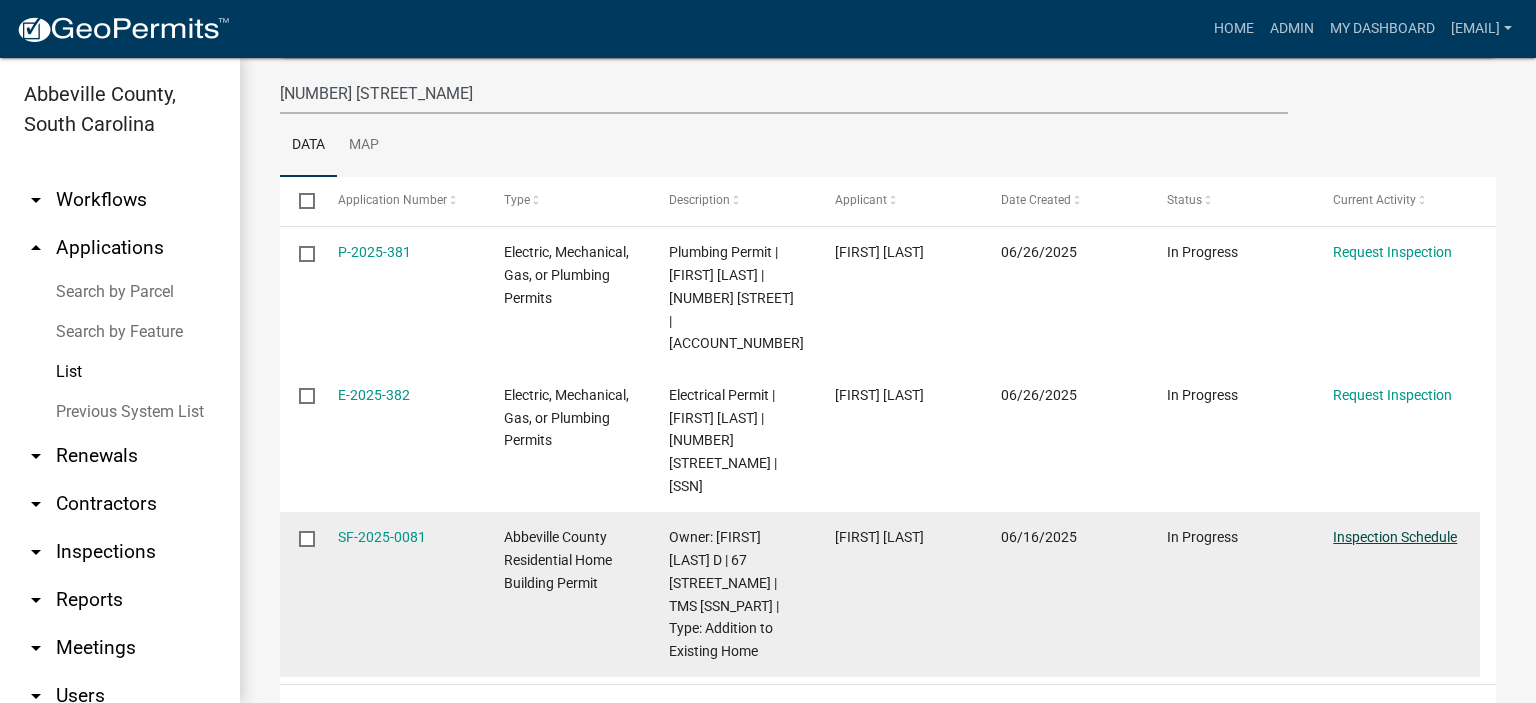 click on "Inspection Schedule" 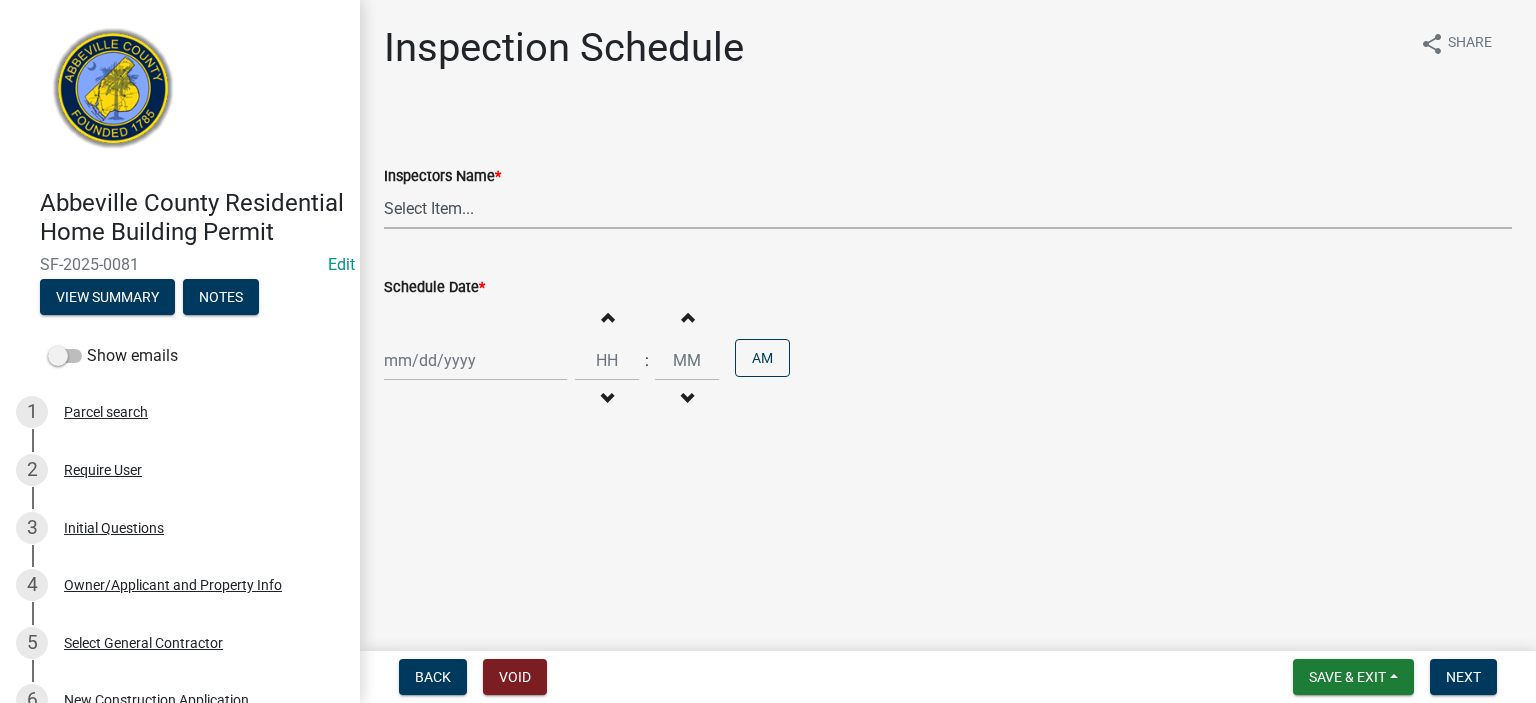click on "Select Item...   [EMAIL] ([FIRST] [LAST])   [EMAIL] ([FIRST] [LAST])   [EMAIL] ([FIRST] [LAST])" at bounding box center [948, 208] 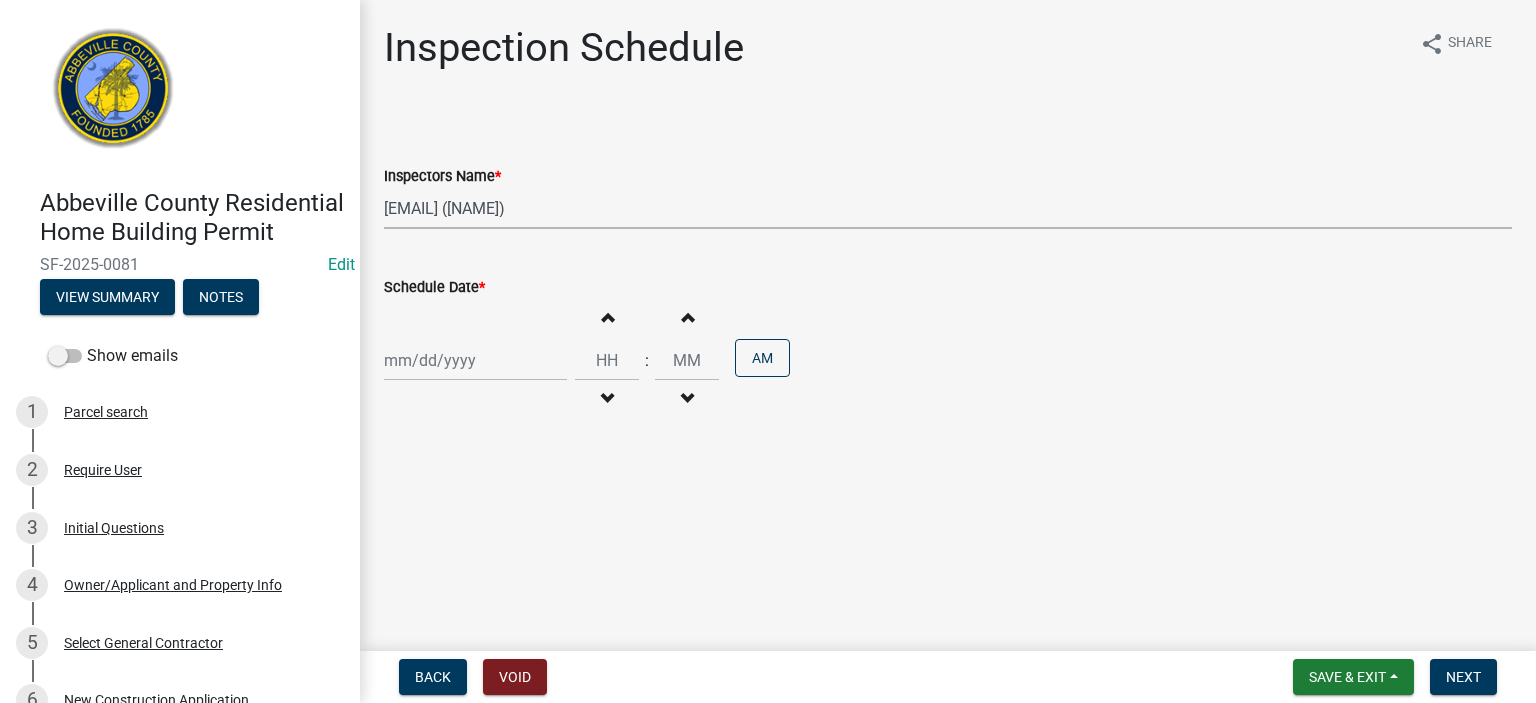 click on "Select Item...   [EMAIL] ([FIRST] [LAST])   [EMAIL] ([FIRST] [LAST])   [EMAIL] ([FIRST] [LAST])" at bounding box center (948, 208) 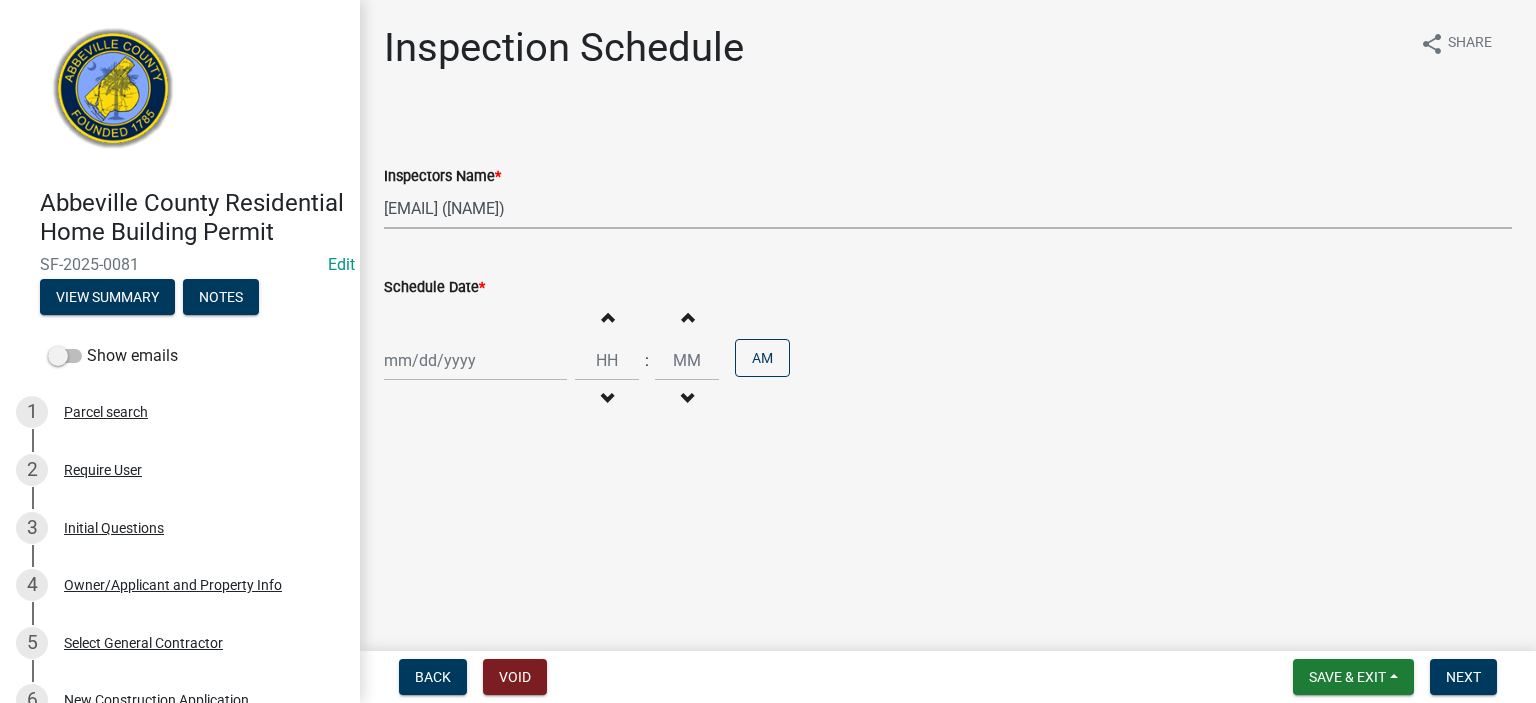 select on "8" 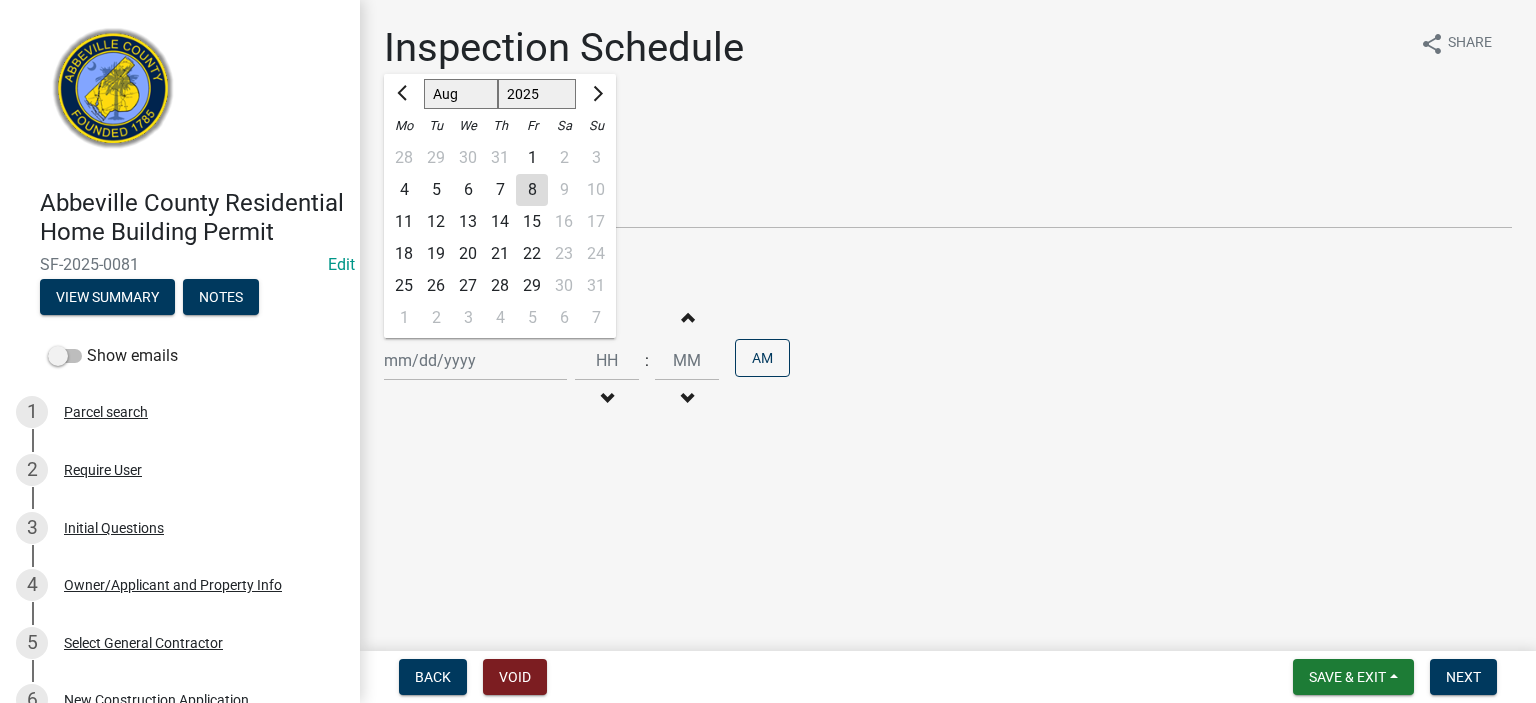 click on "Jan Feb Mar Apr May Jun Jul Aug Sep Oct Nov Dec 1525 1526 1527 1528 1529 1530 1531 1532 1533 1534 1535 1536 1537 1538 1539 1540 1541 1542 1543 1544 1545 1546 1547 1548 1549 1550 1551 1552 1553 1554 1555 1556 1557 1558 1559 1560 1561 1562 1563 1564 1565 1566 1567 1568 1569 1570 1571 1572 1573 1574 1575 1576 1577 1578 1579 1580 1581 1582 1583 1584 1585 1586 1587 1588 1589 1590 1591 1592 1593 1594 1595 1596 1597 1598 1599 1600 1601 1602 1603 1604 1605 1606 1607 1608 1609 1610 1611 1612 1613 1614 1615 1616 1617 1618 1619 1620 1621 1622 1623 1624 1625 1626 1627 1628 1629 1630 1631 1632 1633 1634 1635 1636 1637 1638 1639 1640 1641 1642 1643 1644 1645 1646 1647 1648 1649 1650 1651 1652 1653 1654 1655 1656 1657 1658 1659 1660 1661 1662 1663 1664 1665 1666 1667 1668 1669 1670 1671 1672 1673 1674 1675 1676 1677 1678 1679 1680 1681 1682 1683 1684 1685 1686 1687 1688 1689 1690 1691 1692 1693 1694 1695 1696 1697 1698 1699 1700 1701 1702 1703 1704 1705 1706 1707 1708 1709 1710 1711 1712 1713 1714 1715 1716 1717 1718 1719 1" 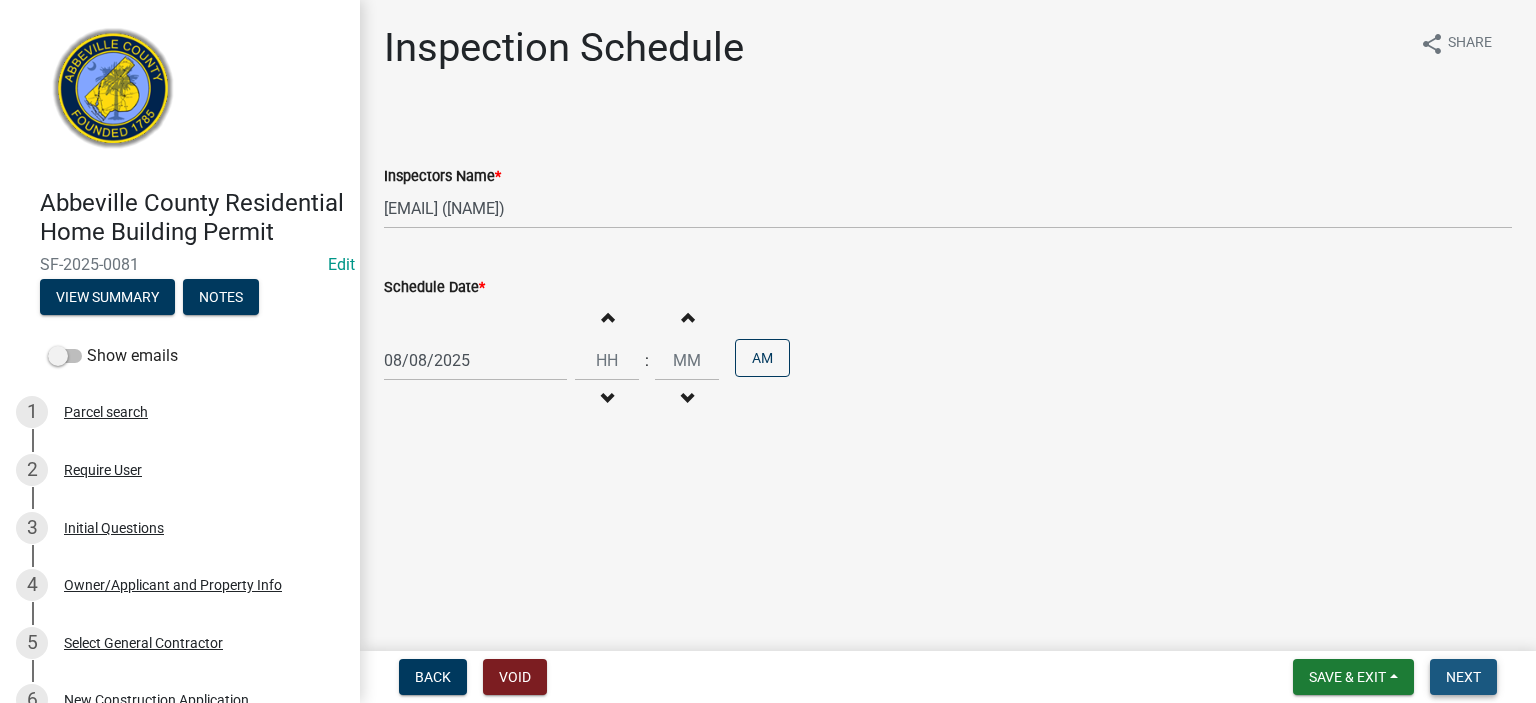 click on "Next" at bounding box center (1463, 677) 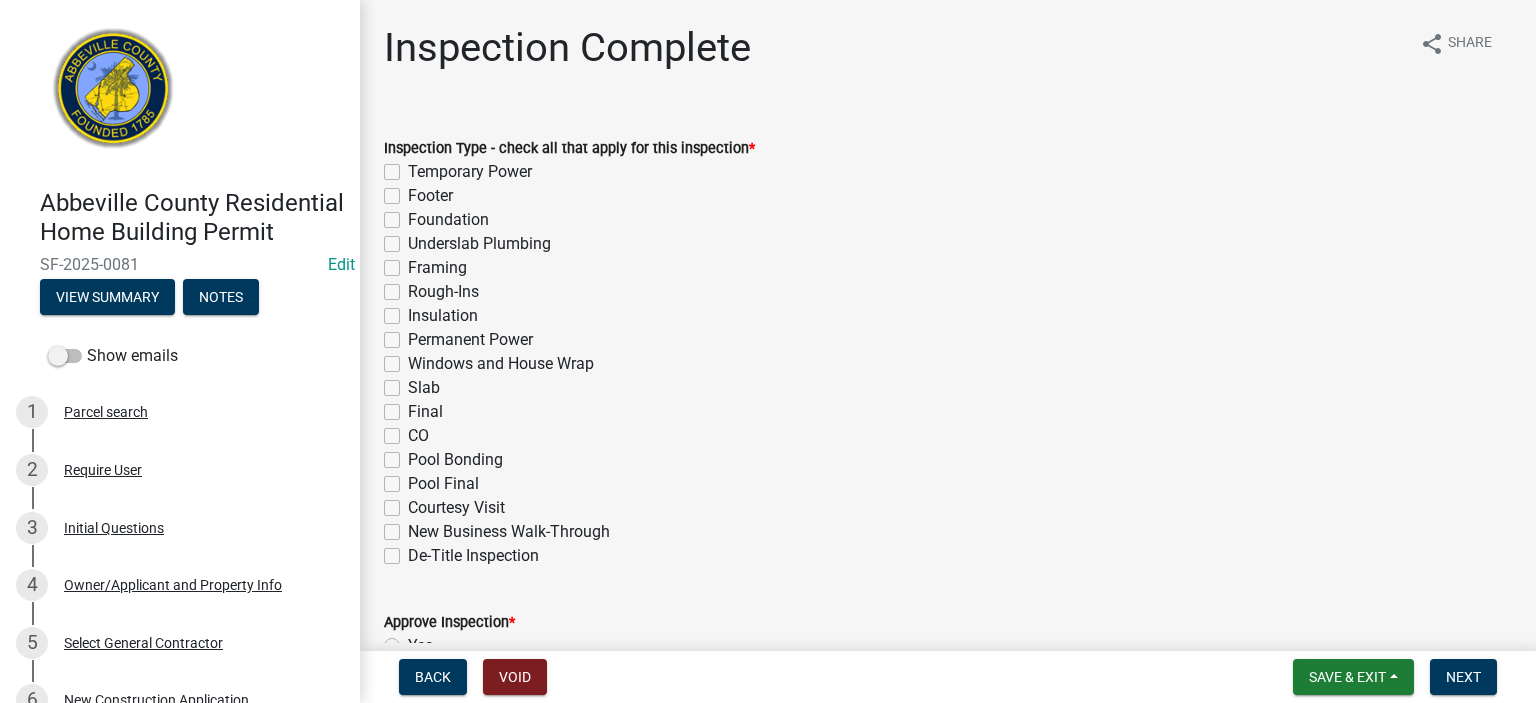 click on "Framing" 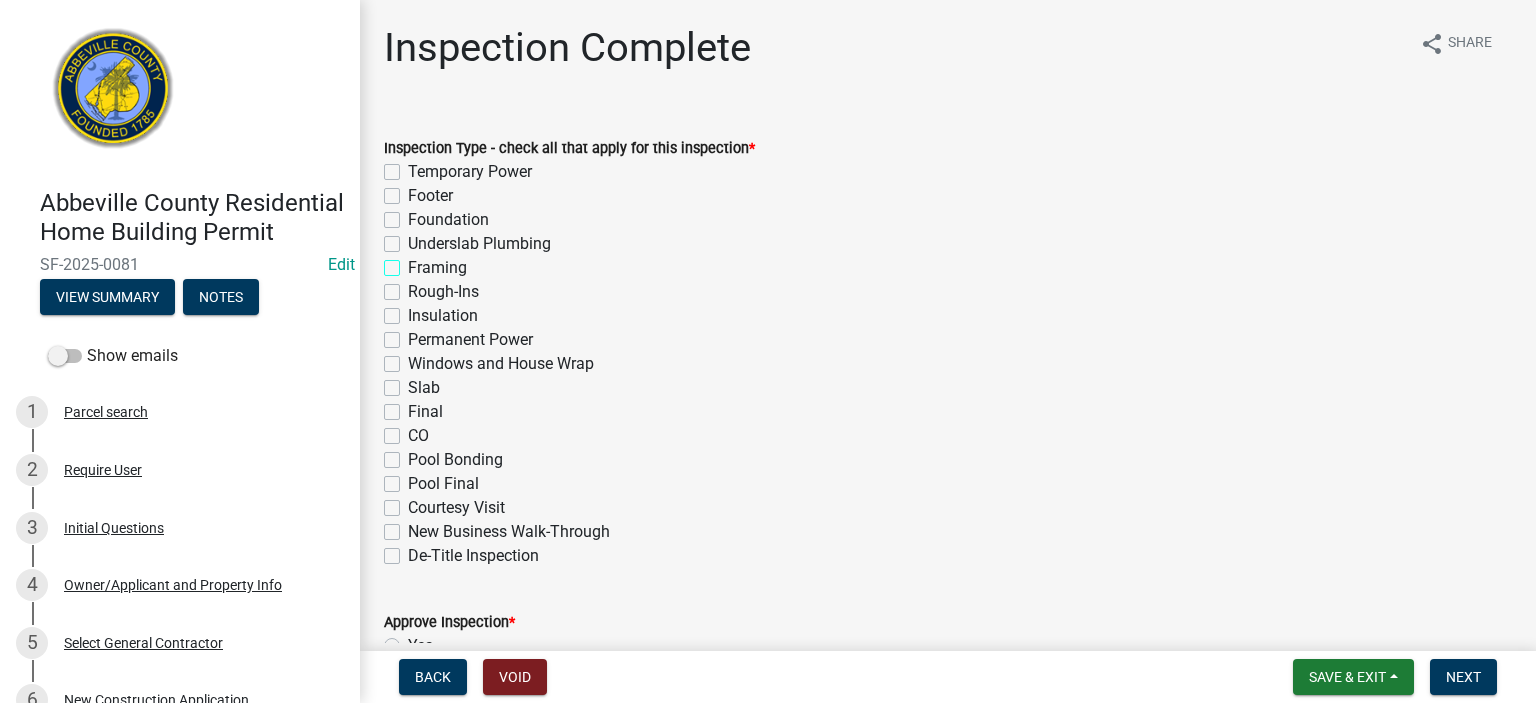 click on "Framing" at bounding box center (414, 262) 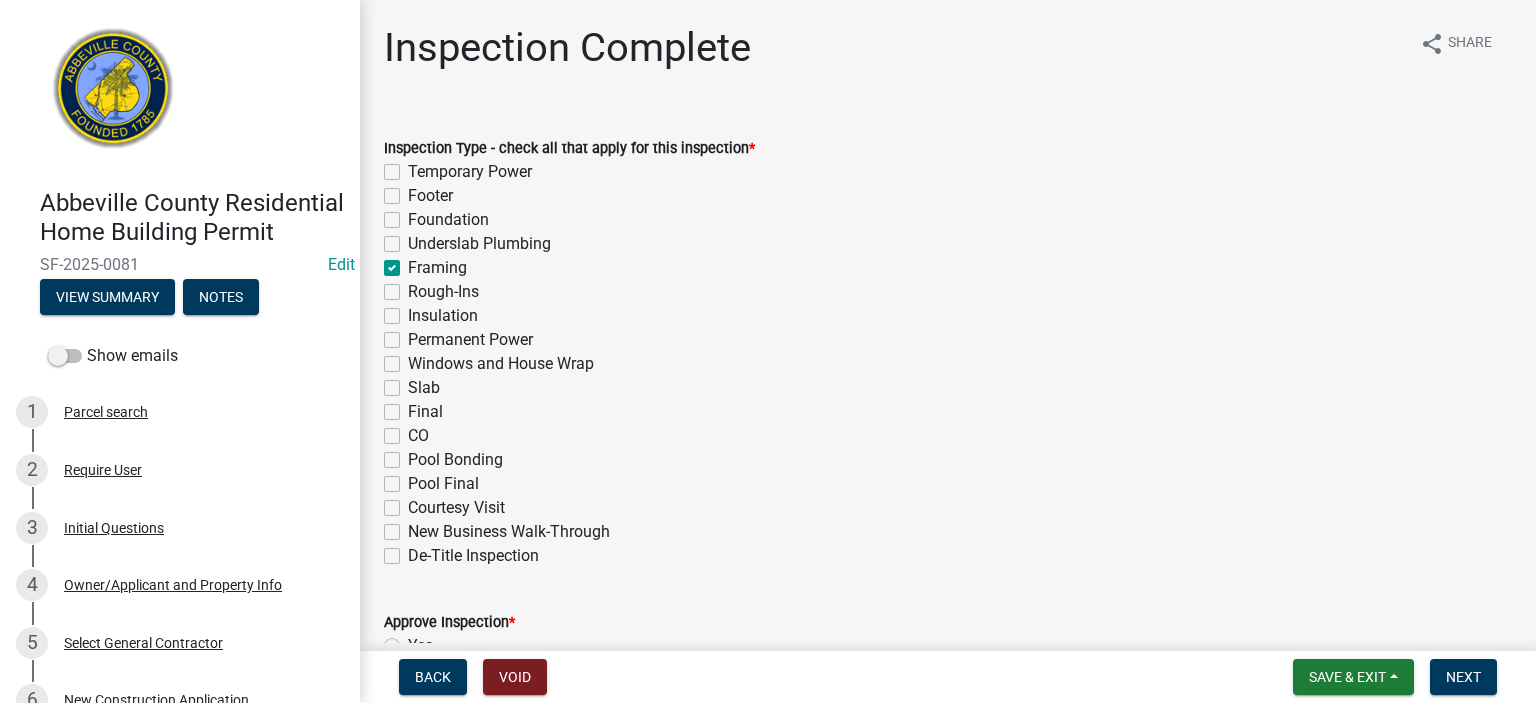 checkbox on "false" 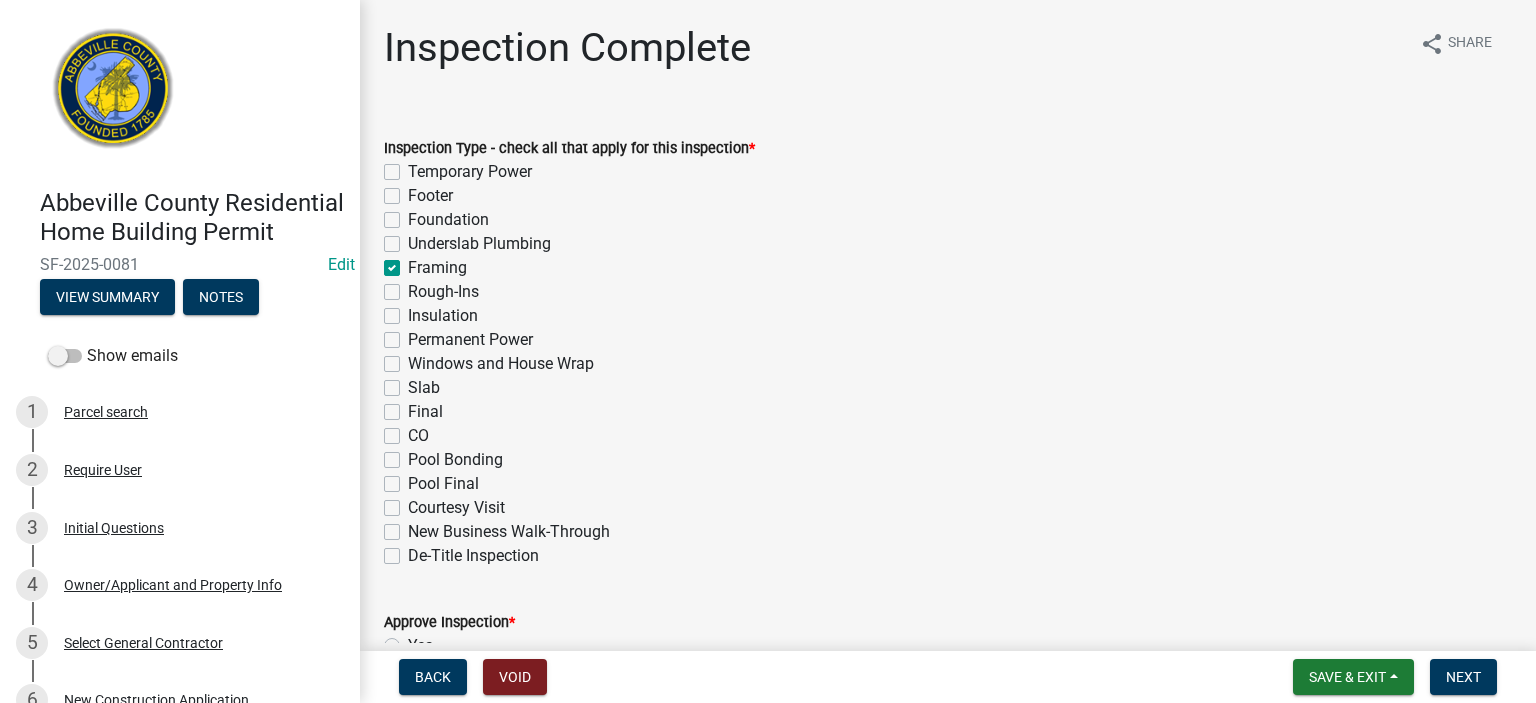 click on "Rough-Ins" 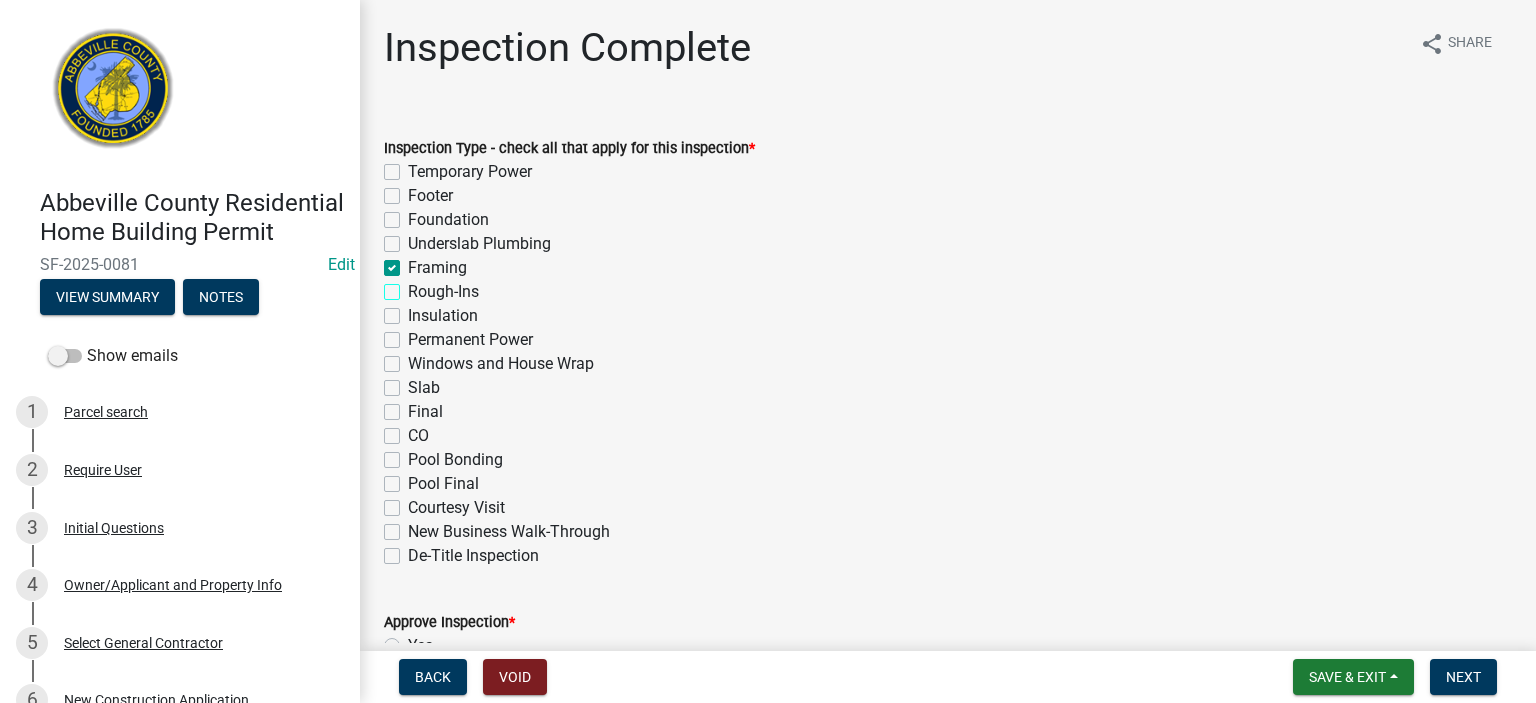 click on "Rough-Ins" at bounding box center [414, 286] 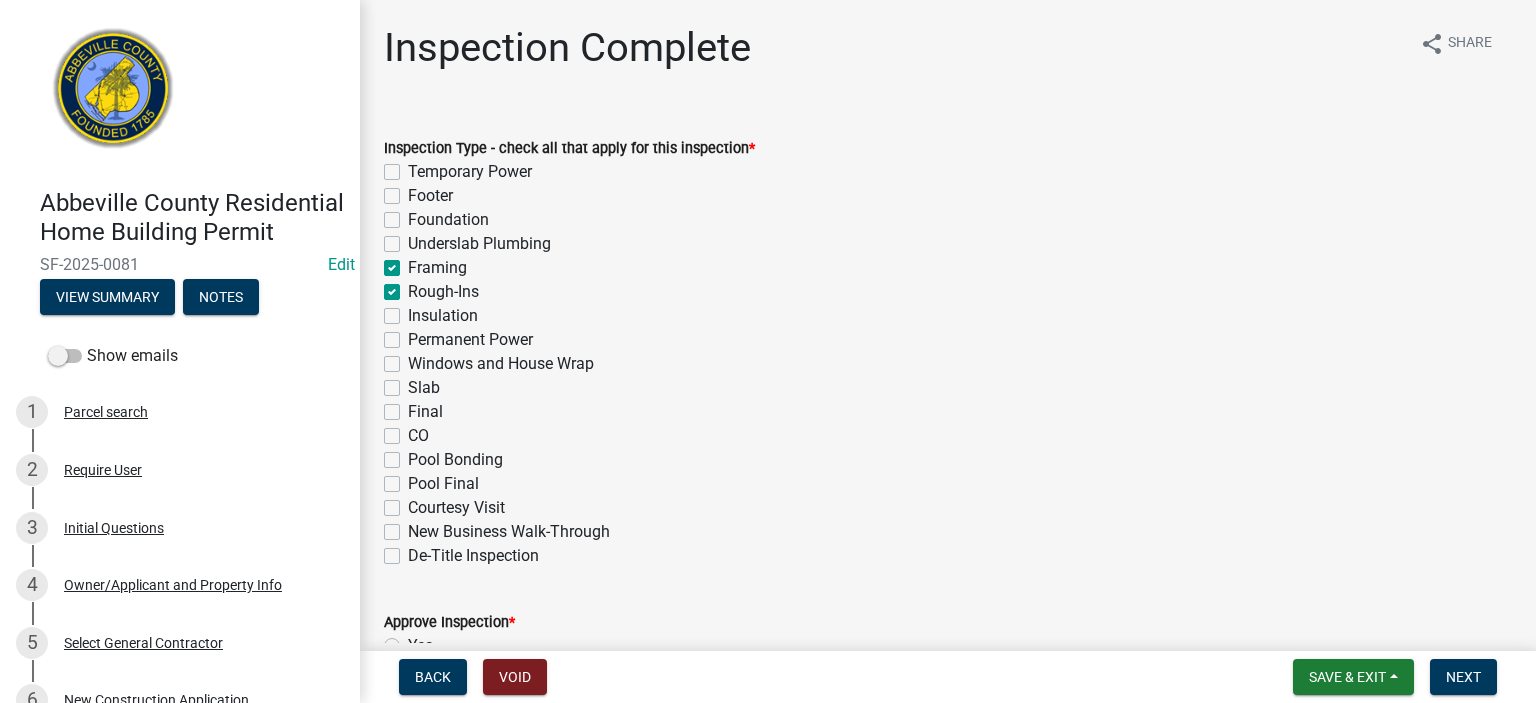 checkbox on "false" 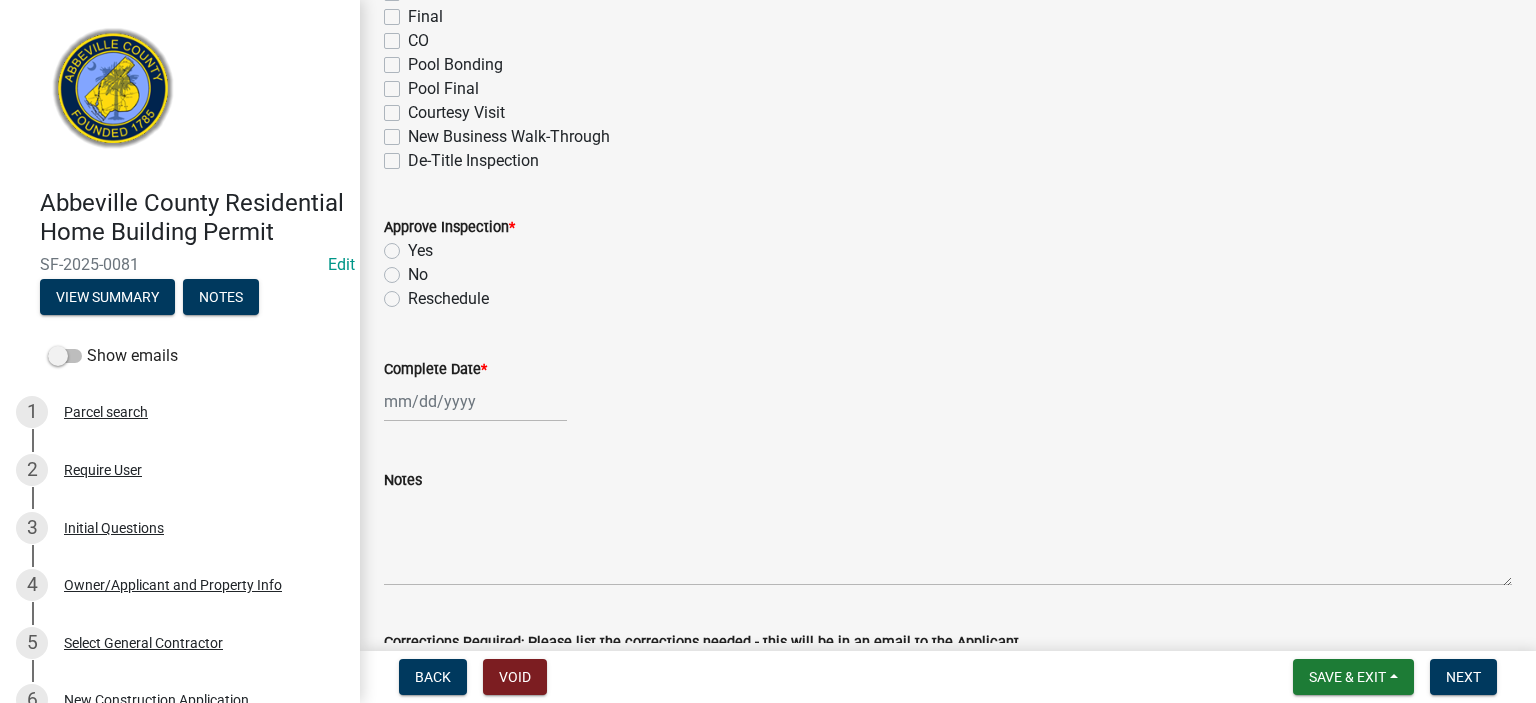 scroll, scrollTop: 400, scrollLeft: 0, axis: vertical 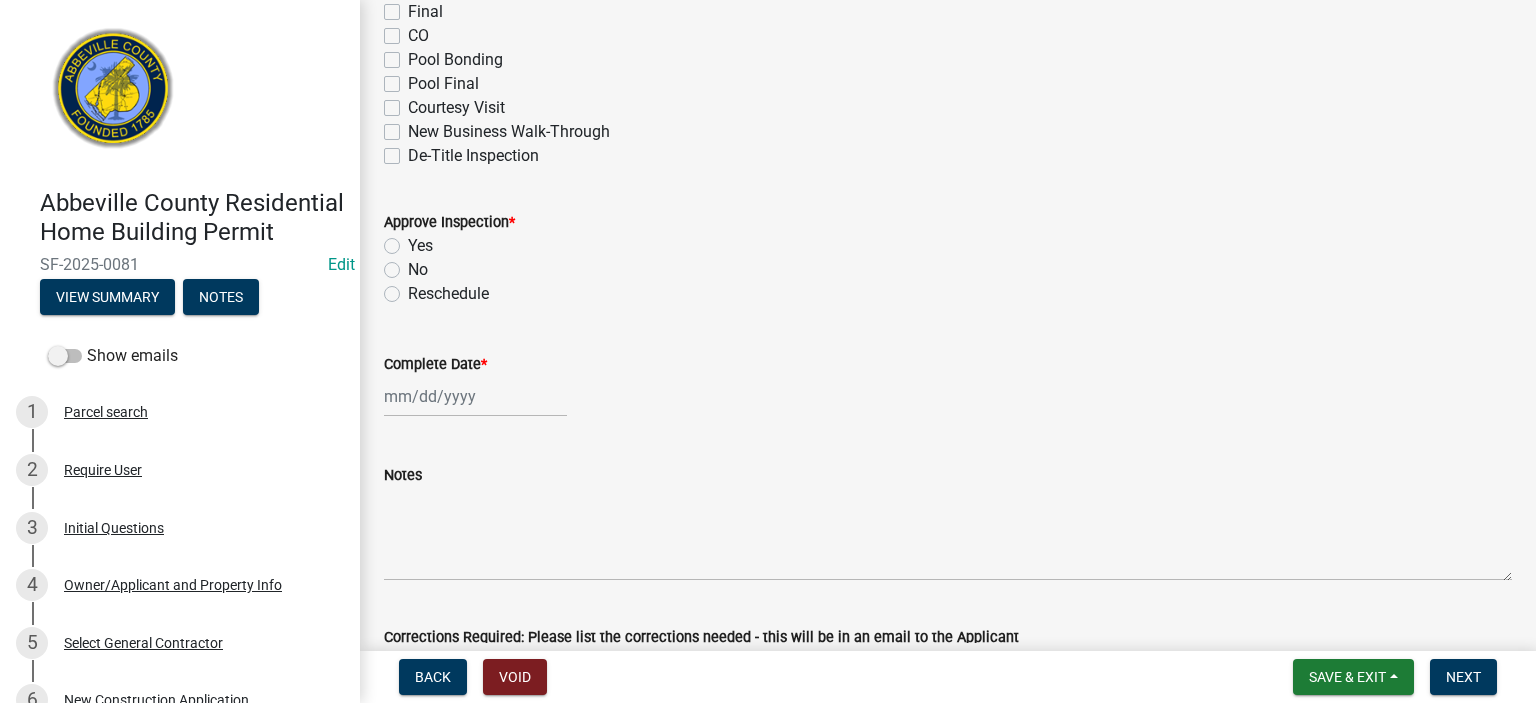 click on "Yes" 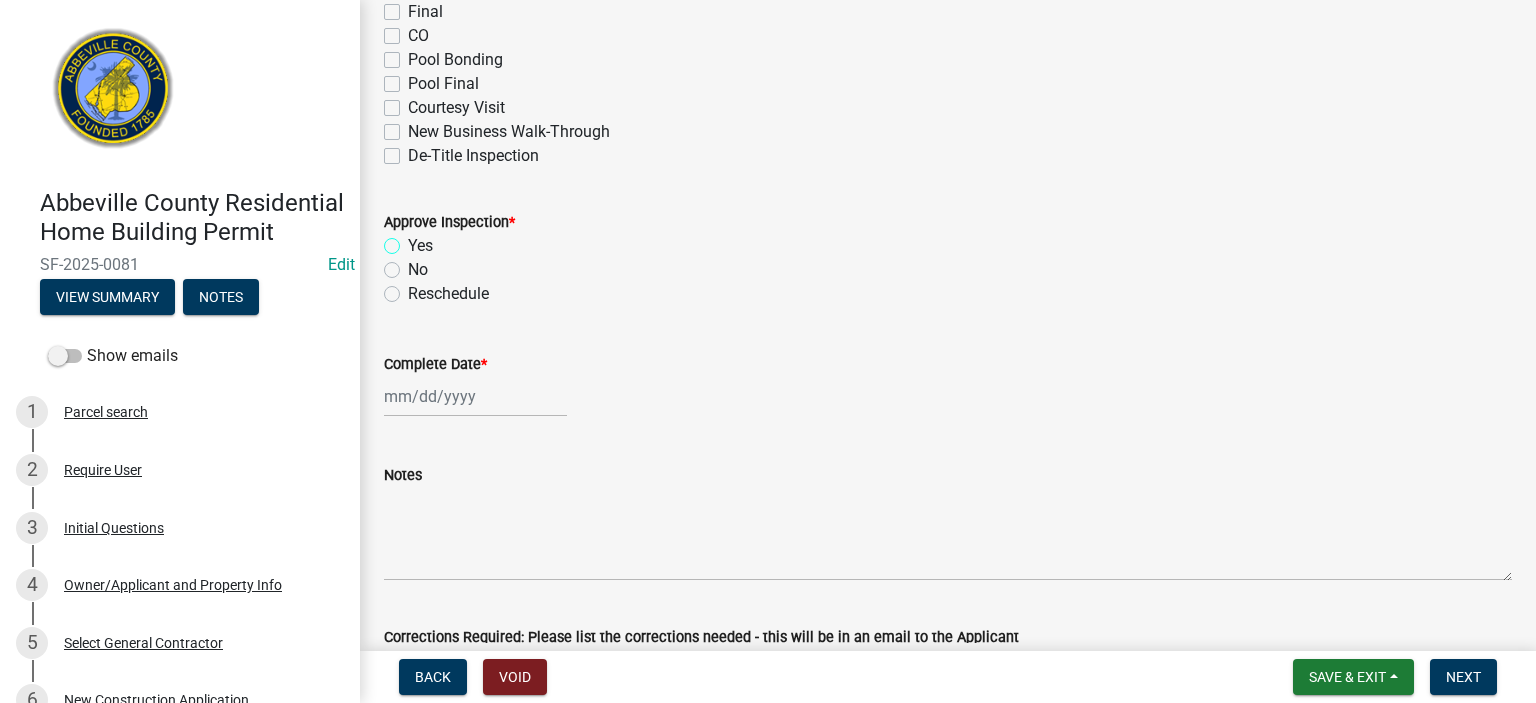 click on "Yes" at bounding box center [414, 240] 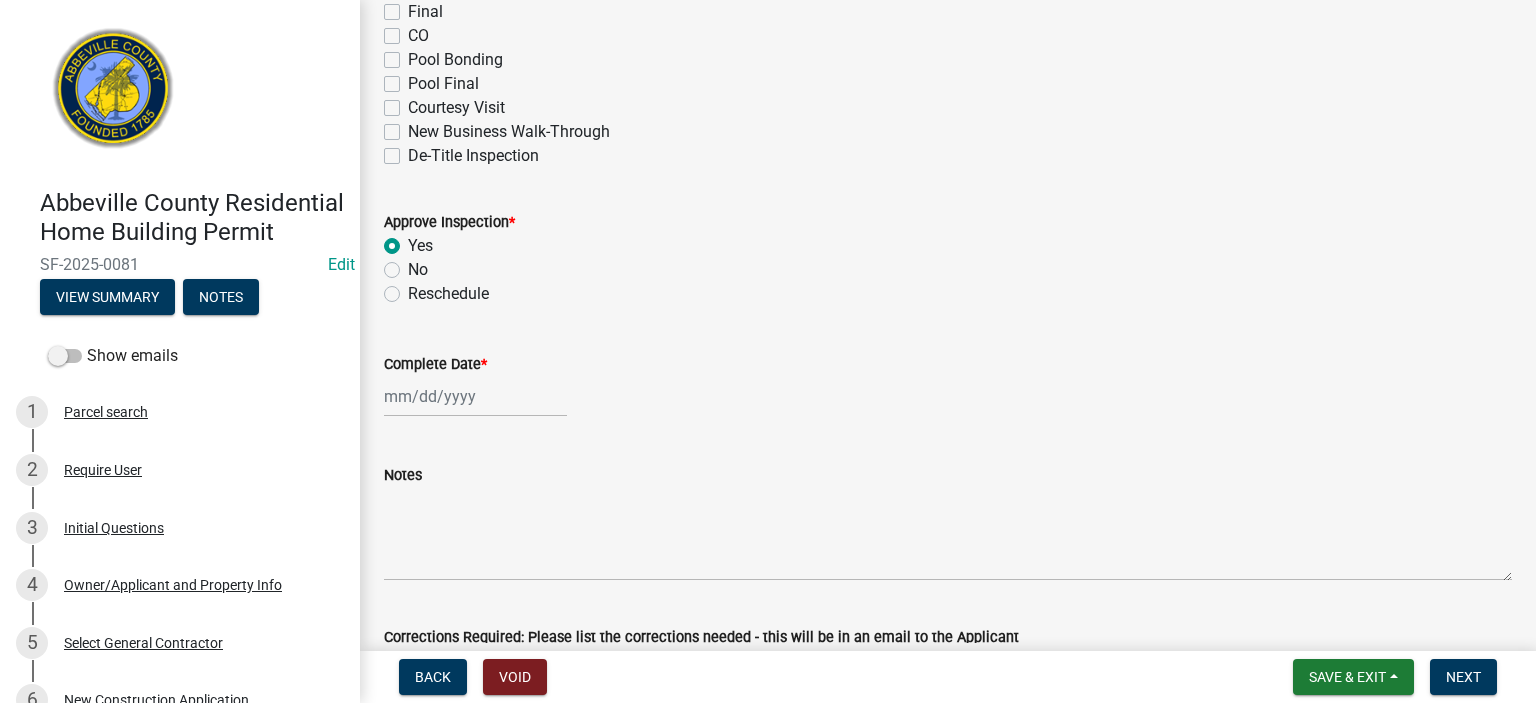 radio on "true" 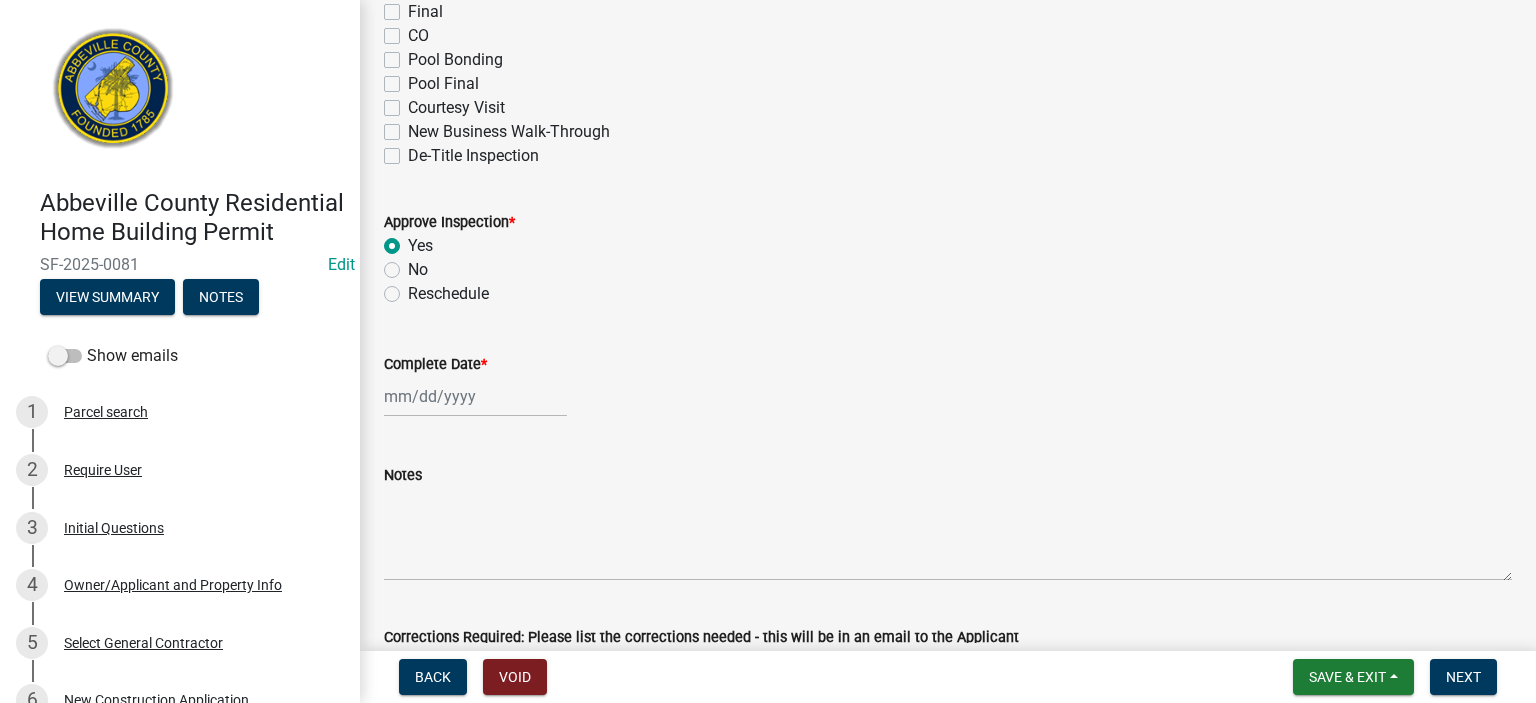 click on "Complete Date  *" at bounding box center [475, 396] 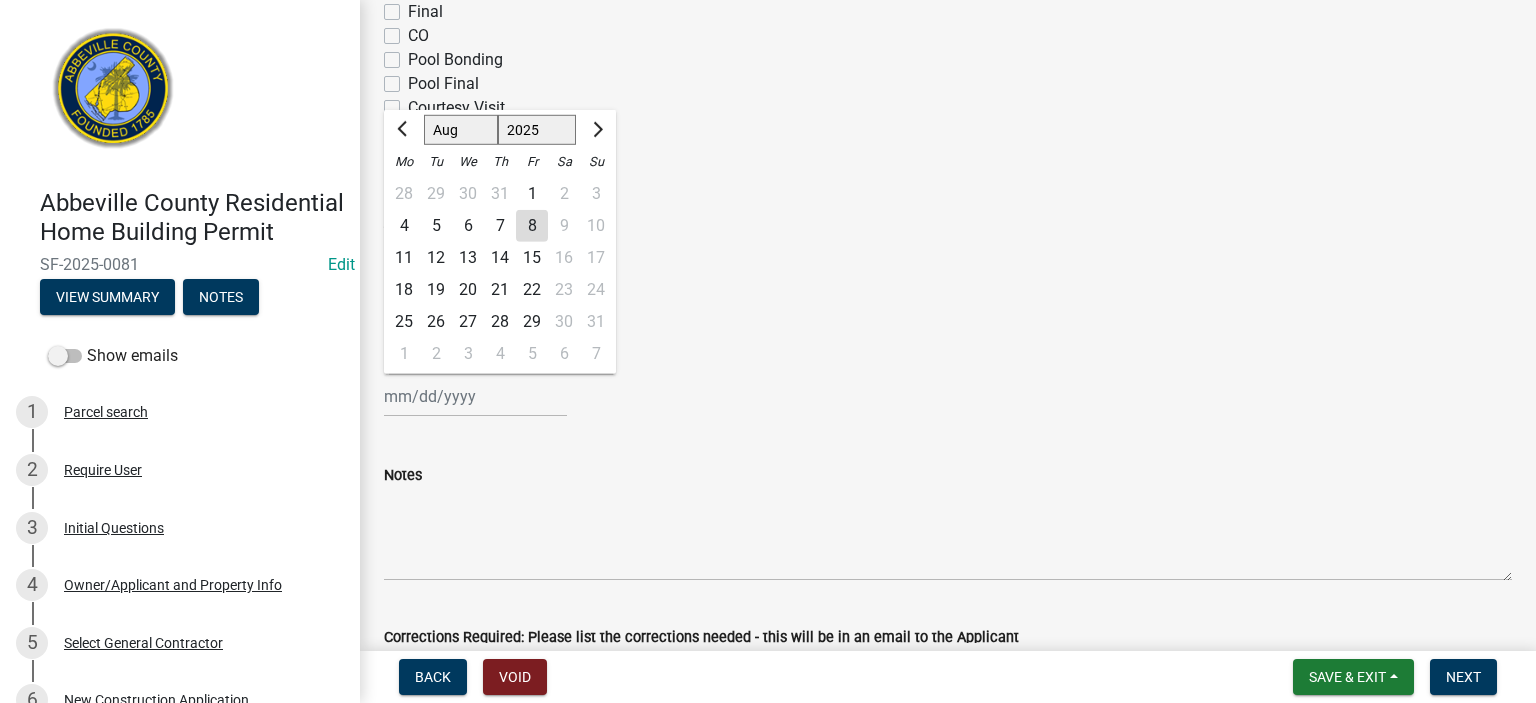 click on "8" 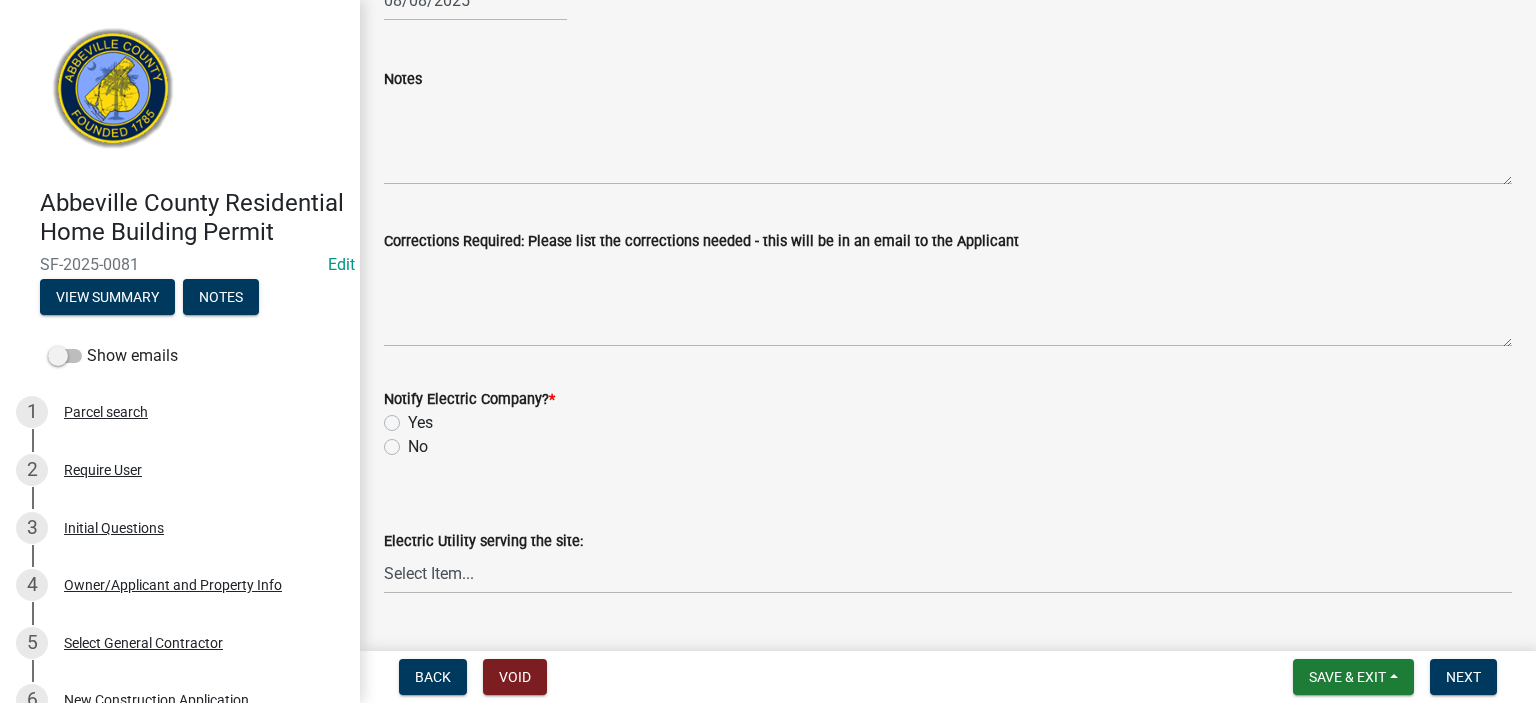 scroll, scrollTop: 800, scrollLeft: 0, axis: vertical 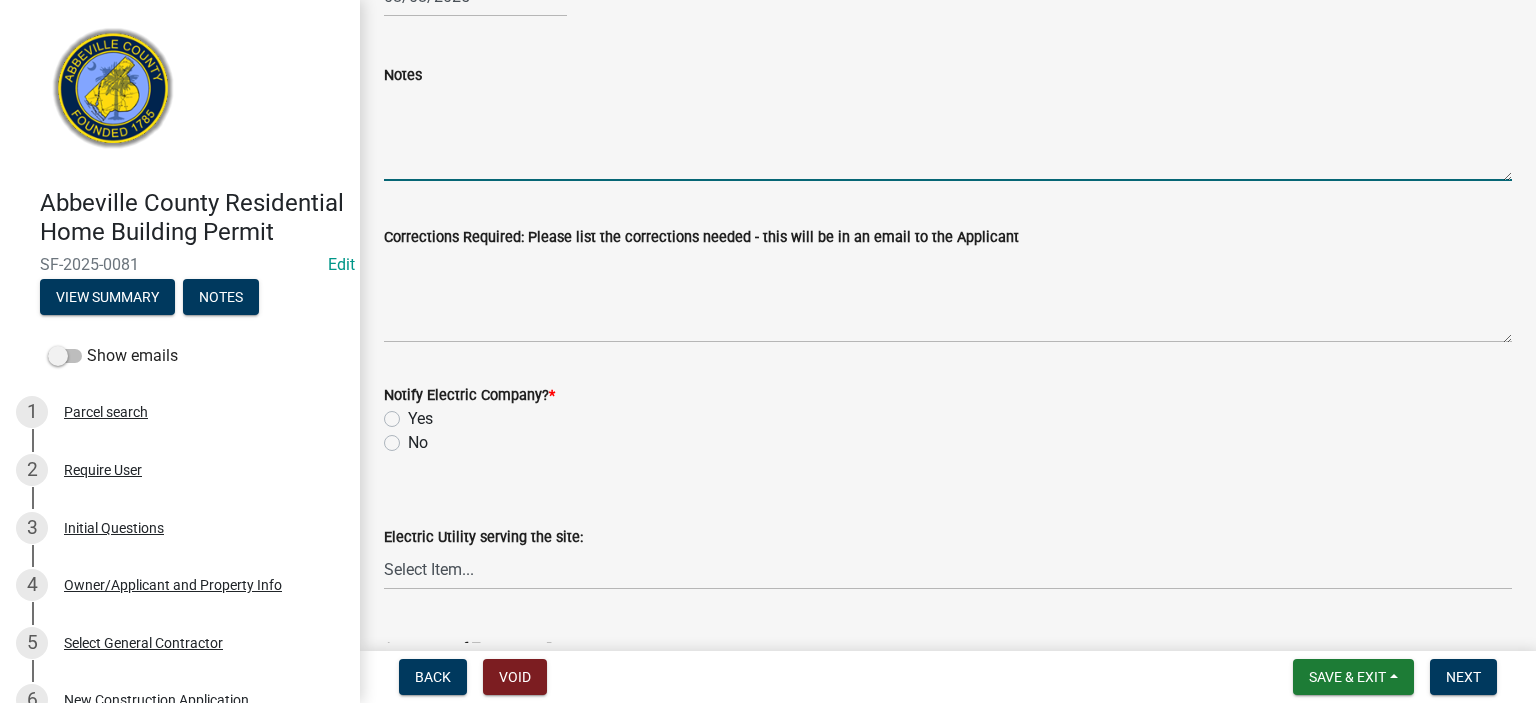 click on "Notes" at bounding box center [948, 134] 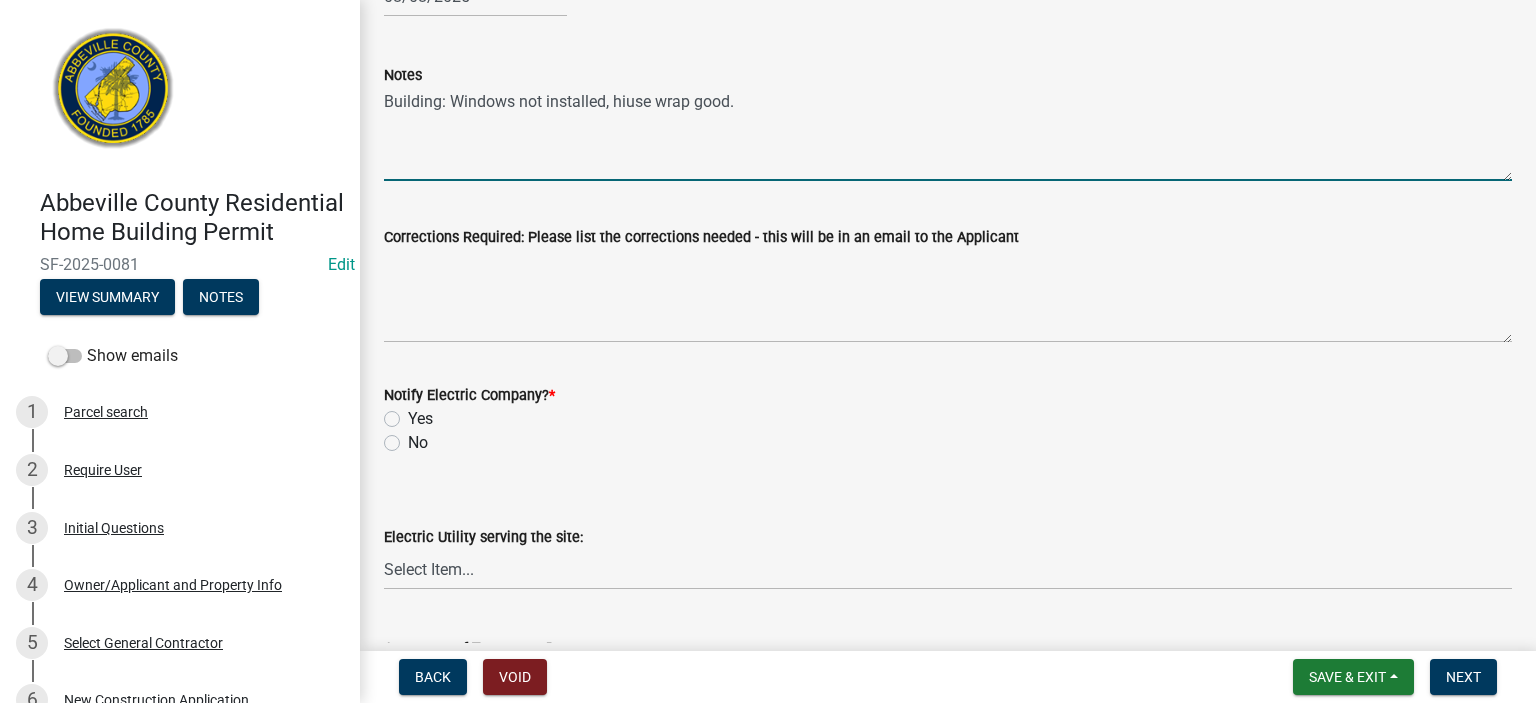 click on "Building: Windows not installed, hiuse wrap good." at bounding box center [948, 134] 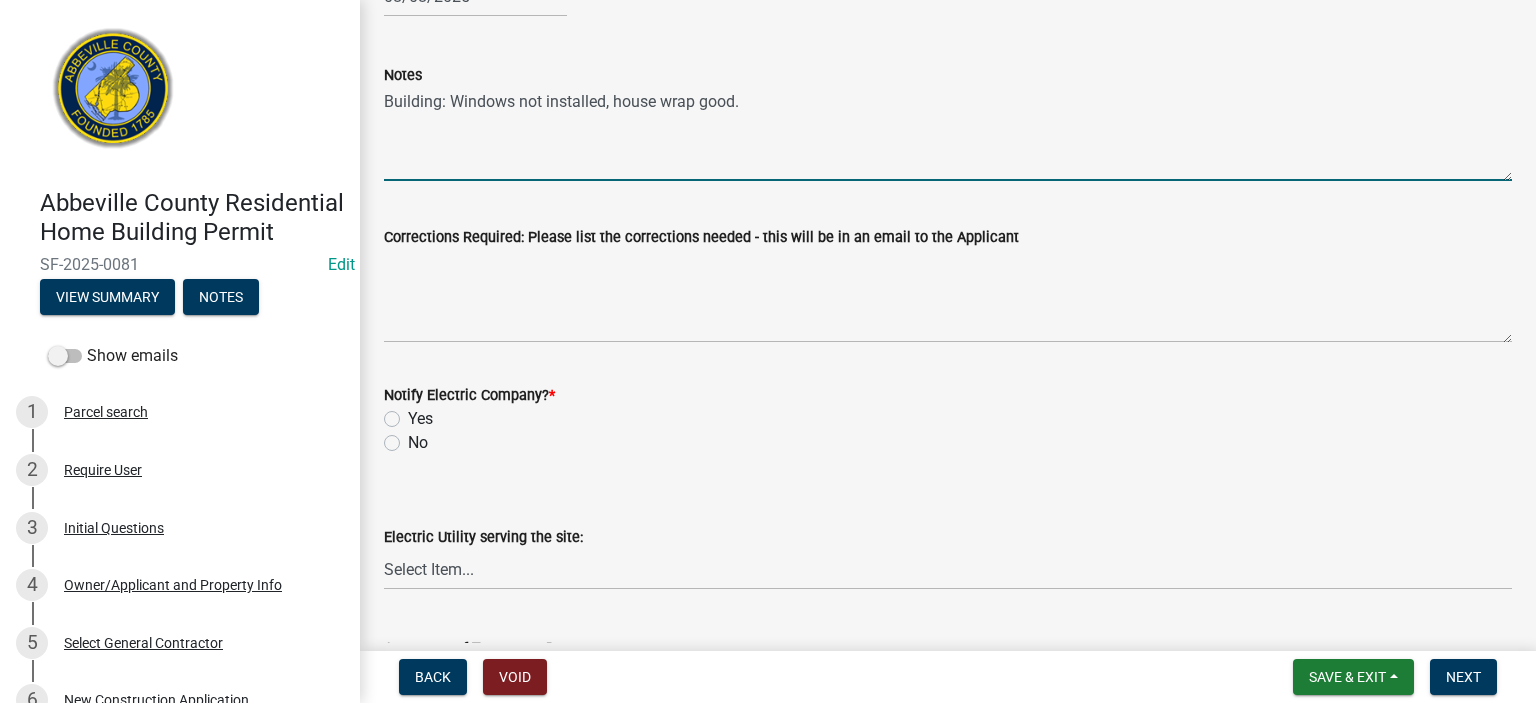 click on "Building: Windows not installed, house wrap good." at bounding box center (948, 134) 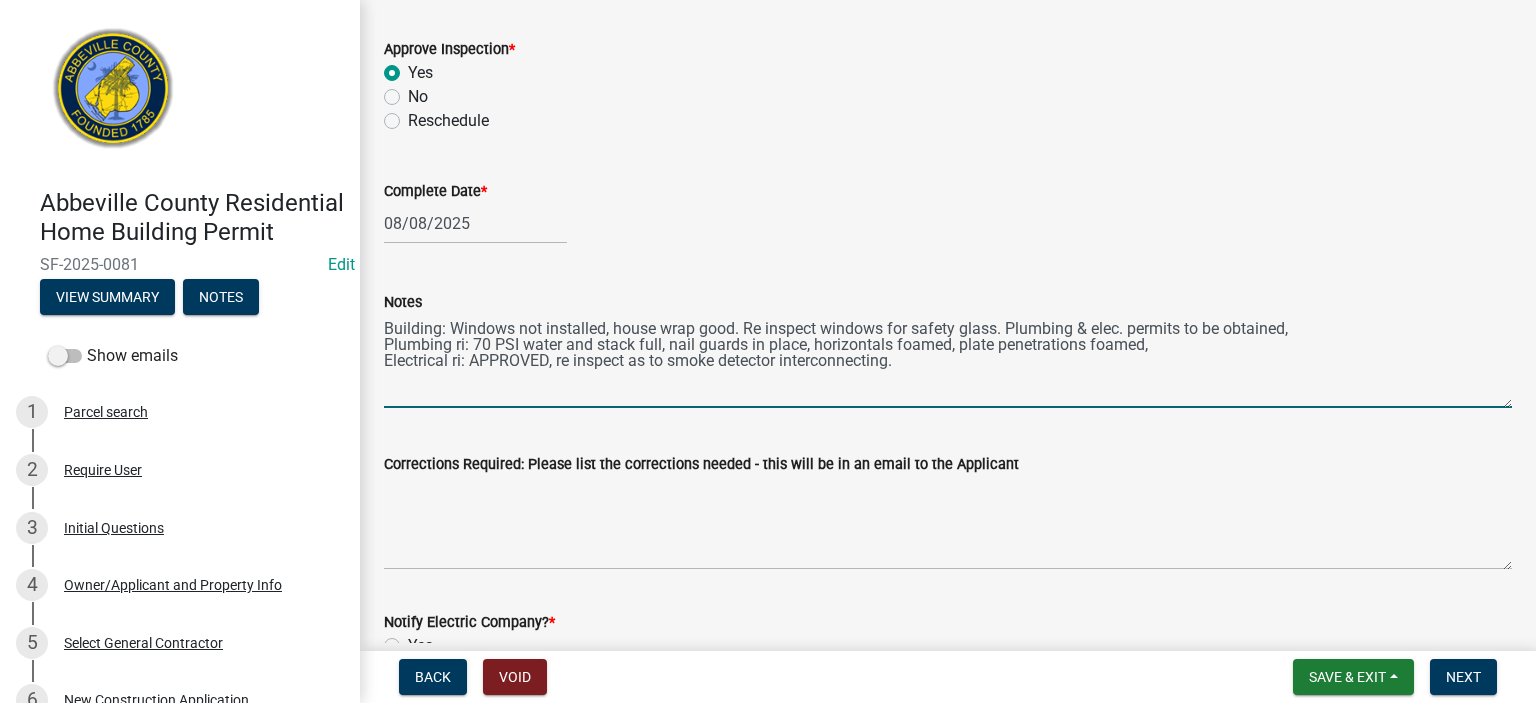 scroll, scrollTop: 546, scrollLeft: 0, axis: vertical 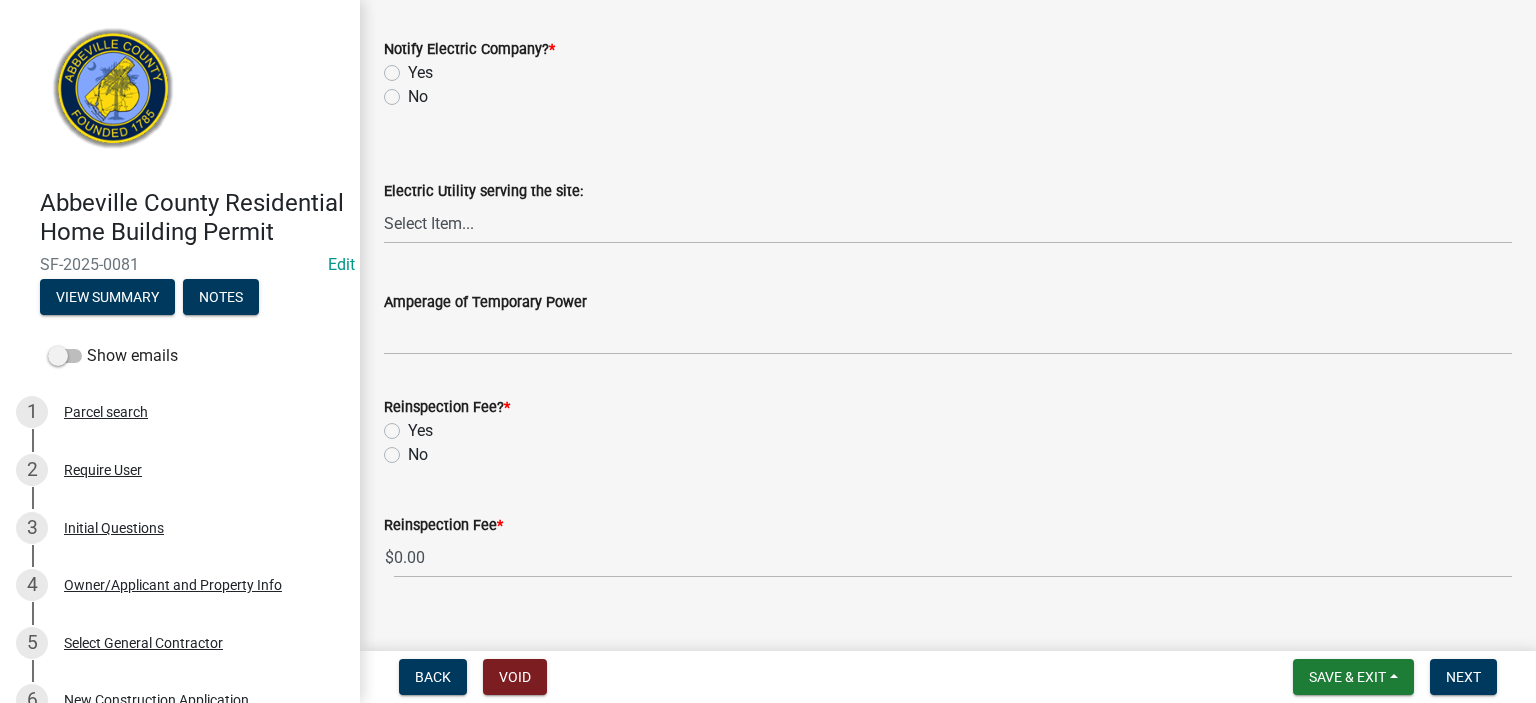 type on "Building: Windows not installed, house wrap good. Re inspect windows for safety glass. Plumbing & elec. permits to be obtained,
Plumbing ri: 70 PSI water and stack full, nail guards in place, horizontals foamed, plate penetrations foamed,
Electrical ri: APPROVED, re inspect as to smoke detector interconnecting." 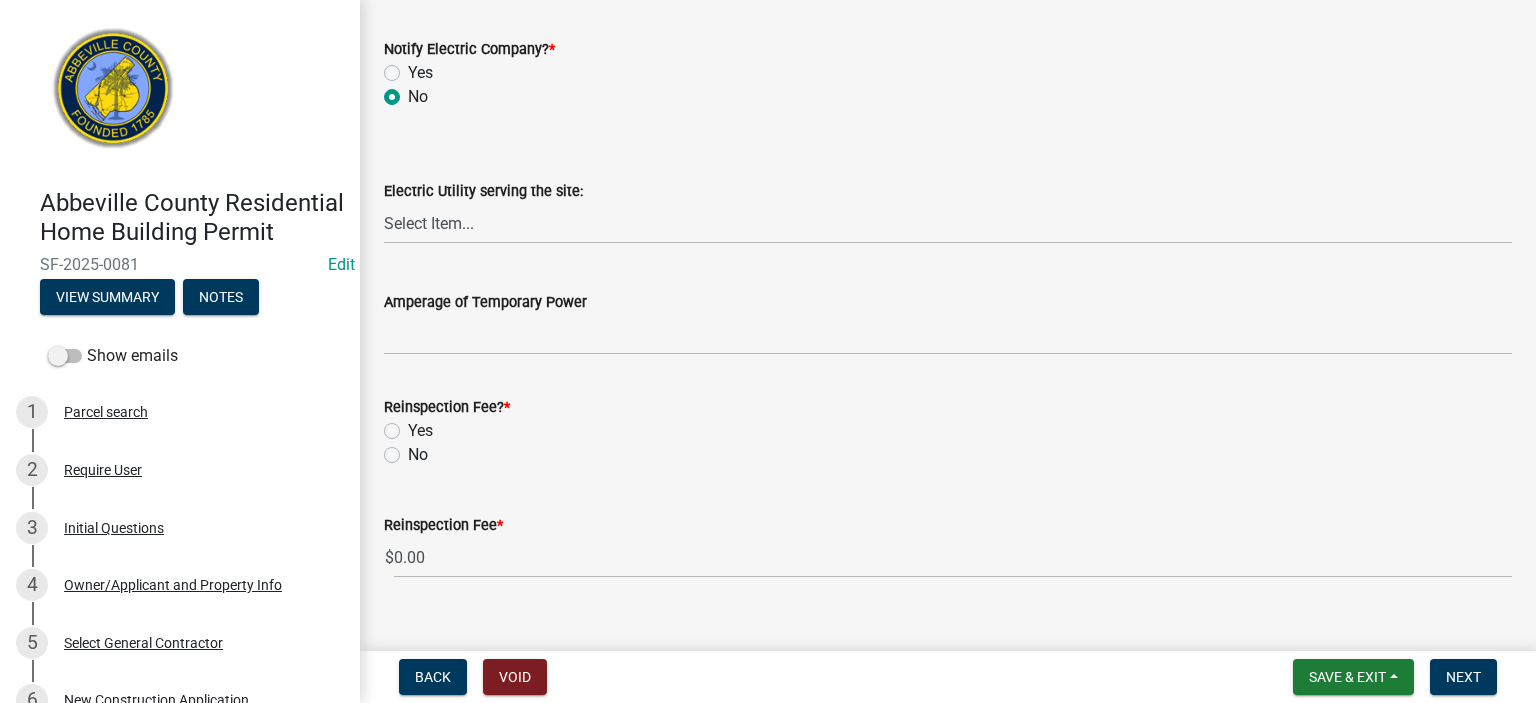 radio on "true" 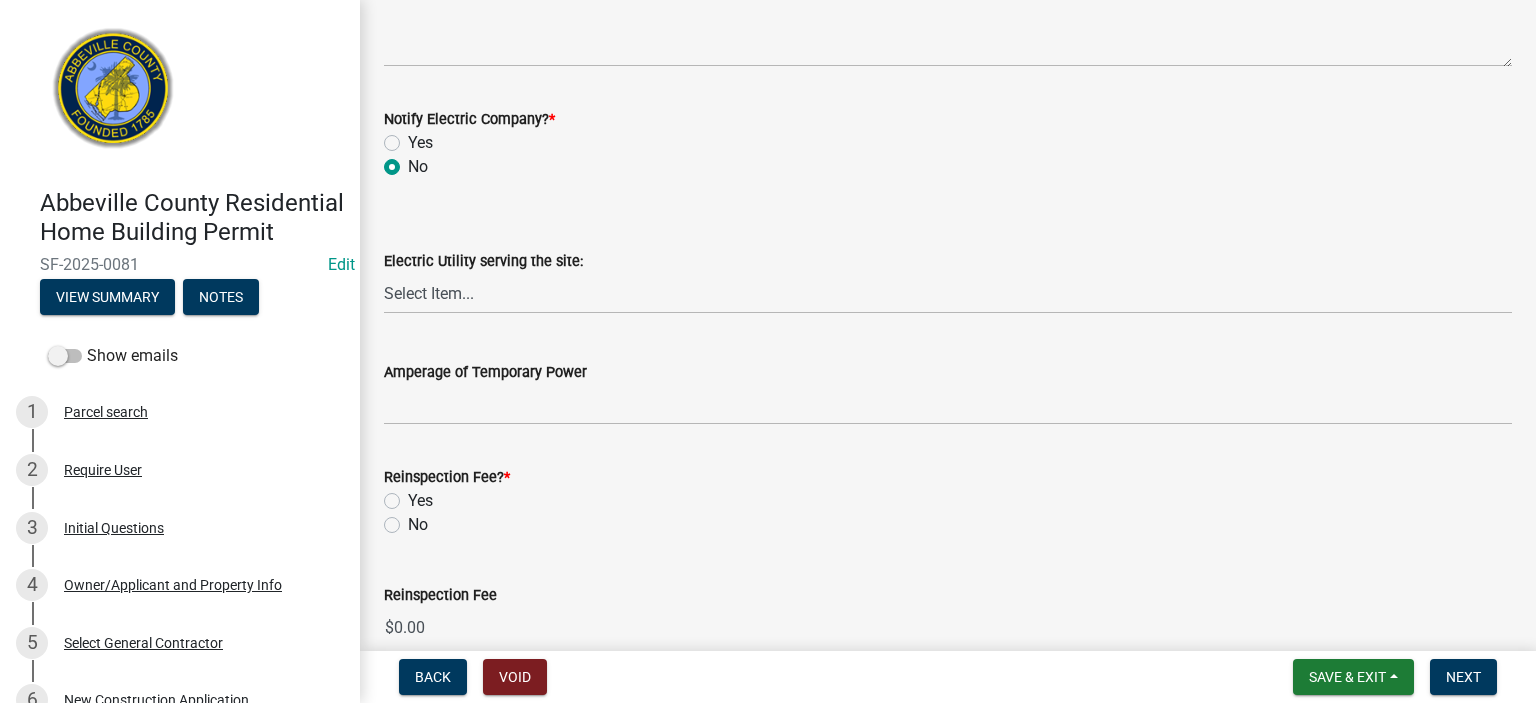 scroll, scrollTop: 1146, scrollLeft: 0, axis: vertical 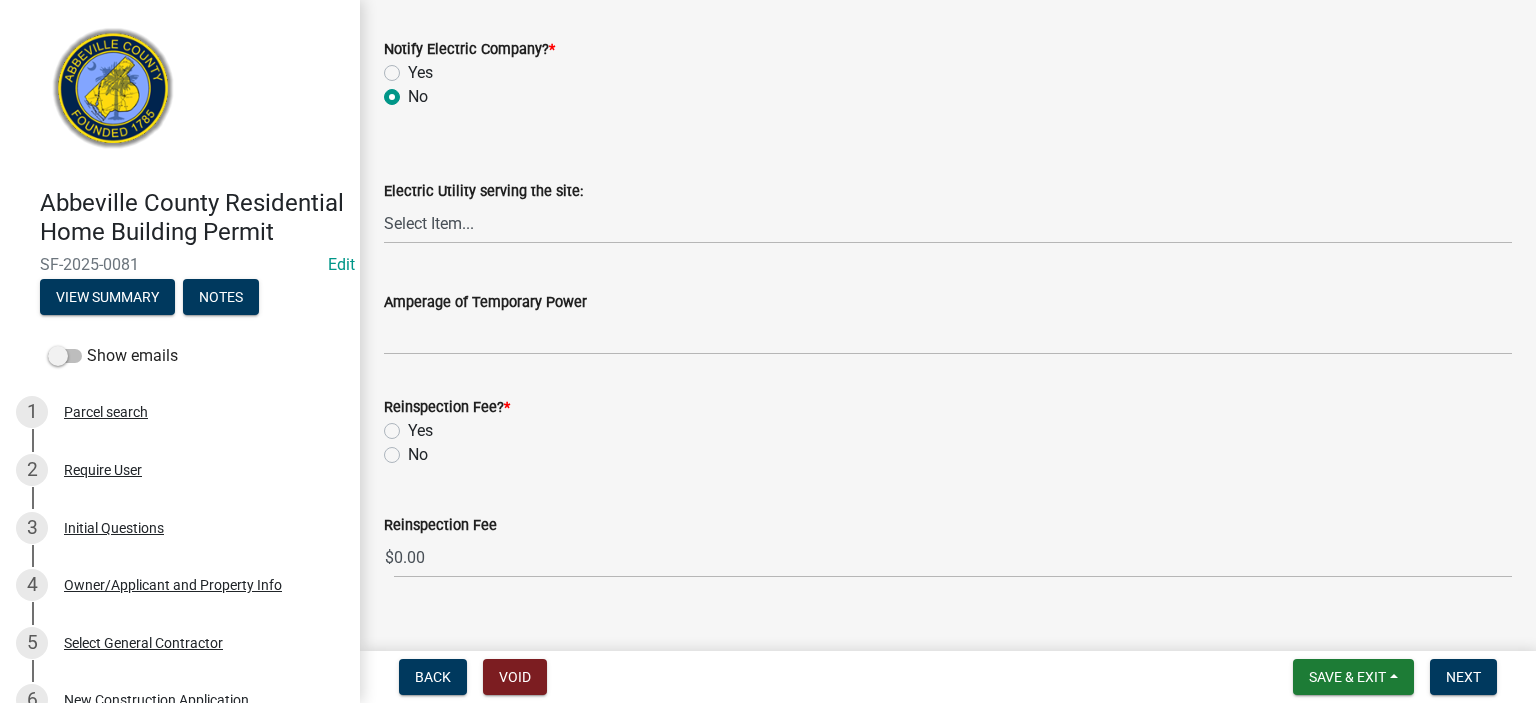 click on "No" 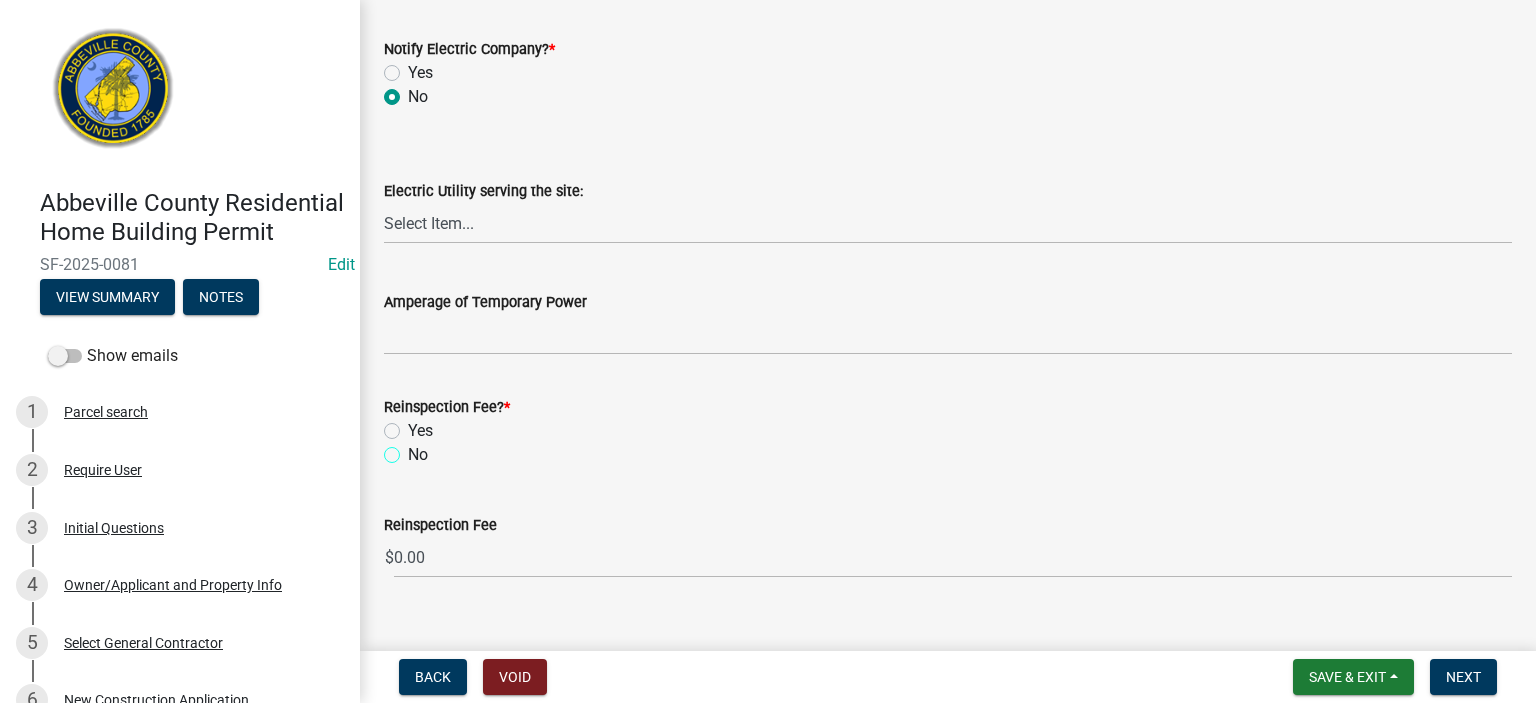 click on "No" at bounding box center (414, 449) 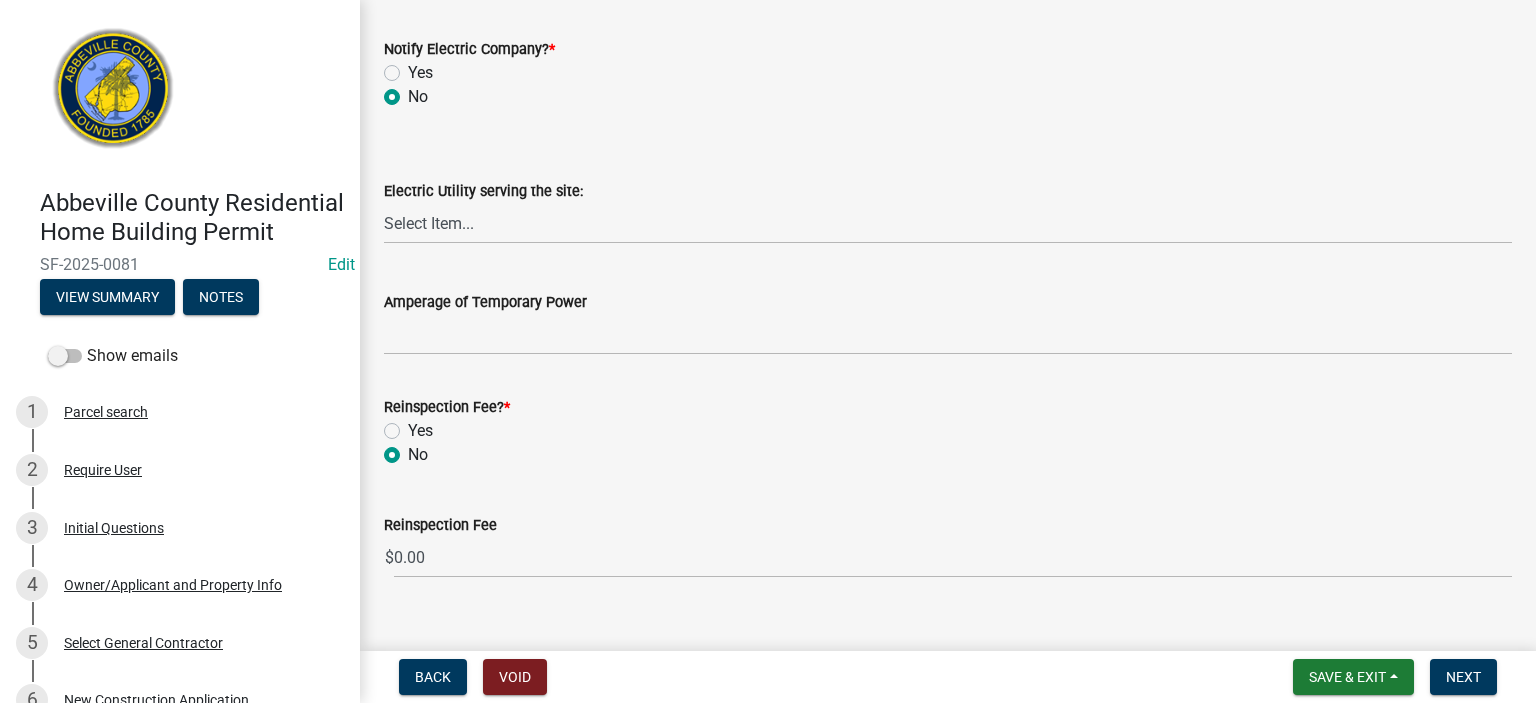 radio on "true" 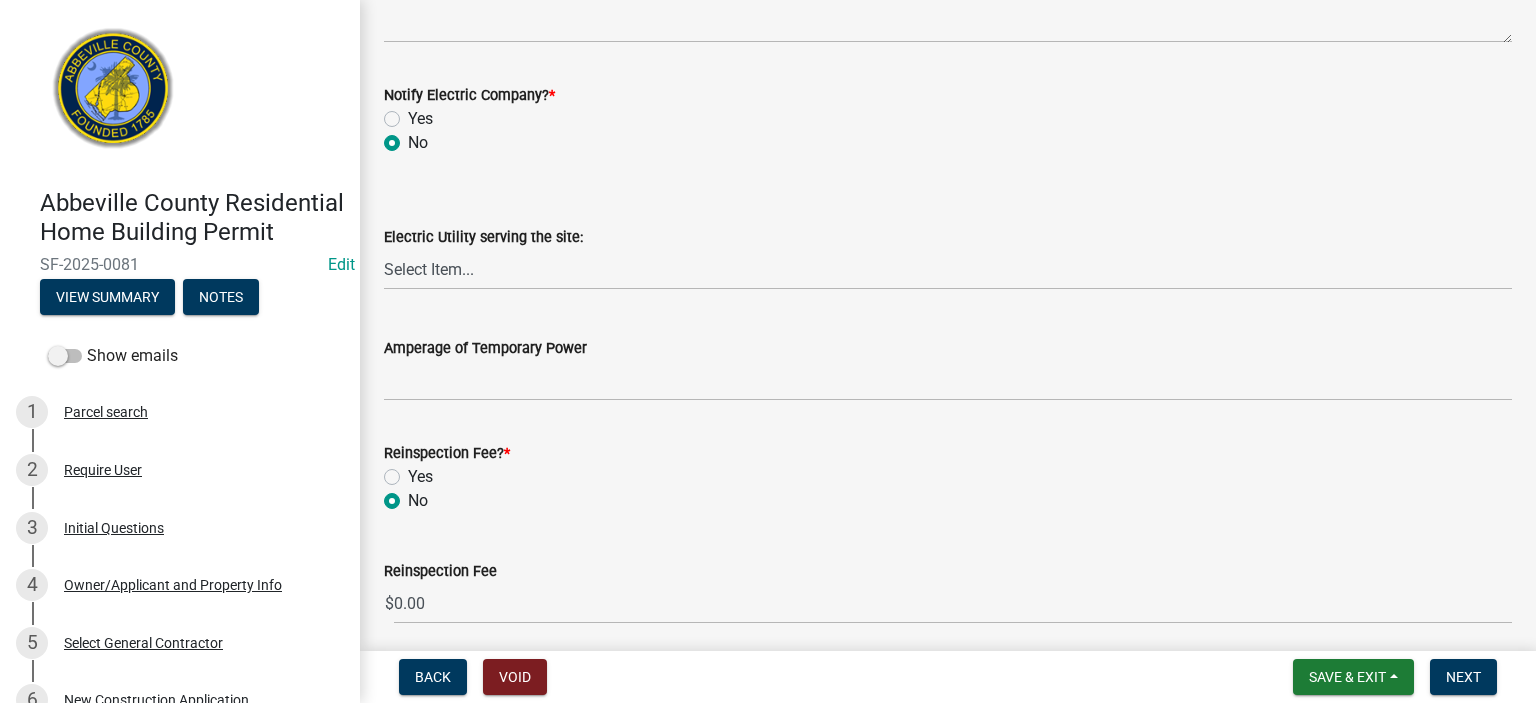 scroll, scrollTop: 1146, scrollLeft: 0, axis: vertical 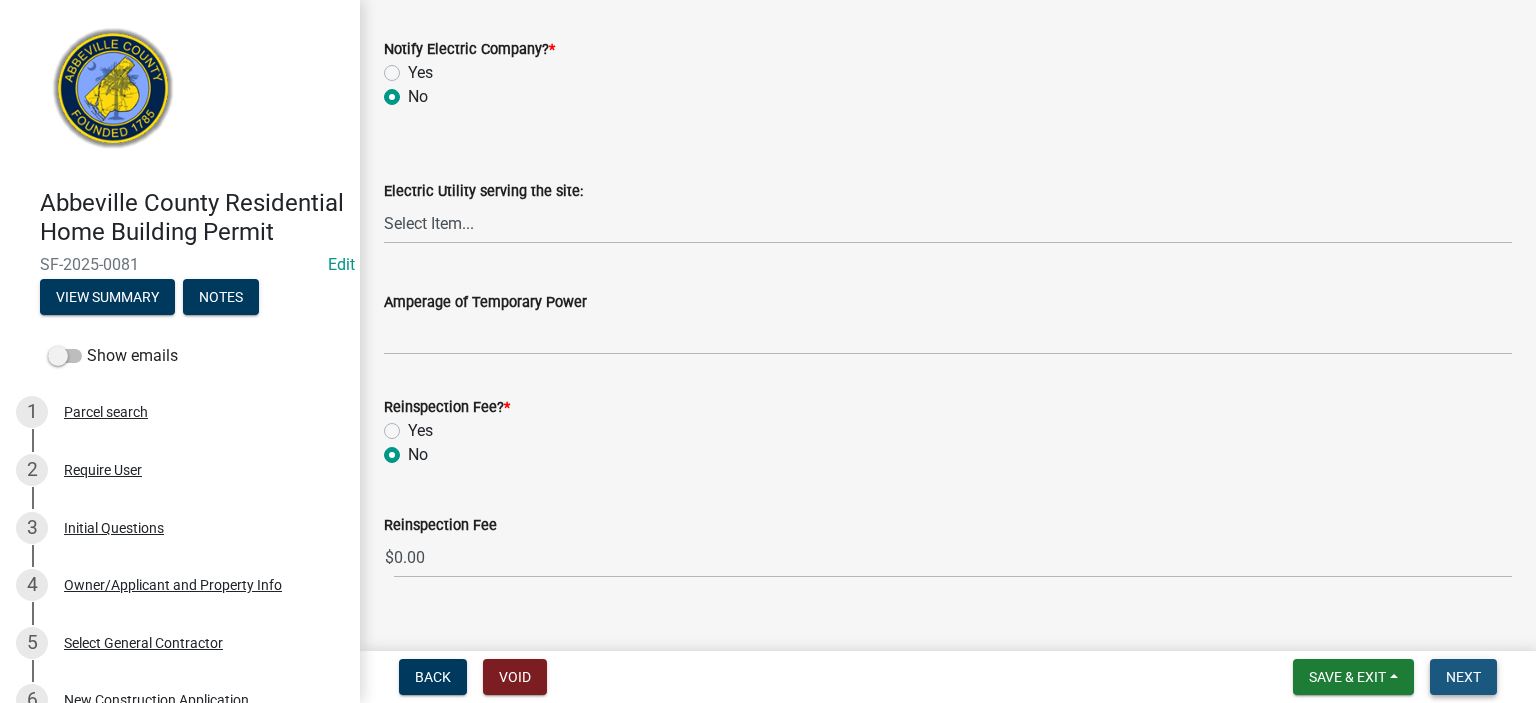 click on "Next" at bounding box center (1463, 677) 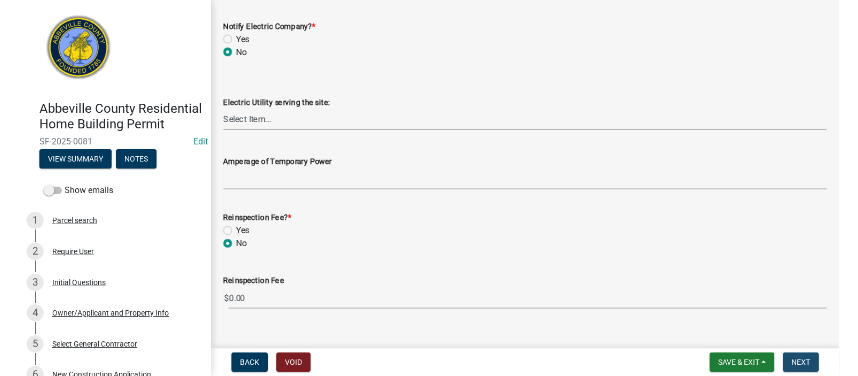scroll, scrollTop: 0, scrollLeft: 0, axis: both 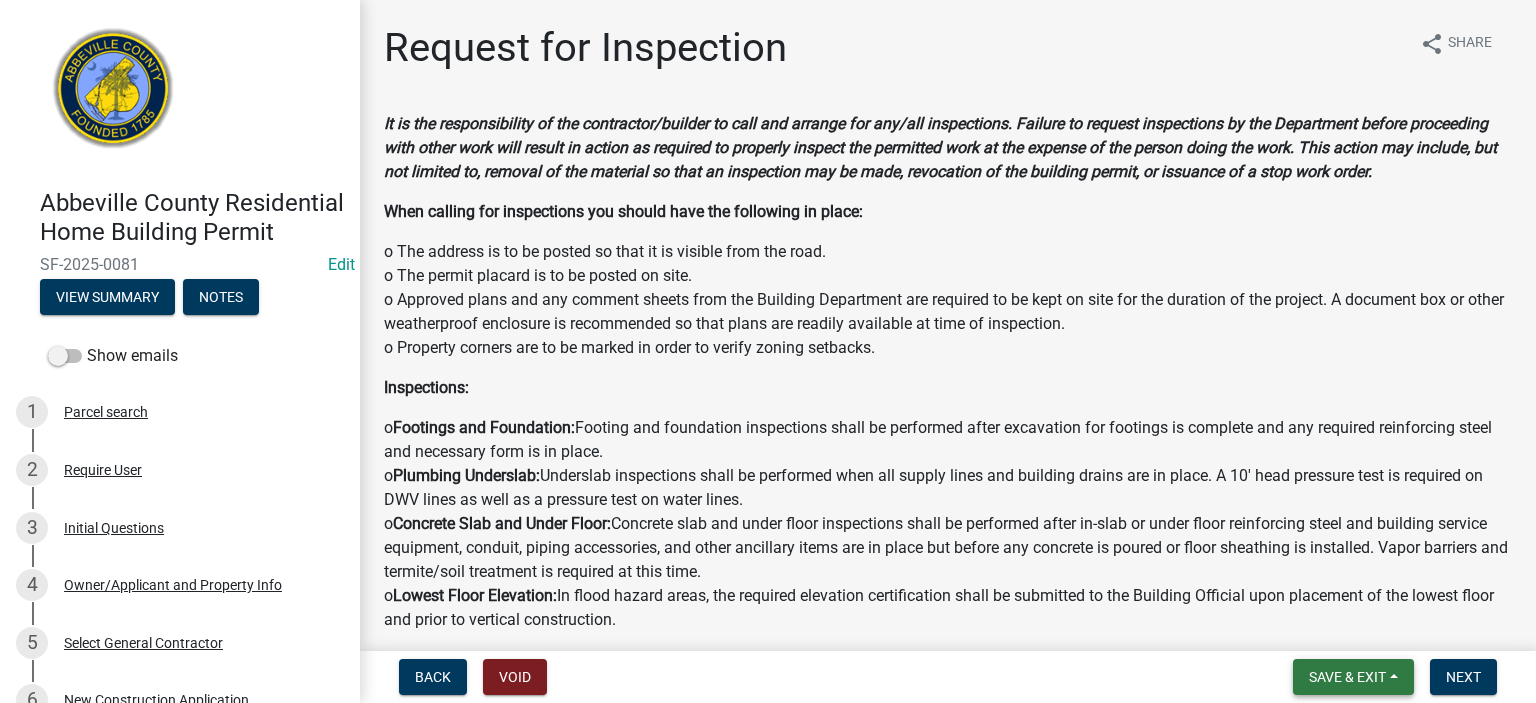click on "Save & Exit" at bounding box center [1347, 677] 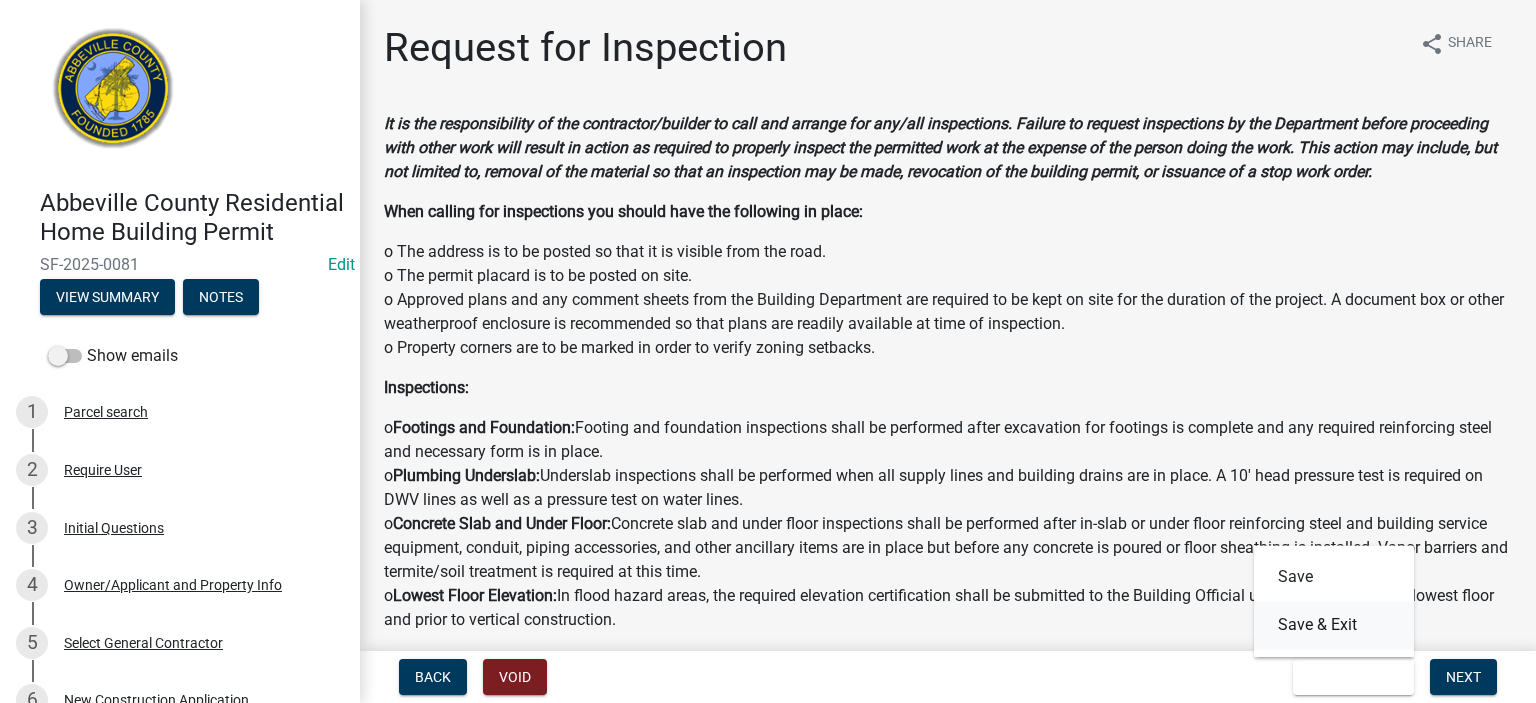 click on "Save & Exit" at bounding box center (1334, 625) 